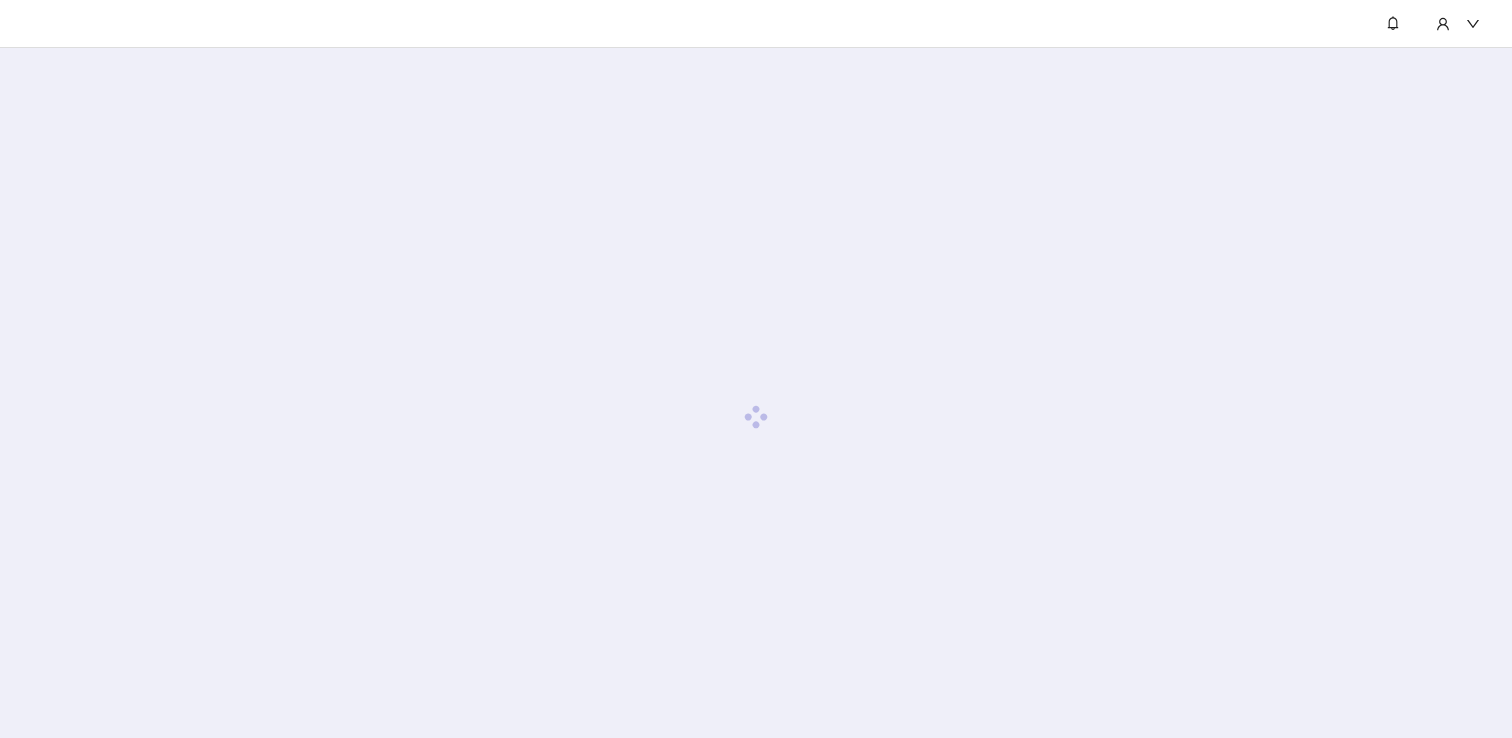 scroll, scrollTop: 0, scrollLeft: 0, axis: both 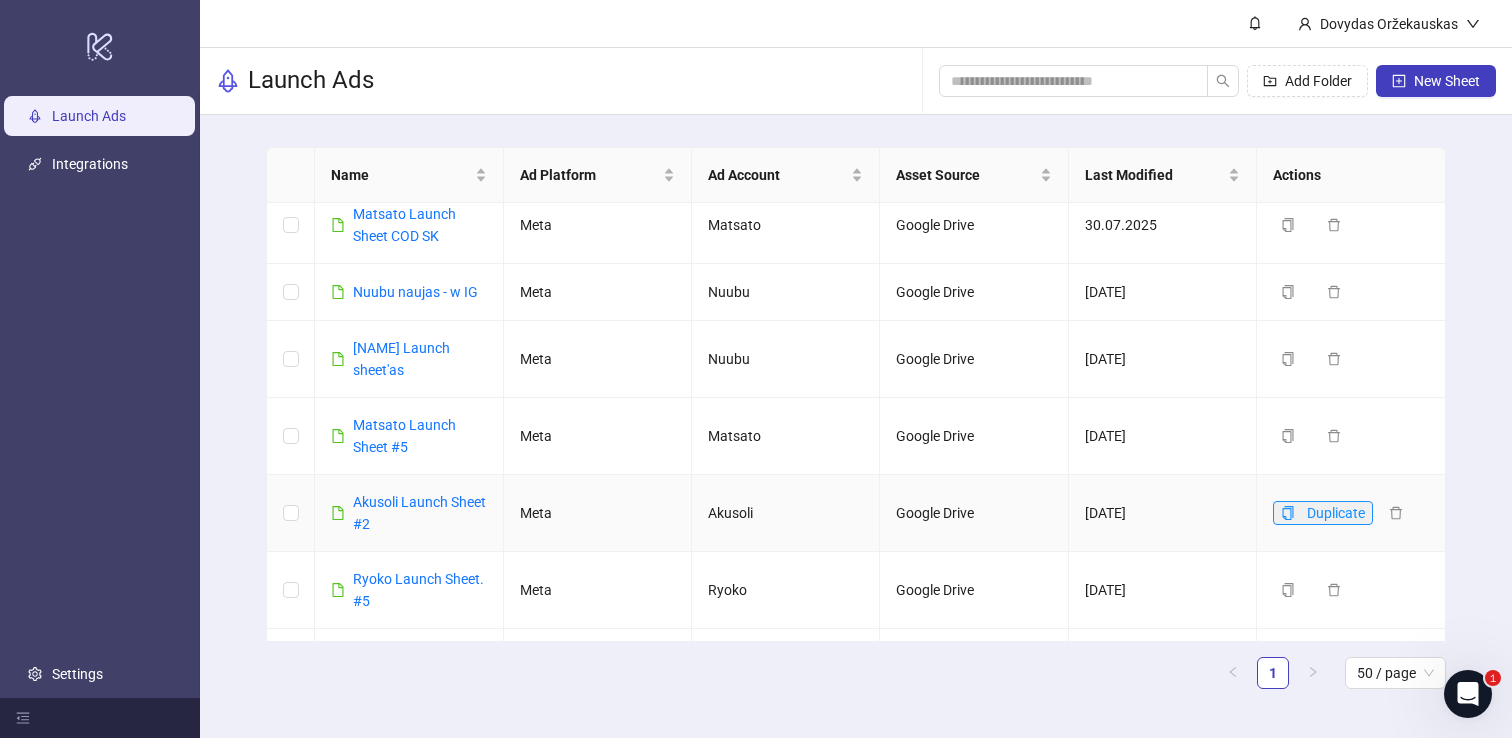 click 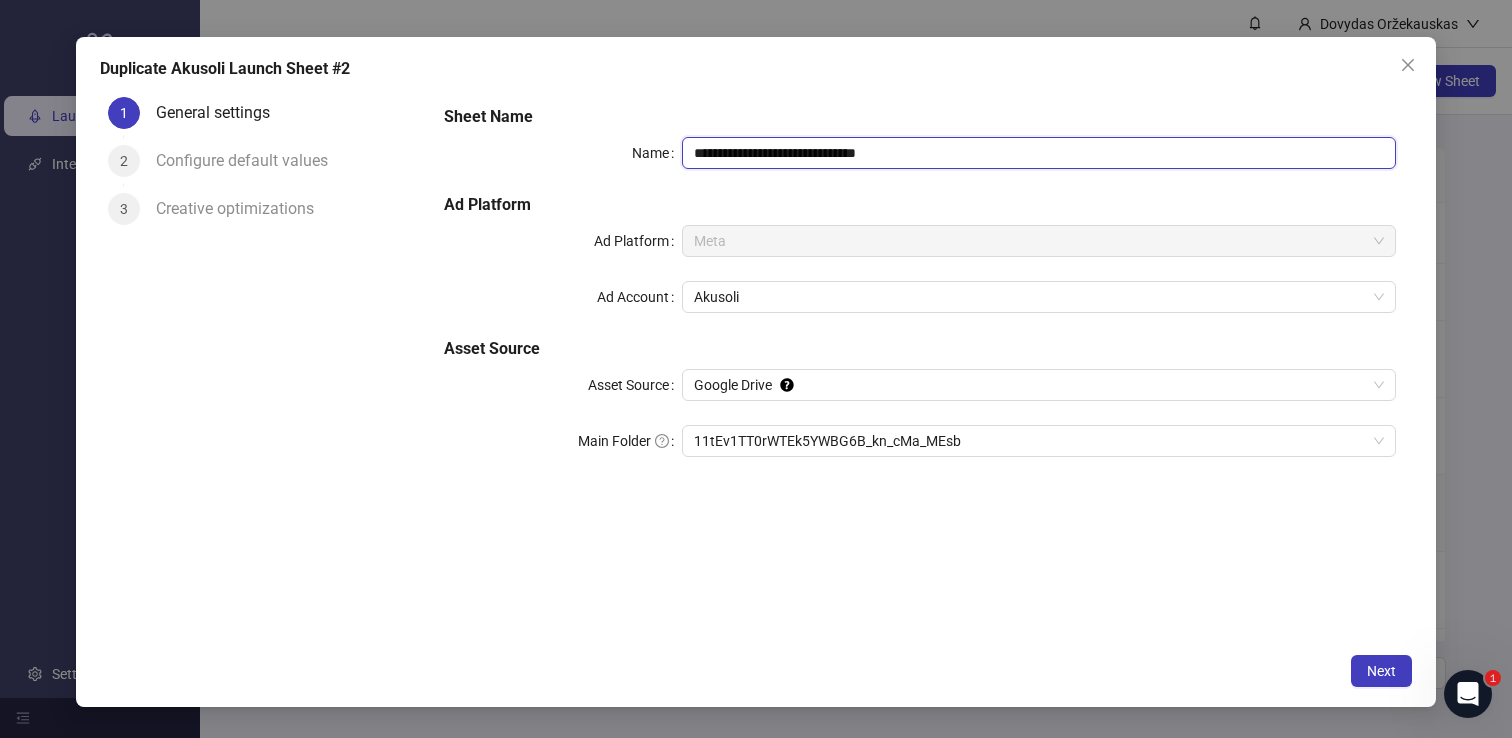click on "**********" at bounding box center (1039, 153) 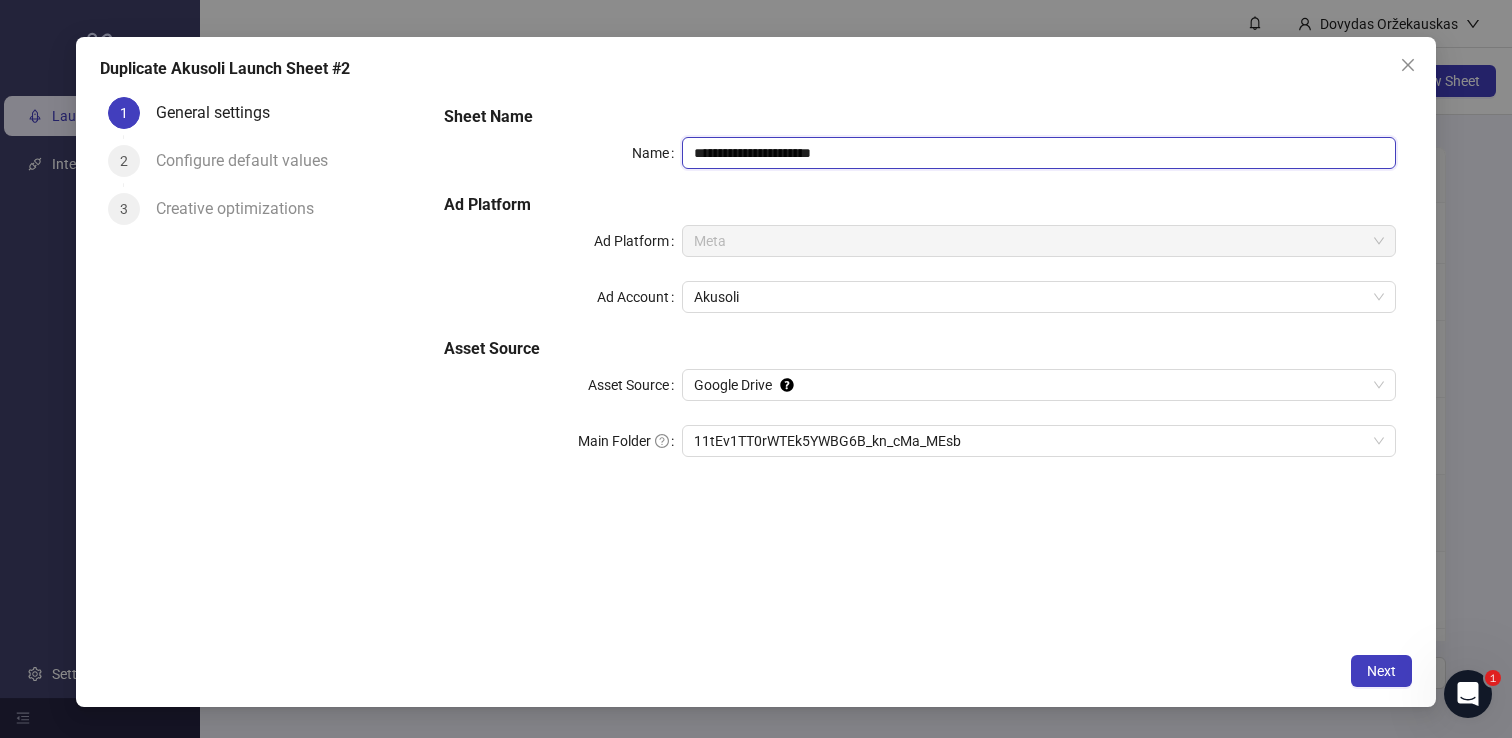type on "**********" 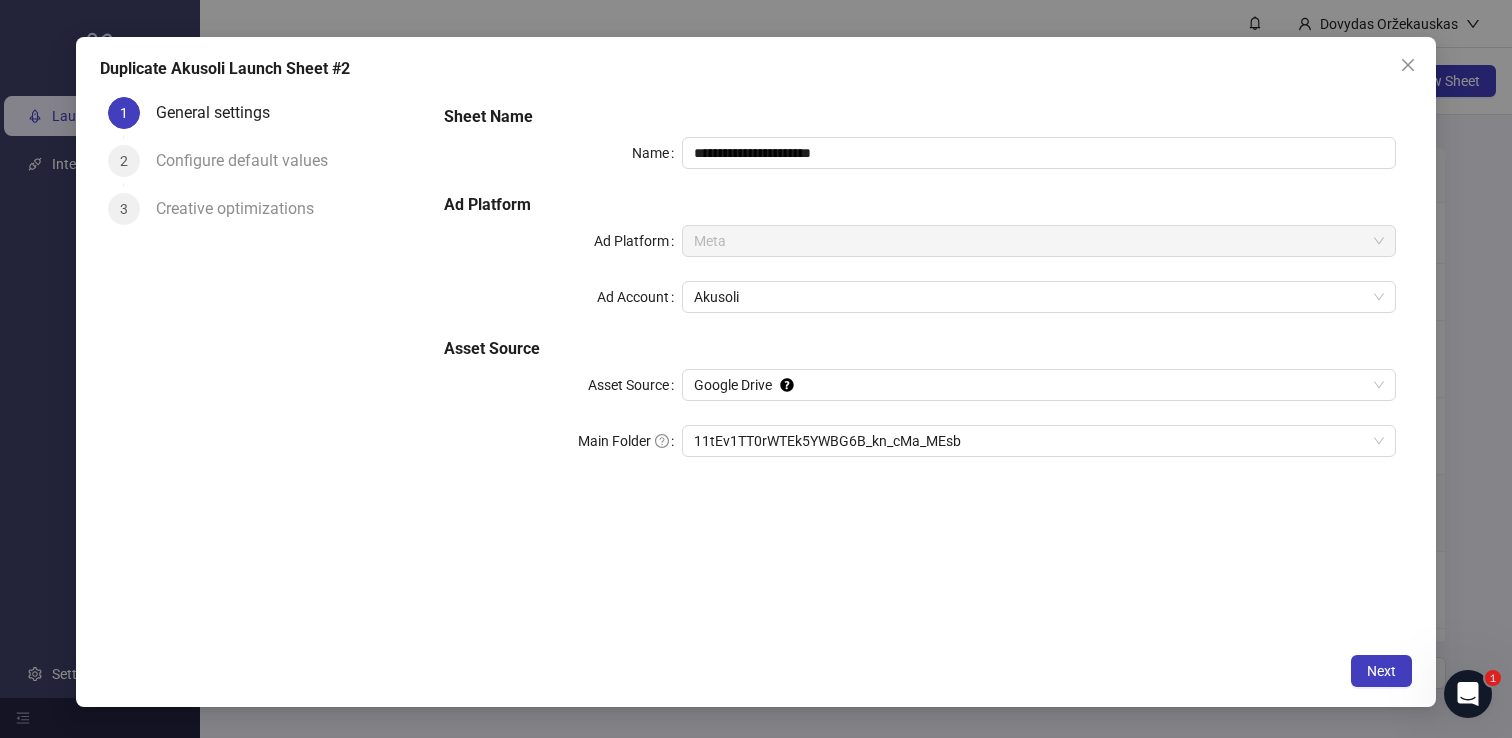 click on "Sheet Name" at bounding box center (920, 117) 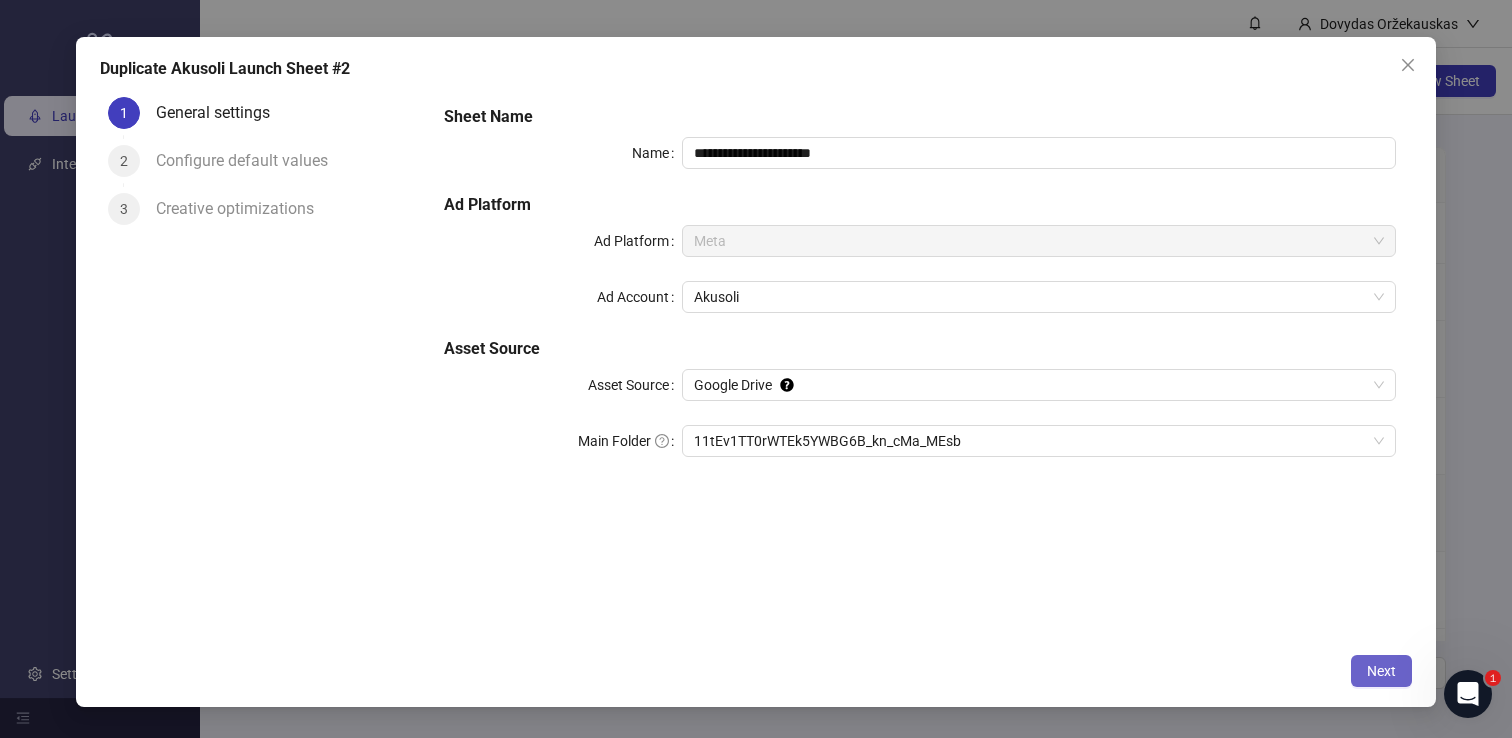 click on "Next" at bounding box center [1381, 671] 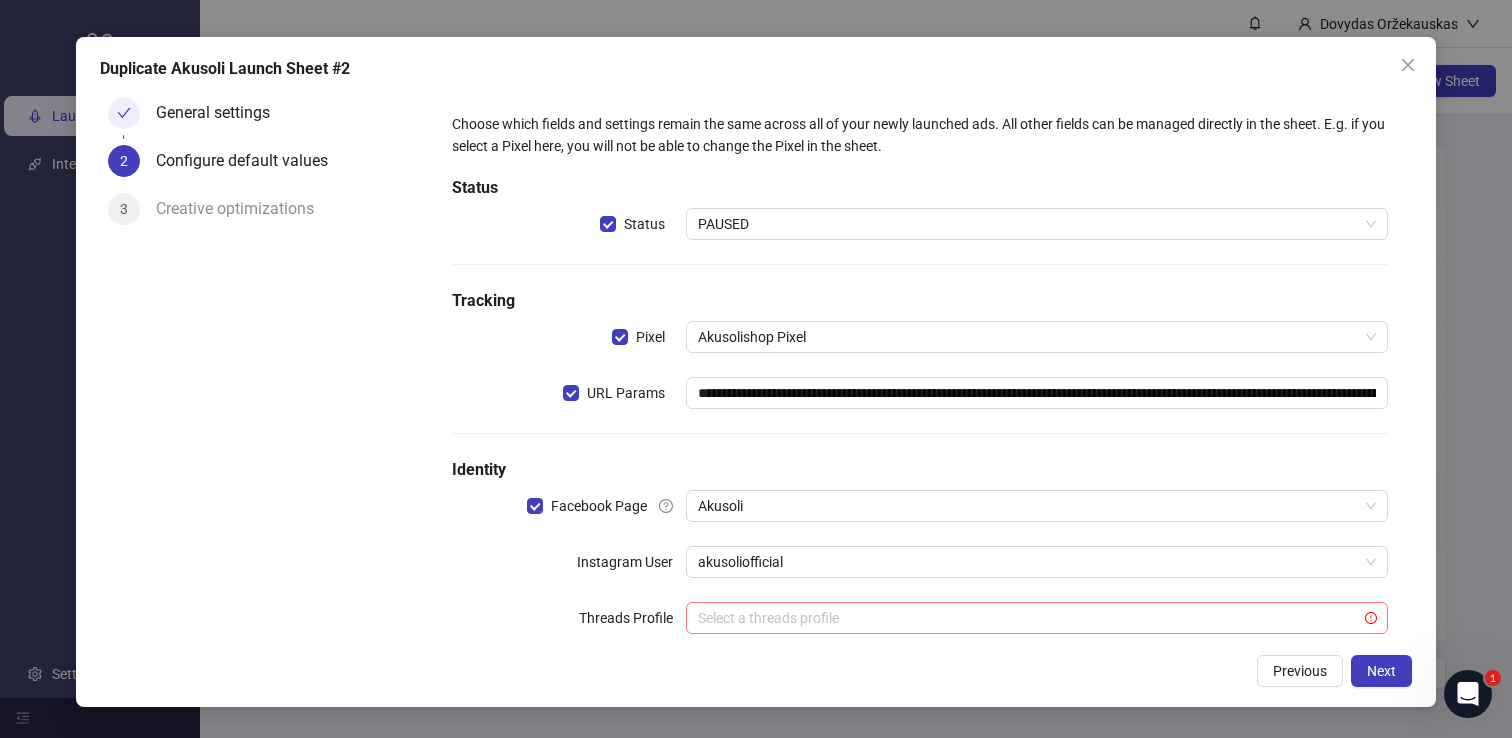 scroll, scrollTop: 39, scrollLeft: 0, axis: vertical 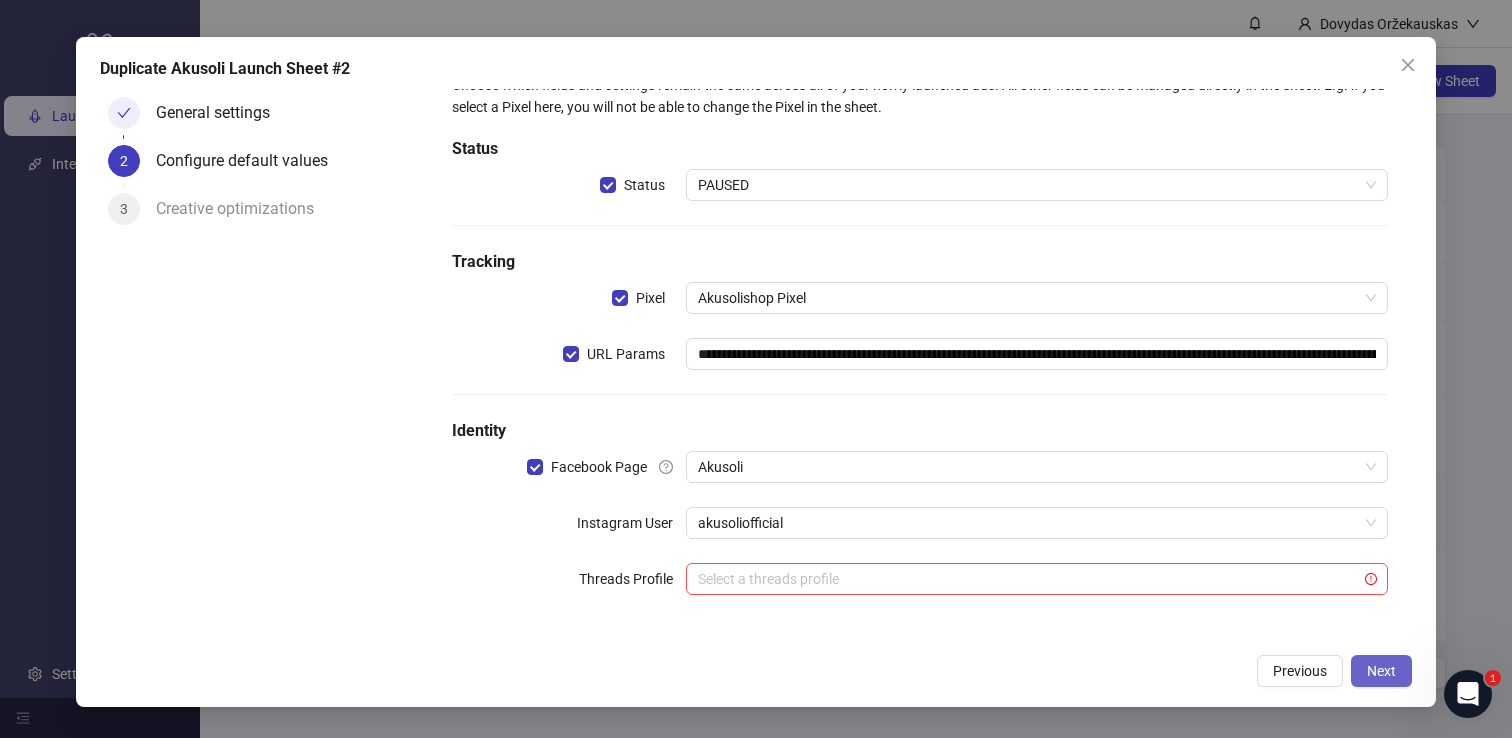 click on "Next" at bounding box center [1381, 671] 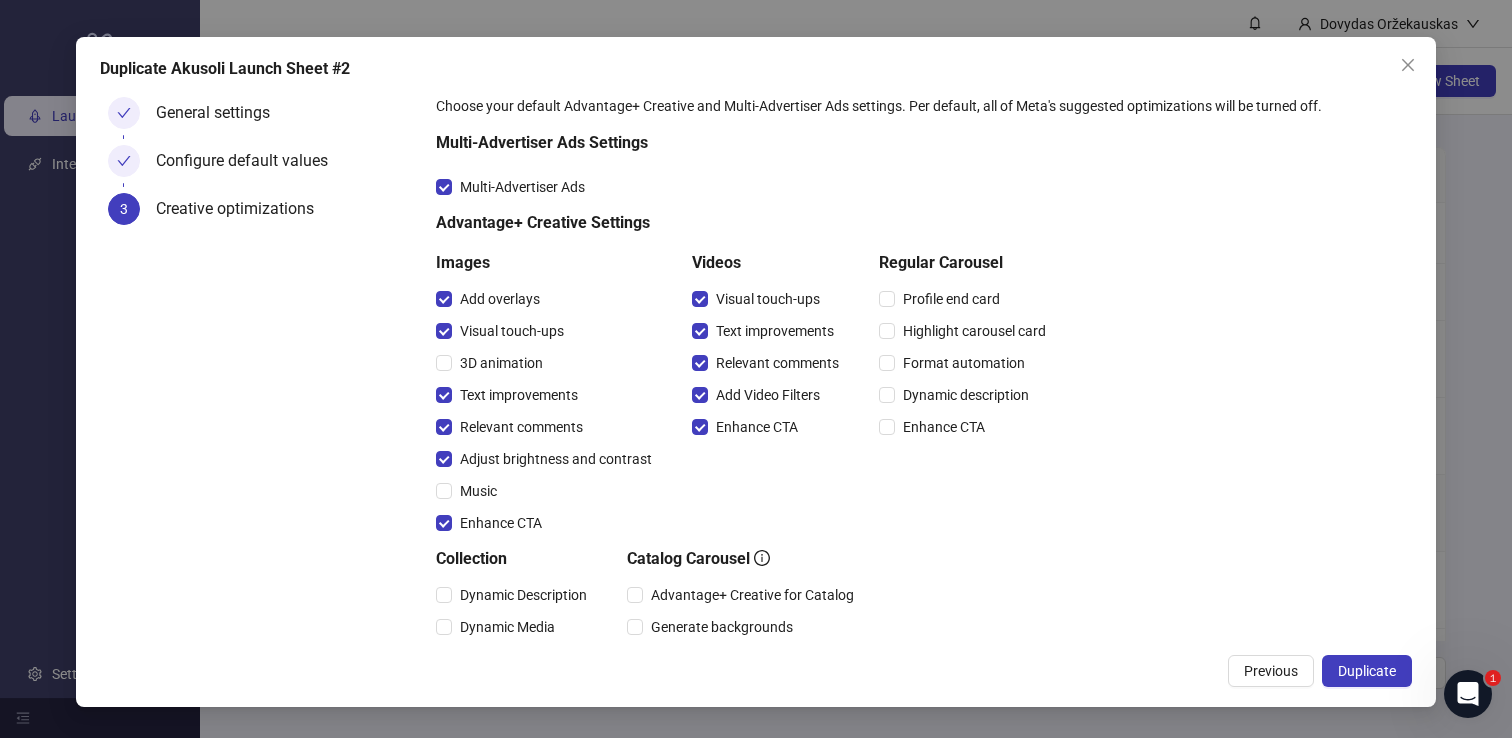 scroll, scrollTop: 31, scrollLeft: 0, axis: vertical 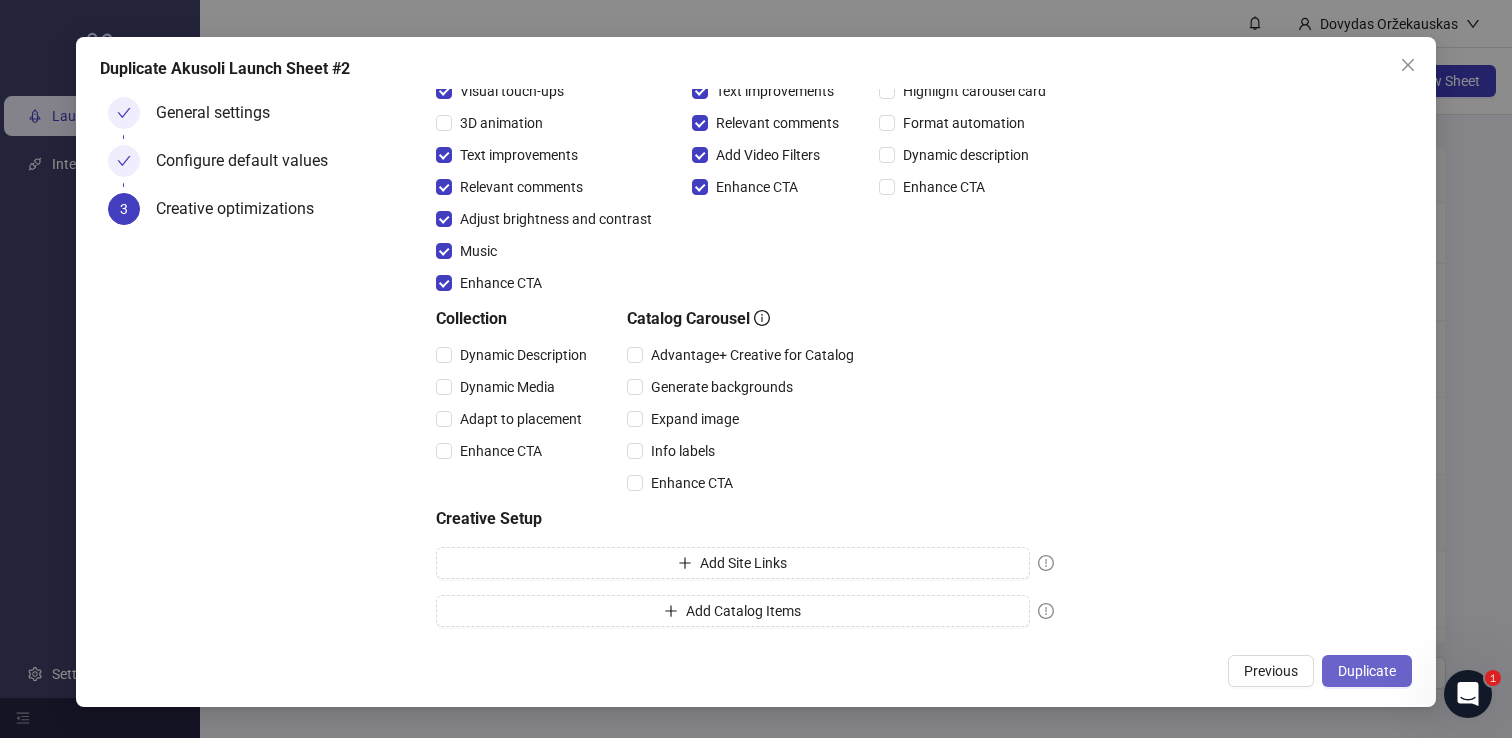 click on "Duplicate" at bounding box center (1367, 671) 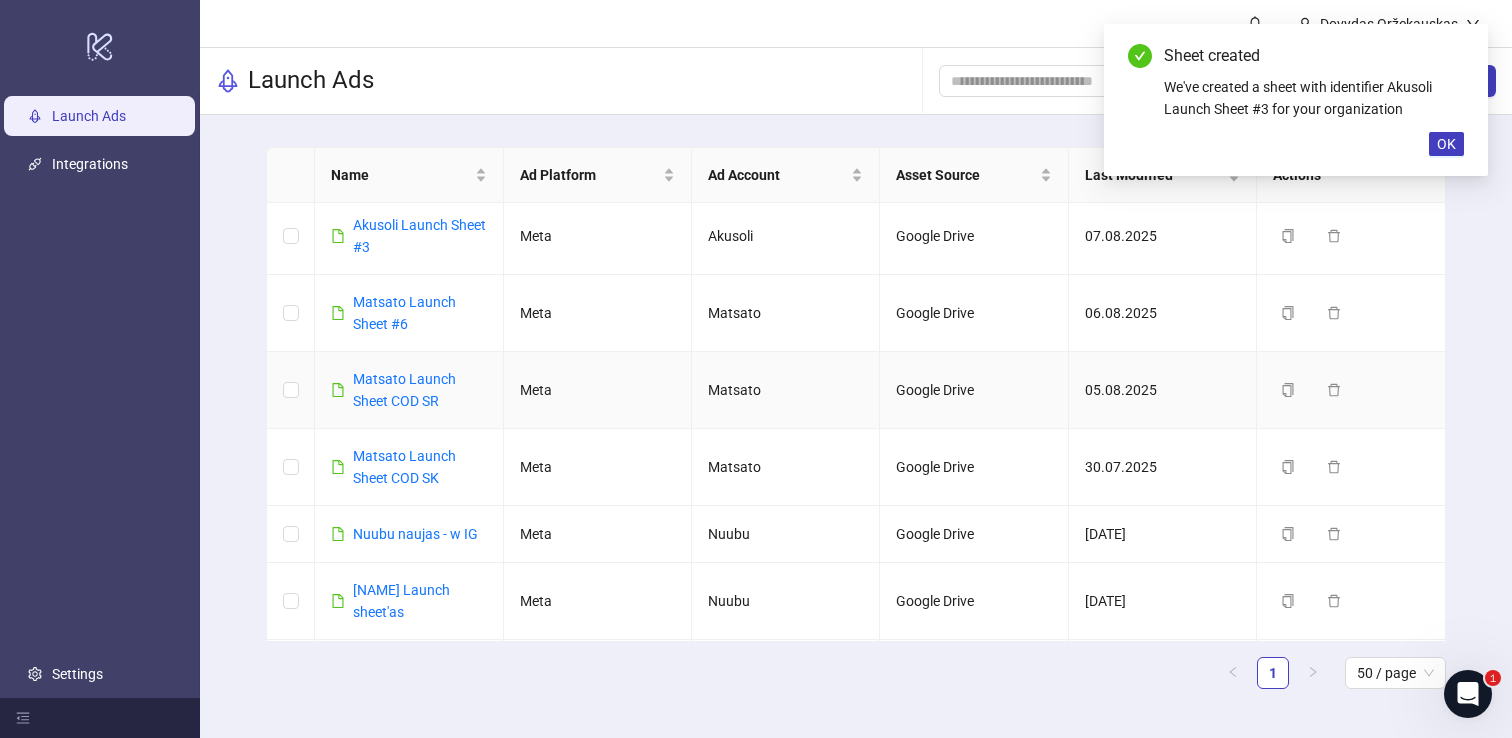 scroll, scrollTop: 0, scrollLeft: 0, axis: both 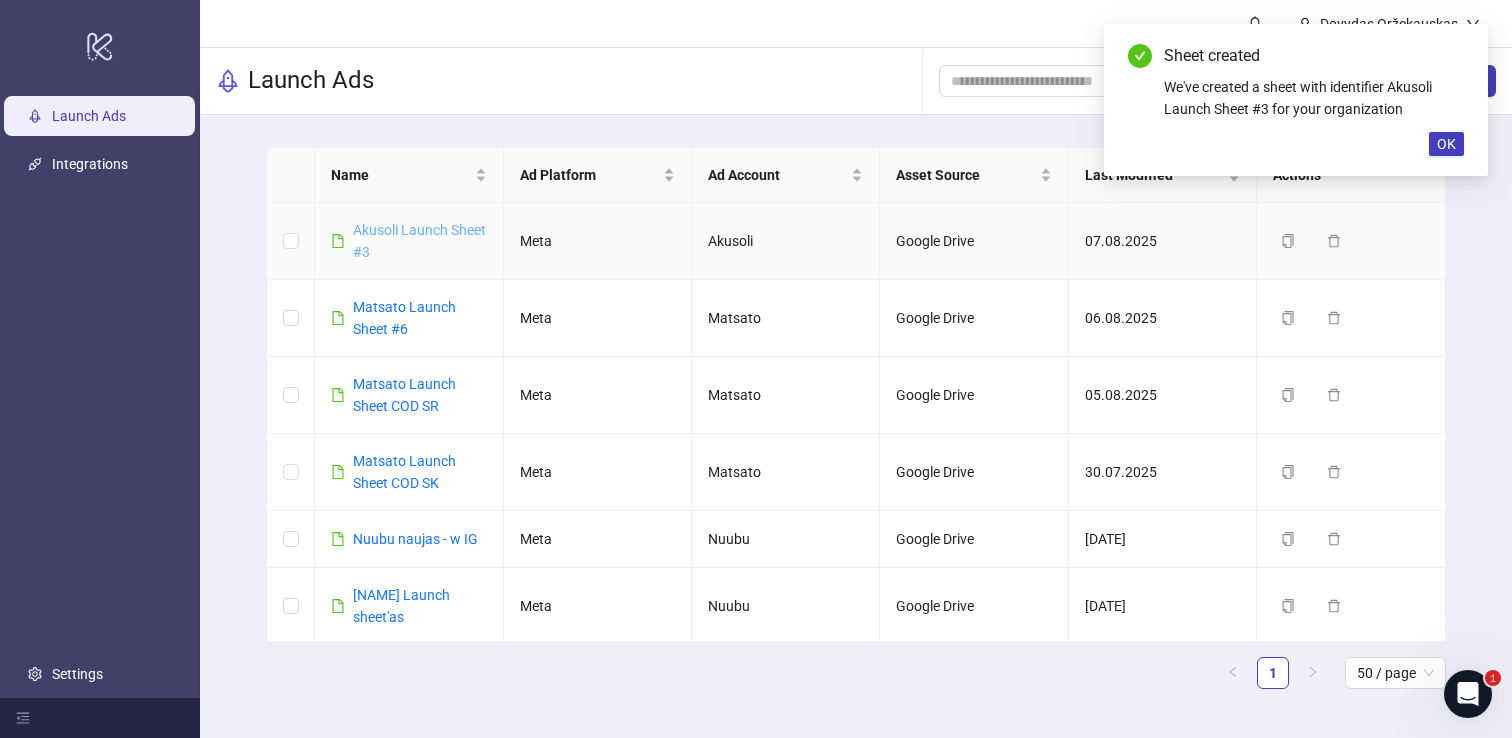 click on "Akusoli Launch Sheet #3" at bounding box center (419, 241) 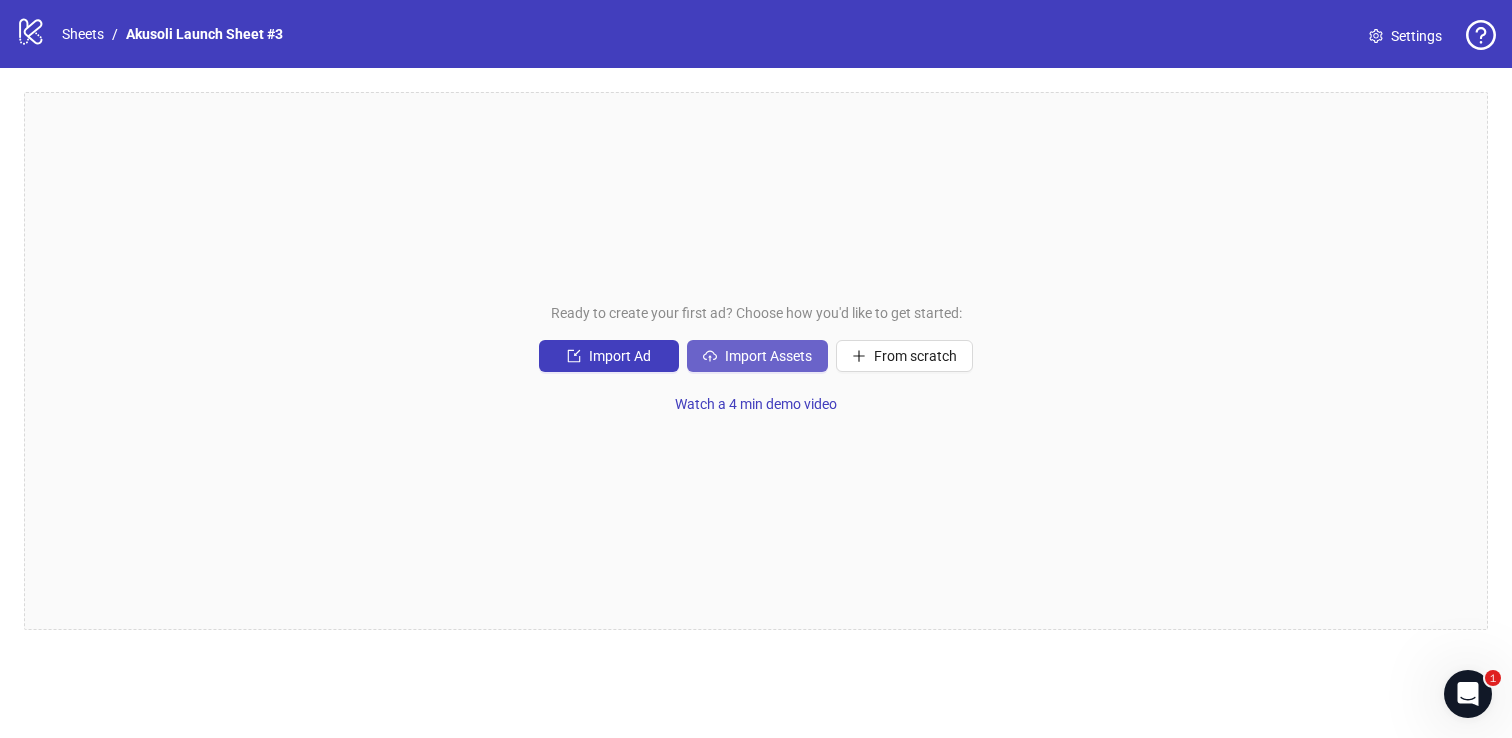 click on "Import Assets" at bounding box center [757, 356] 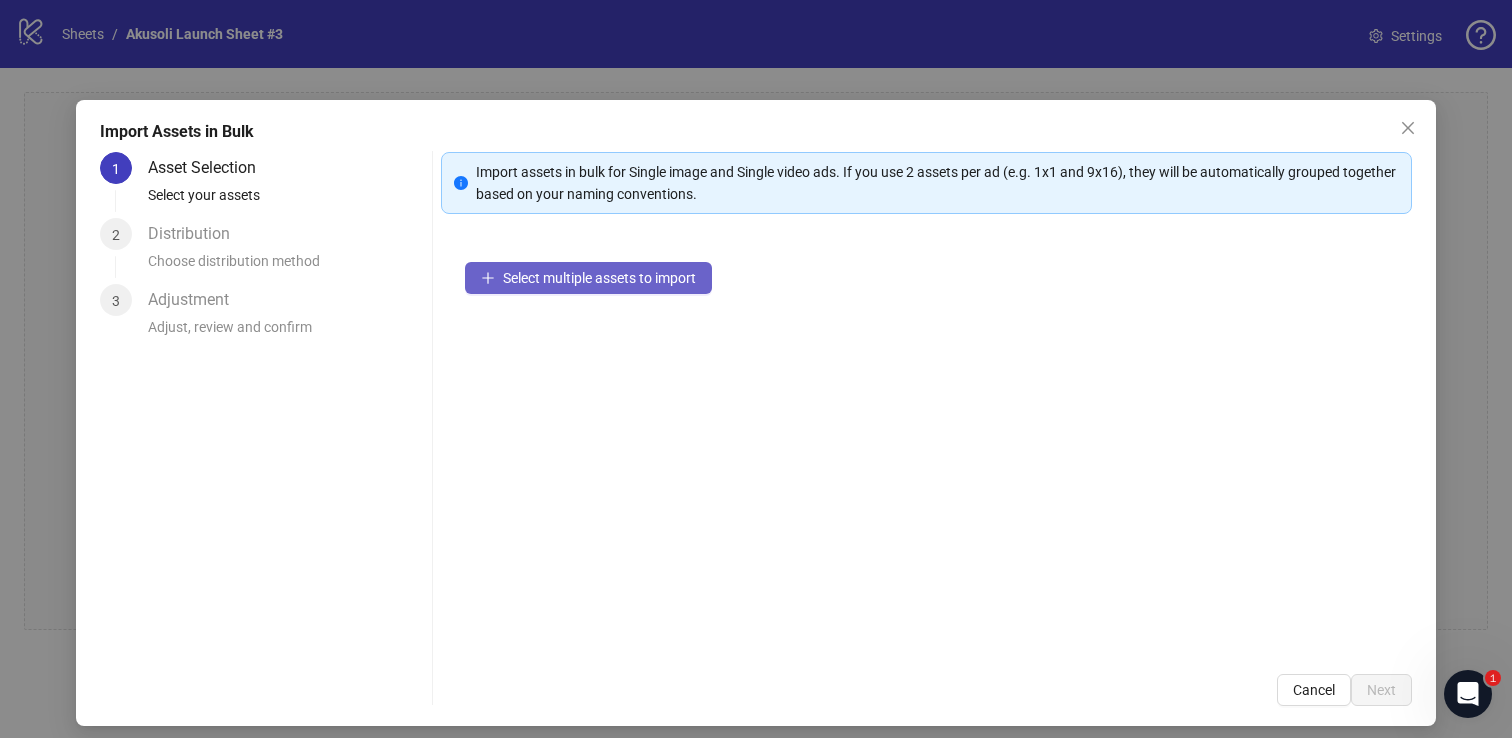 click on "Select multiple assets to import" at bounding box center (599, 278) 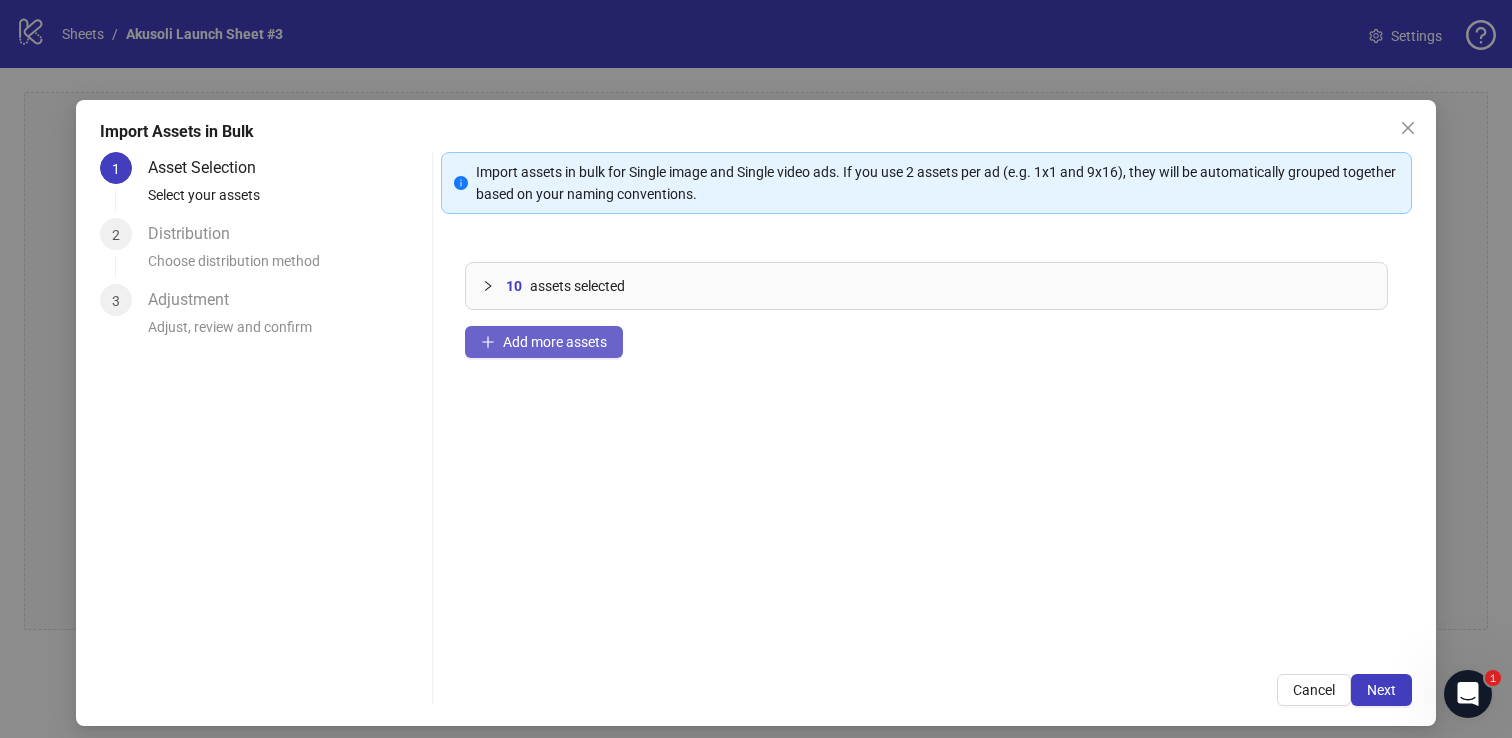 click on "Add more assets" at bounding box center [555, 342] 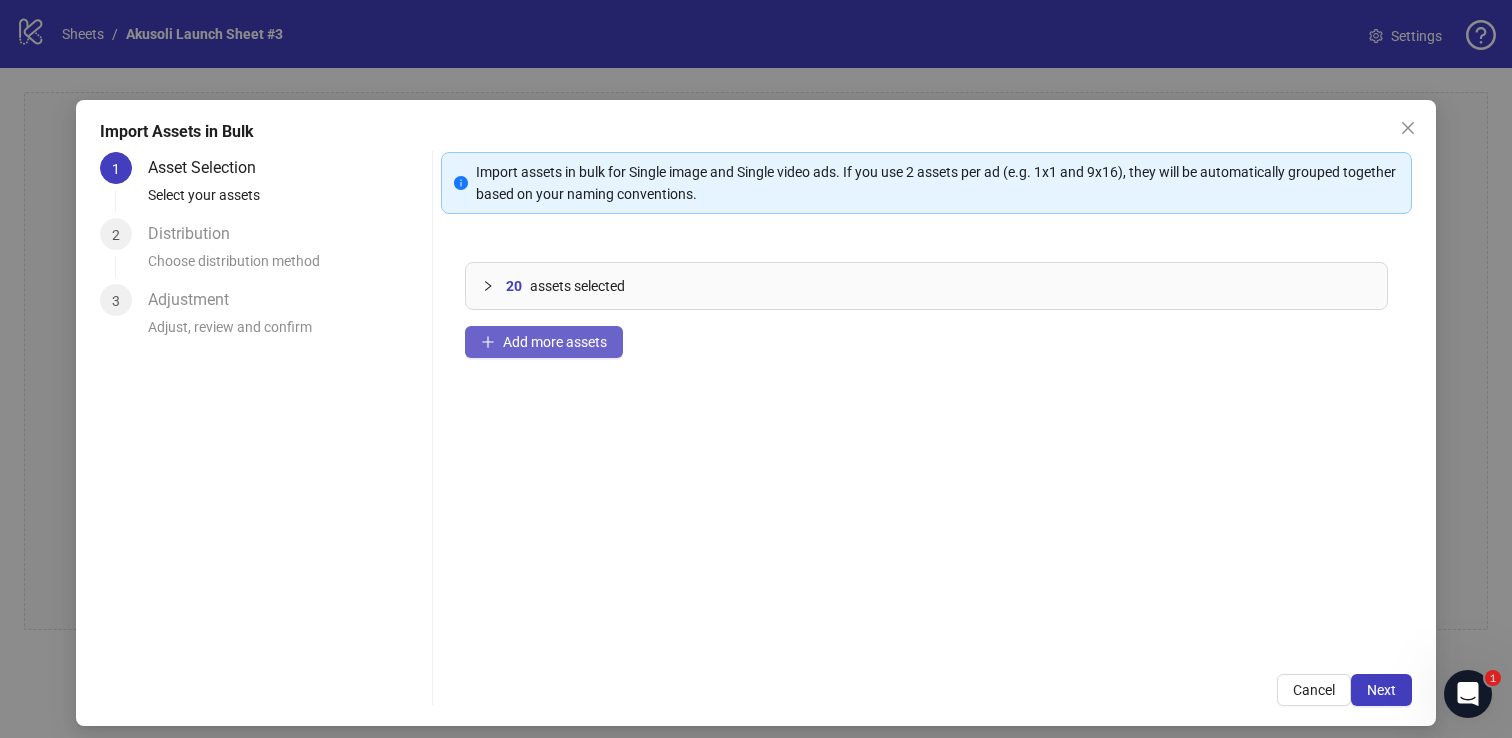 click on "Add more assets" at bounding box center (544, 342) 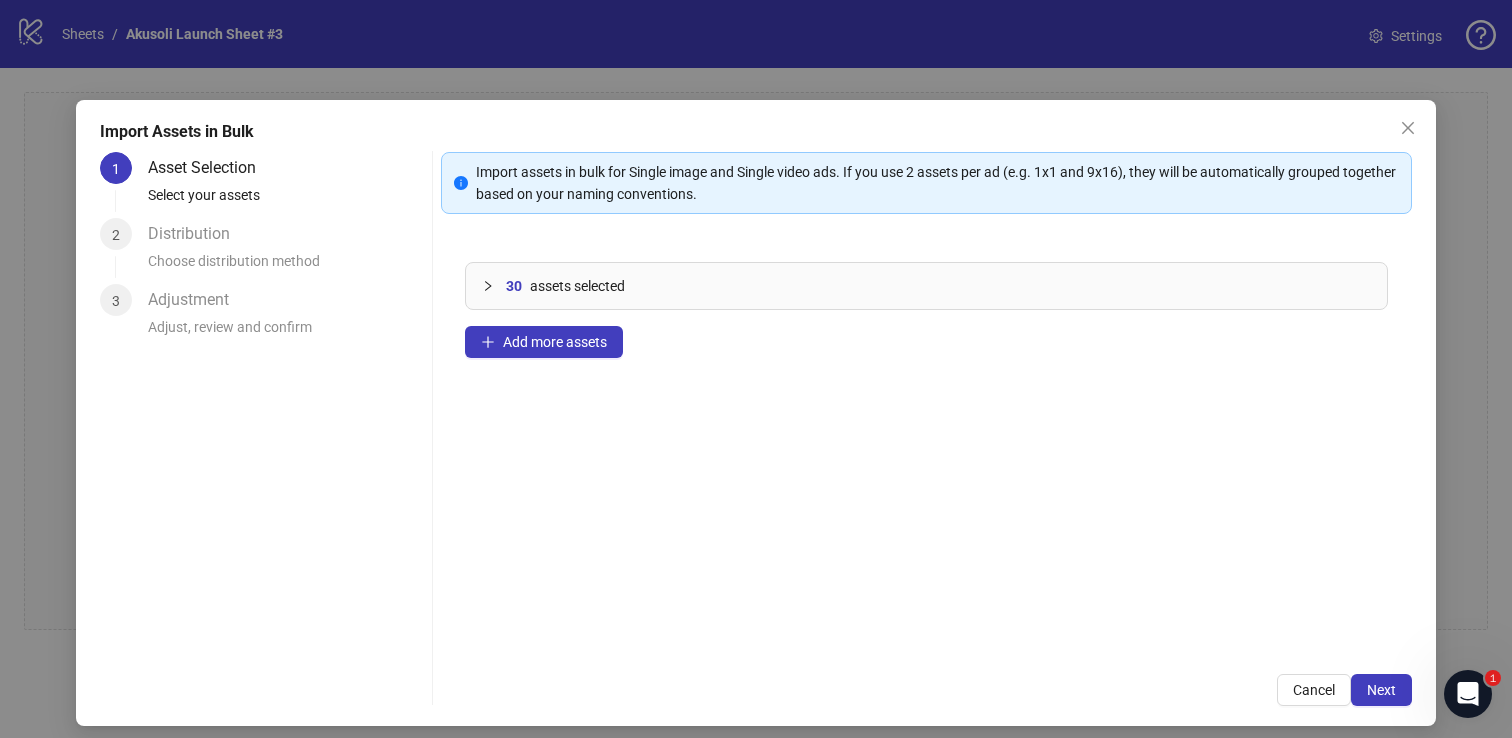 click on "30 assets selected Add more assets" at bounding box center (927, 444) 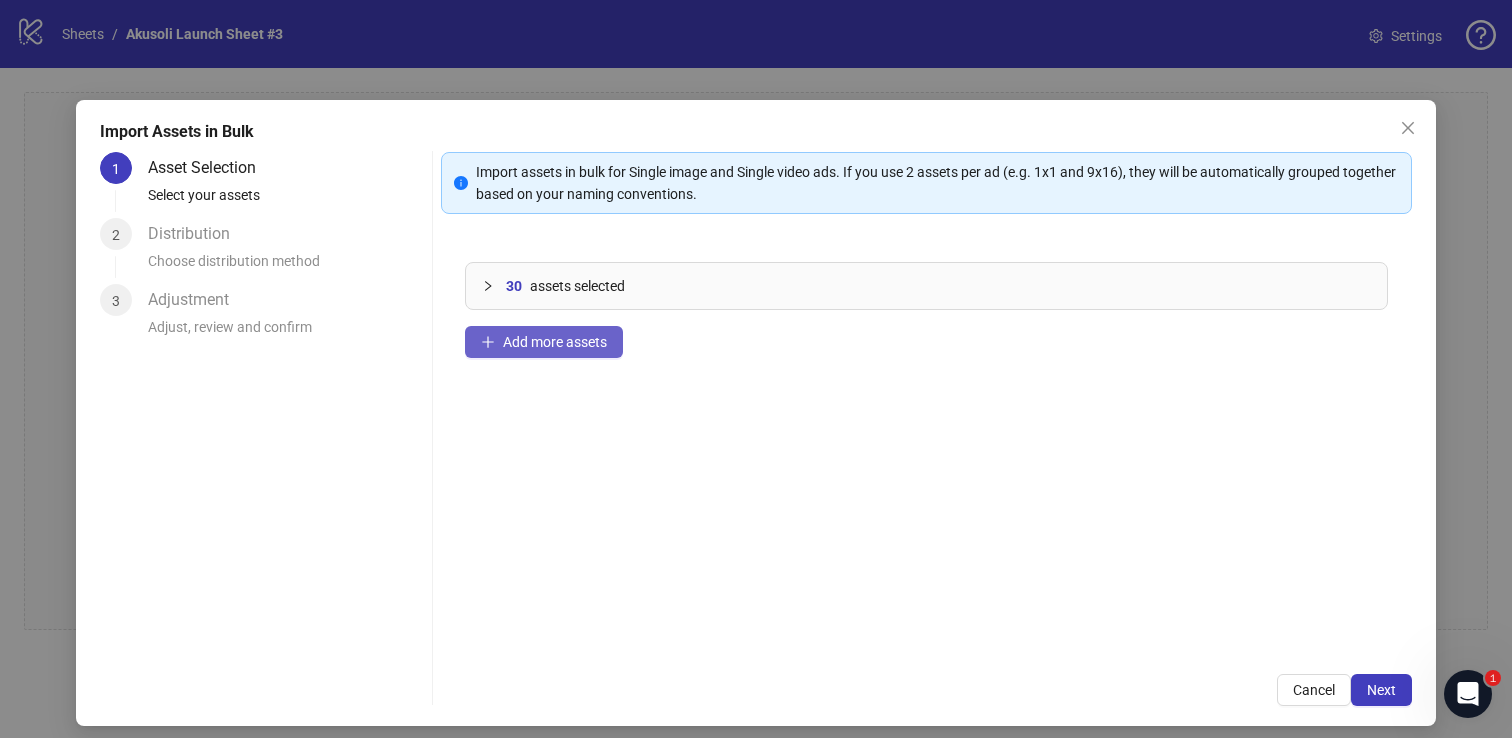 click on "Add more assets" at bounding box center (555, 342) 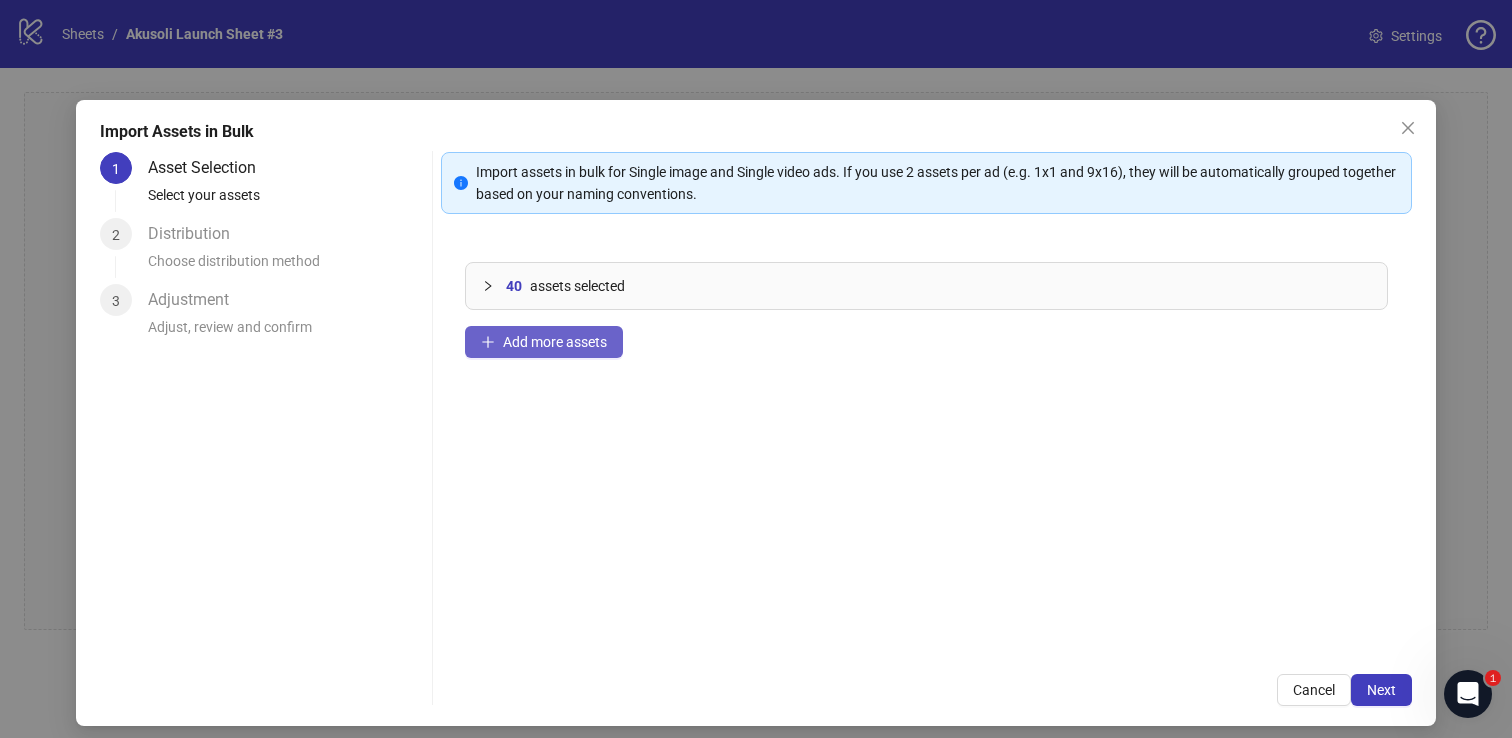 click on "Add more assets" at bounding box center (544, 342) 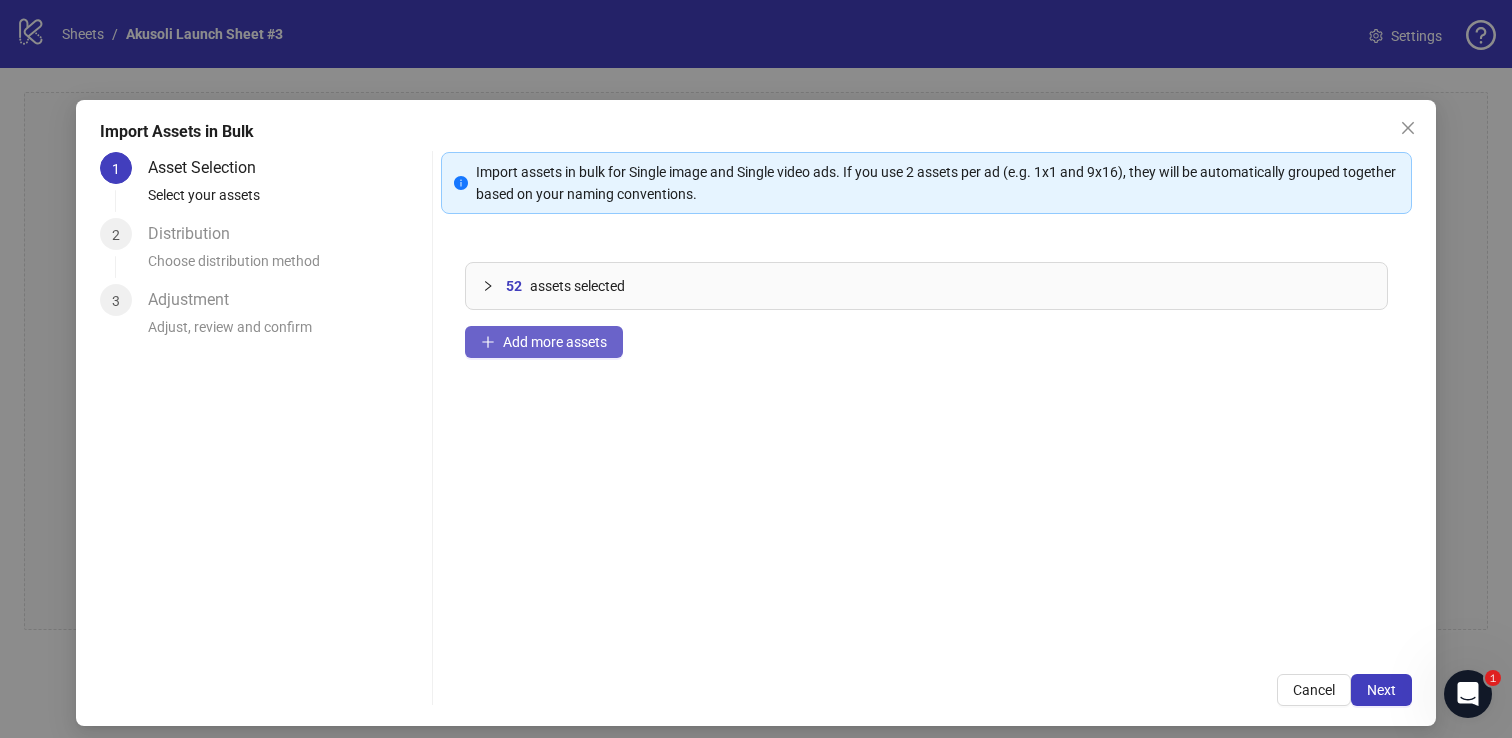 click on "Add more assets" at bounding box center (555, 342) 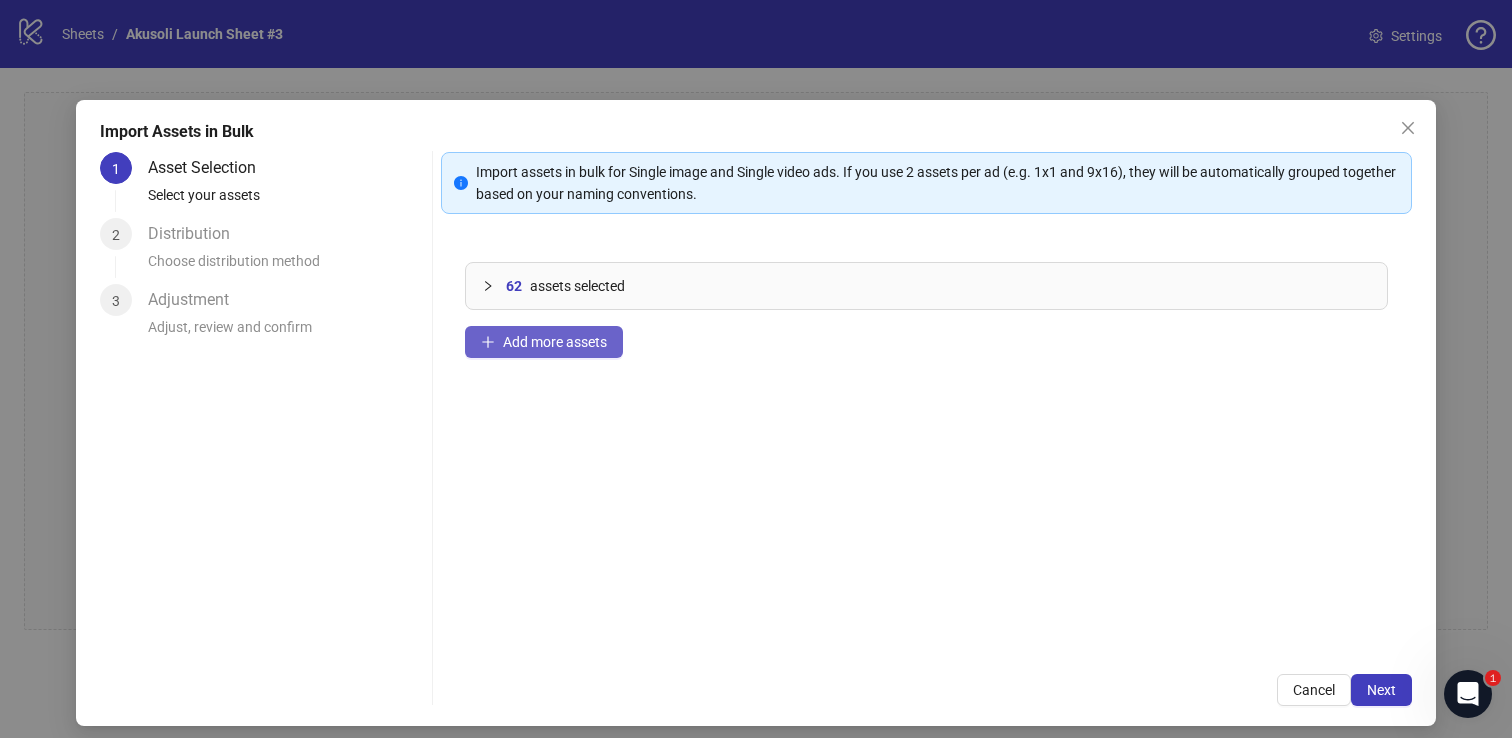 click on "Add more assets" at bounding box center (555, 342) 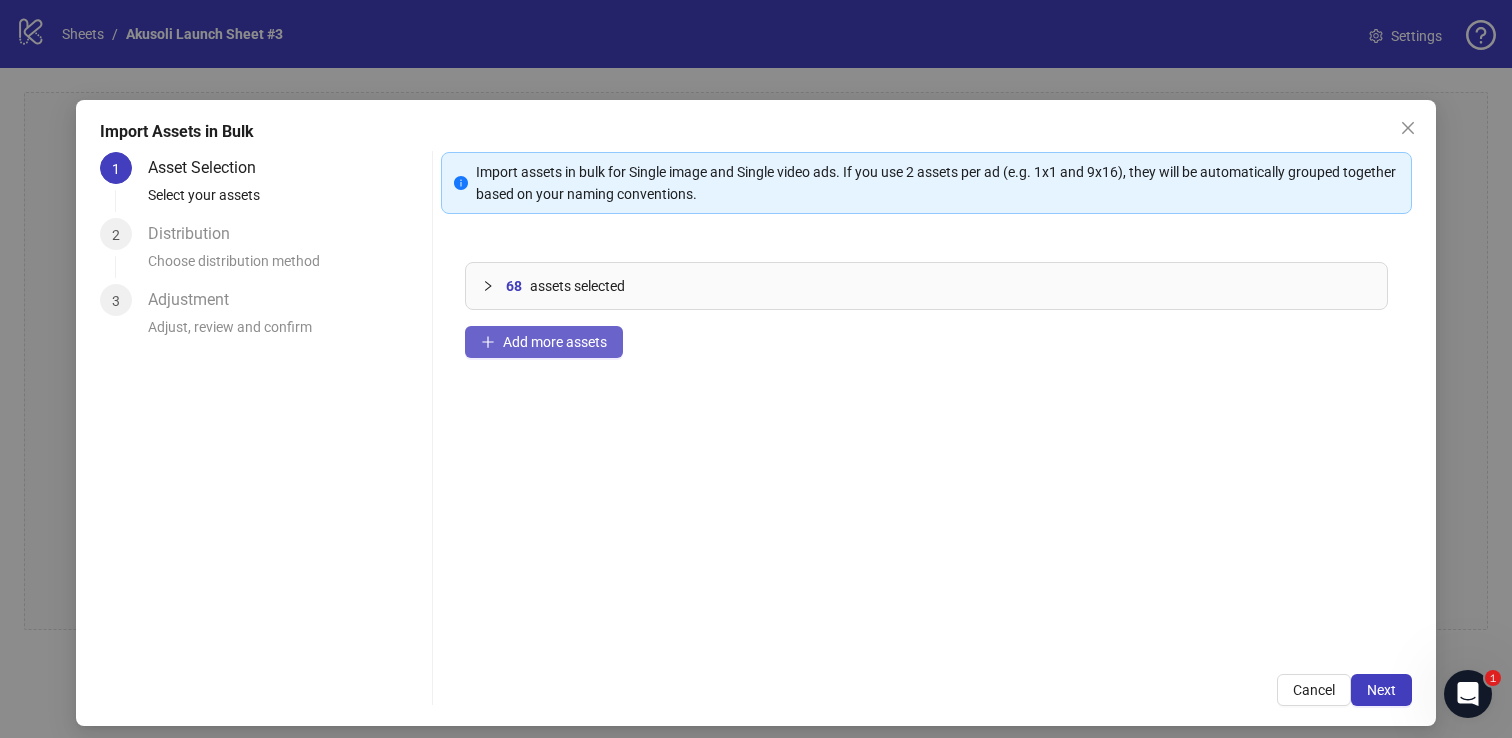 click on "Add more assets" at bounding box center (555, 342) 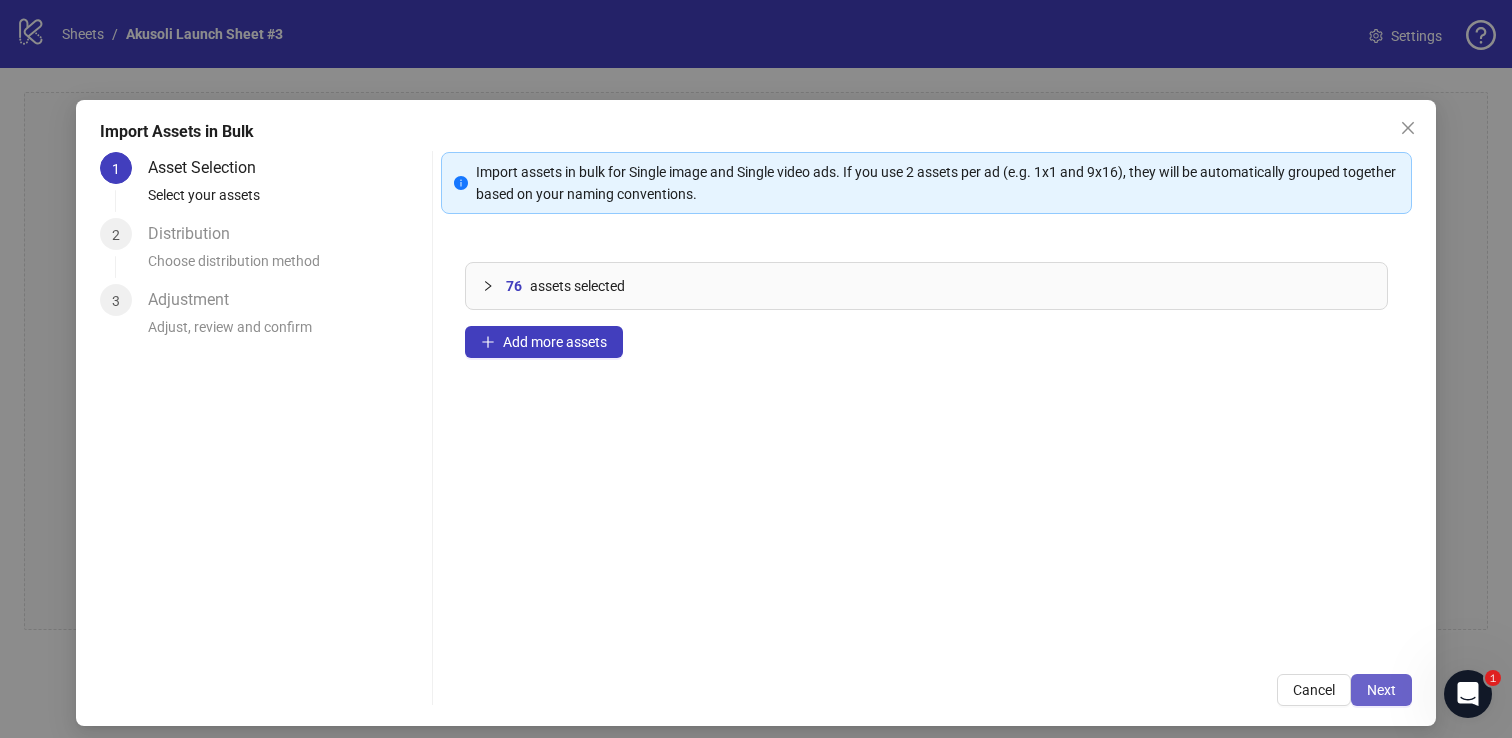 click on "Next" at bounding box center [1381, 690] 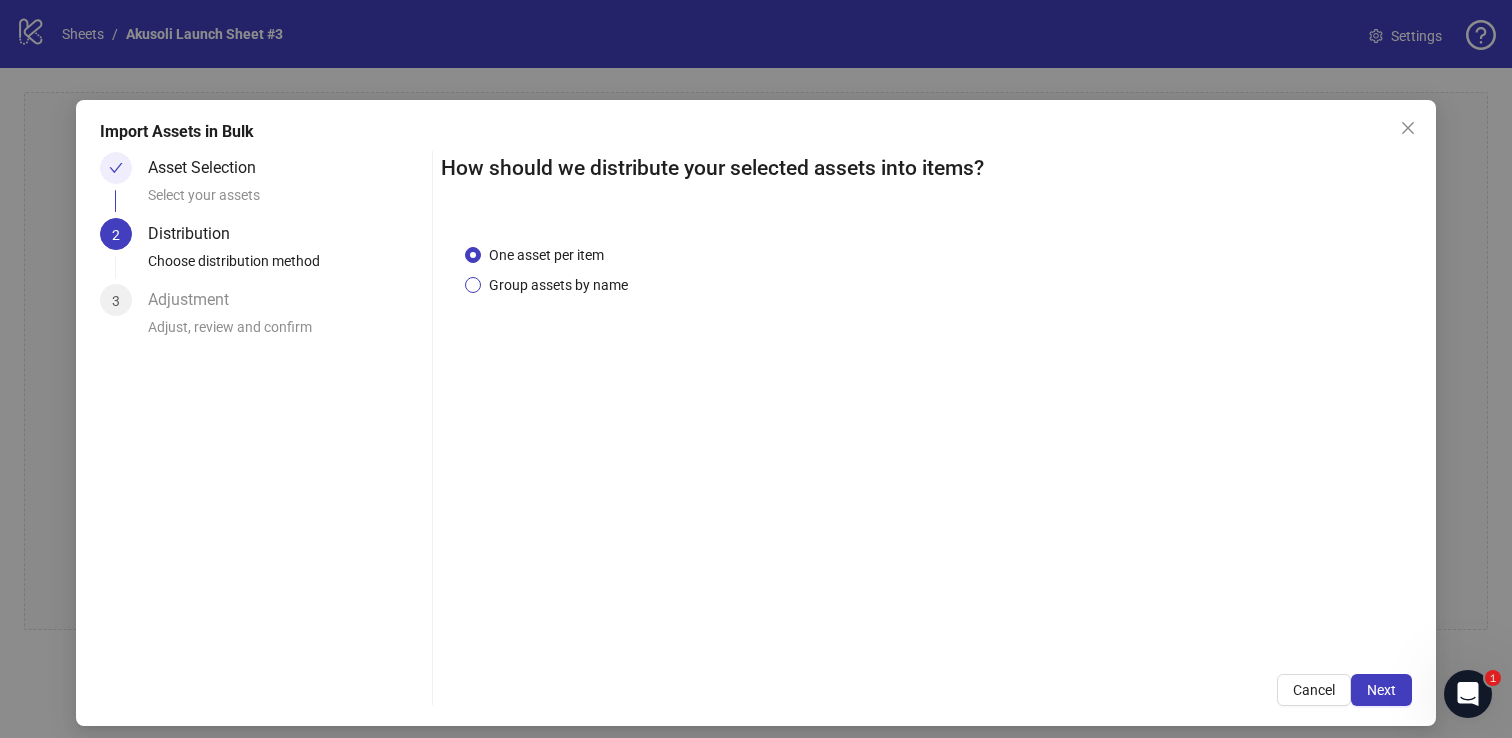 click on "Group assets by name" at bounding box center [558, 285] 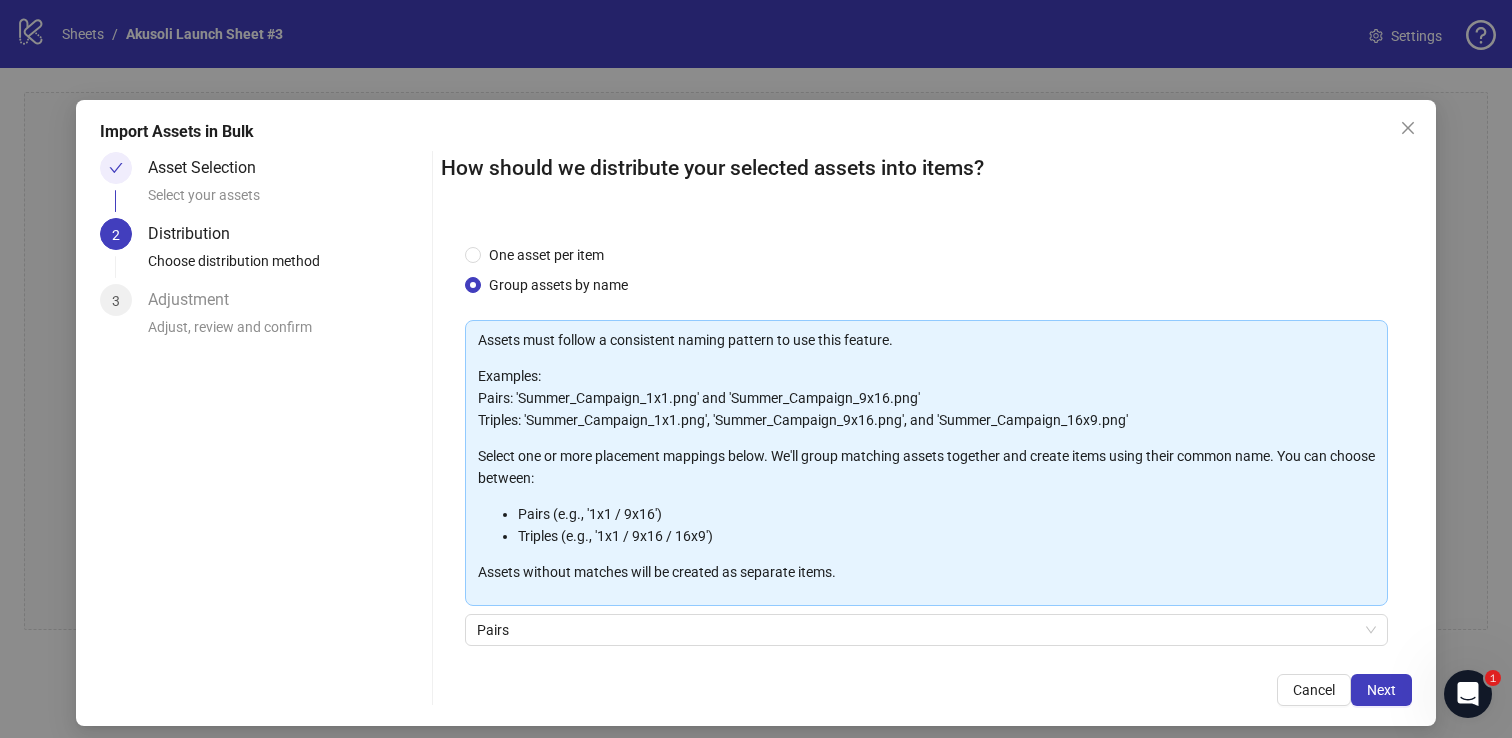 scroll, scrollTop: 155, scrollLeft: 0, axis: vertical 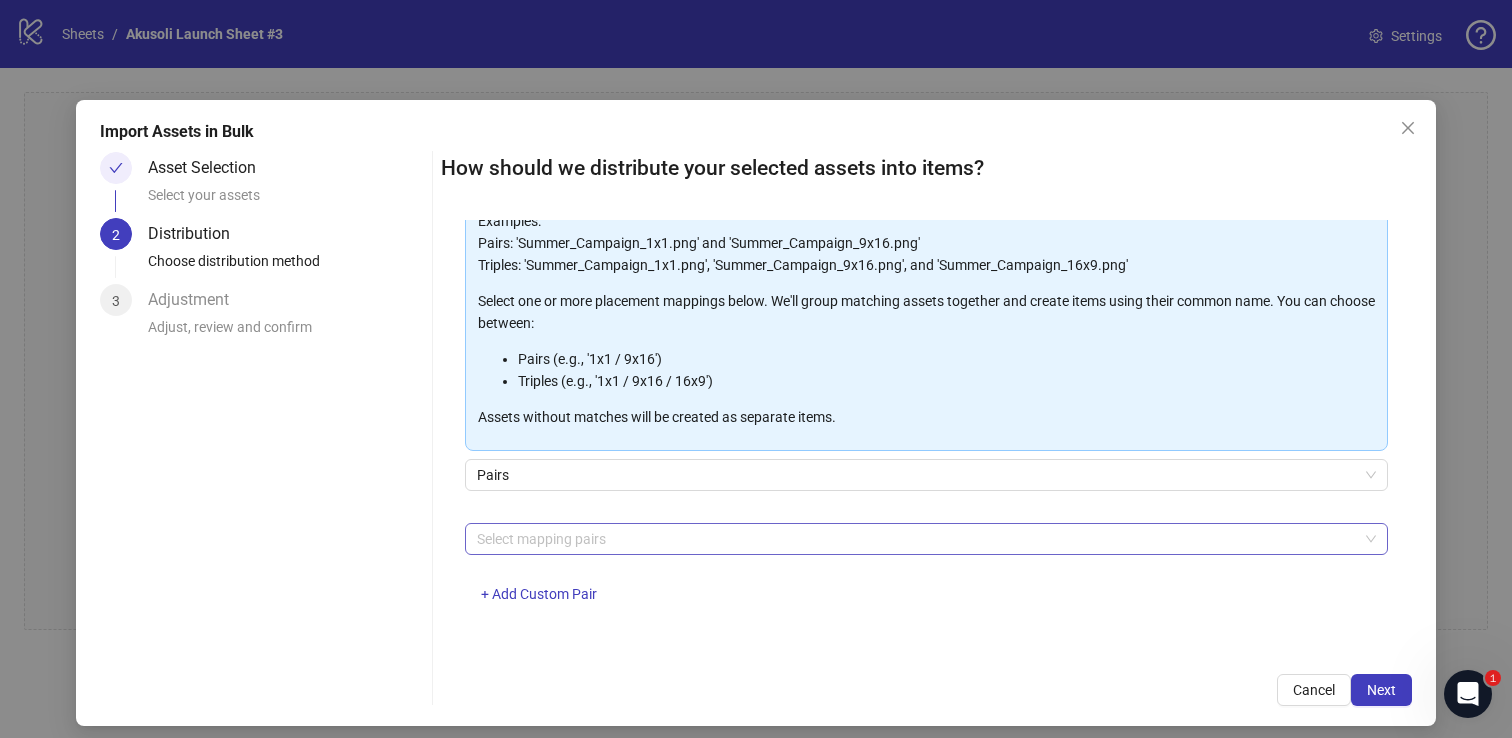 click at bounding box center (916, 539) 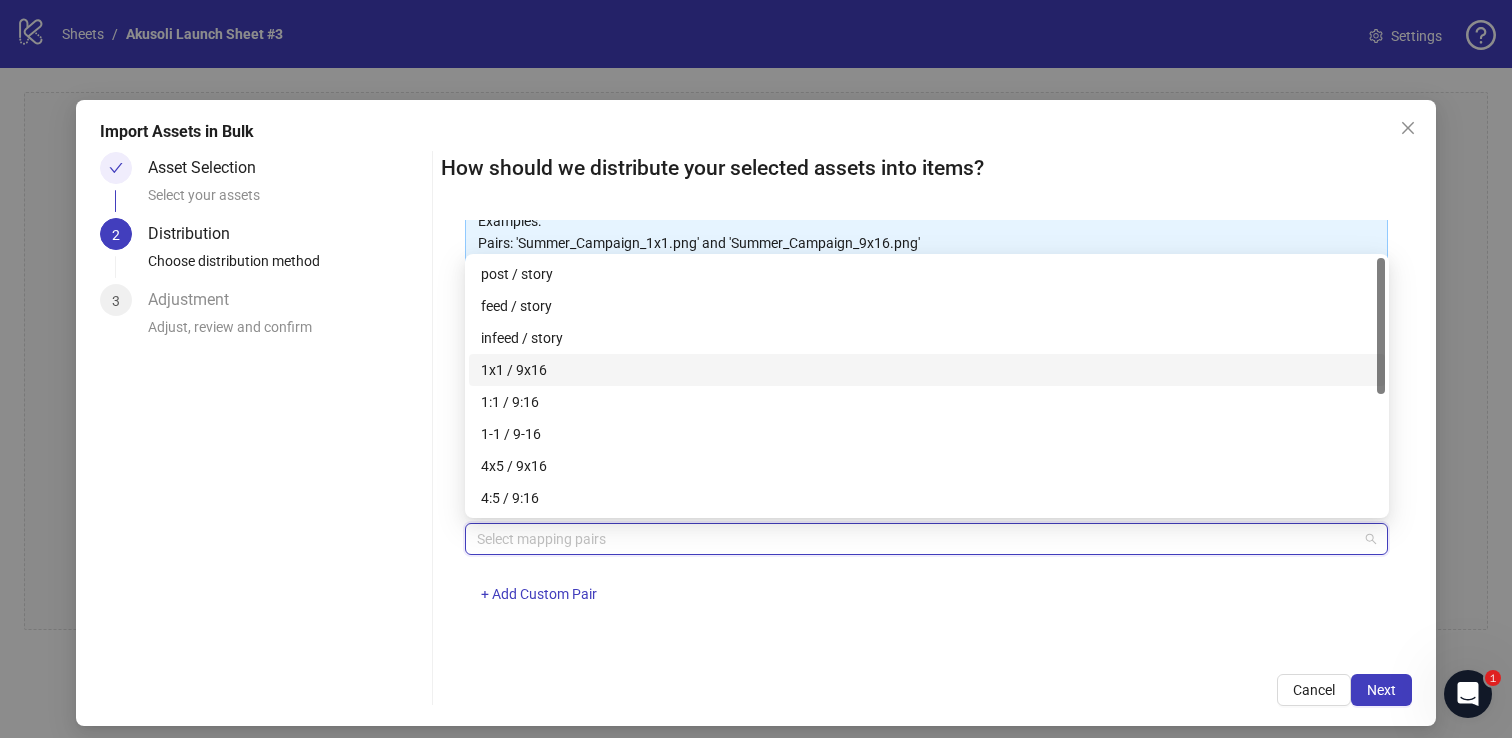 click on "1x1 / 9x16" at bounding box center (927, 370) 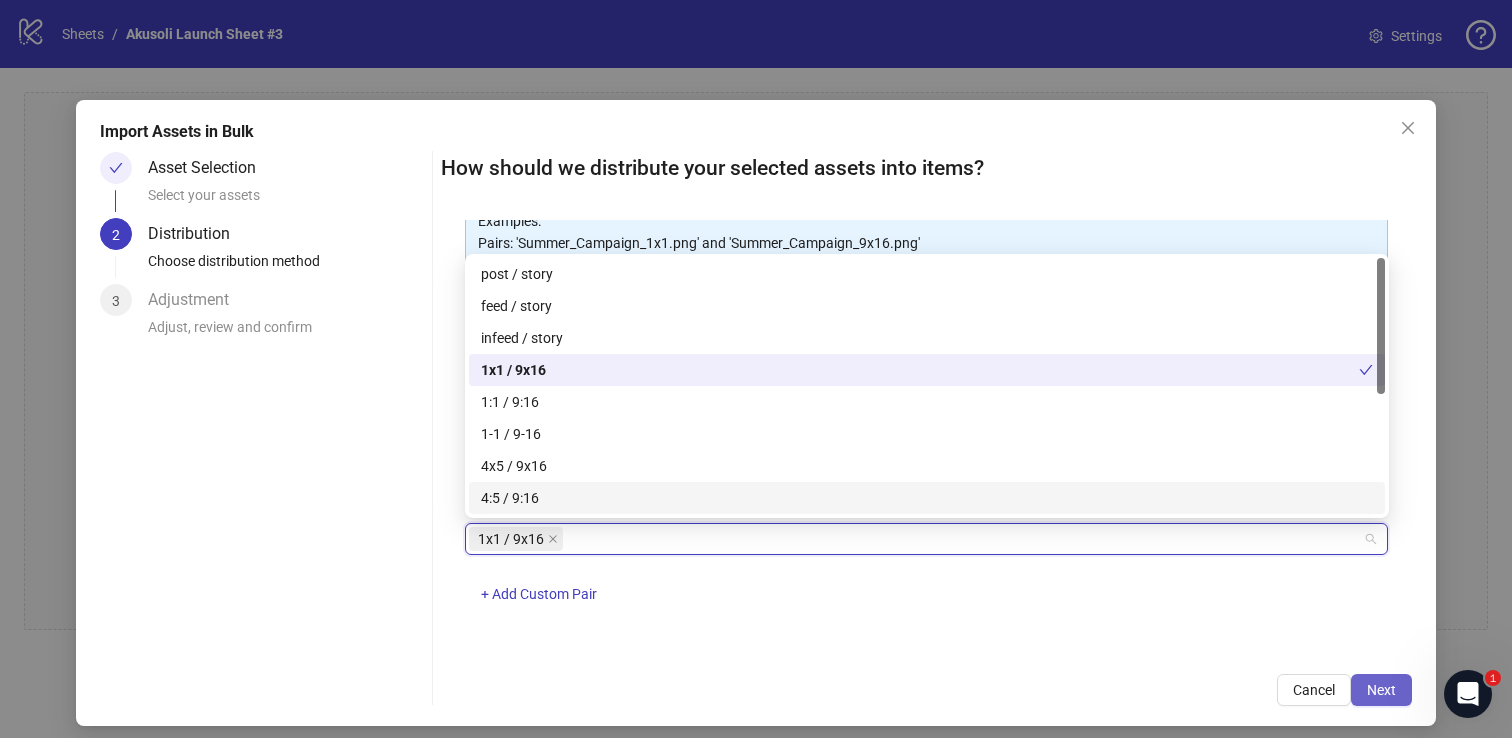 click on "Next" at bounding box center (1381, 690) 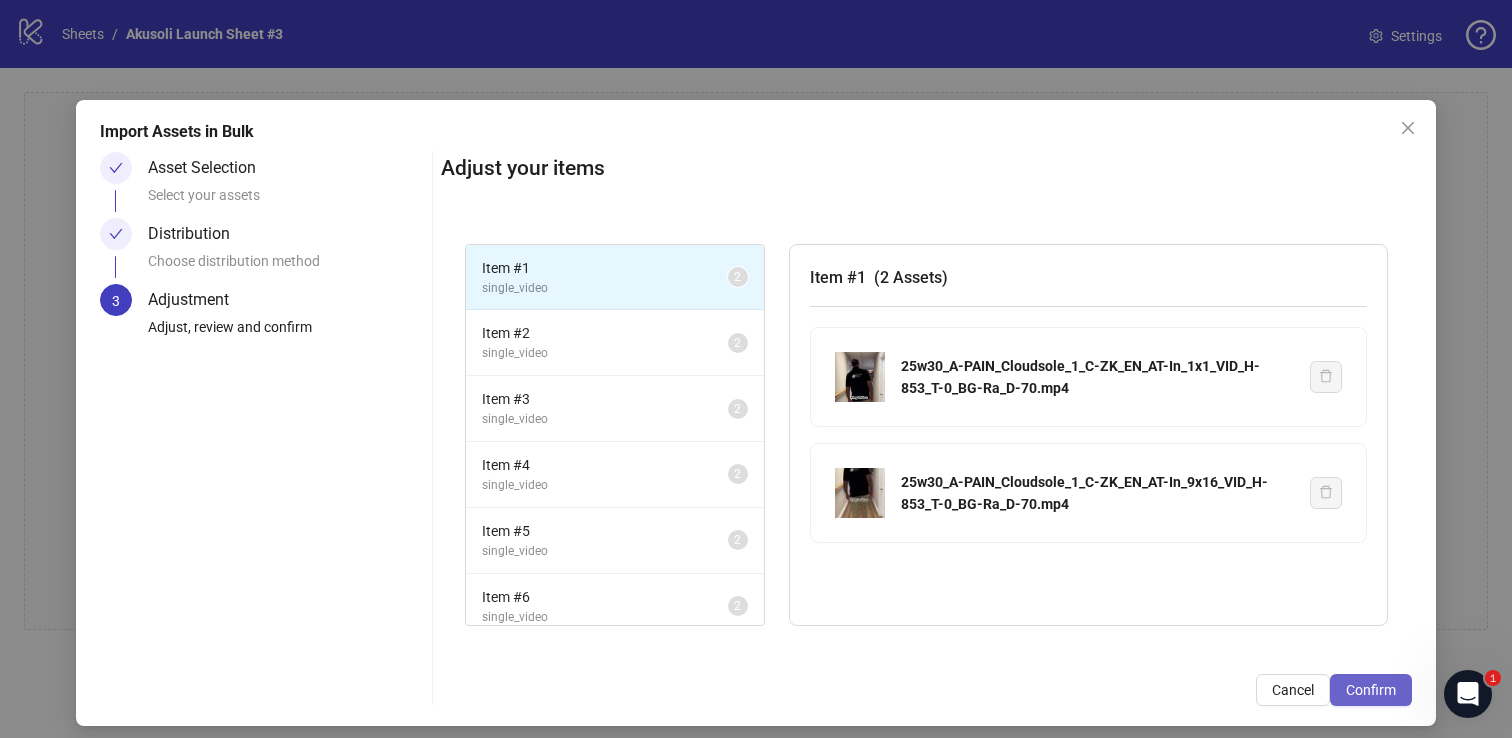 click on "Confirm" at bounding box center (1371, 690) 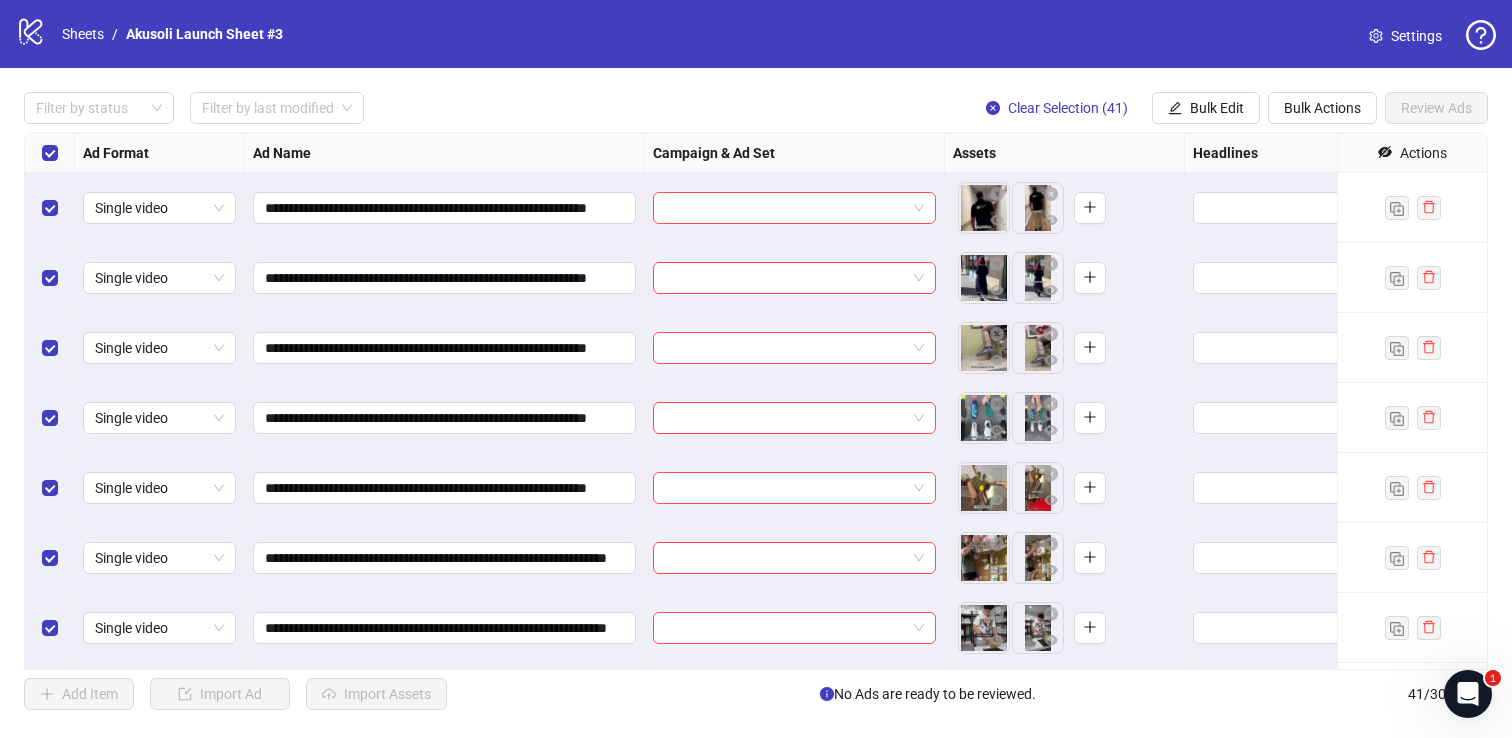 click on "Add Item Import Ad Import Assets  No Ads are ready to be reviewed. 41 / 300  items" at bounding box center [756, 694] 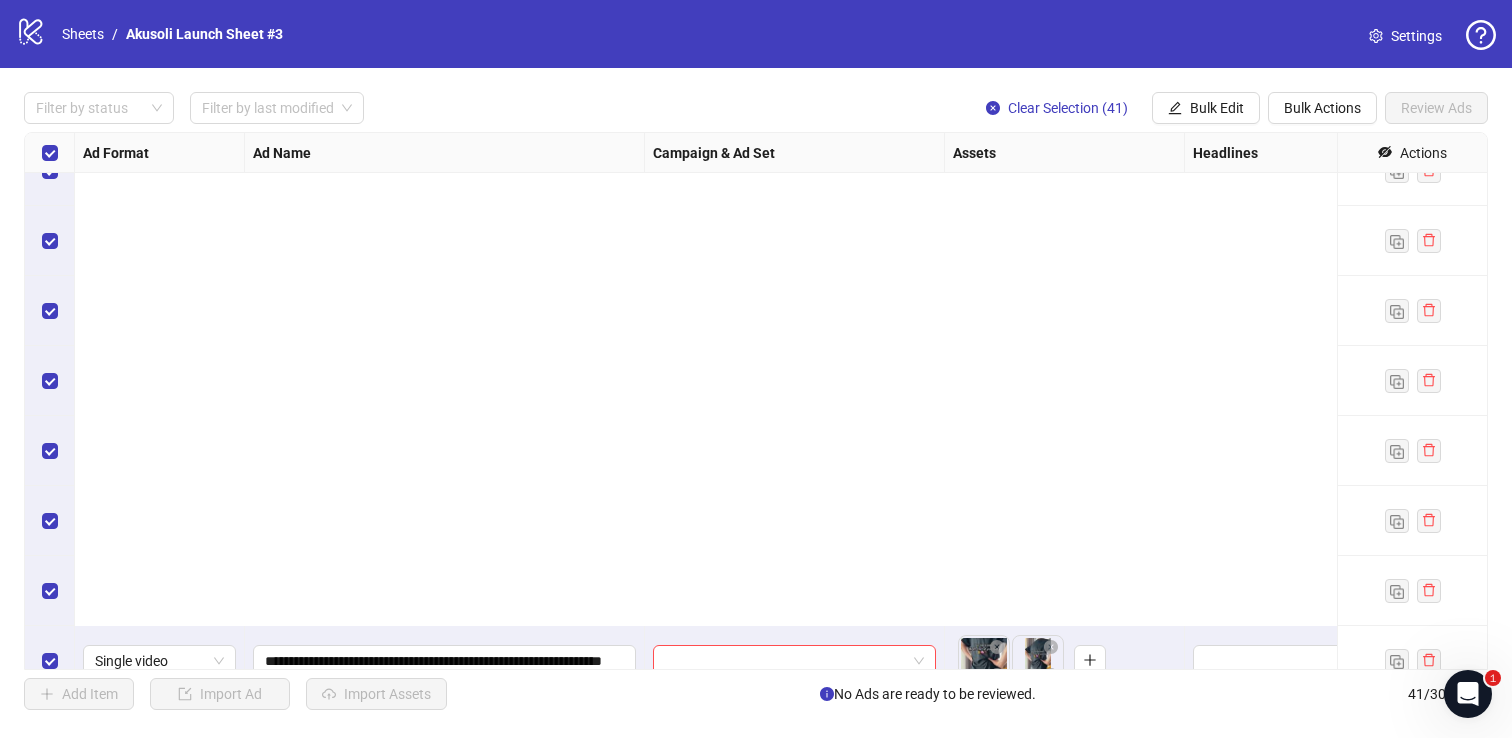 scroll, scrollTop: 2374, scrollLeft: 0, axis: vertical 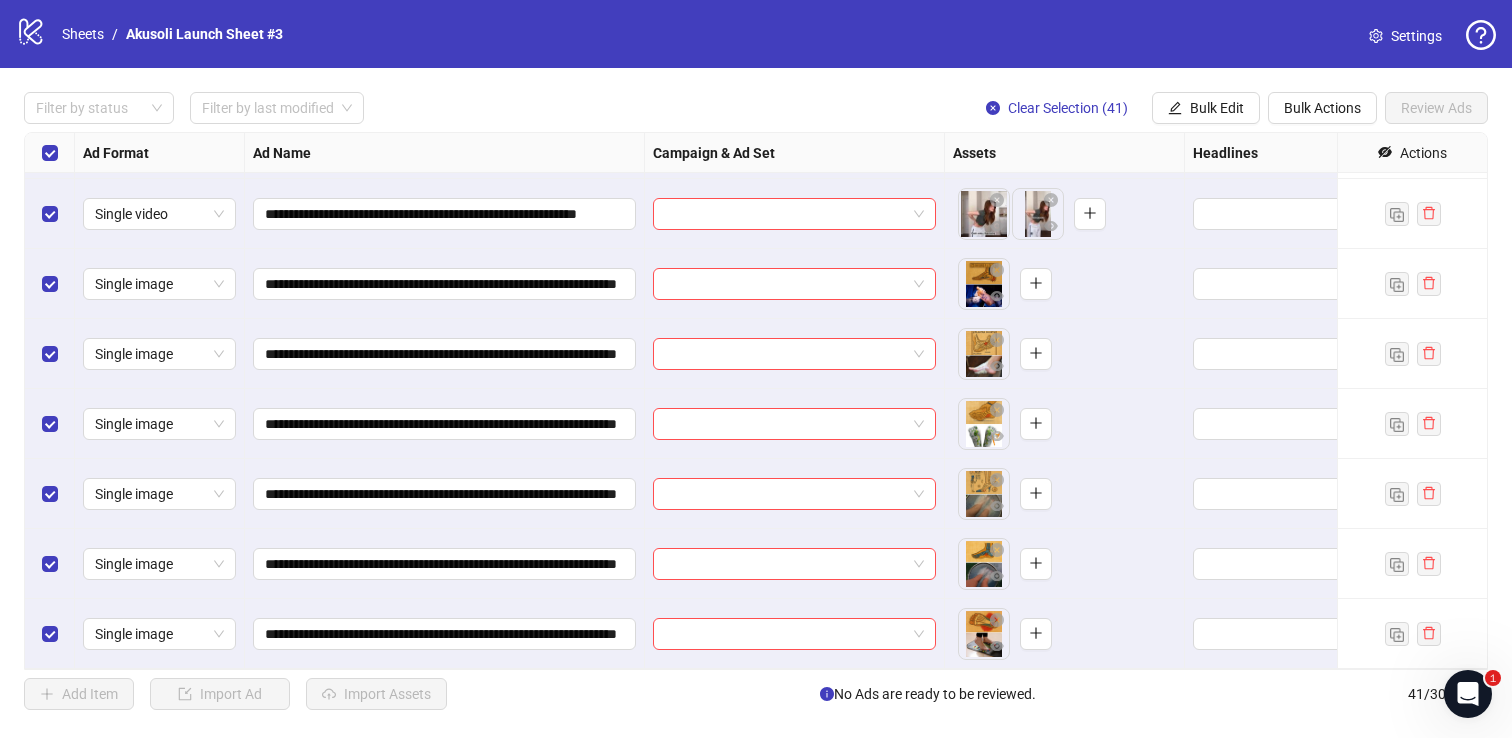 click on "**********" at bounding box center [756, 401] 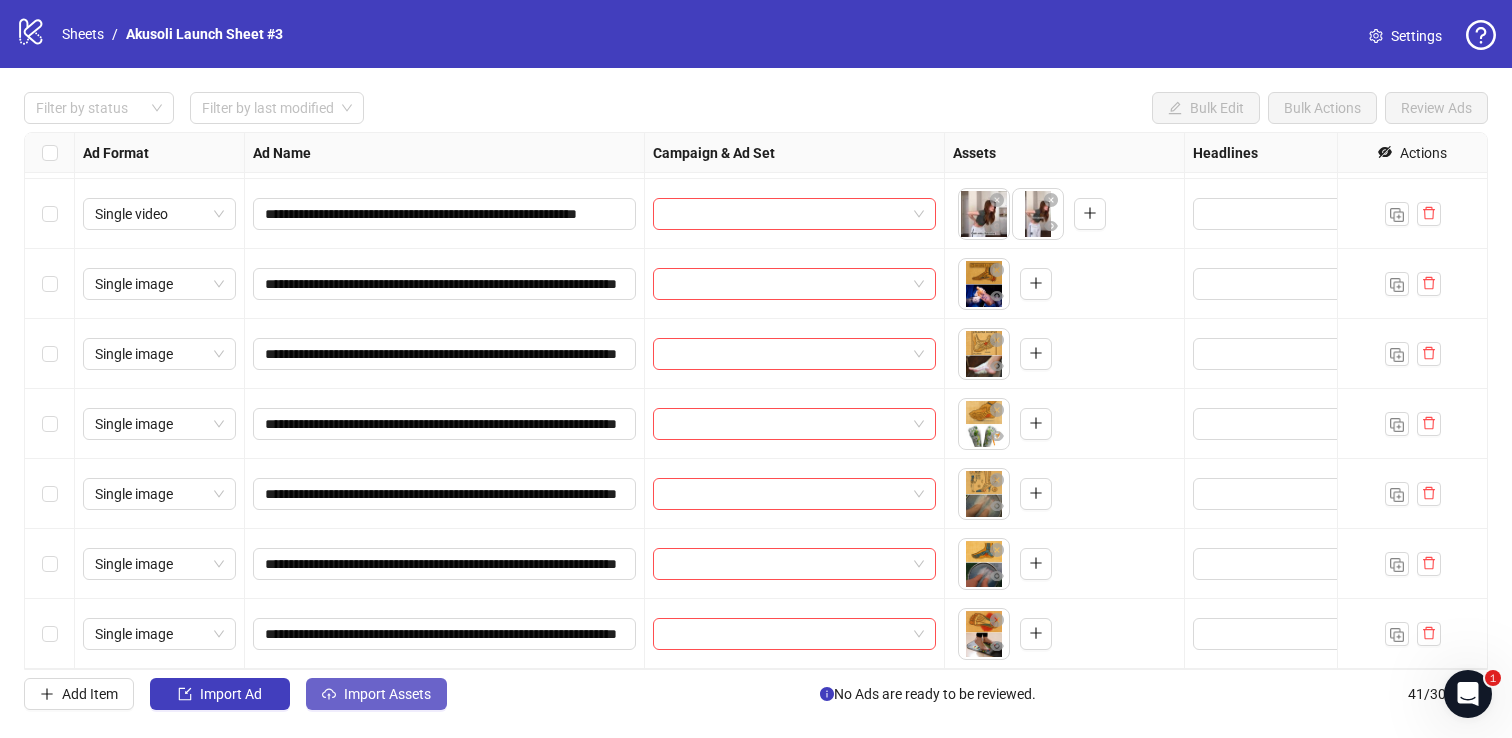 click on "Import Assets" at bounding box center (387, 694) 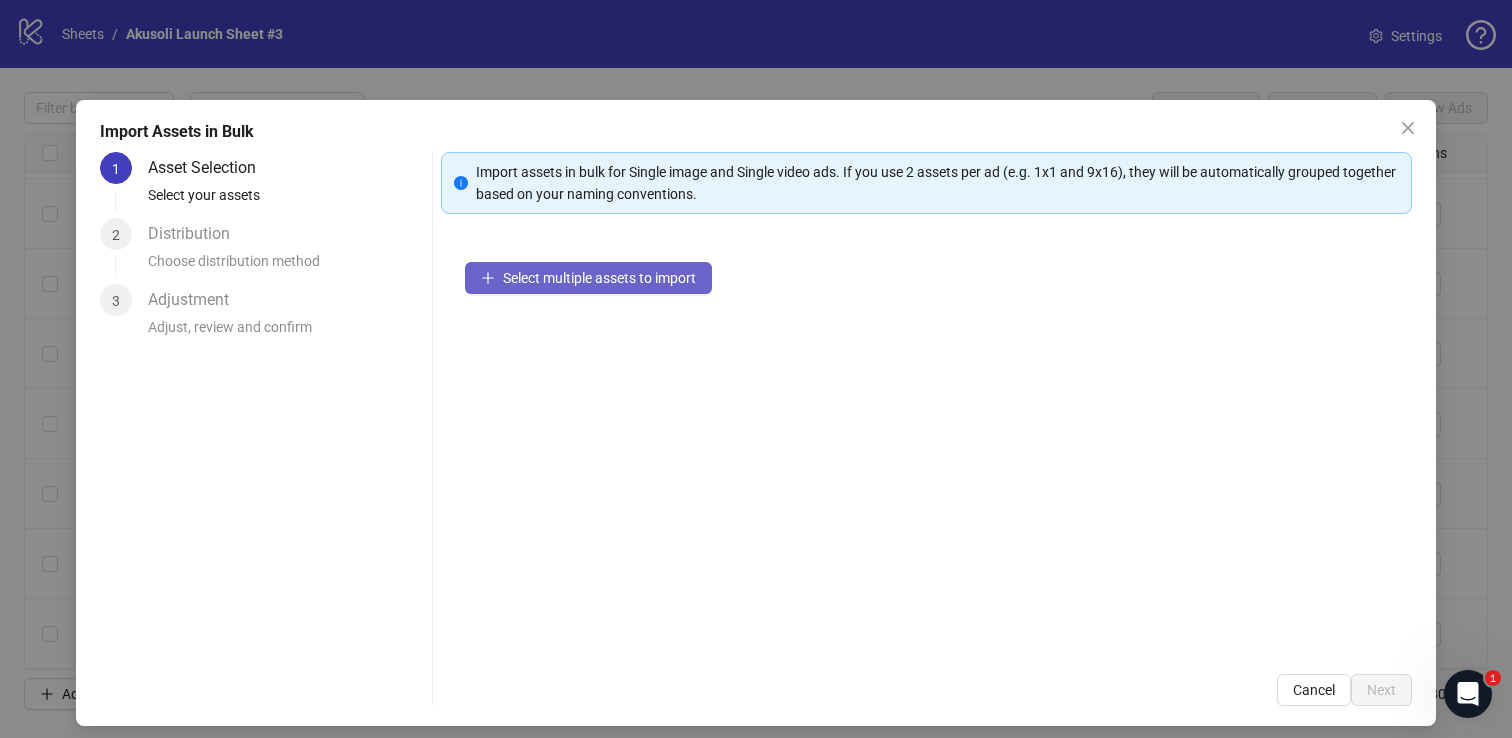 click on "Select multiple assets to import" at bounding box center (599, 278) 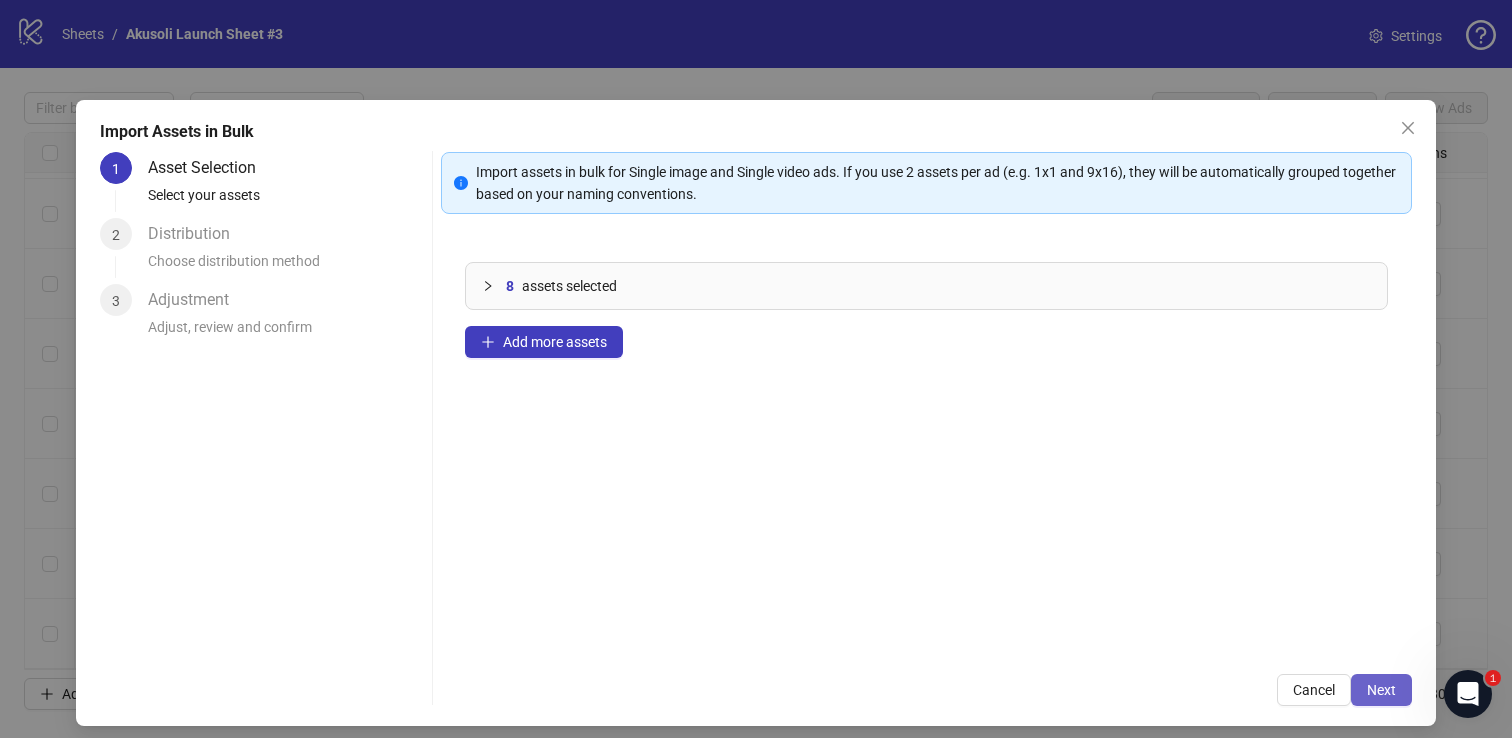 click on "Next" at bounding box center [1381, 690] 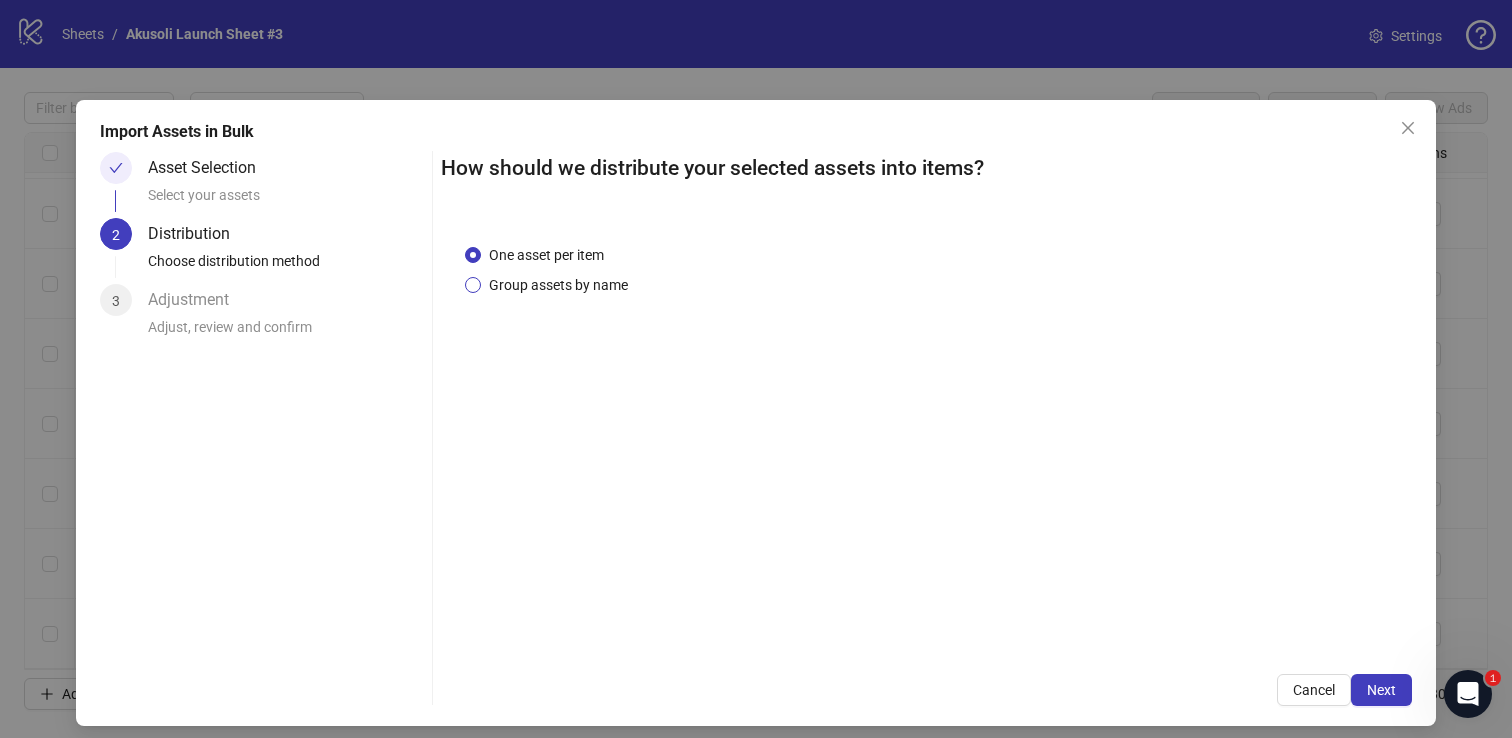 click on "Group assets by name" at bounding box center [558, 285] 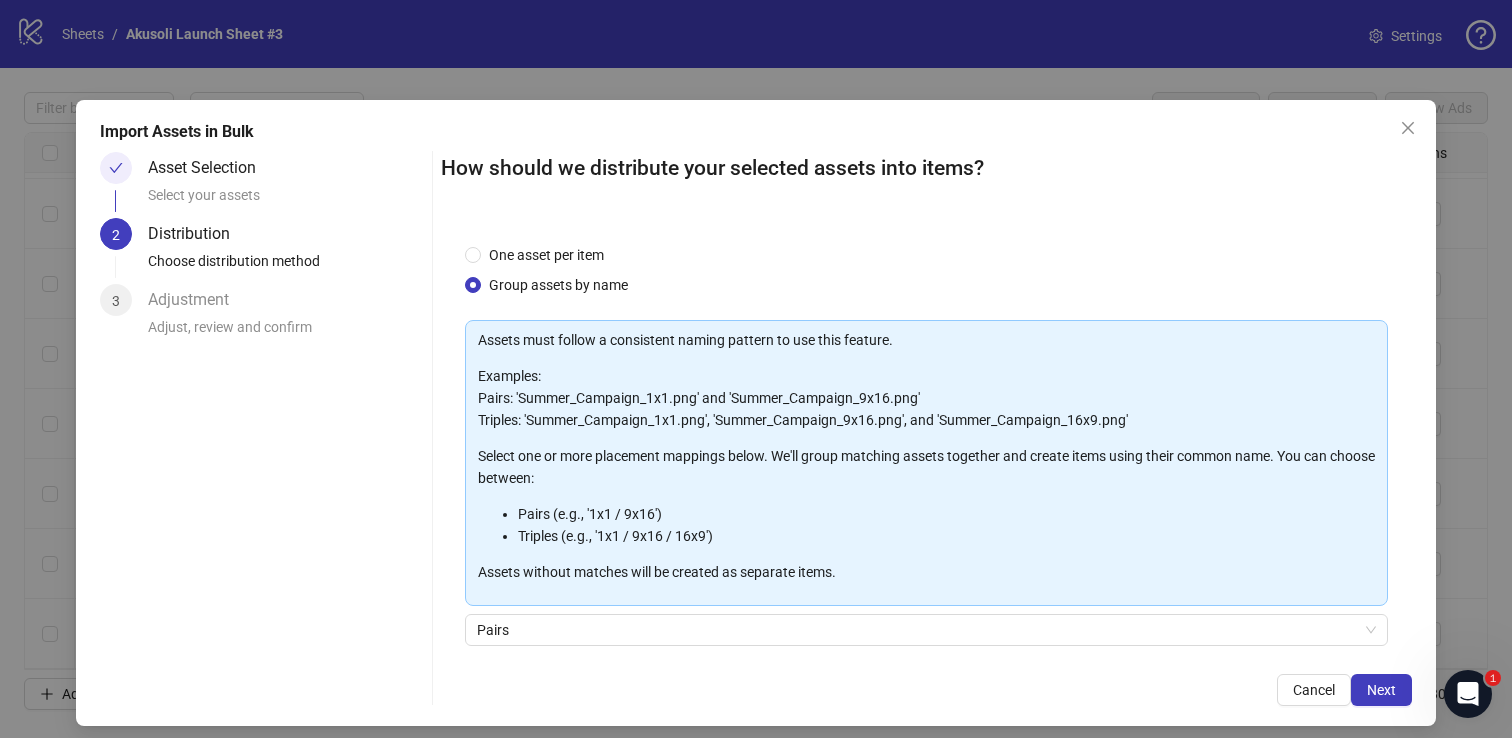 scroll, scrollTop: 155, scrollLeft: 0, axis: vertical 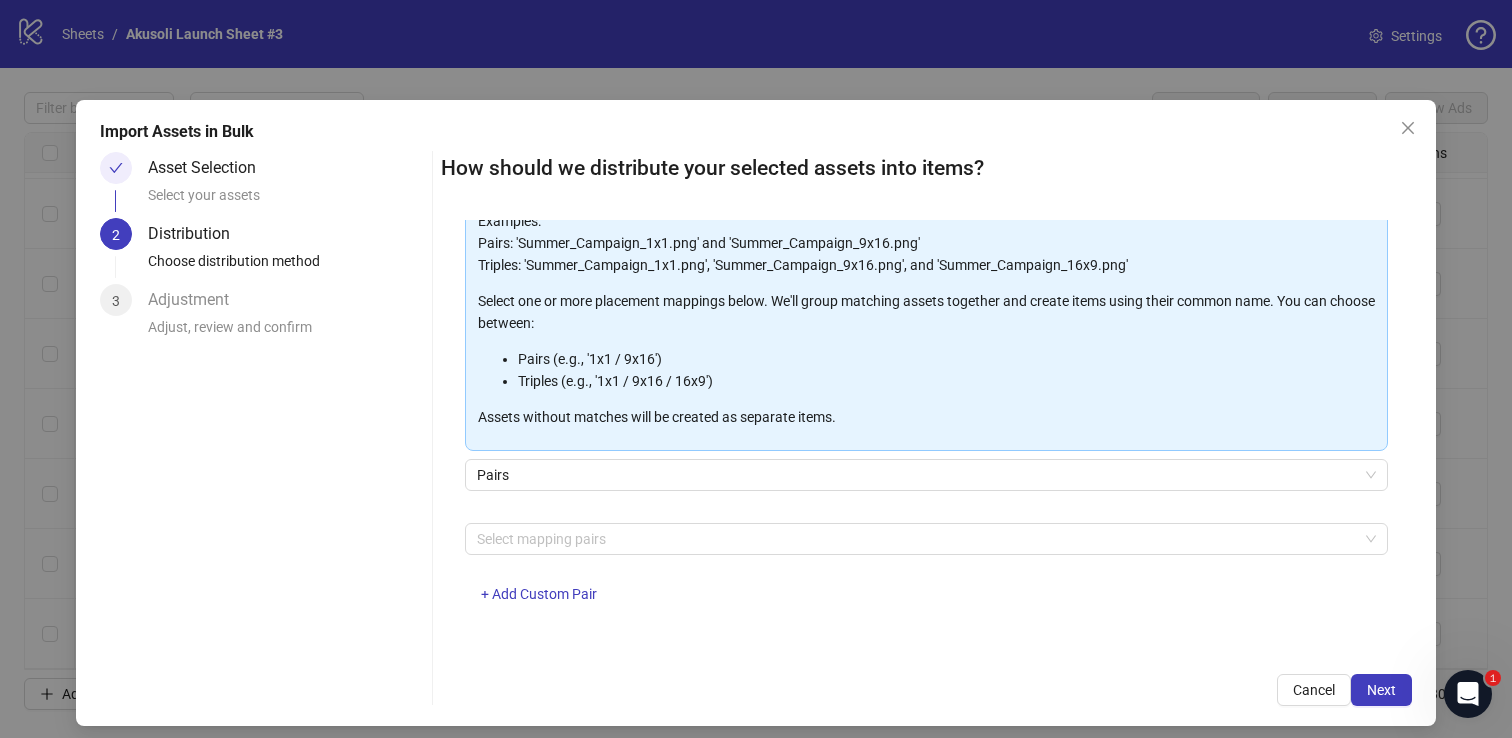 click on "Select mapping pairs + Add Custom Pair" at bounding box center (927, 575) 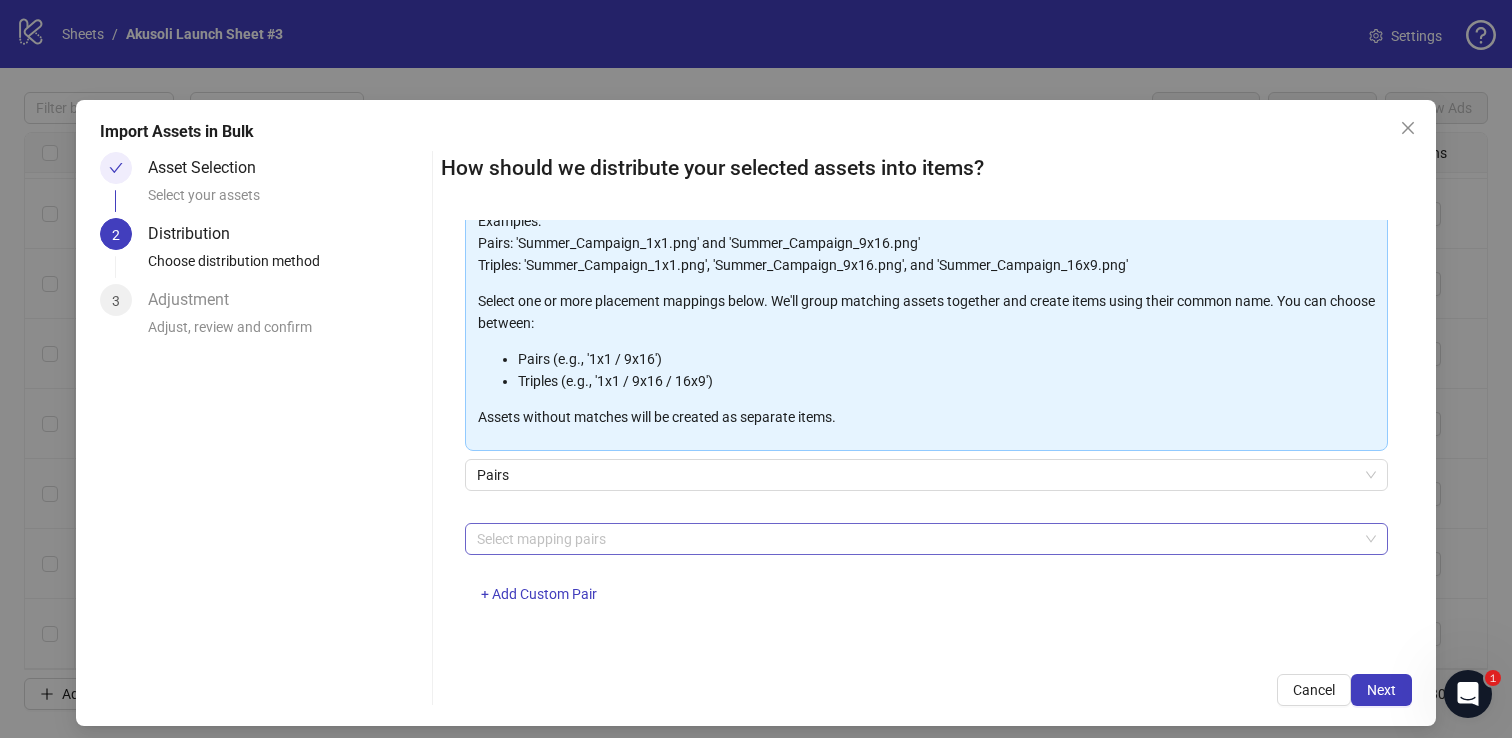 click at bounding box center (916, 539) 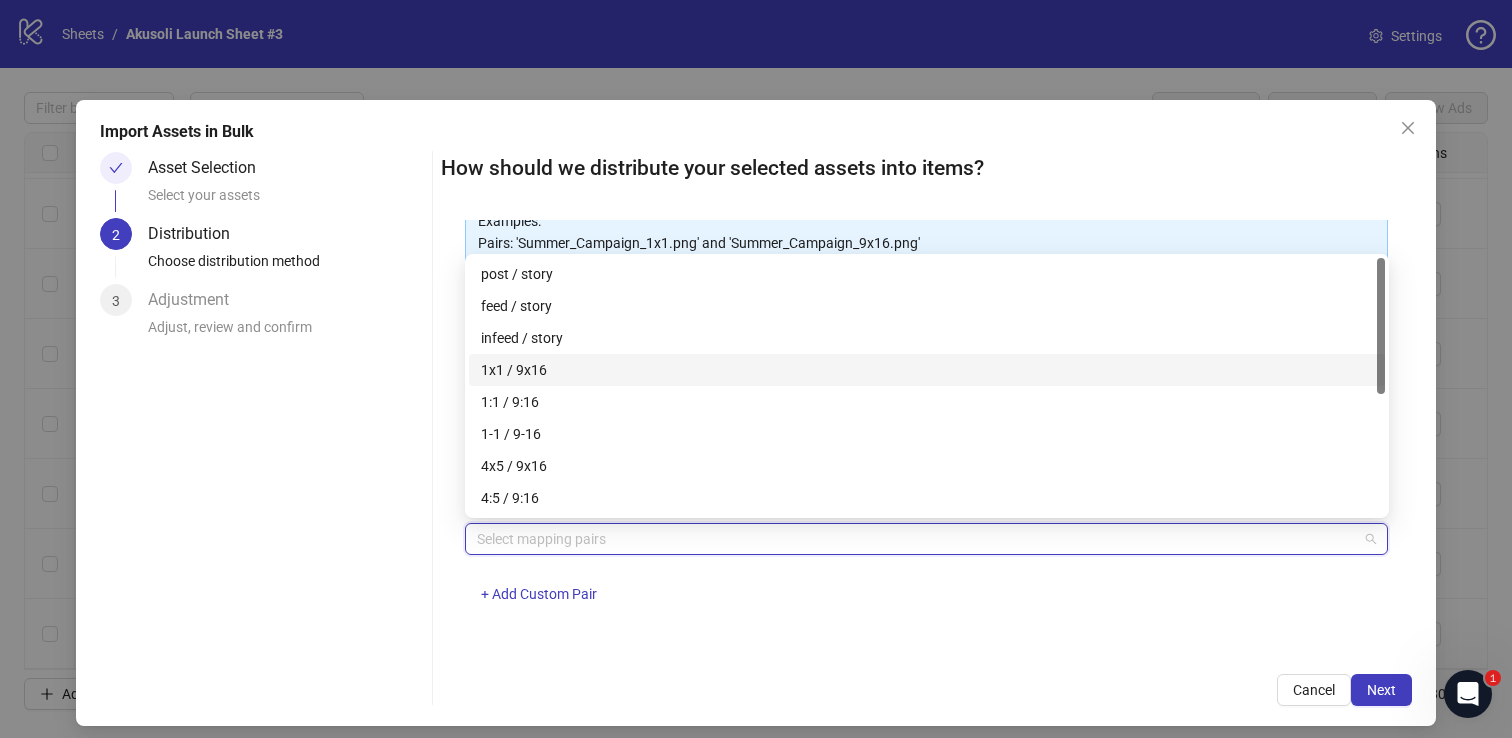 click on "1x1 / 9x16" at bounding box center (927, 370) 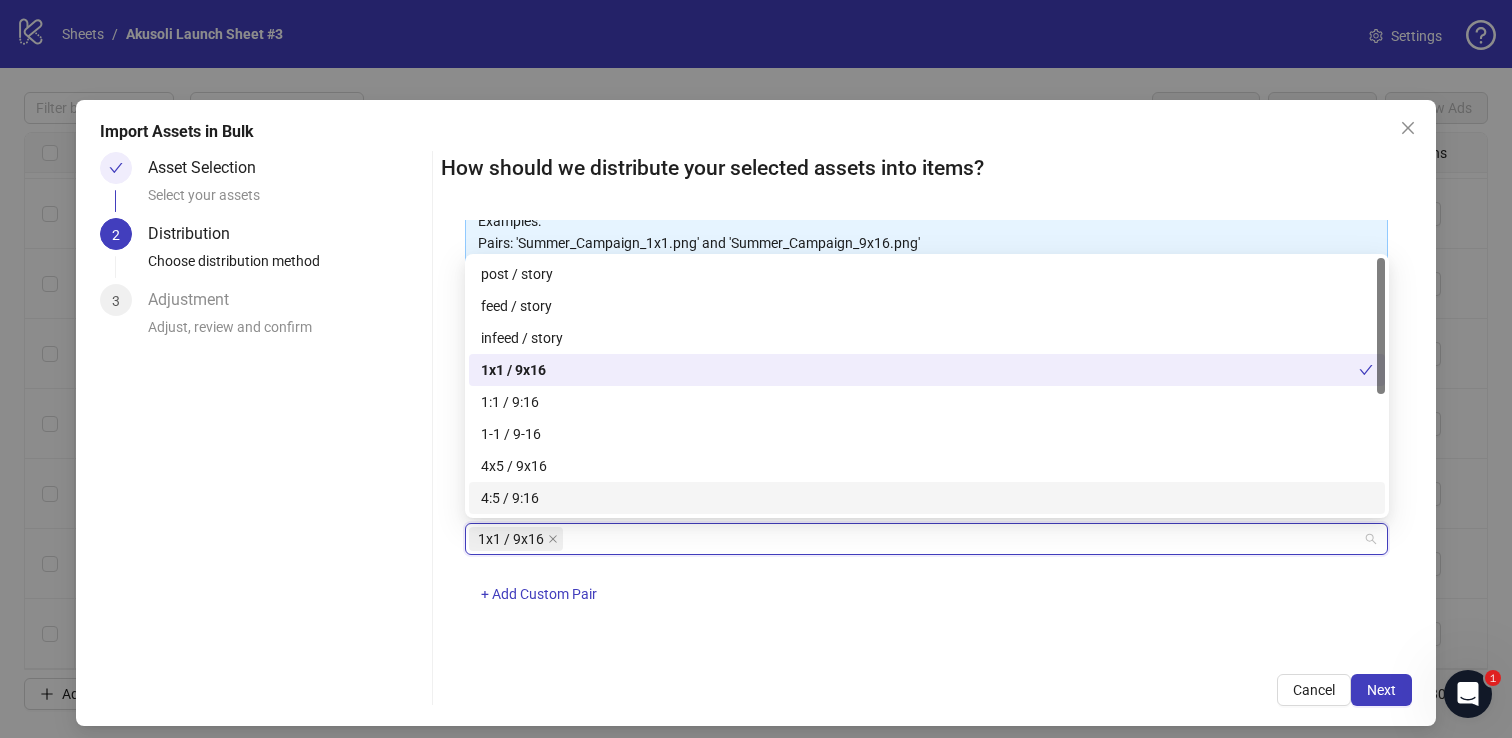 scroll, scrollTop: 12, scrollLeft: 0, axis: vertical 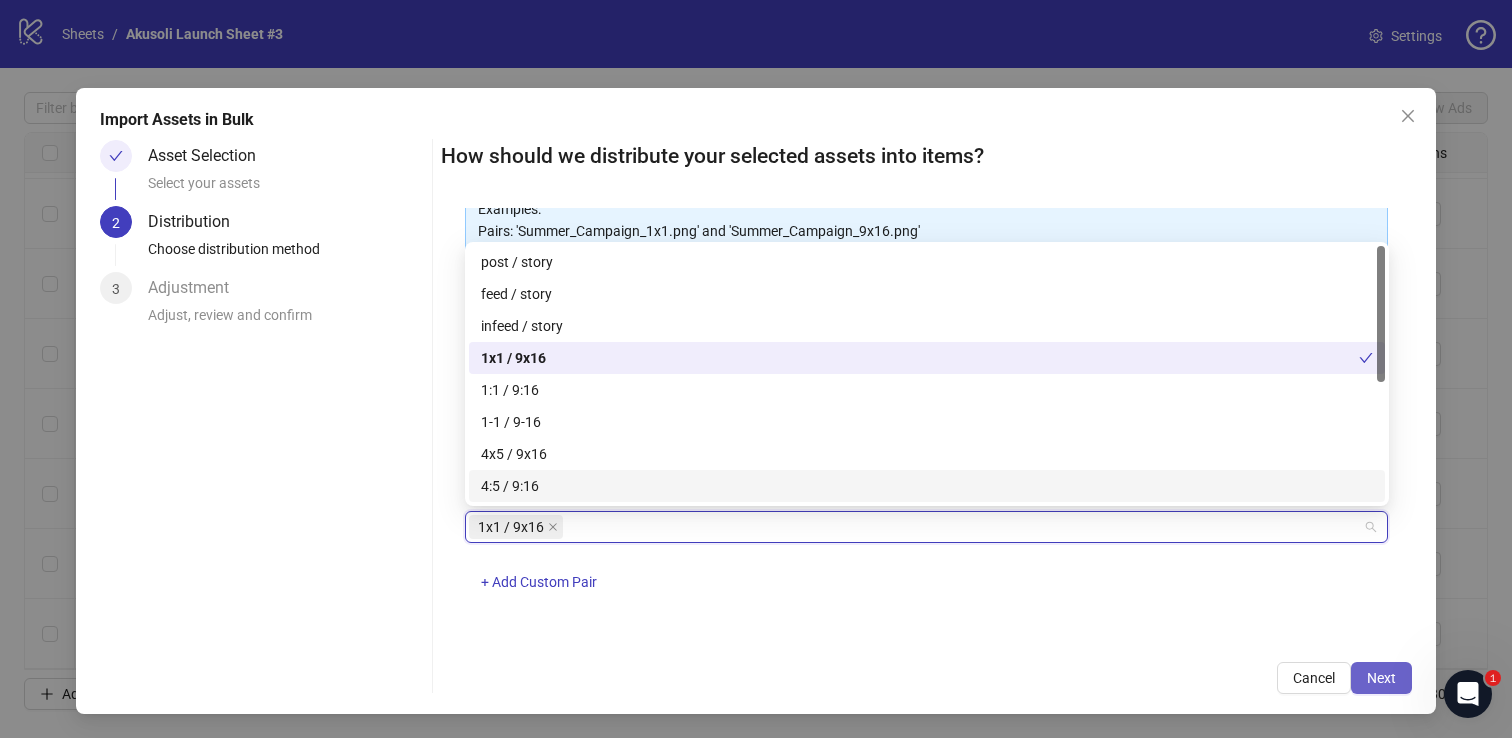 click on "Next" at bounding box center (1381, 678) 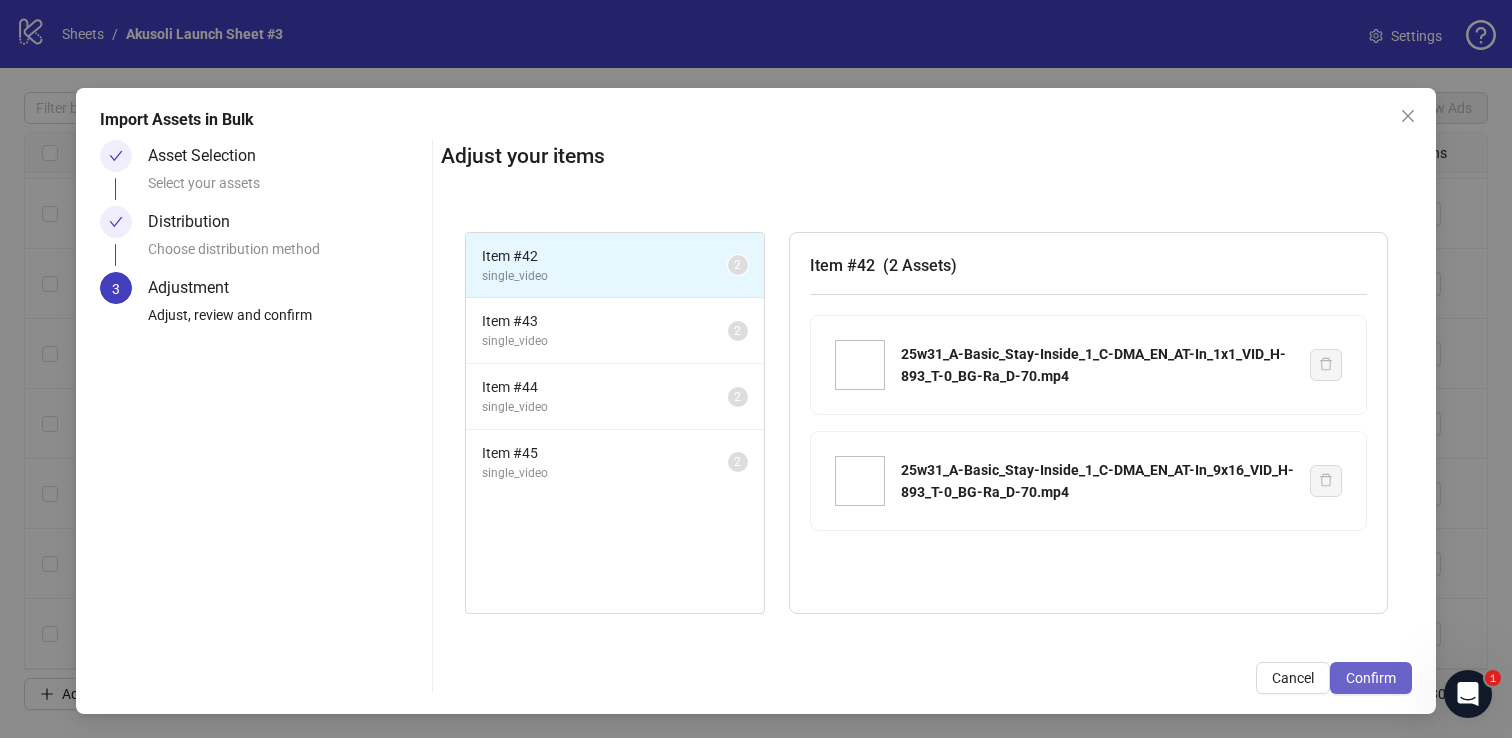 click on "Confirm" at bounding box center (1371, 678) 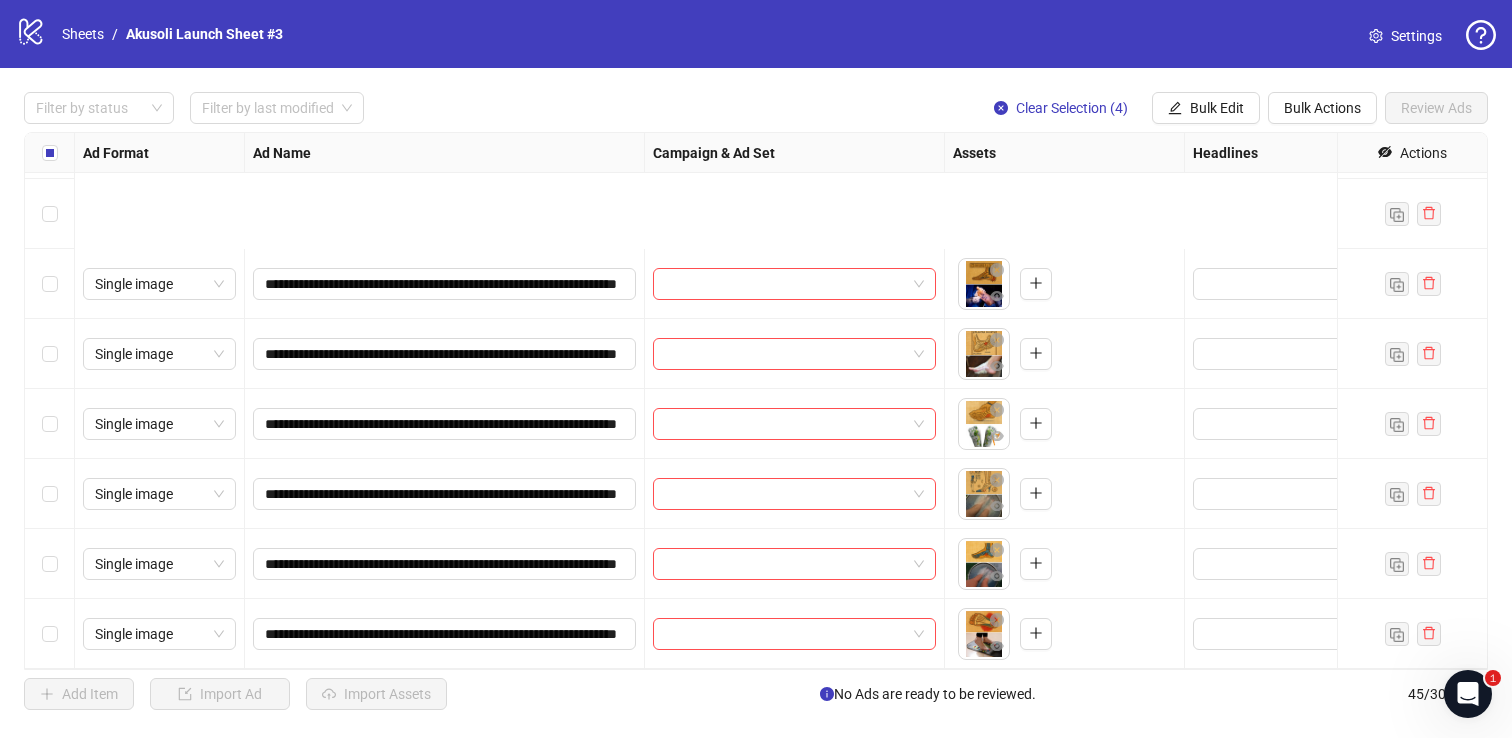 scroll, scrollTop: 2632, scrollLeft: 0, axis: vertical 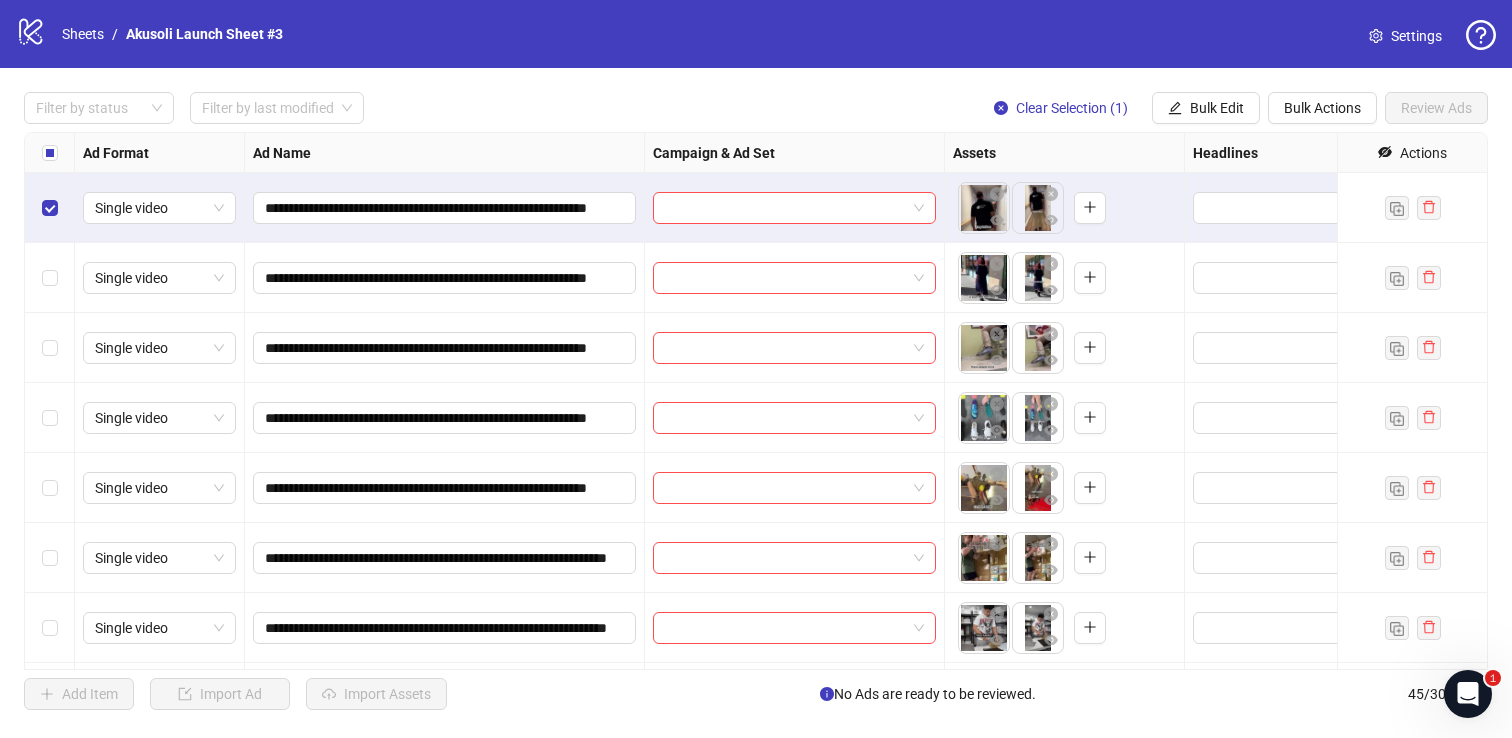 click at bounding box center (50, 153) 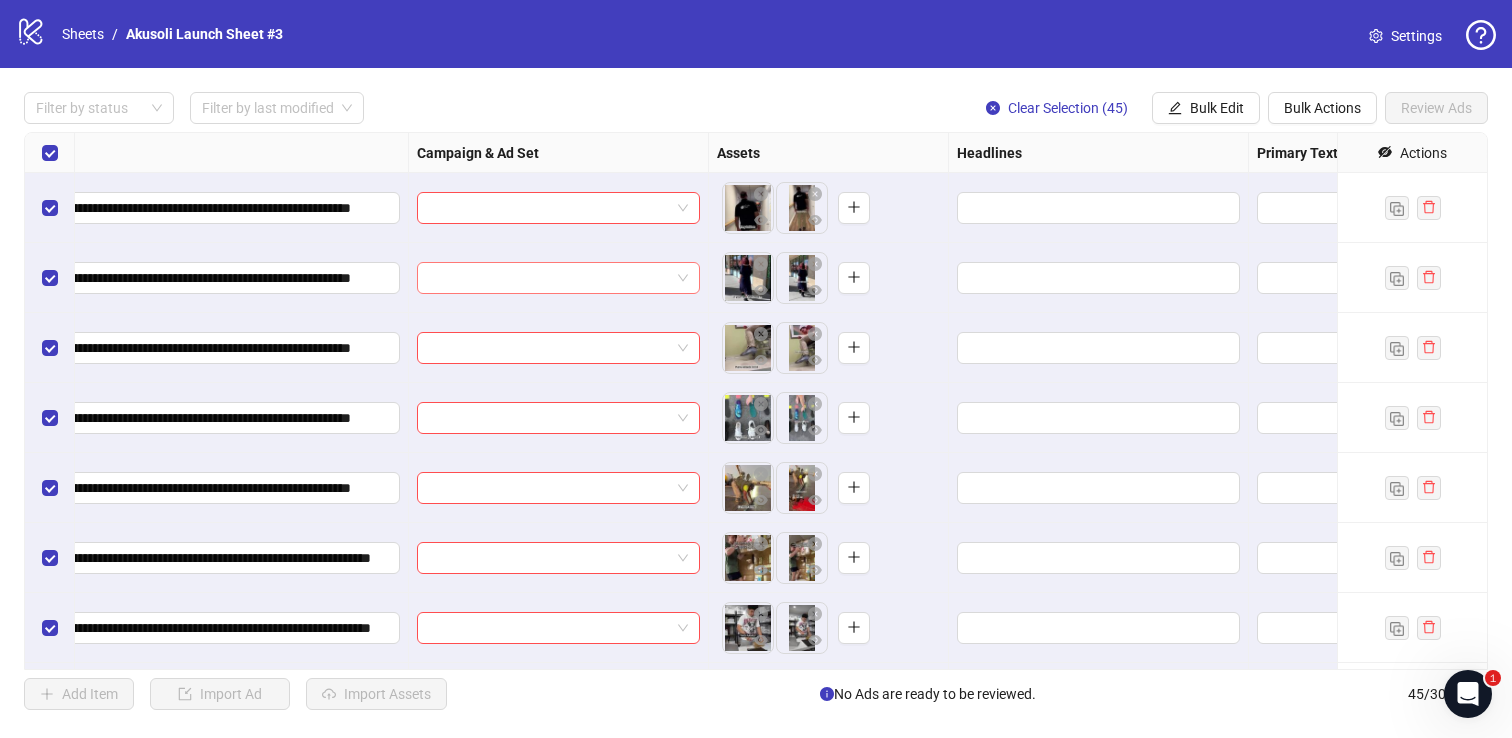 scroll, scrollTop: 0, scrollLeft: 324, axis: horizontal 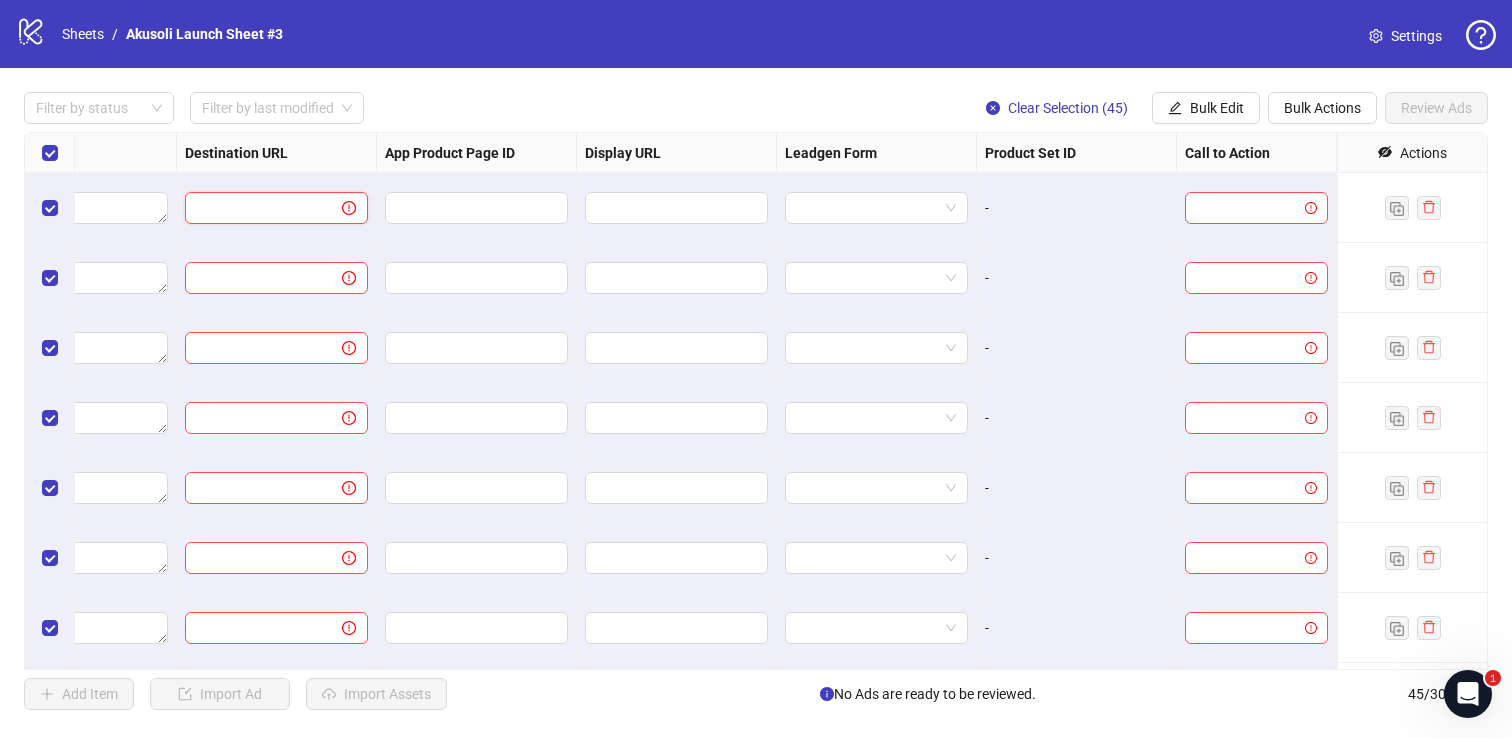 click at bounding box center (255, 208) 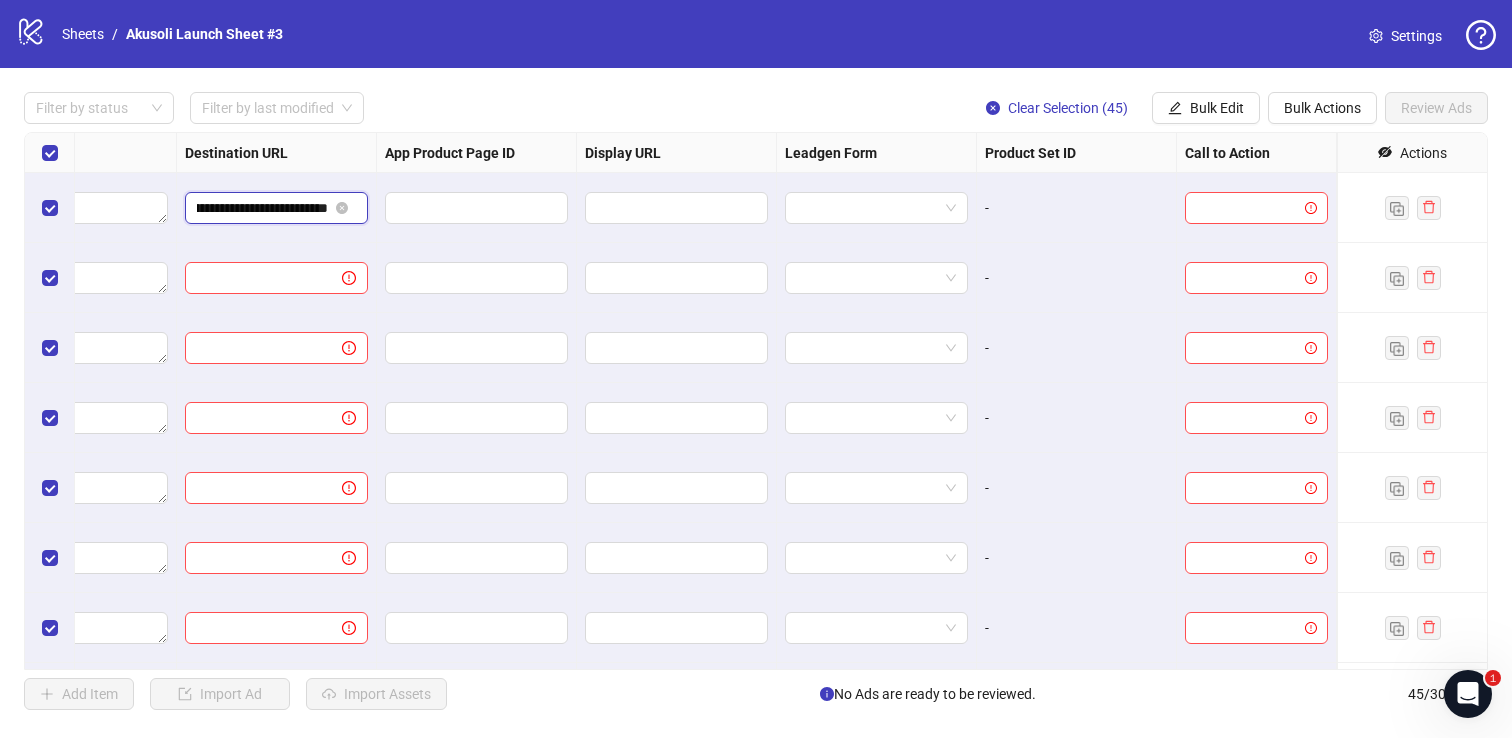 type on "**********" 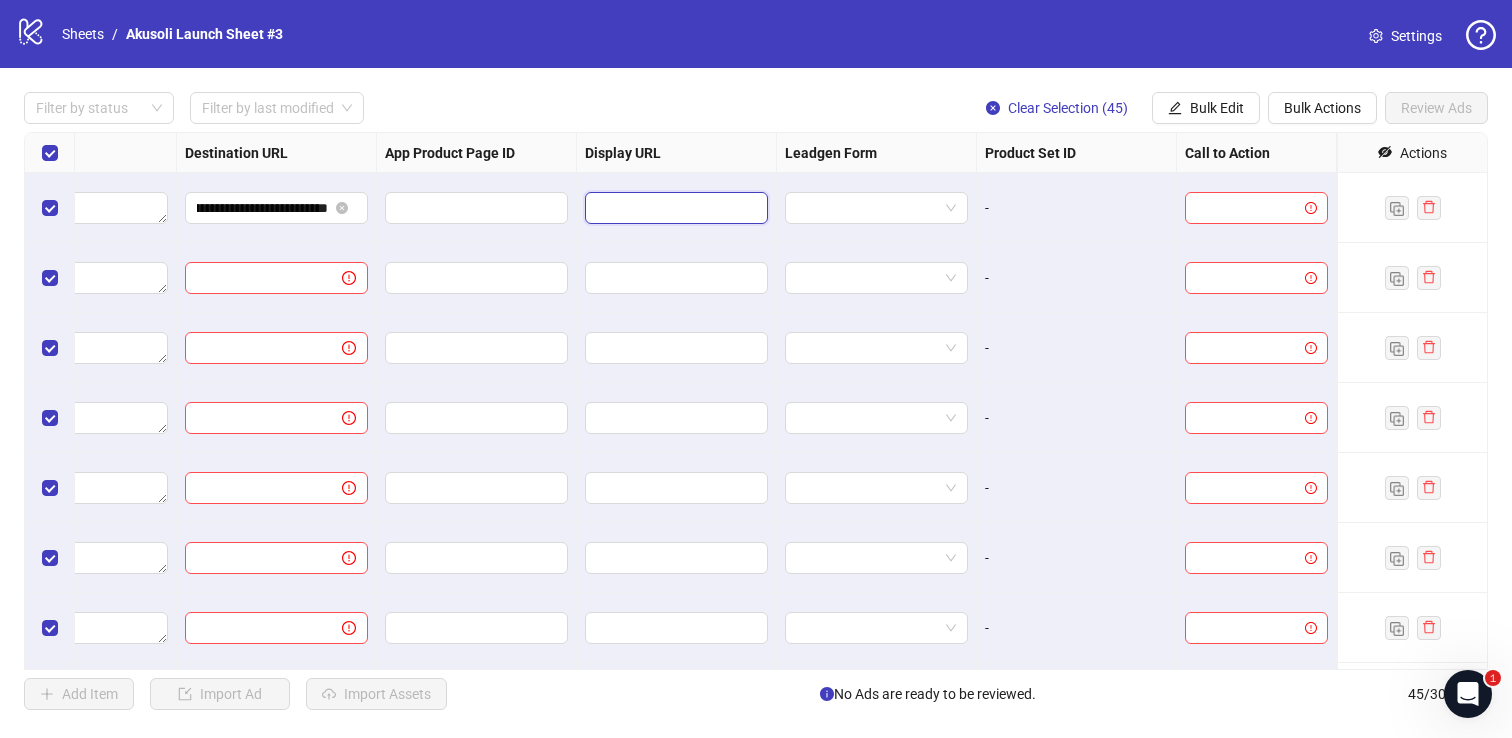 click at bounding box center (674, 208) 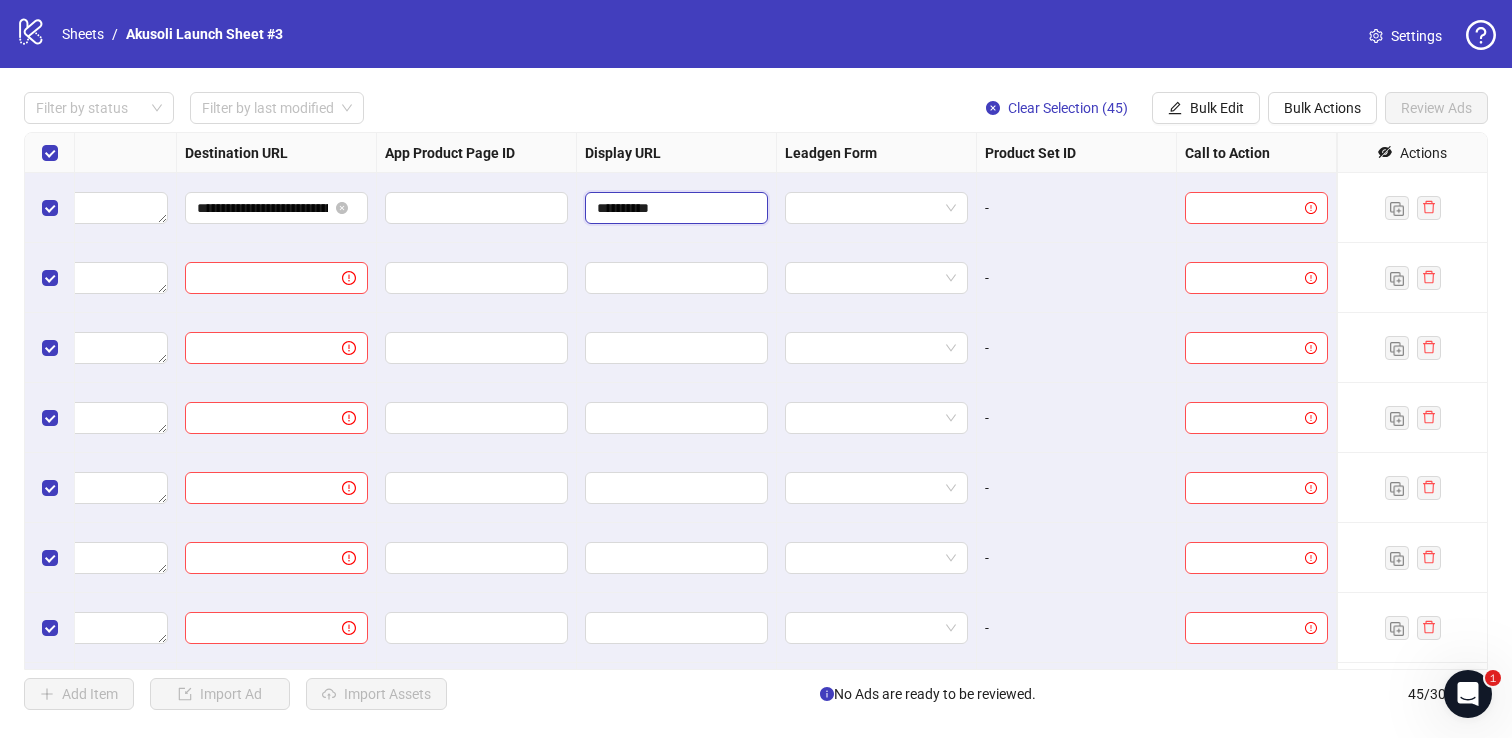 type on "**********" 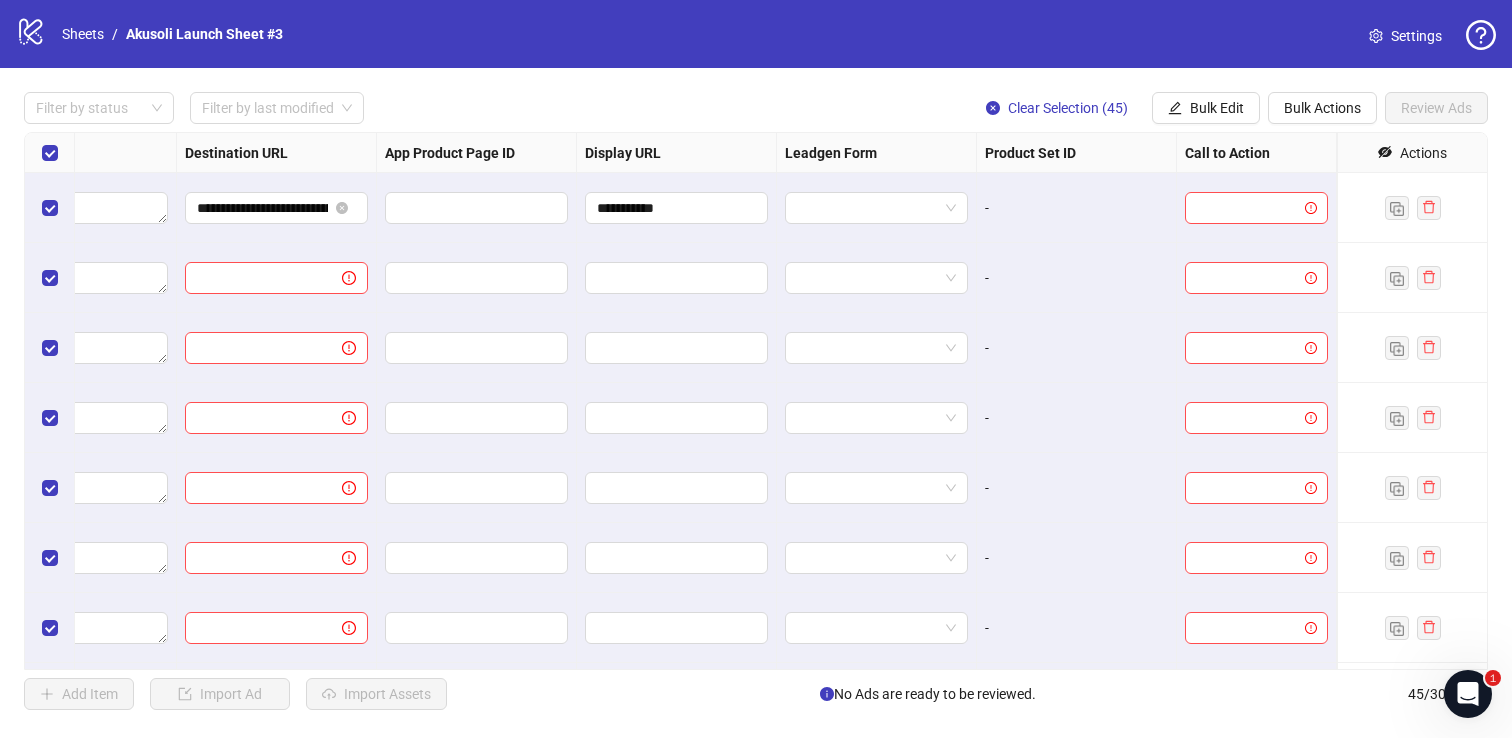 click on "Filter by status Filter by last modified Clear Selection (45) Bulk Edit Bulk Actions Review Ads" at bounding box center (756, 108) 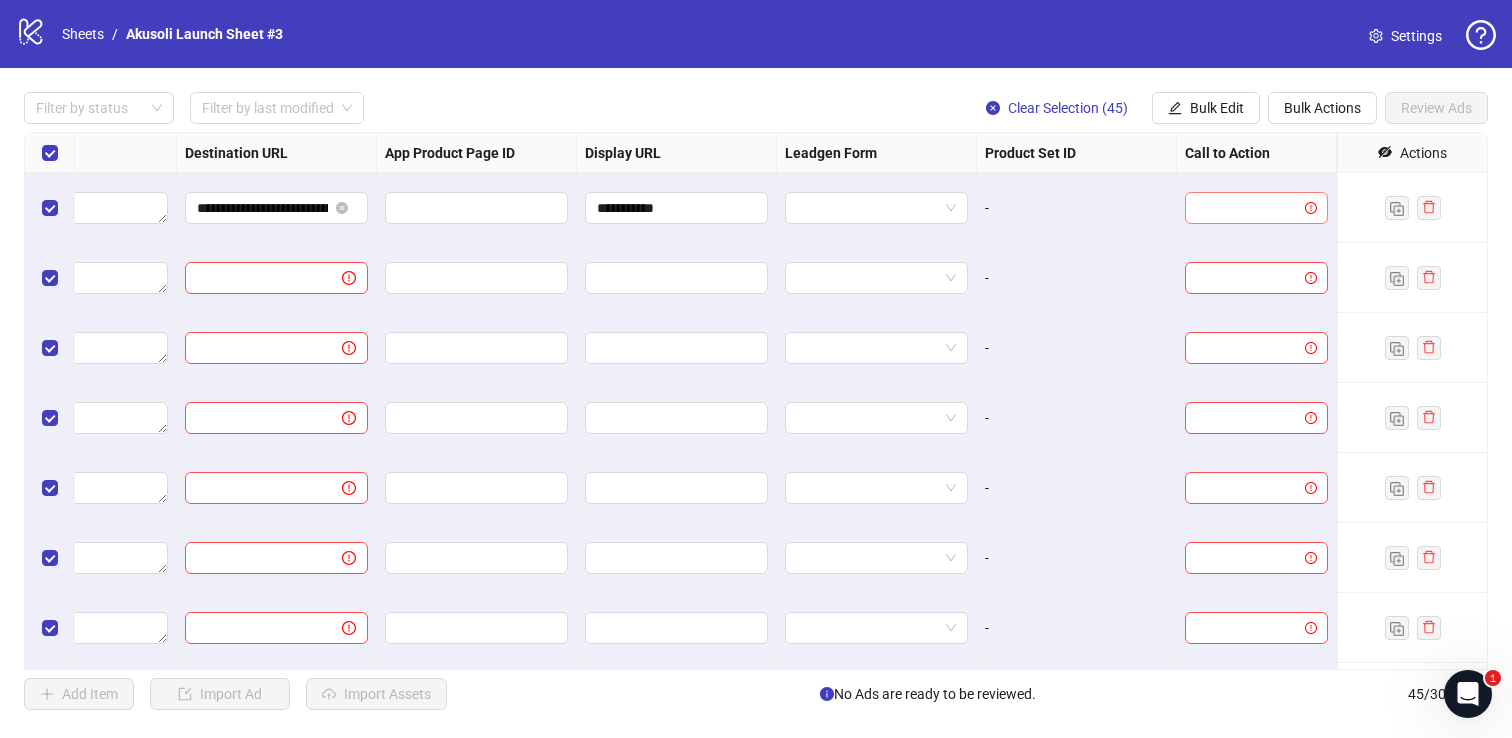 click at bounding box center [1247, 208] 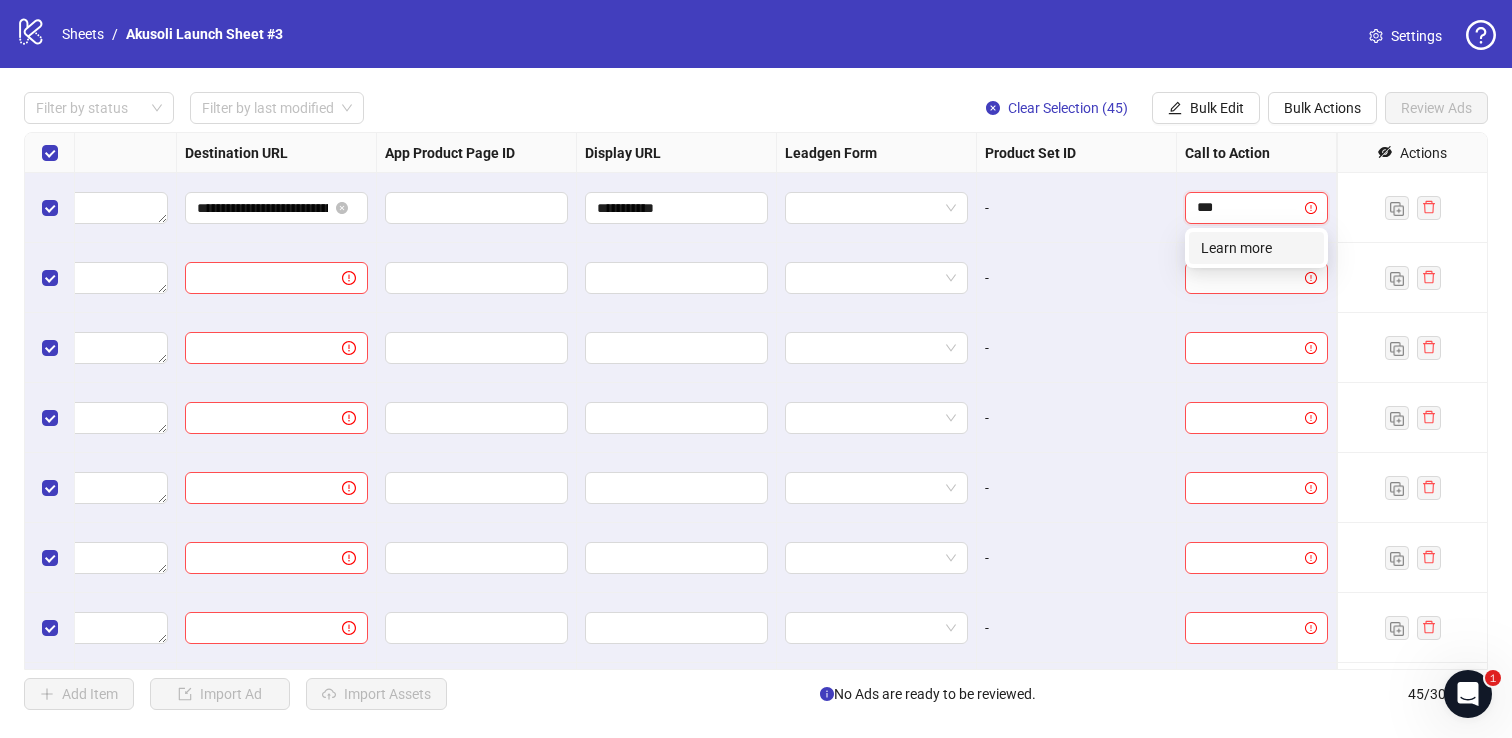 type on "***" 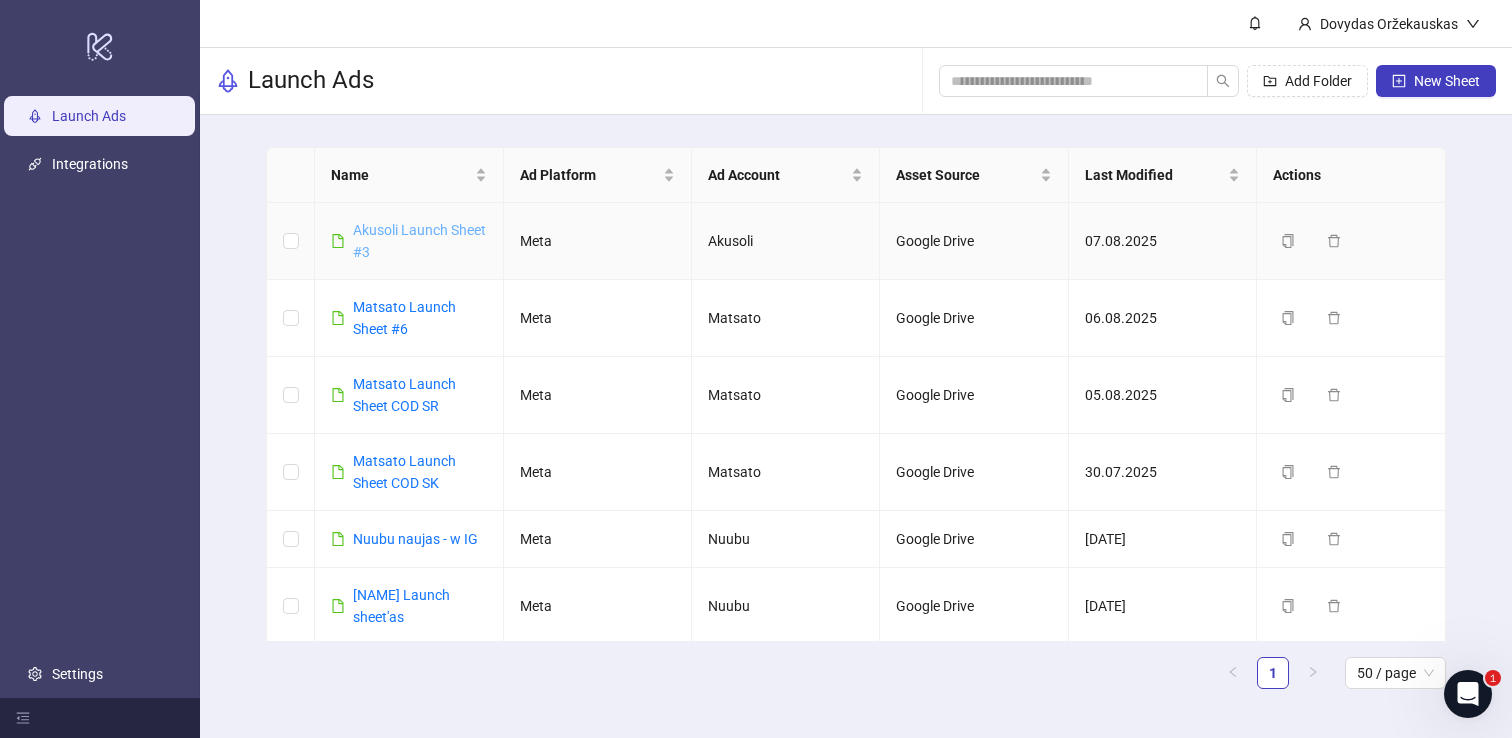 click on "Akusoli Launch Sheet #3" at bounding box center [419, 241] 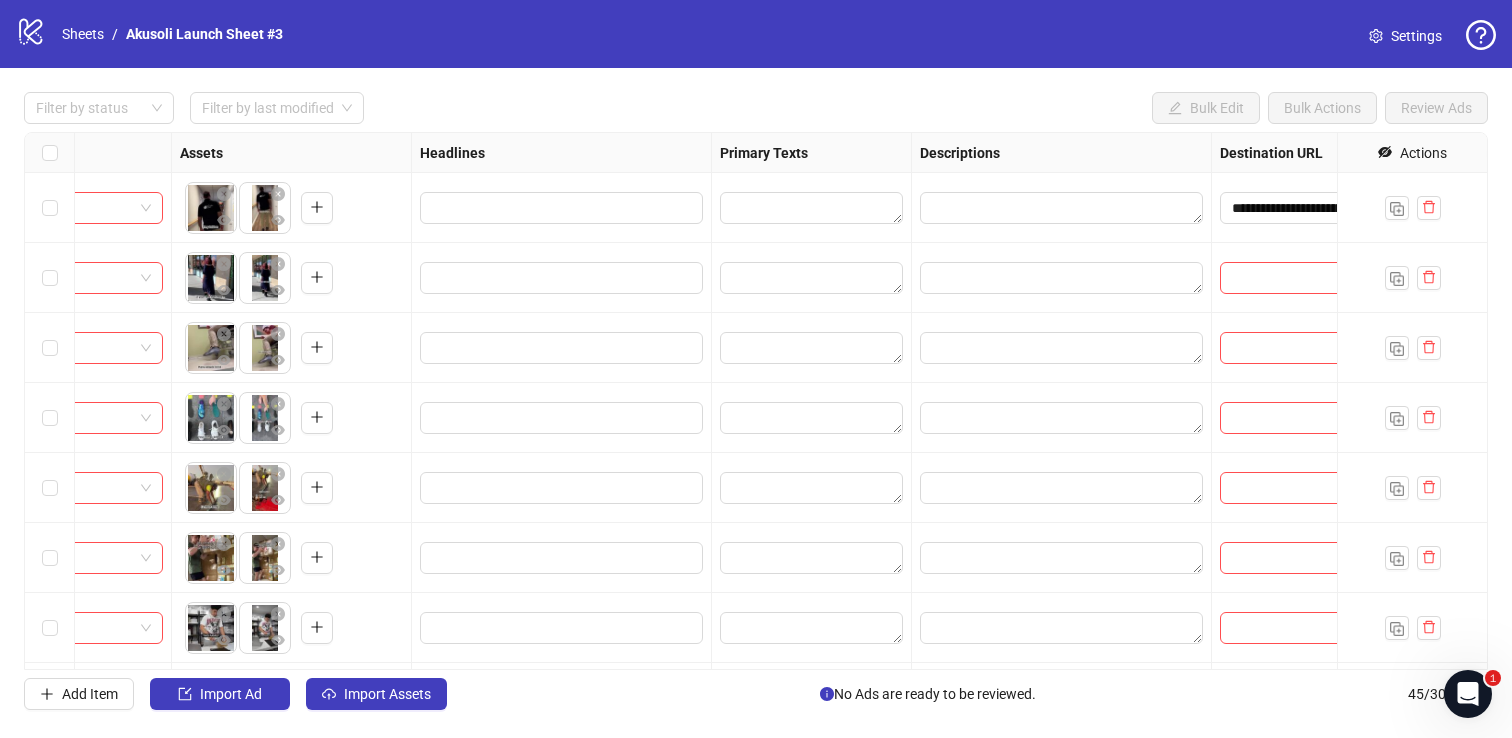 scroll, scrollTop: 0, scrollLeft: 814, axis: horizontal 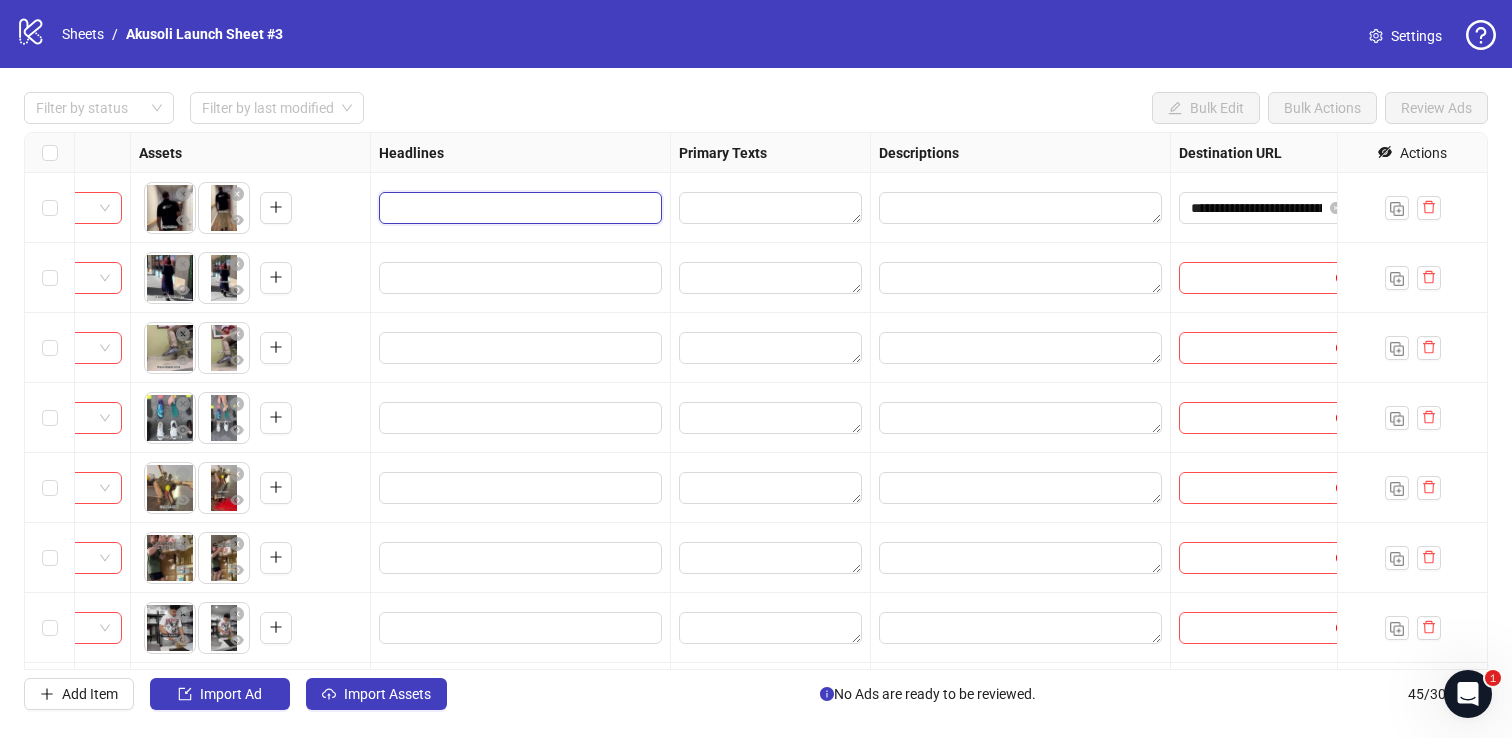 click at bounding box center (518, 208) 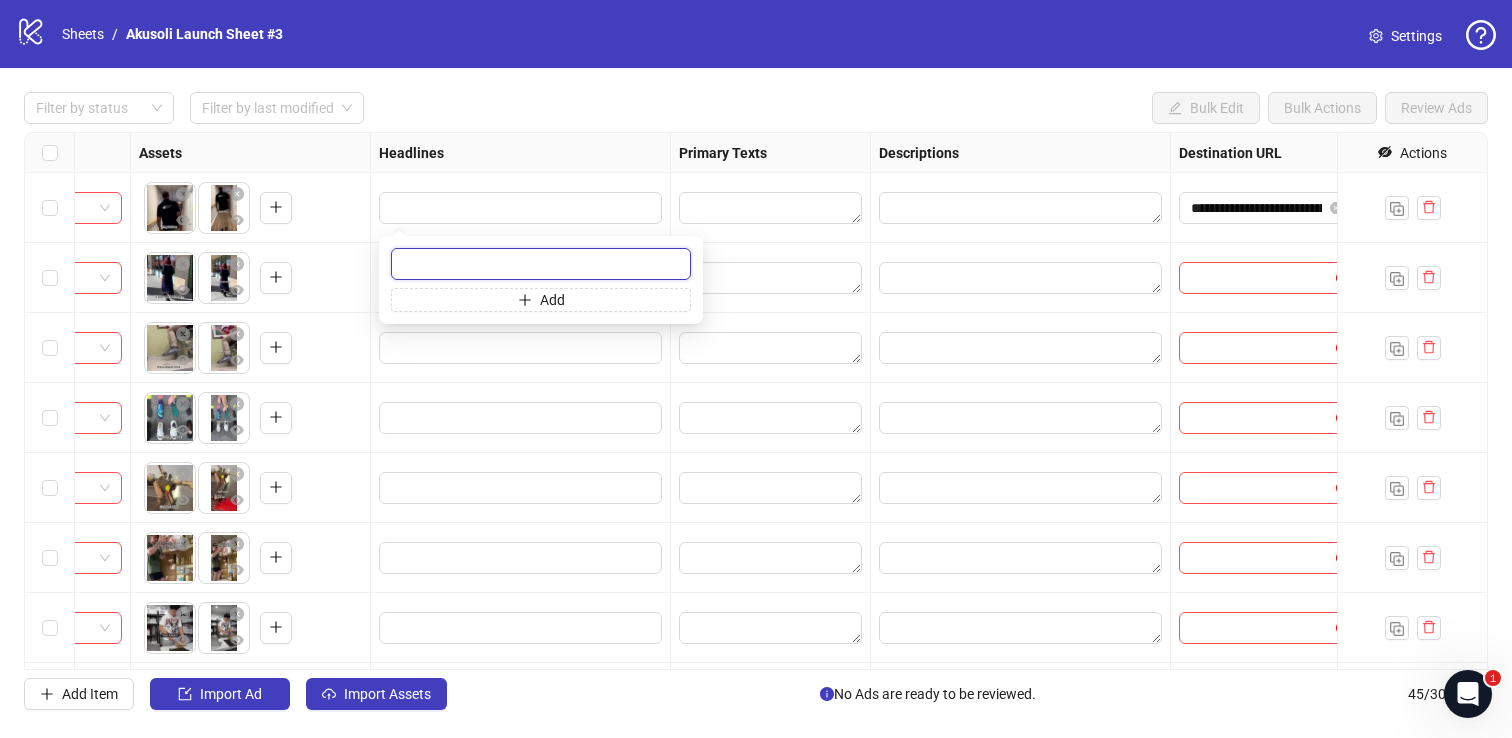 paste on "**********" 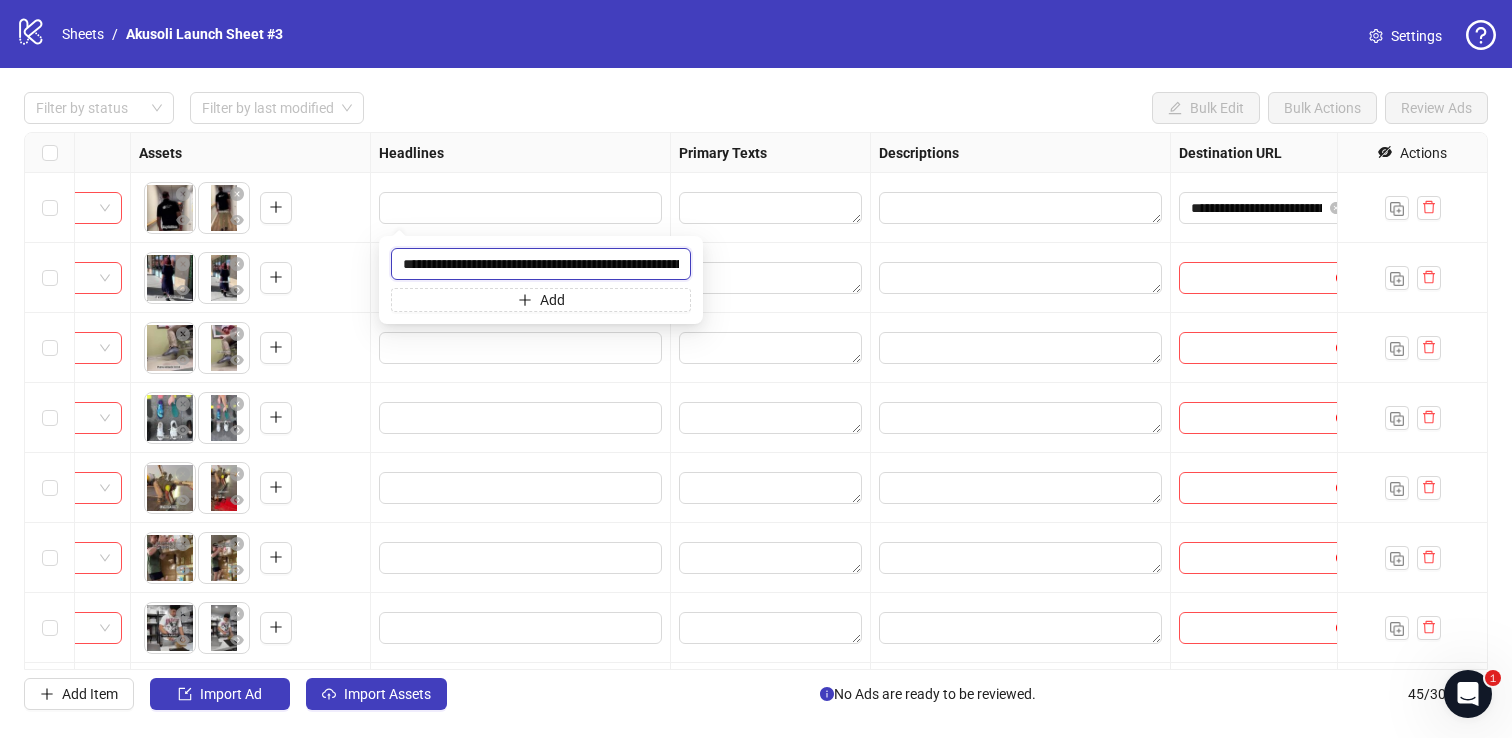 scroll, scrollTop: 0, scrollLeft: 243, axis: horizontal 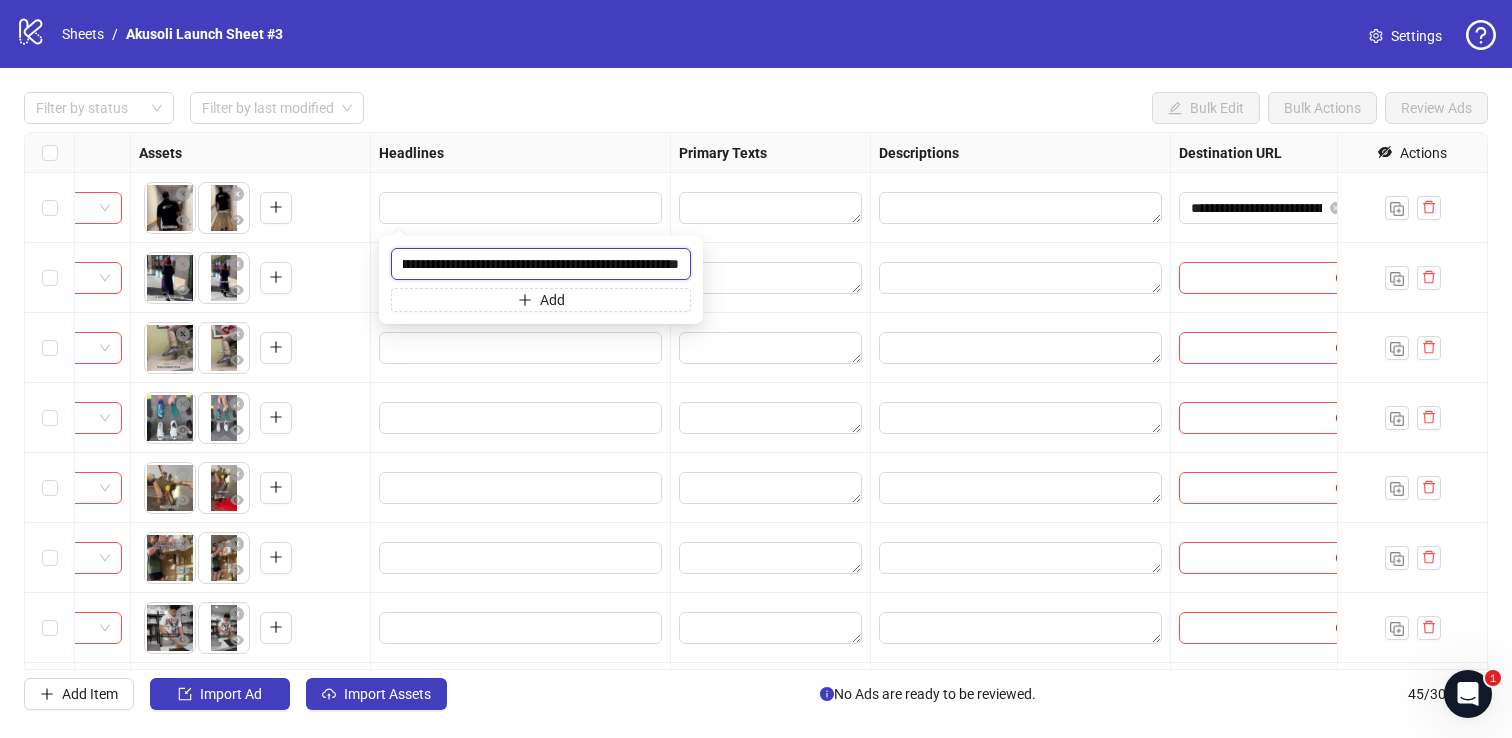 type on "**********" 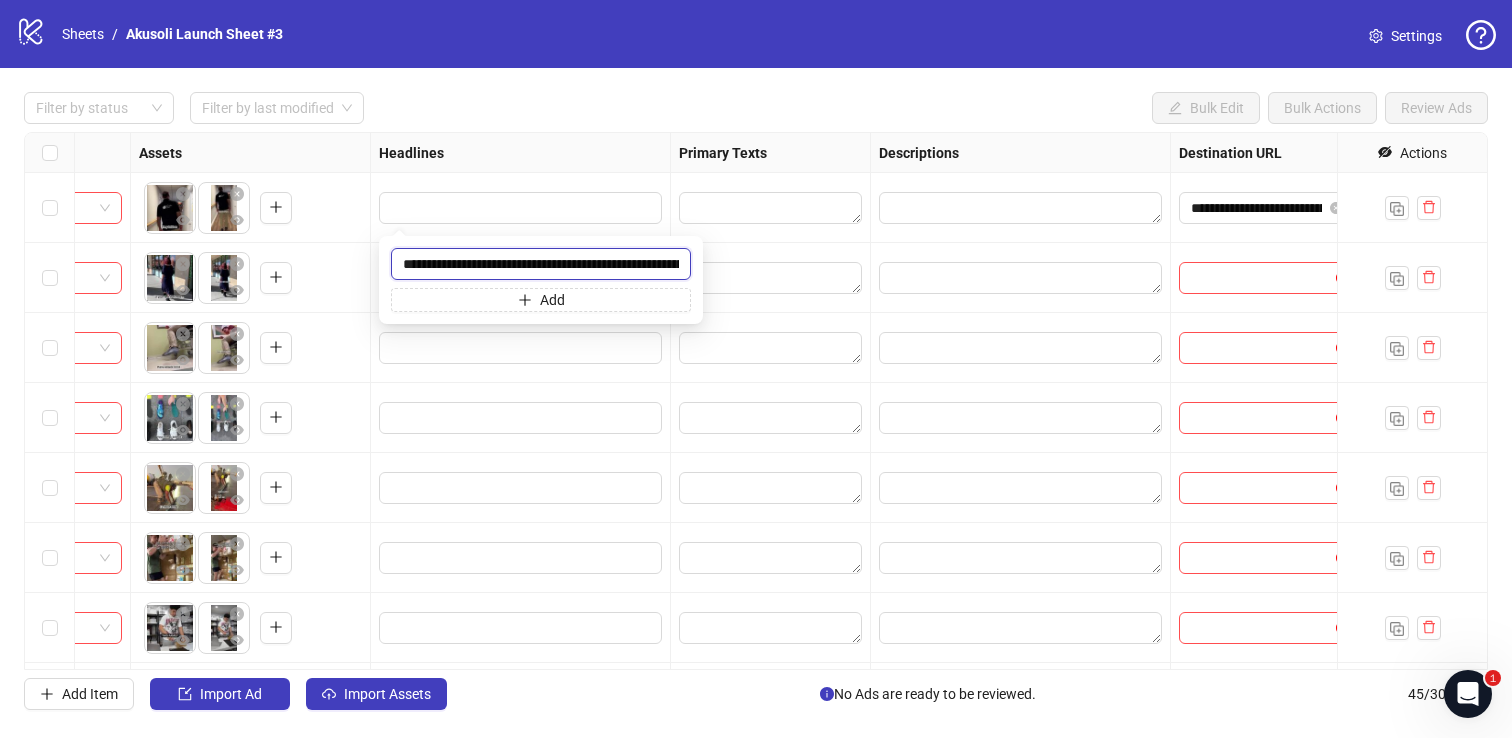 click on "**********" at bounding box center (541, 264) 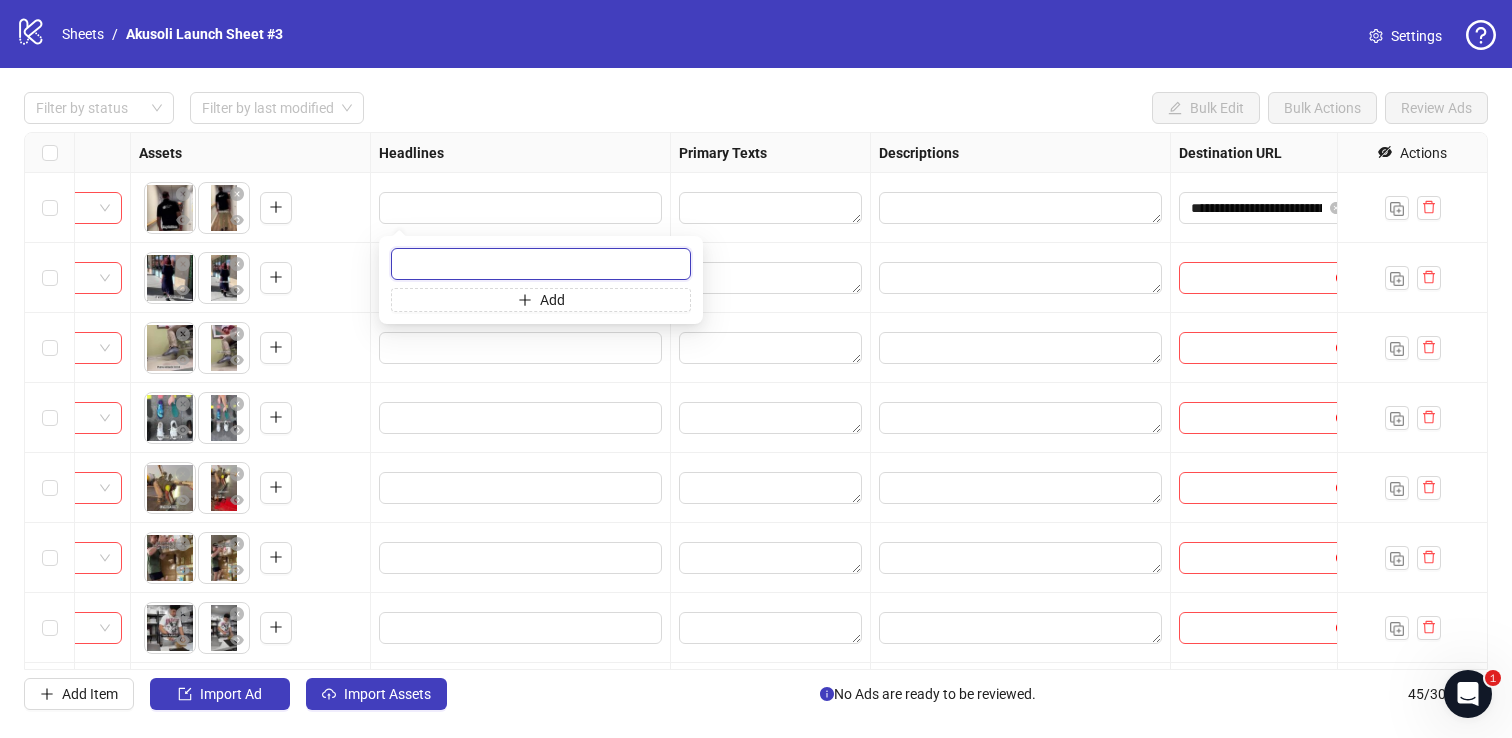 paste on "**********" 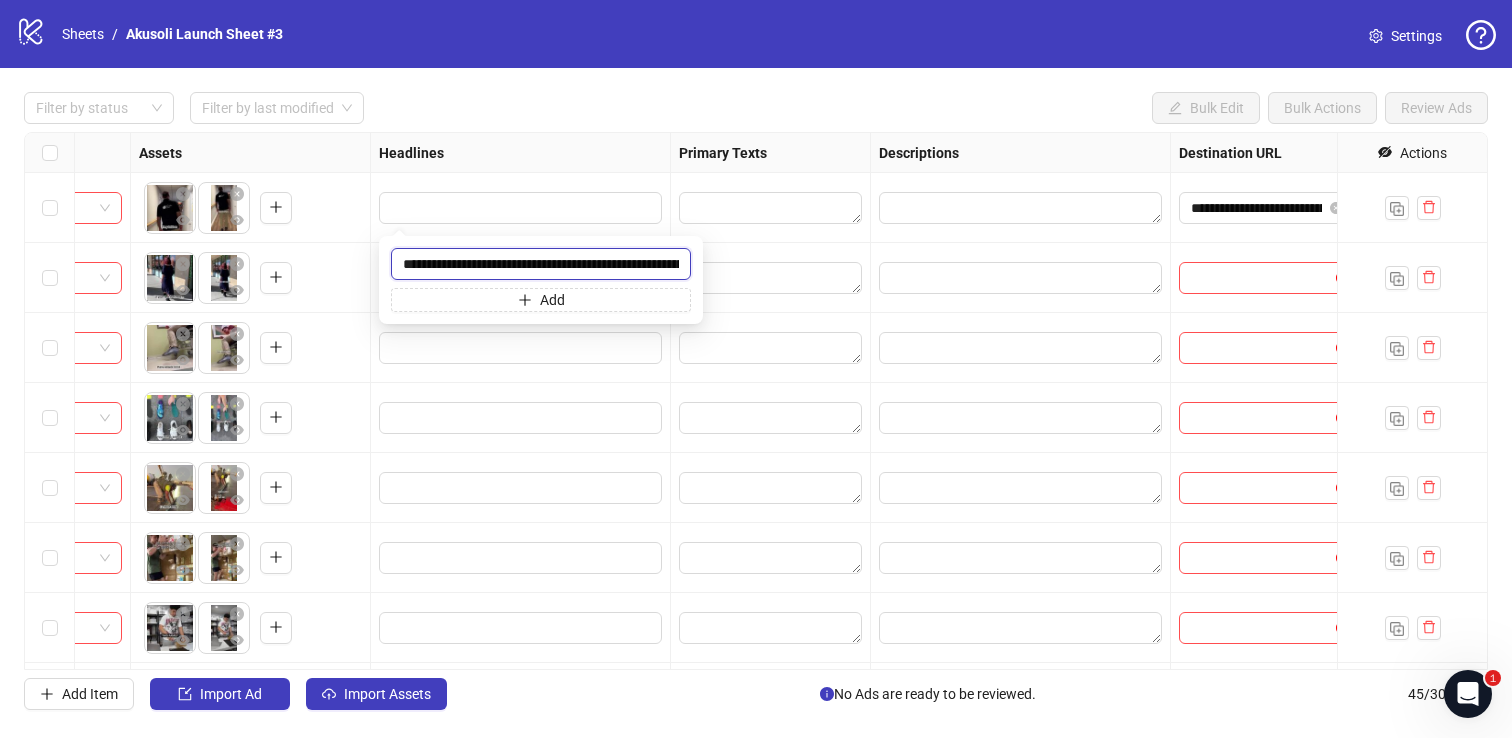 scroll, scrollTop: 0, scrollLeft: 243, axis: horizontal 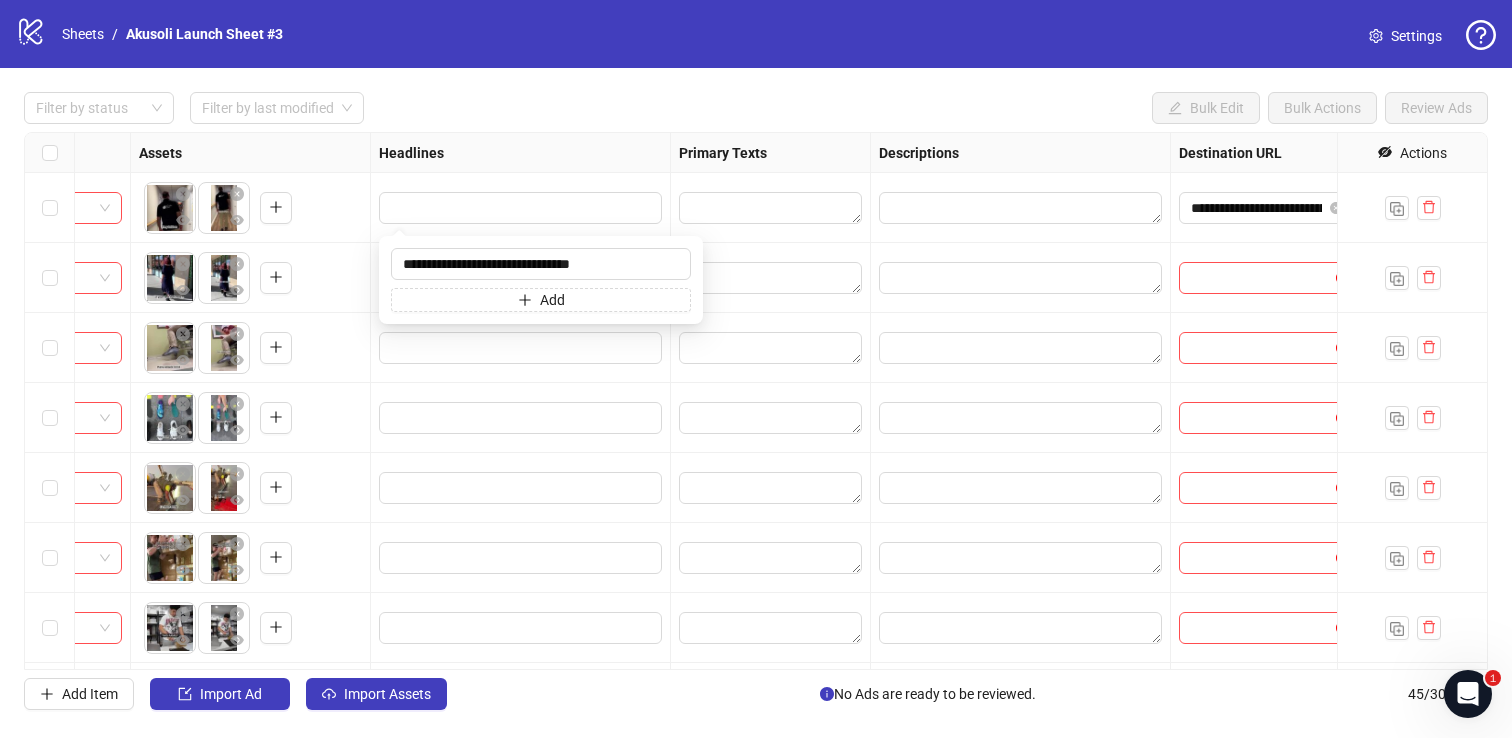 click on "Filter by status Filter by last modified Bulk Edit Bulk Actions Review Ads" at bounding box center [756, 108] 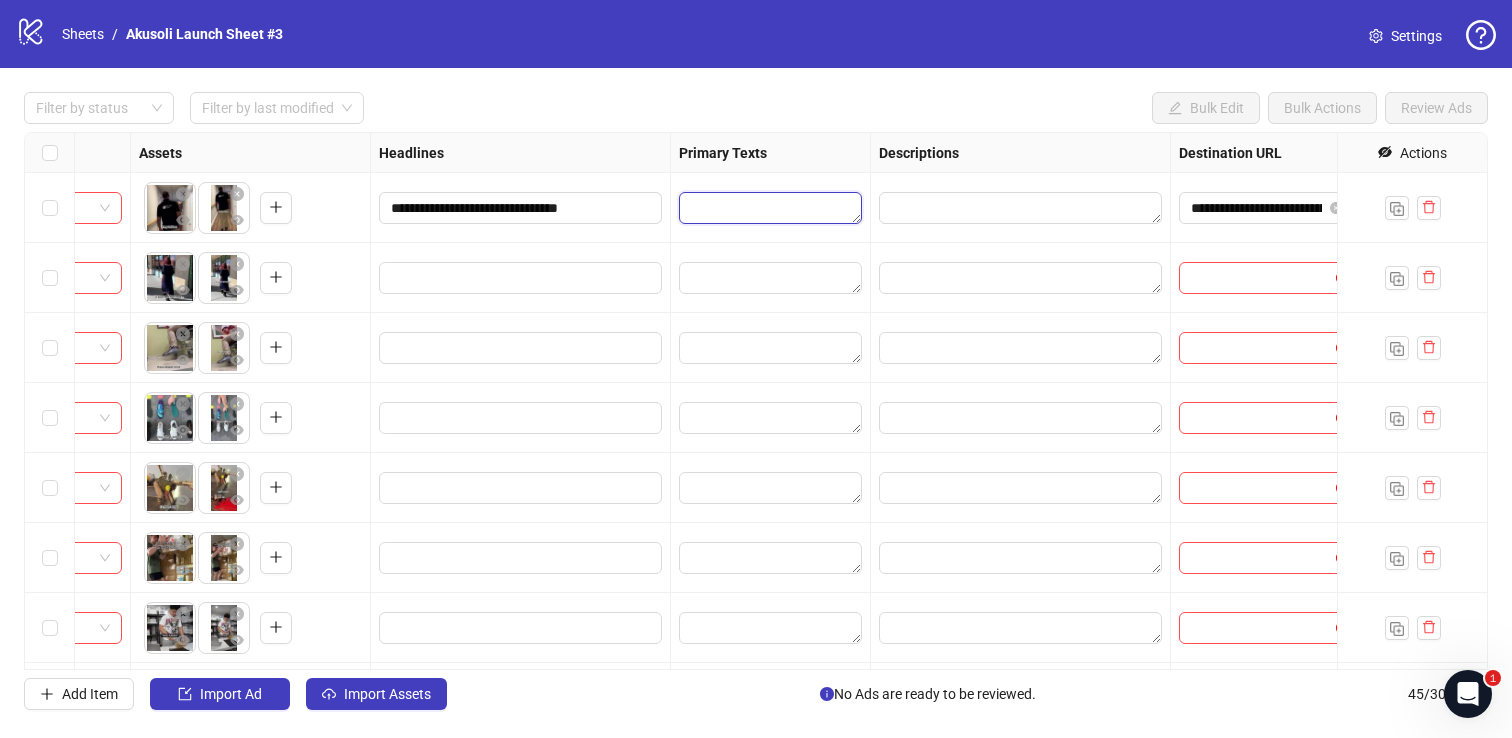 click at bounding box center (770, 208) 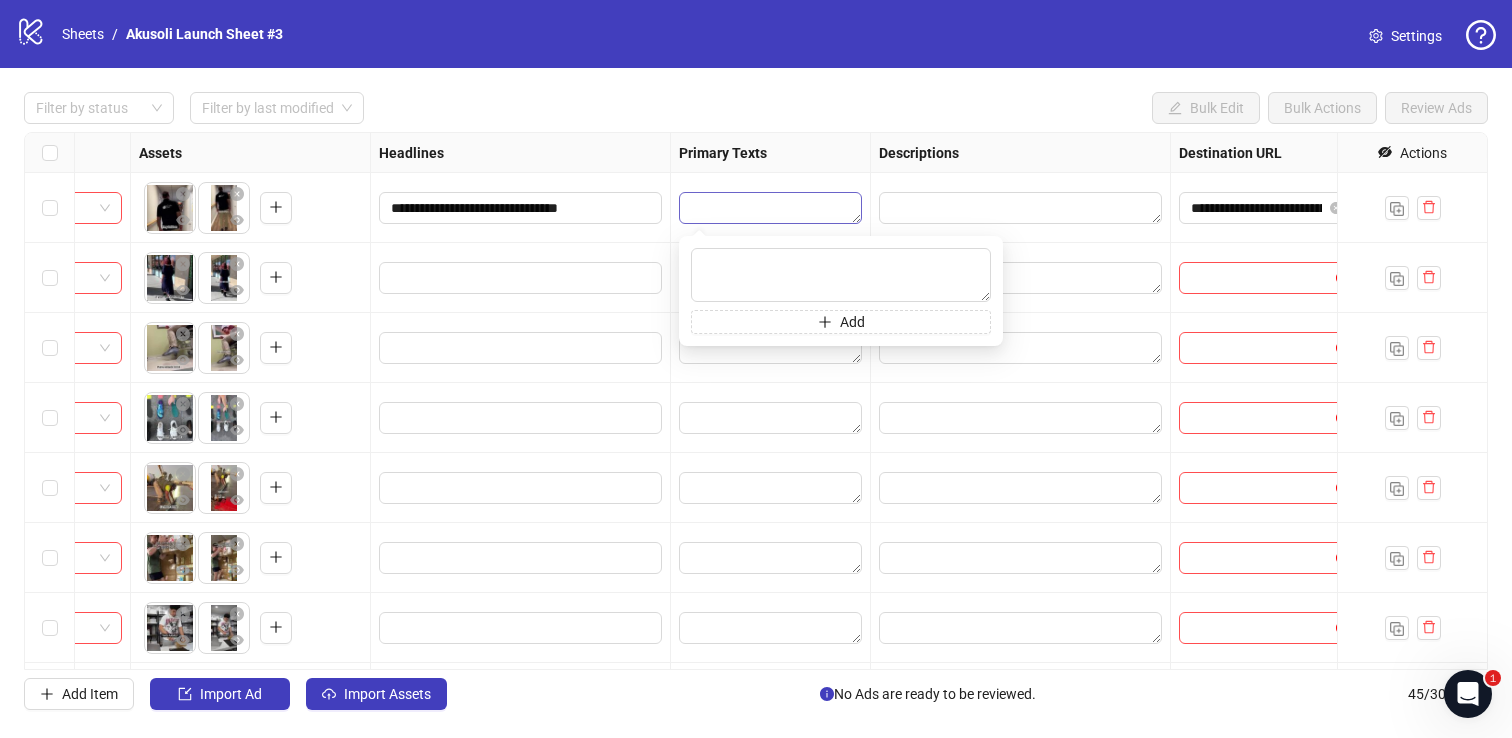 type on "**********" 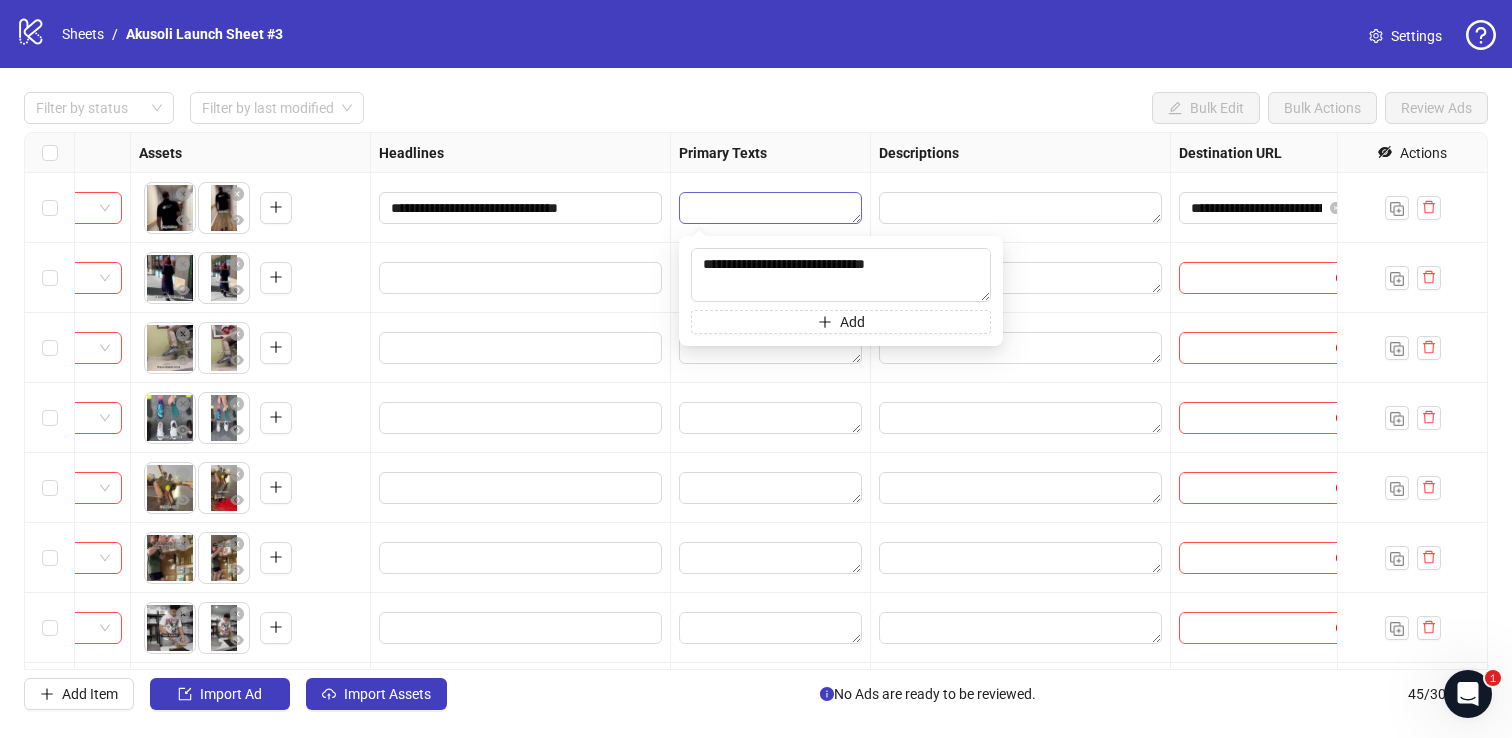 scroll, scrollTop: 499, scrollLeft: 0, axis: vertical 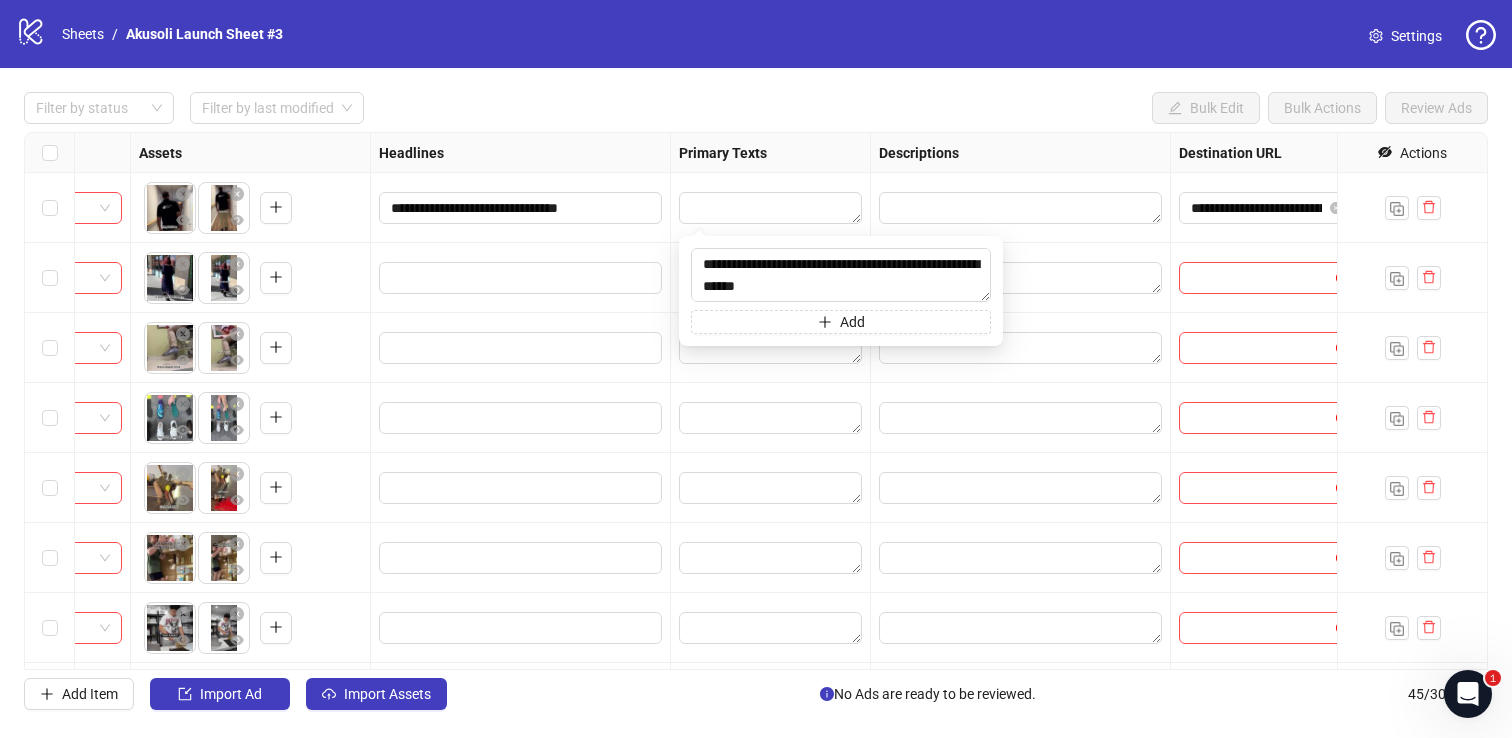 click on "Filter by status Filter by last modified Bulk Edit Bulk Actions Review Ads" at bounding box center [756, 108] 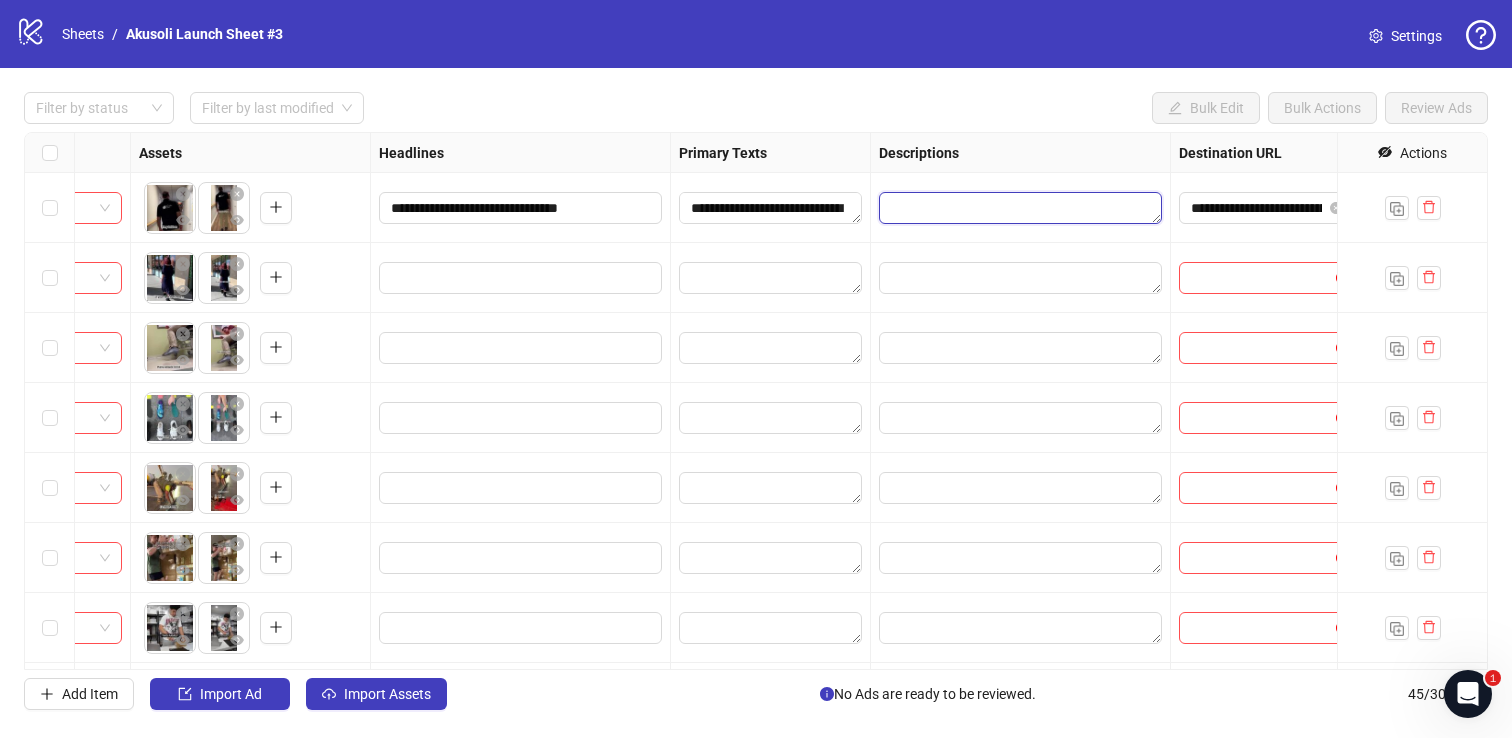 click at bounding box center [1020, 208] 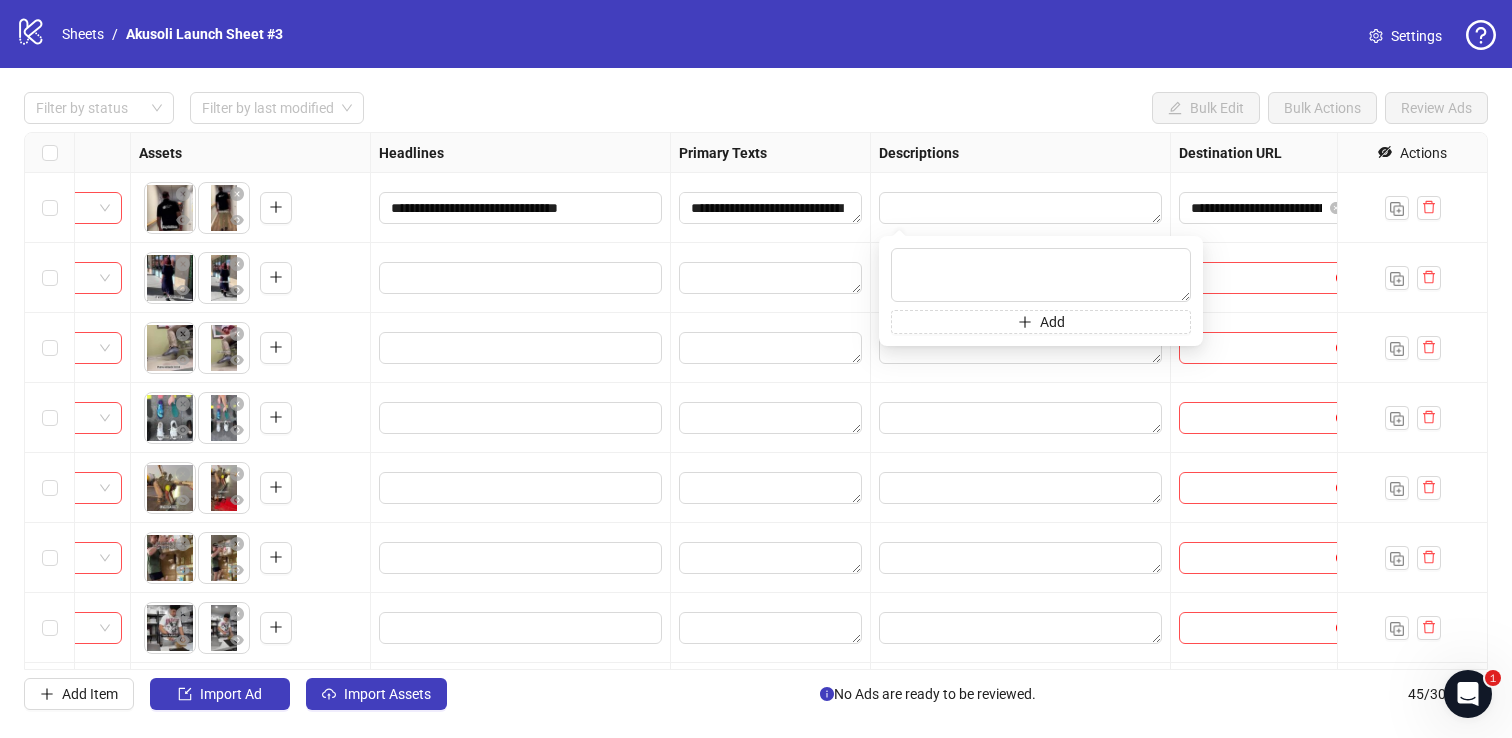 click on "Descriptions" at bounding box center [1021, 153] 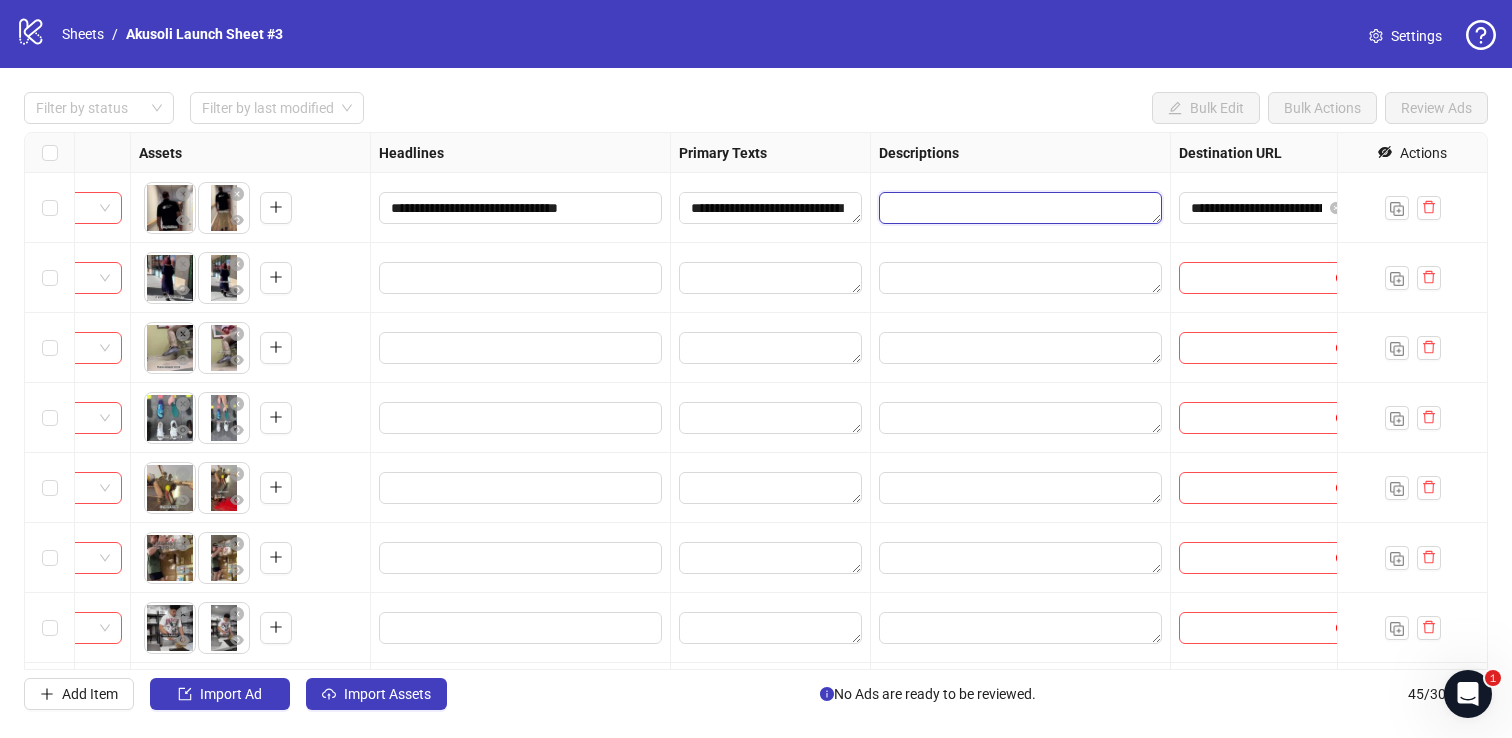 click at bounding box center (1020, 208) 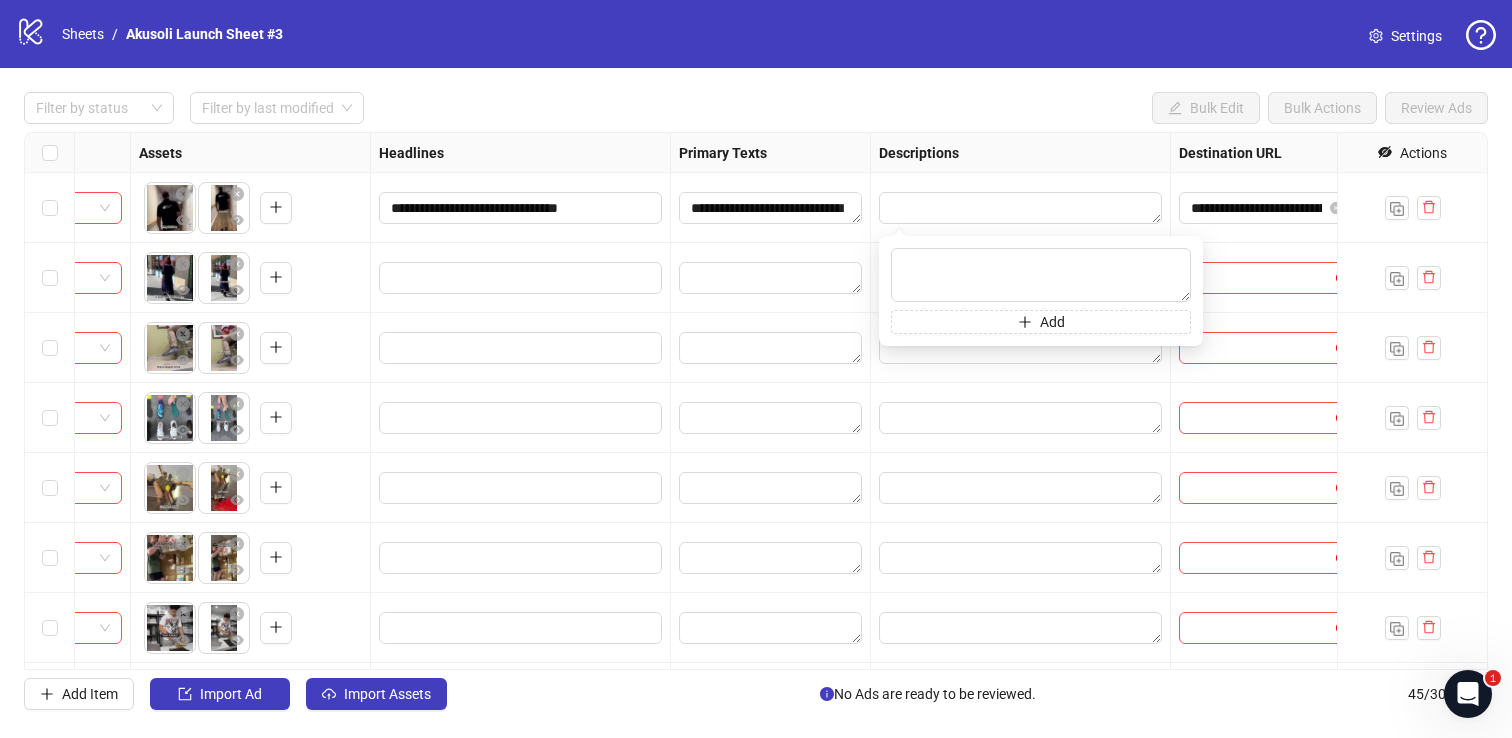 click on "Descriptions" at bounding box center (1021, 153) 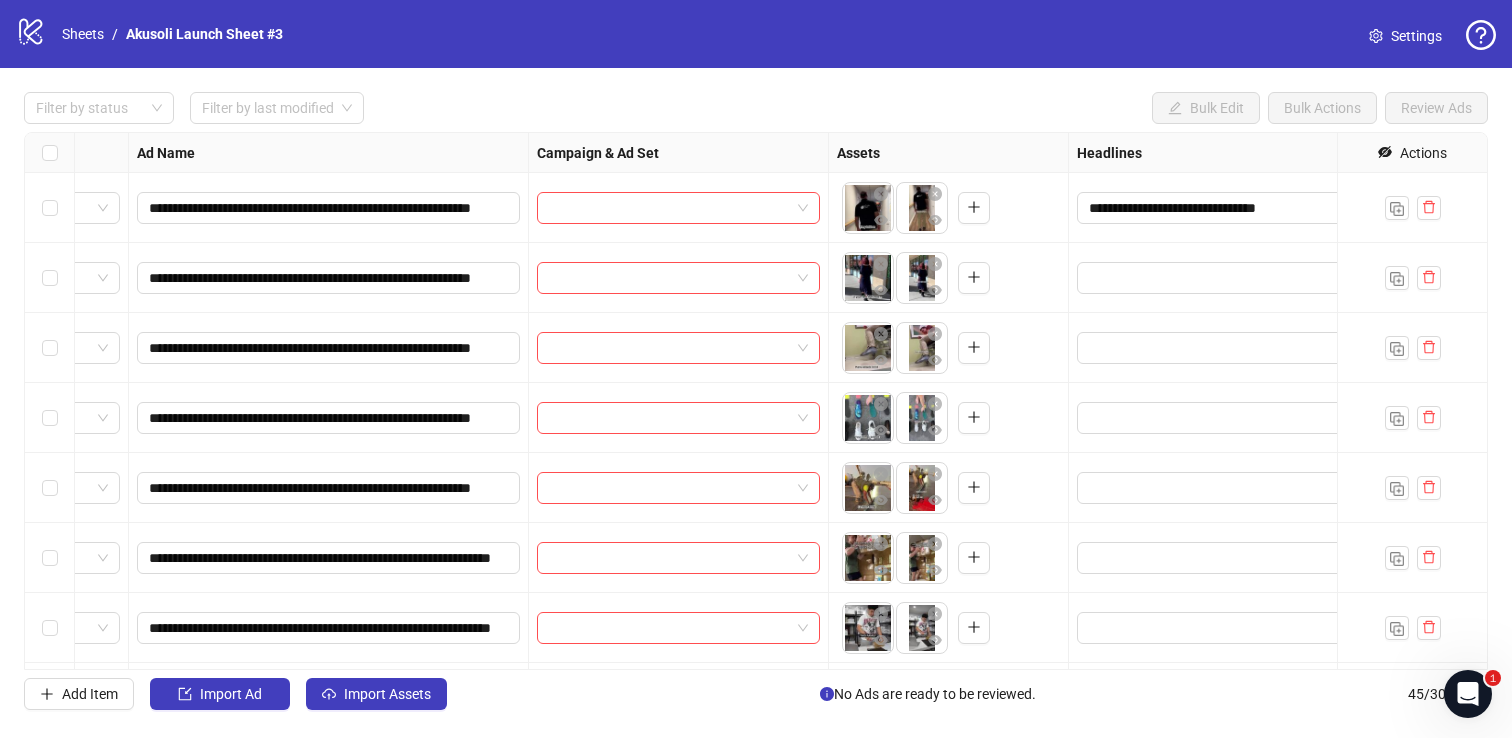 scroll, scrollTop: 0, scrollLeft: 122, axis: horizontal 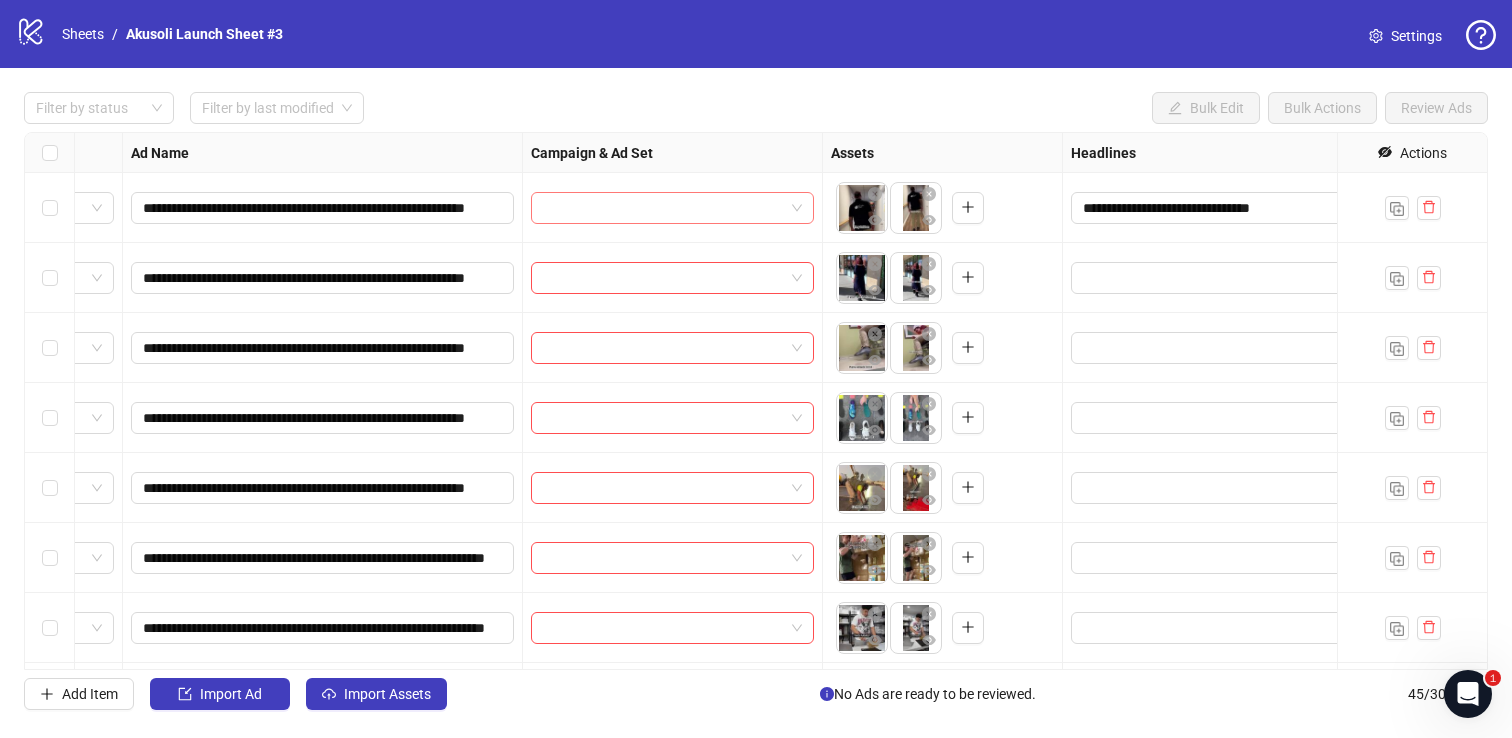 click at bounding box center [663, 208] 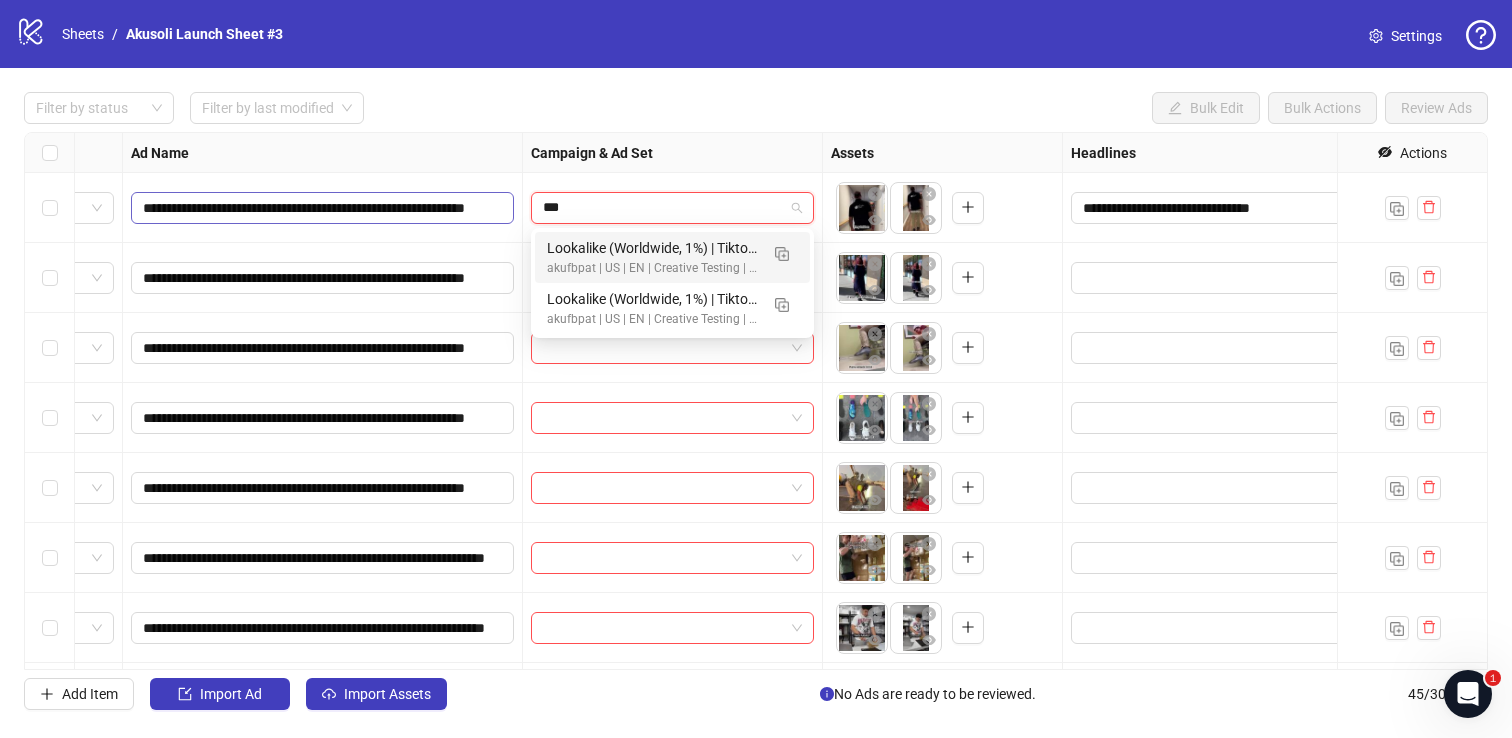type on "***" 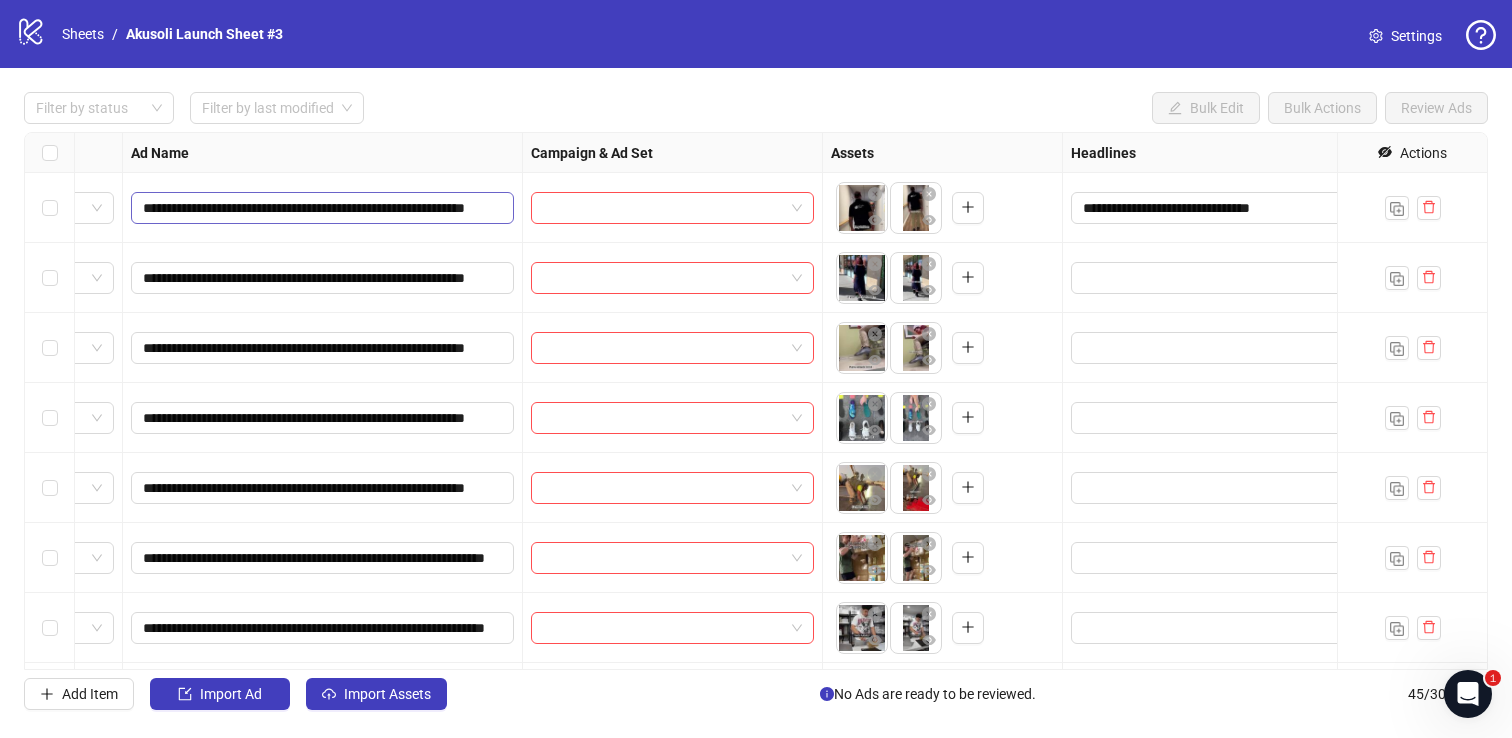 click on "**********" at bounding box center (322, 208) 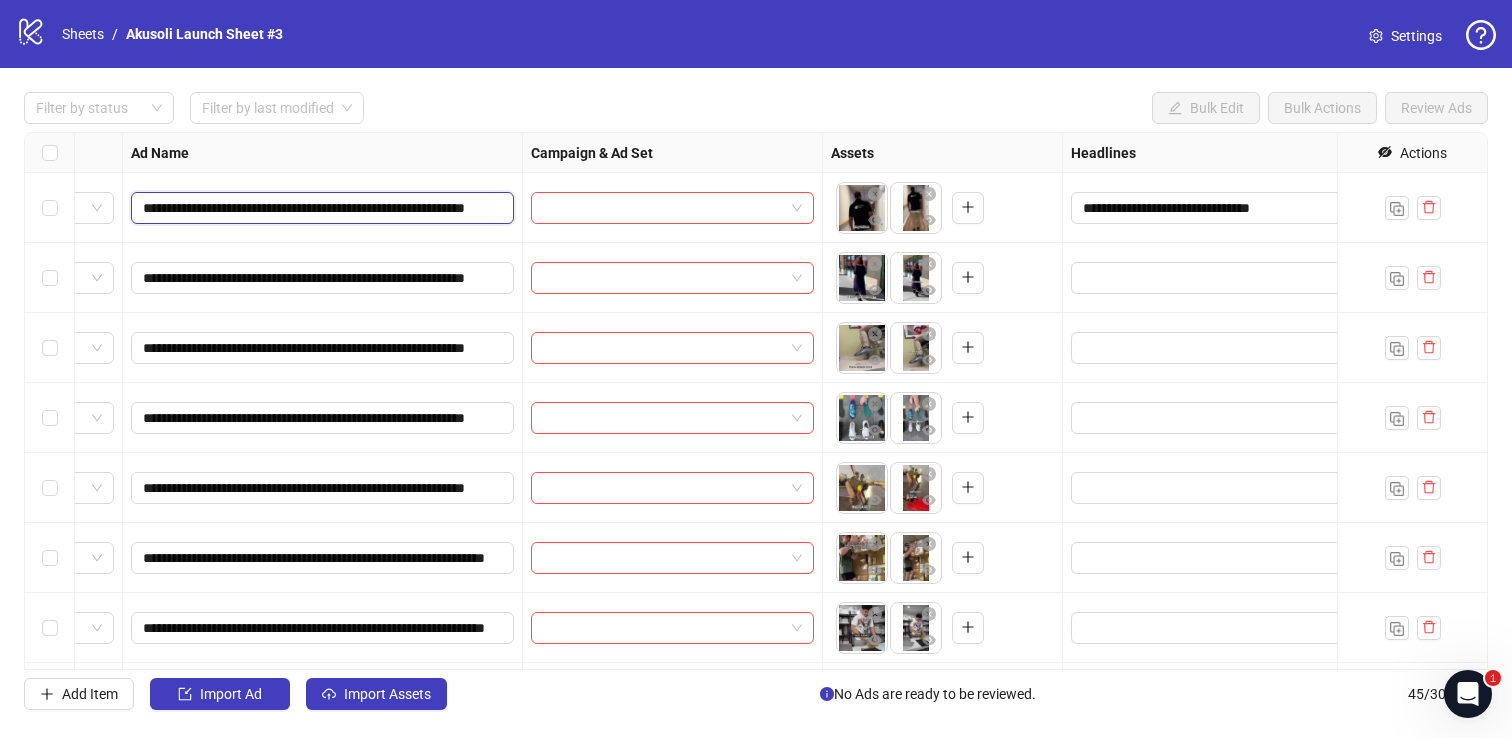 scroll, scrollTop: 0, scrollLeft: 100, axis: horizontal 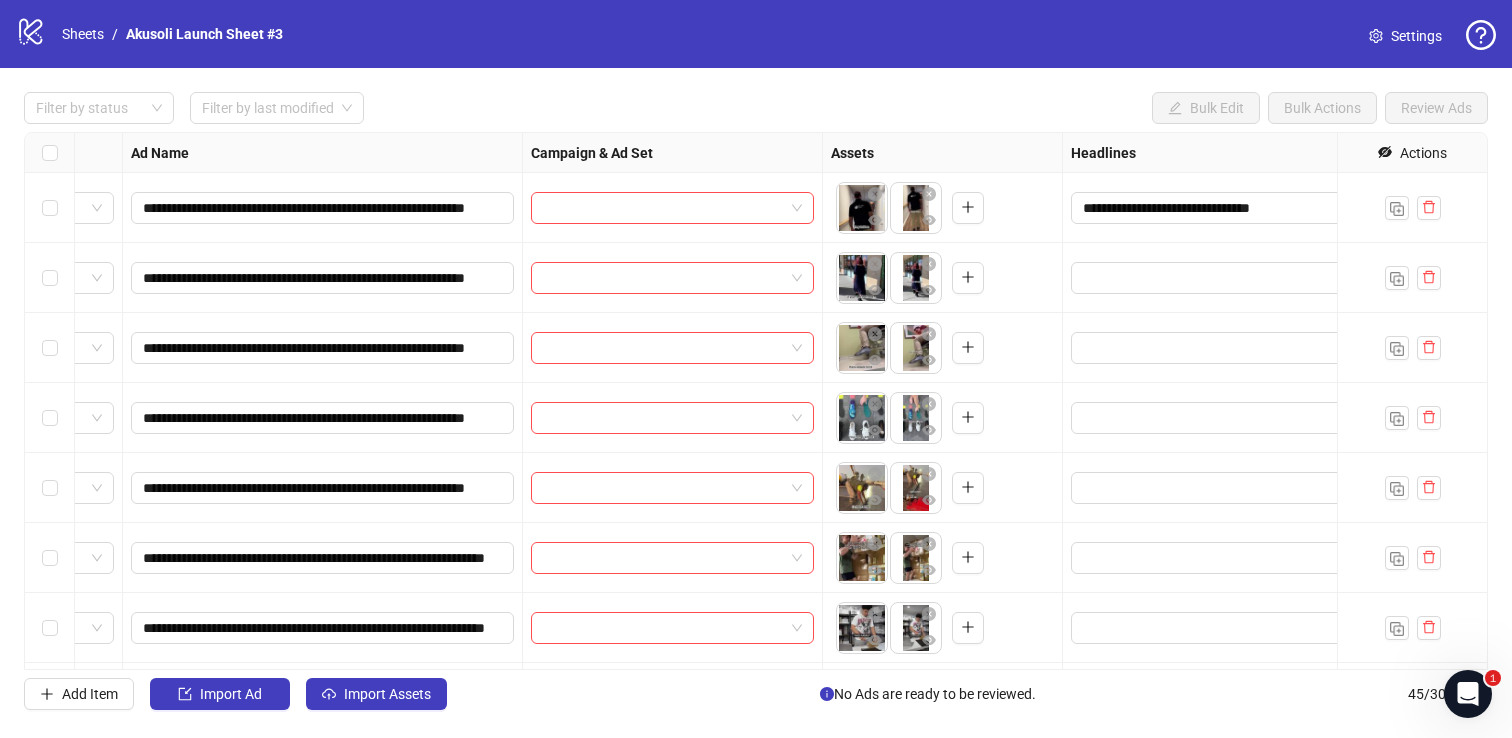 click on "Ad Name" at bounding box center (323, 153) 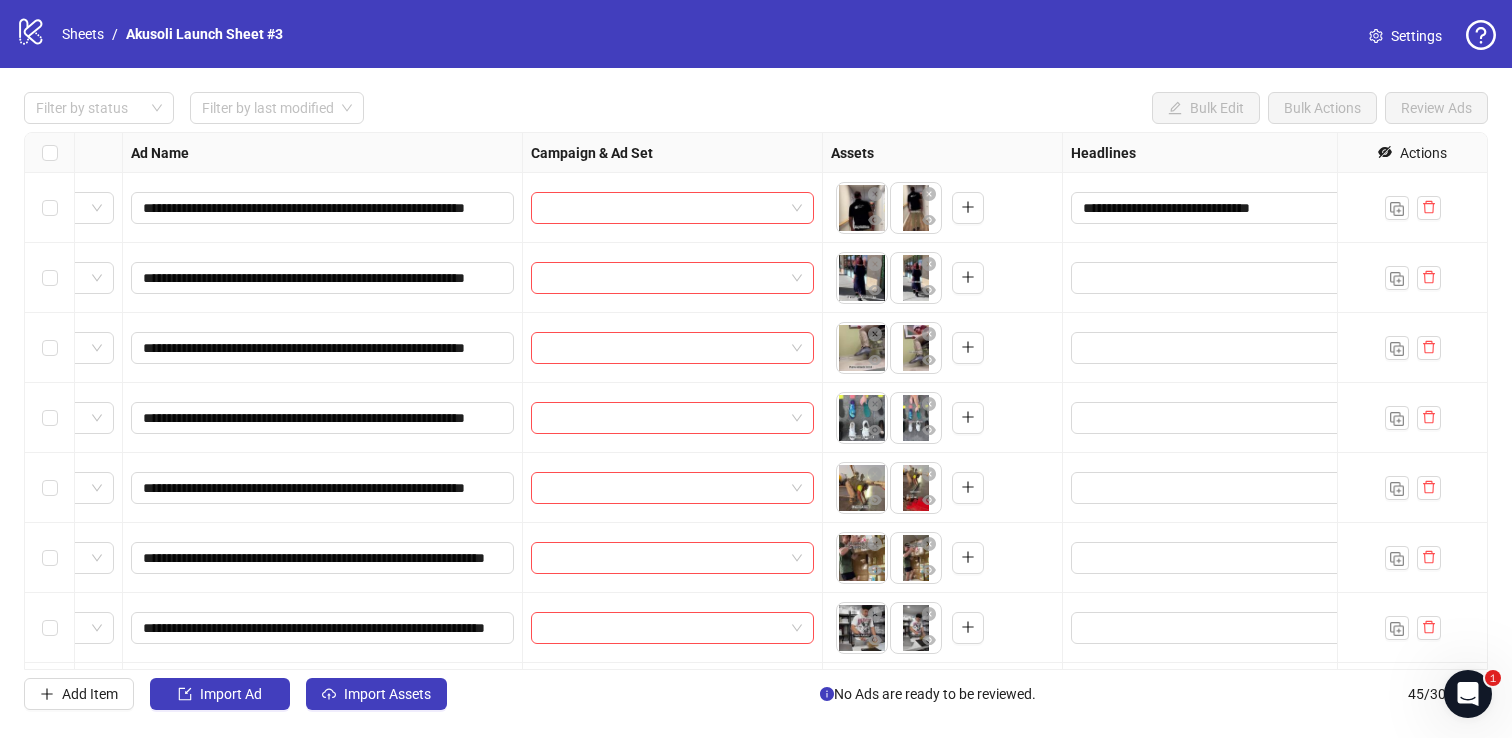scroll, scrollTop: 0, scrollLeft: 0, axis: both 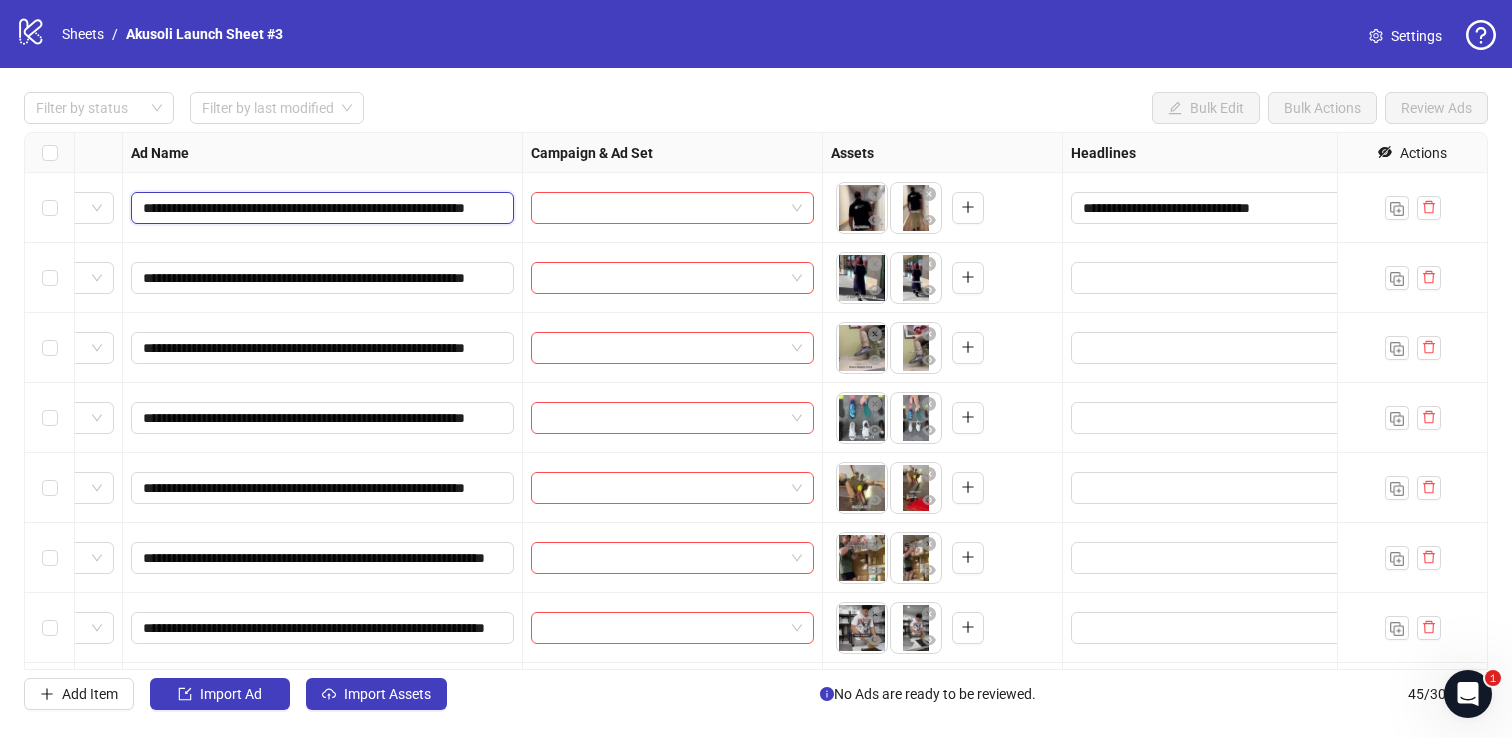drag, startPoint x: 144, startPoint y: 206, endPoint x: 305, endPoint y: 206, distance: 161 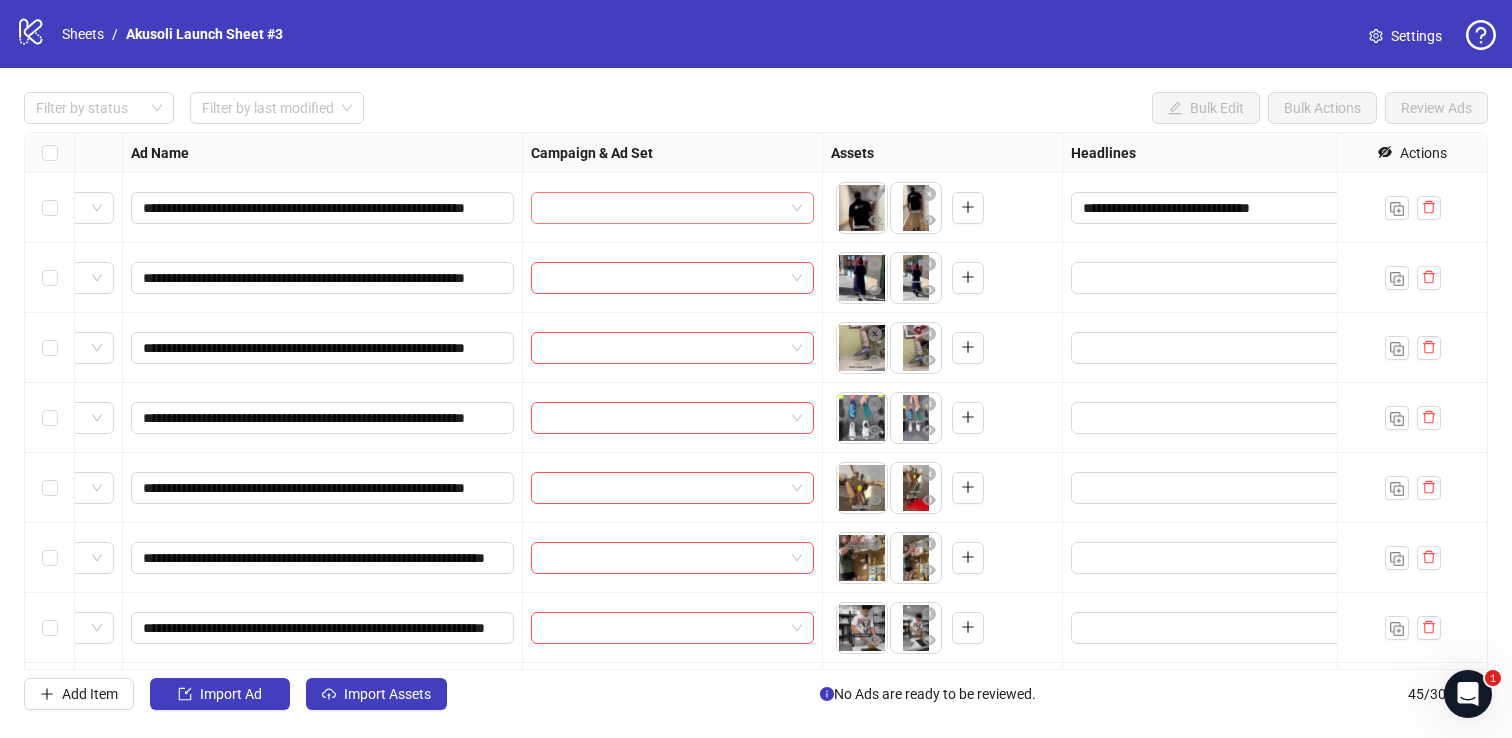 click at bounding box center [663, 208] 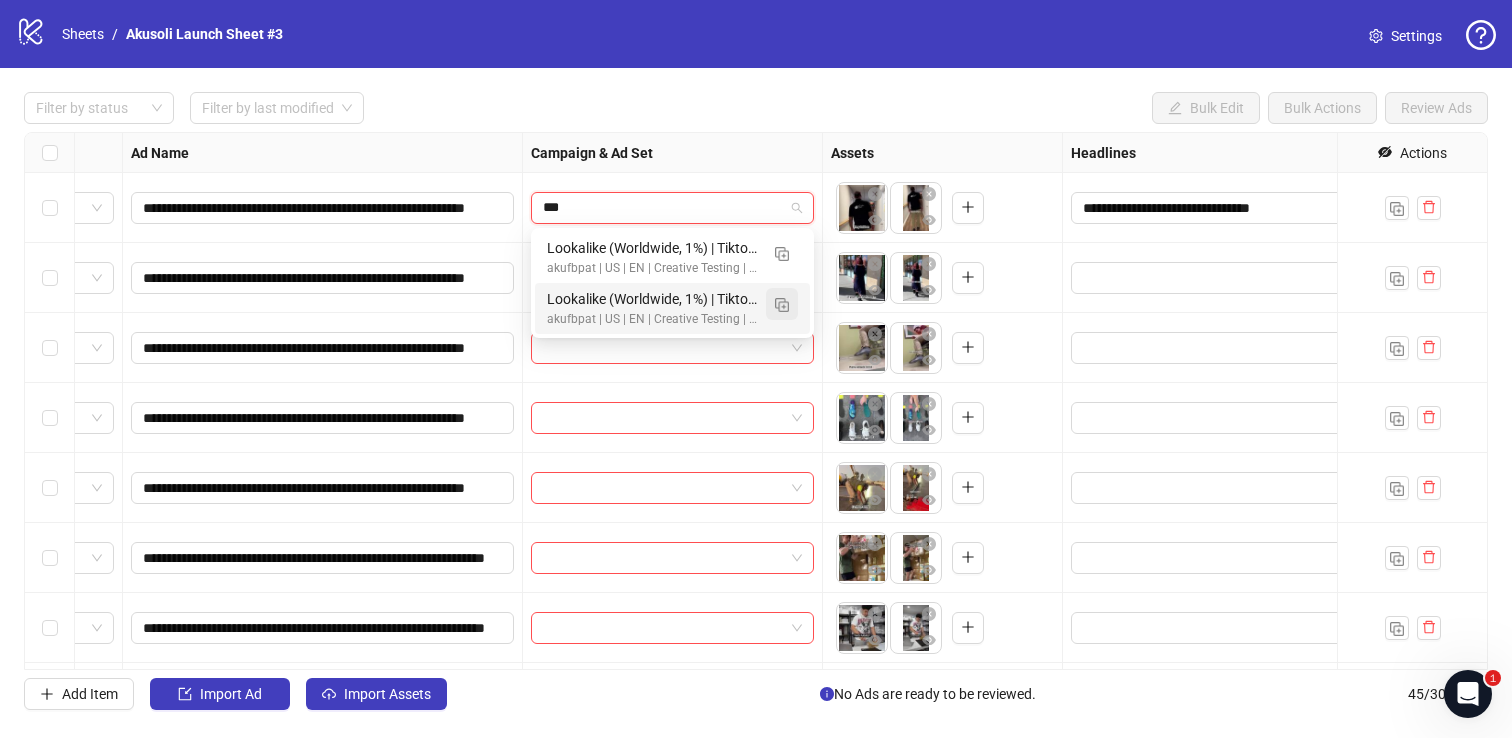 click at bounding box center [782, 304] 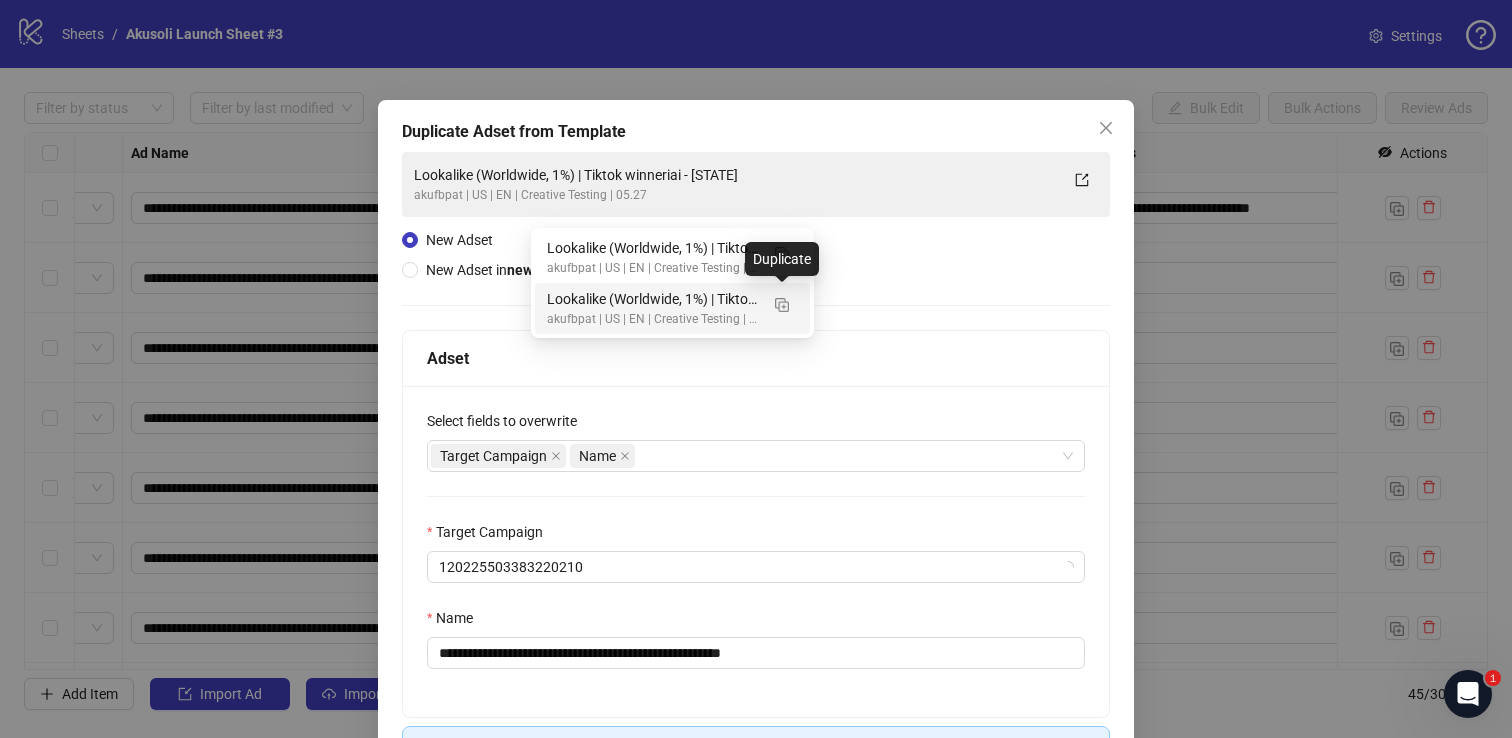 type on "***" 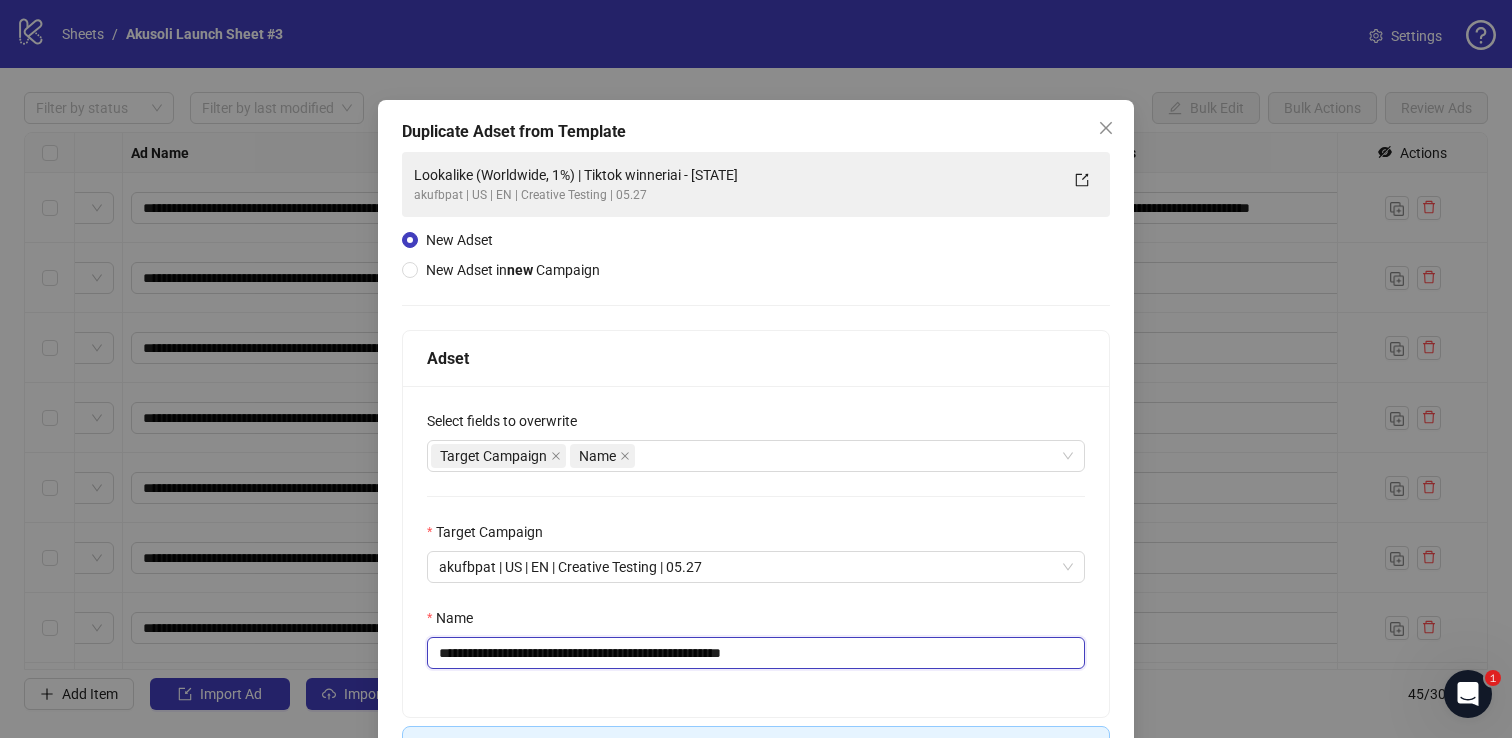 drag, startPoint x: 614, startPoint y: 655, endPoint x: 807, endPoint y: 678, distance: 194.36563 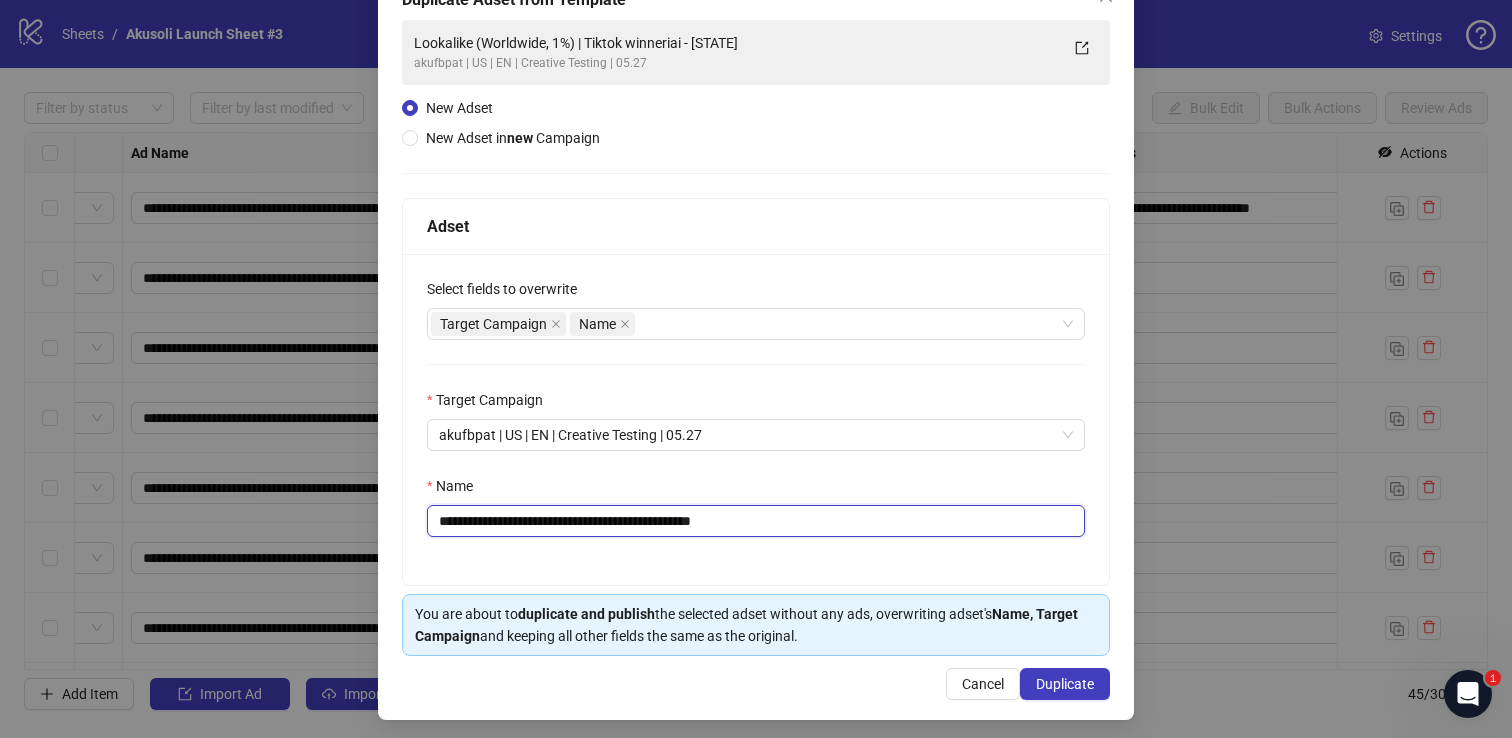 scroll, scrollTop: 139, scrollLeft: 0, axis: vertical 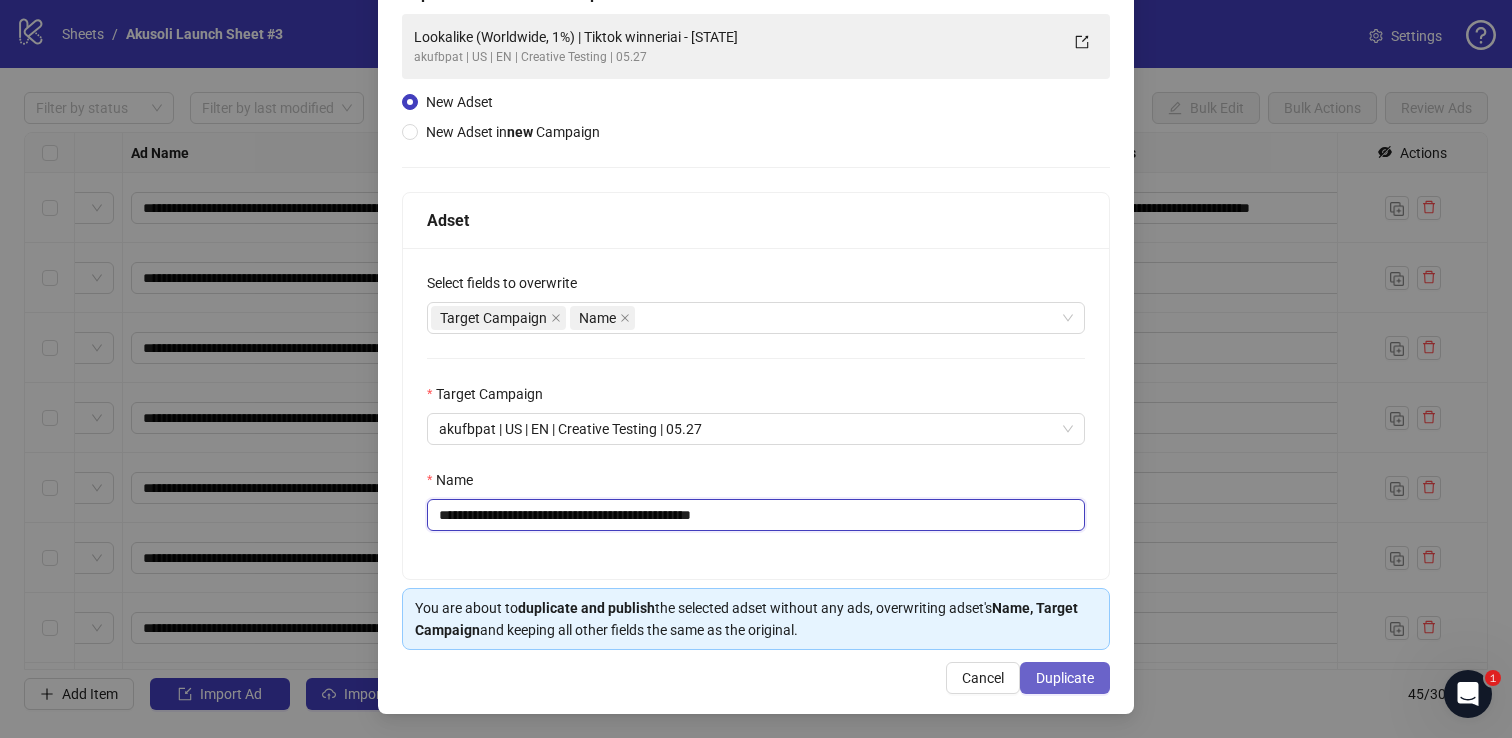 type on "**********" 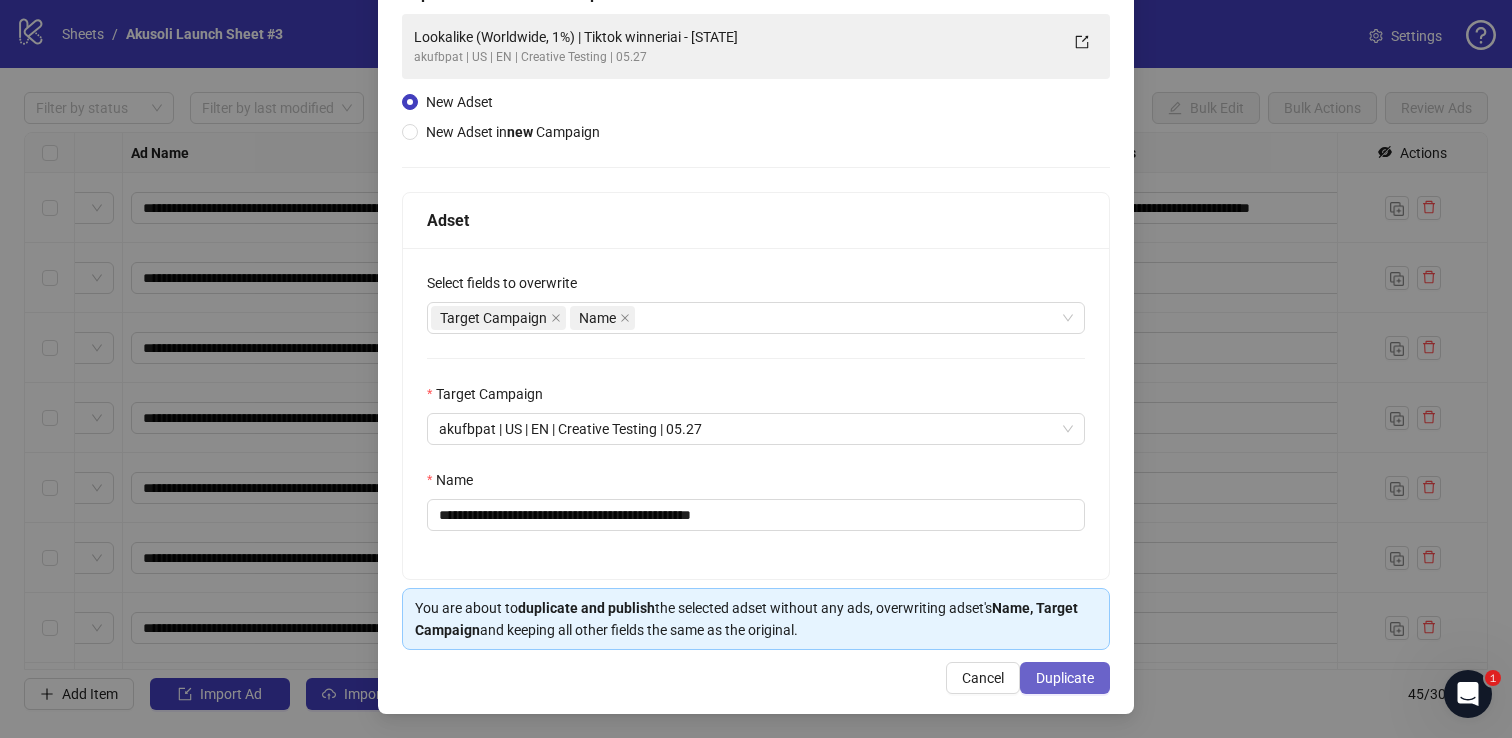 click on "Duplicate" at bounding box center [1065, 678] 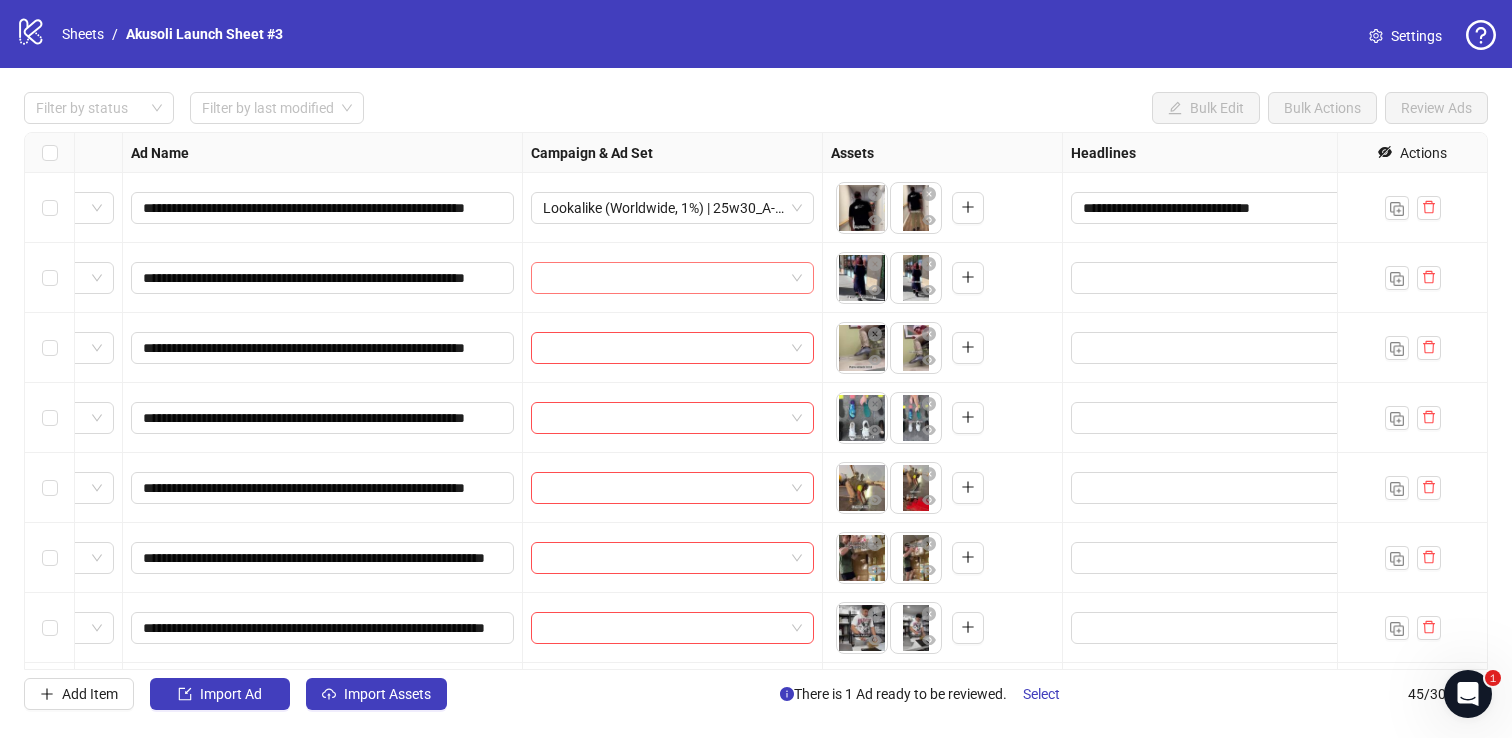 click at bounding box center (663, 278) 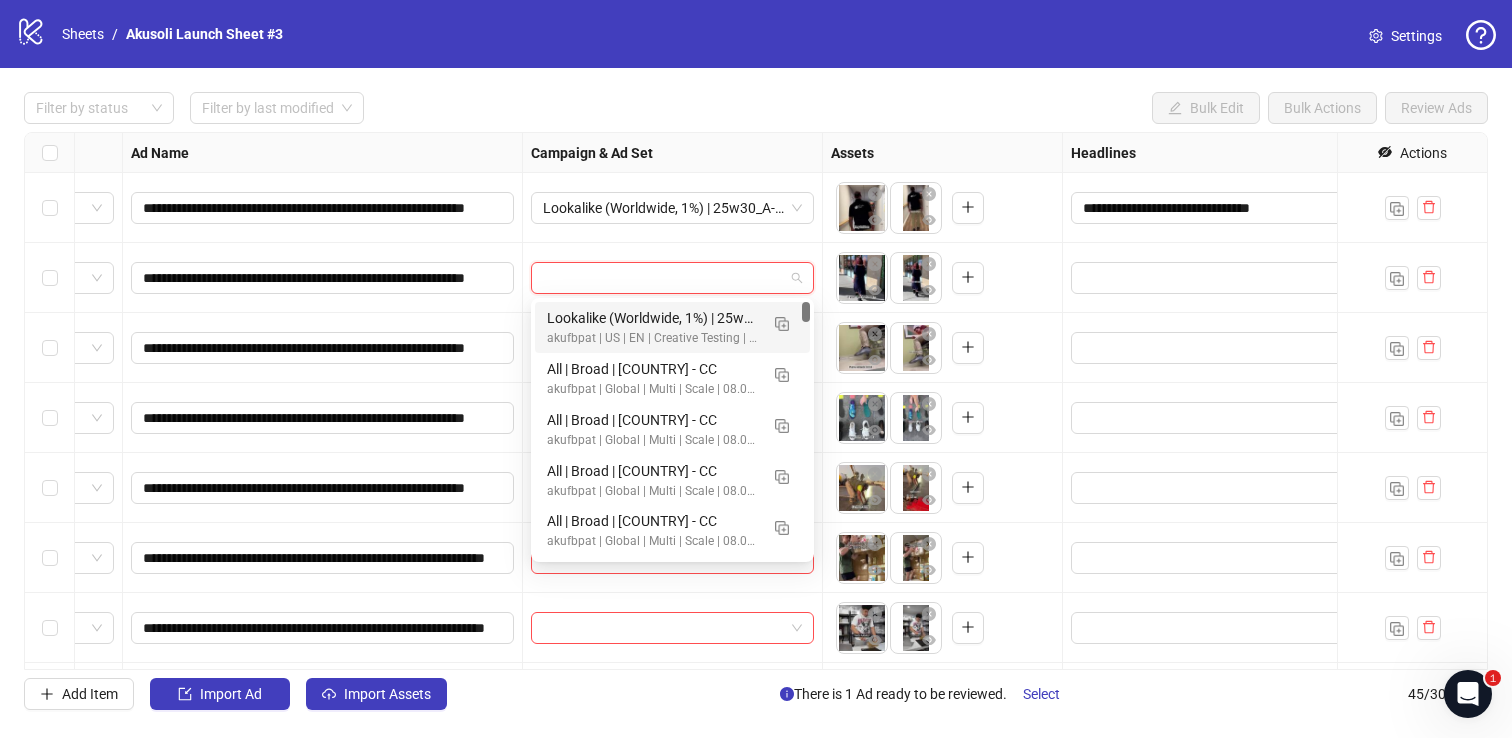 paste on "**********" 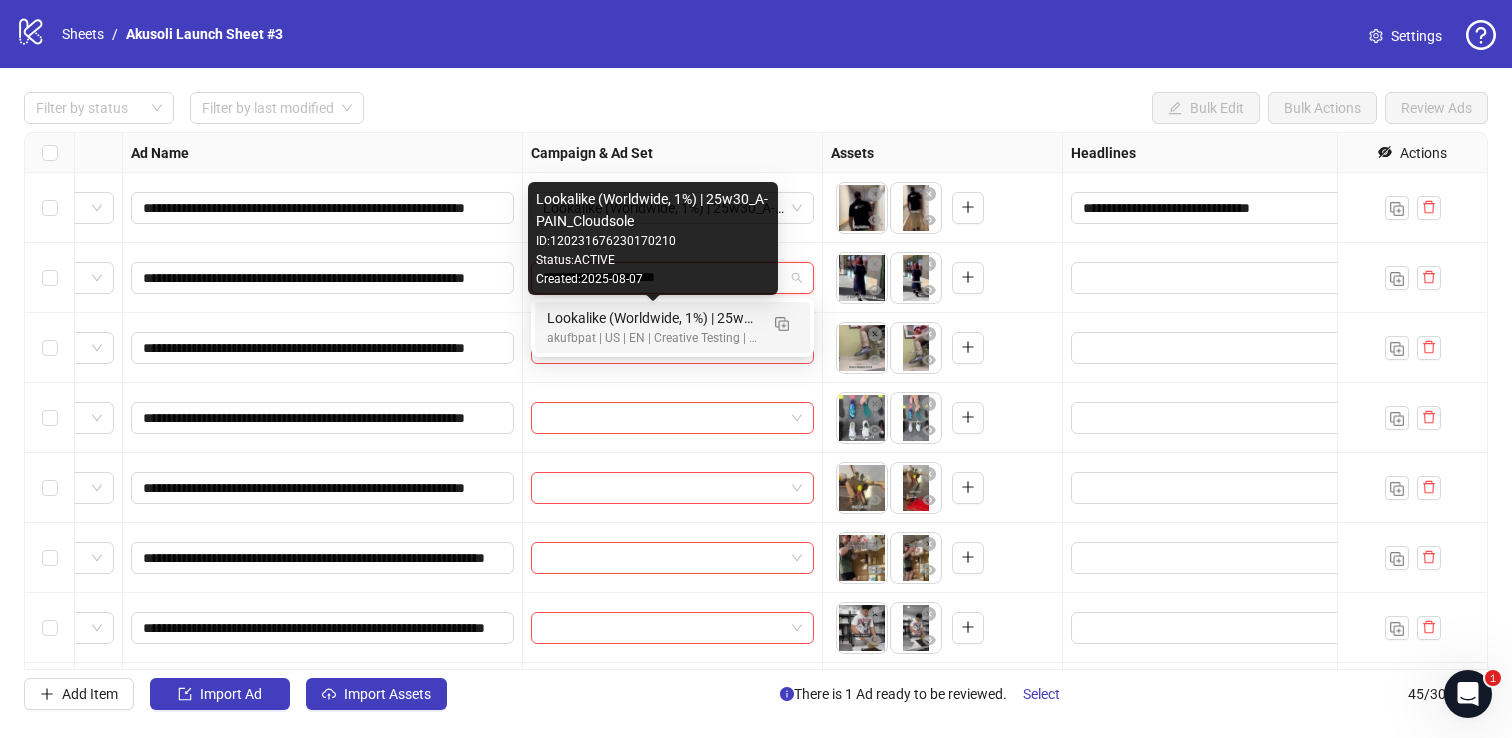 click on "Lookalike (Worldwide, 1%) | 25w30_A-PAIN_Cloudsole" at bounding box center [652, 318] 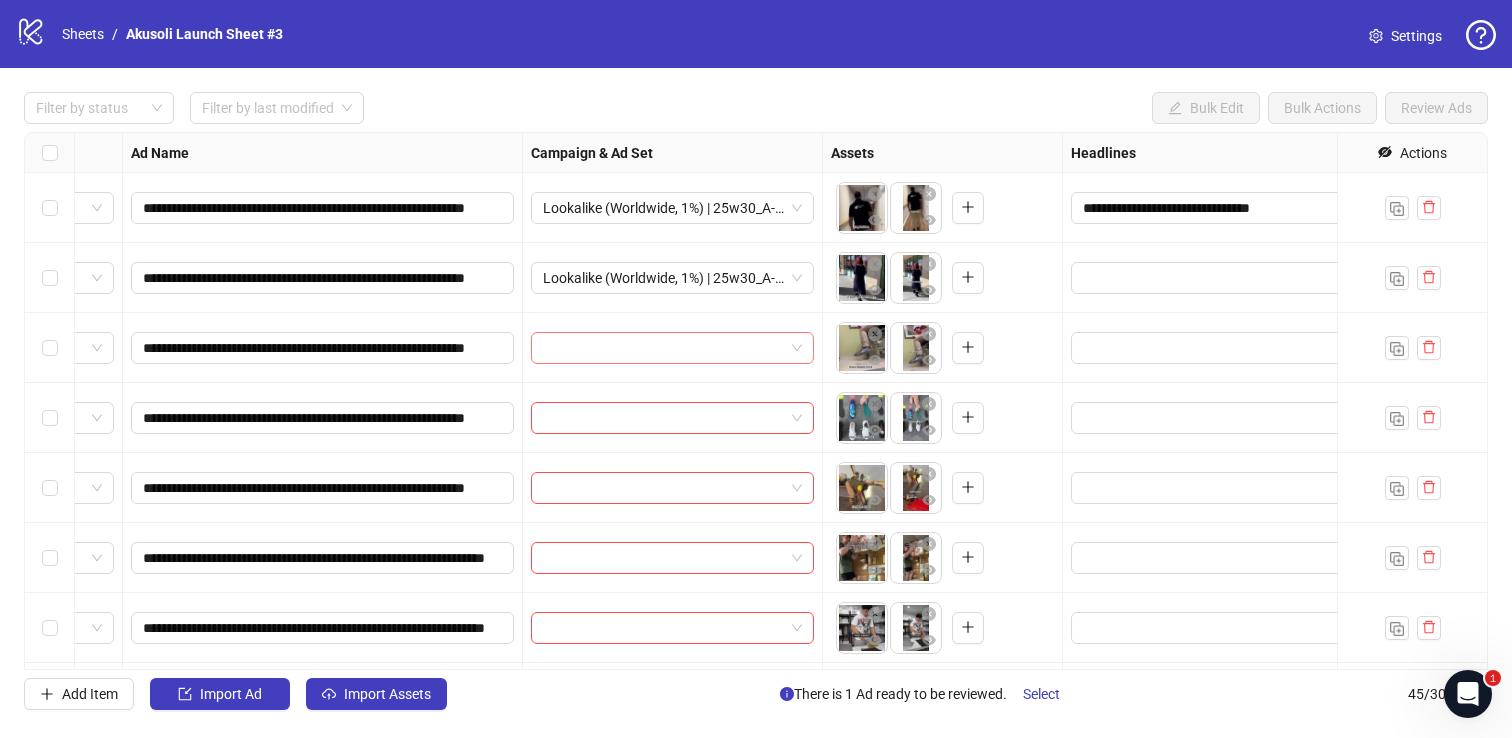 click at bounding box center [663, 348] 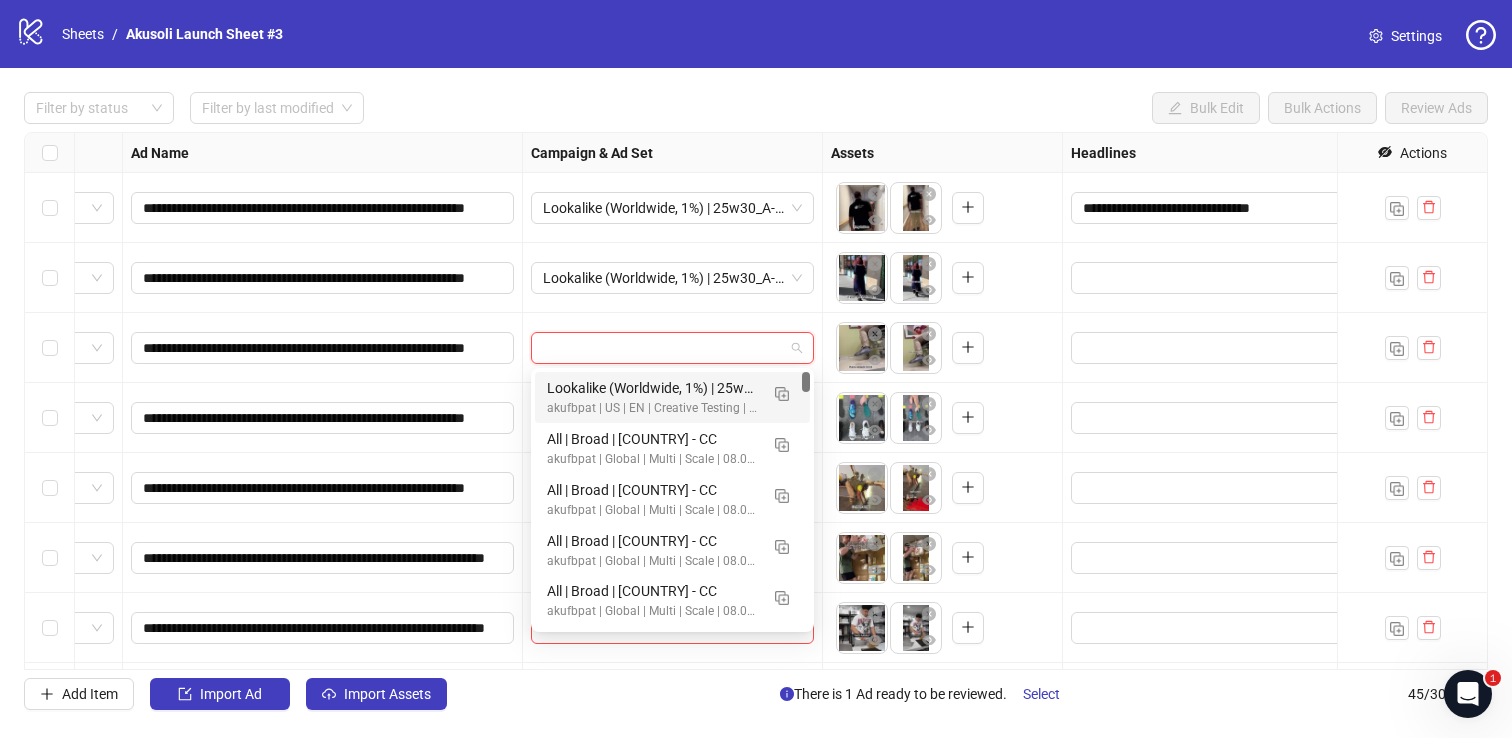 paste on "**********" 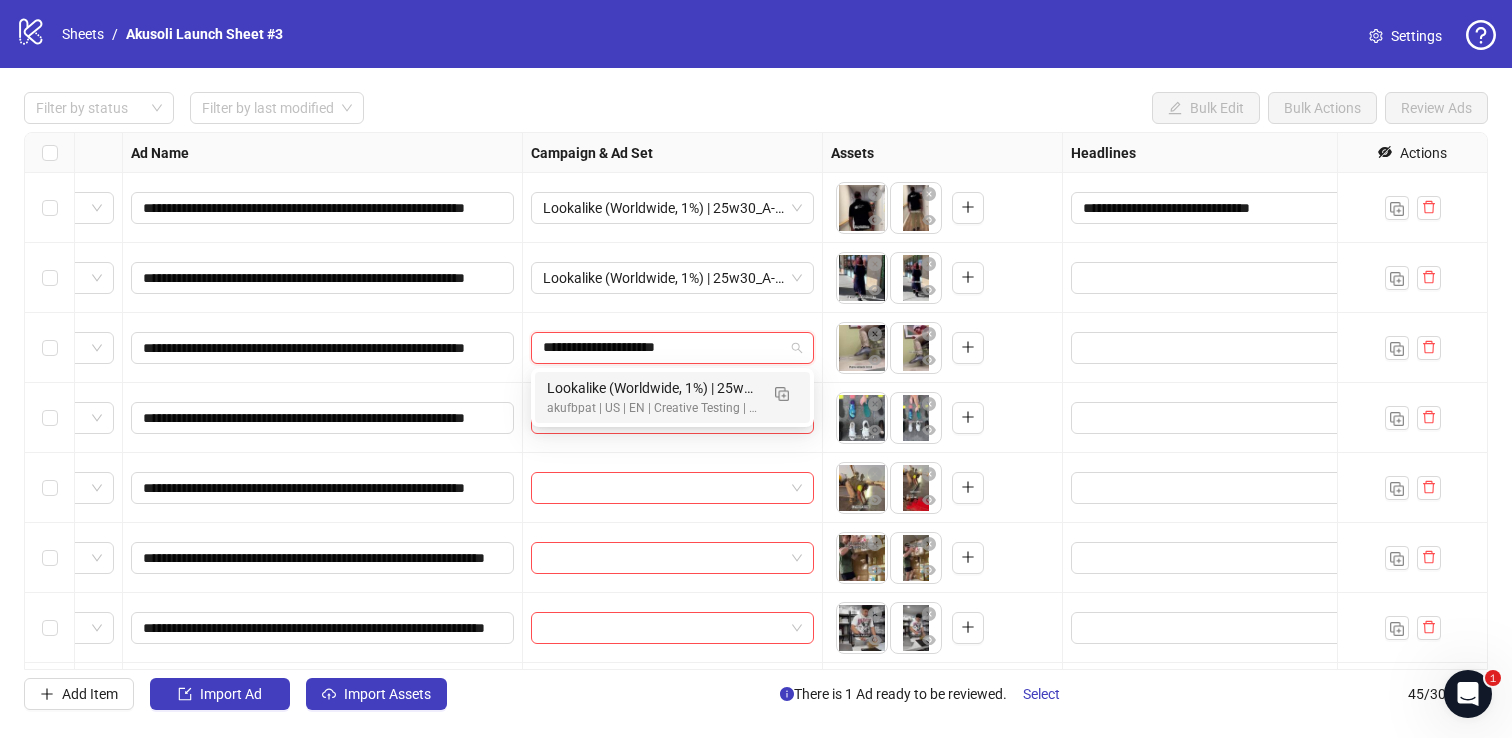 click on "Lookalike (Worldwide, 1%) | 25w30_A-PAIN_Cloudsole" at bounding box center (652, 388) 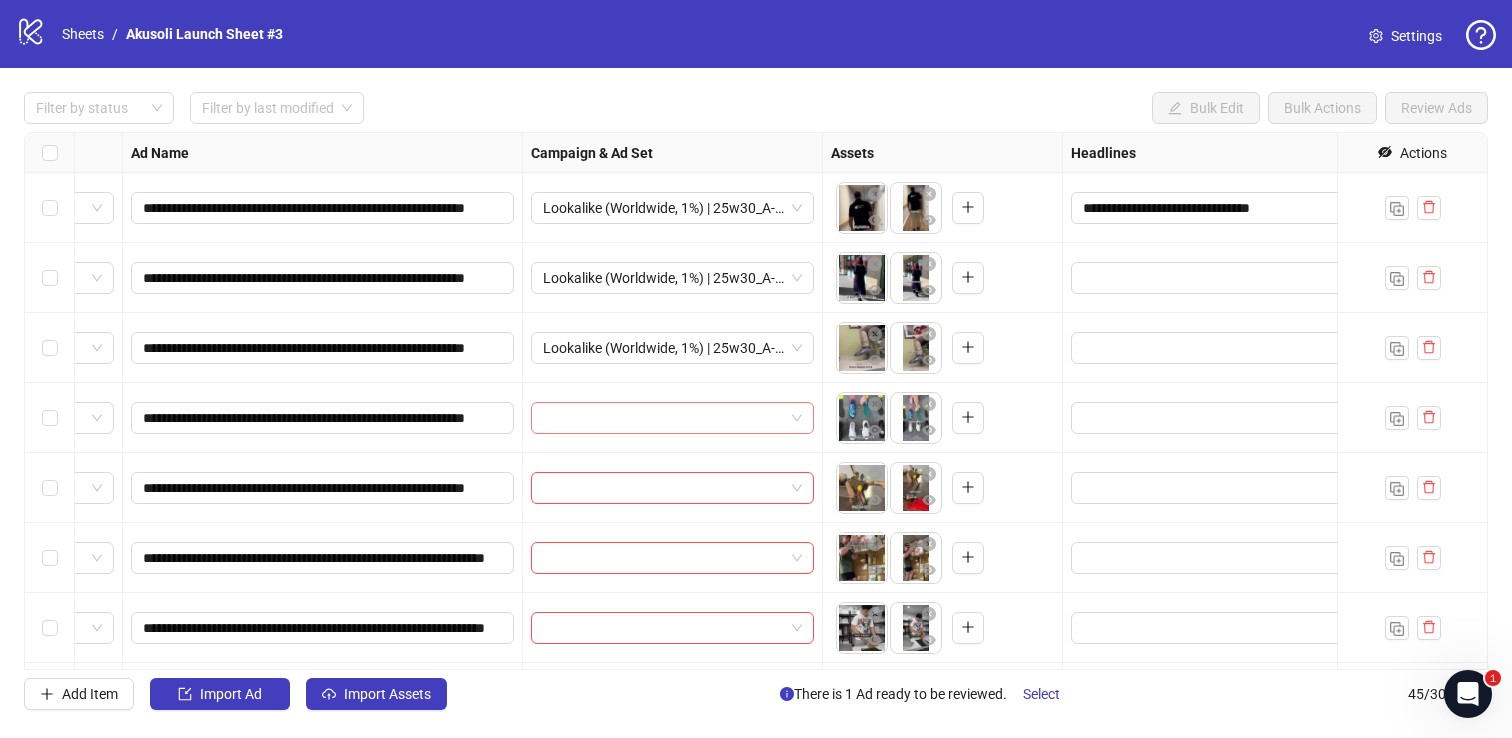 click at bounding box center (663, 418) 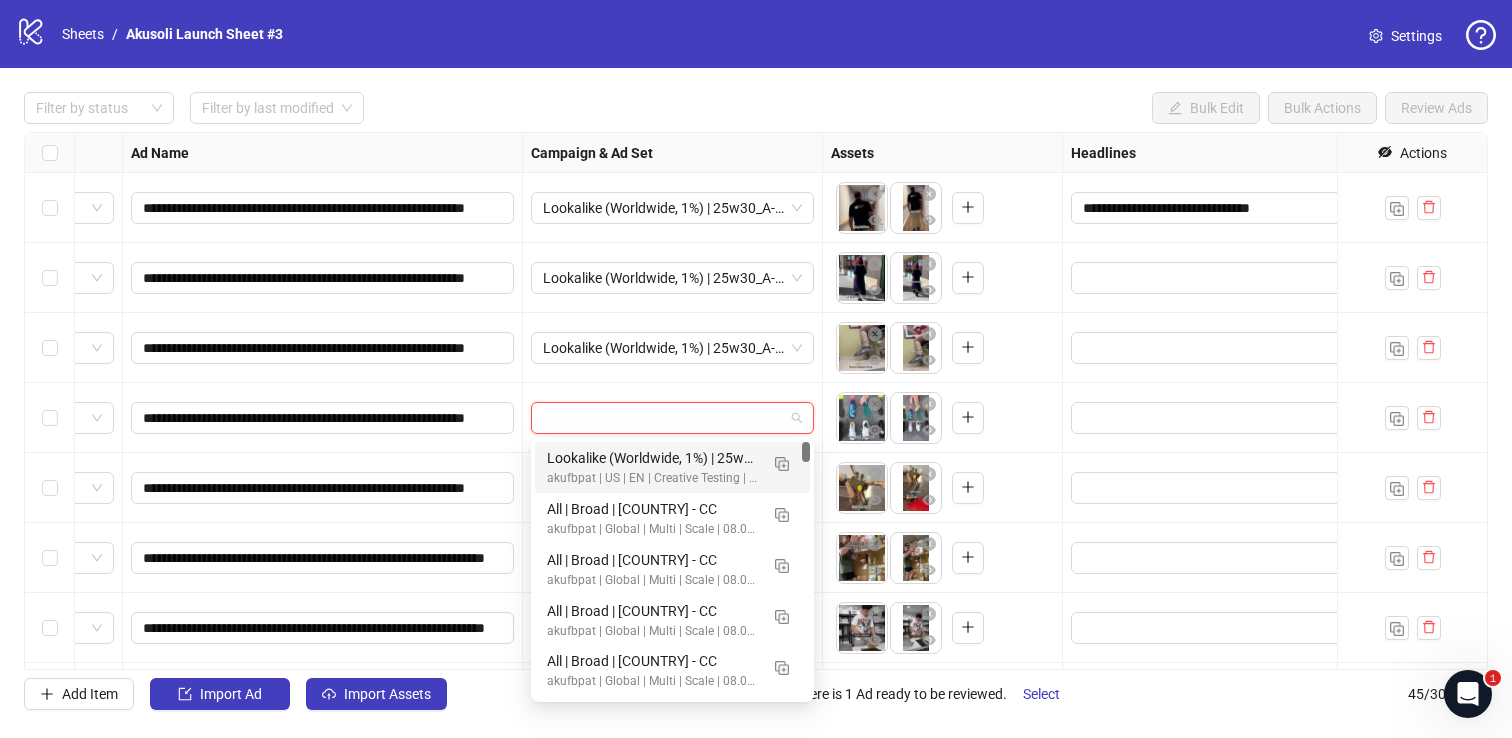 paste on "**********" 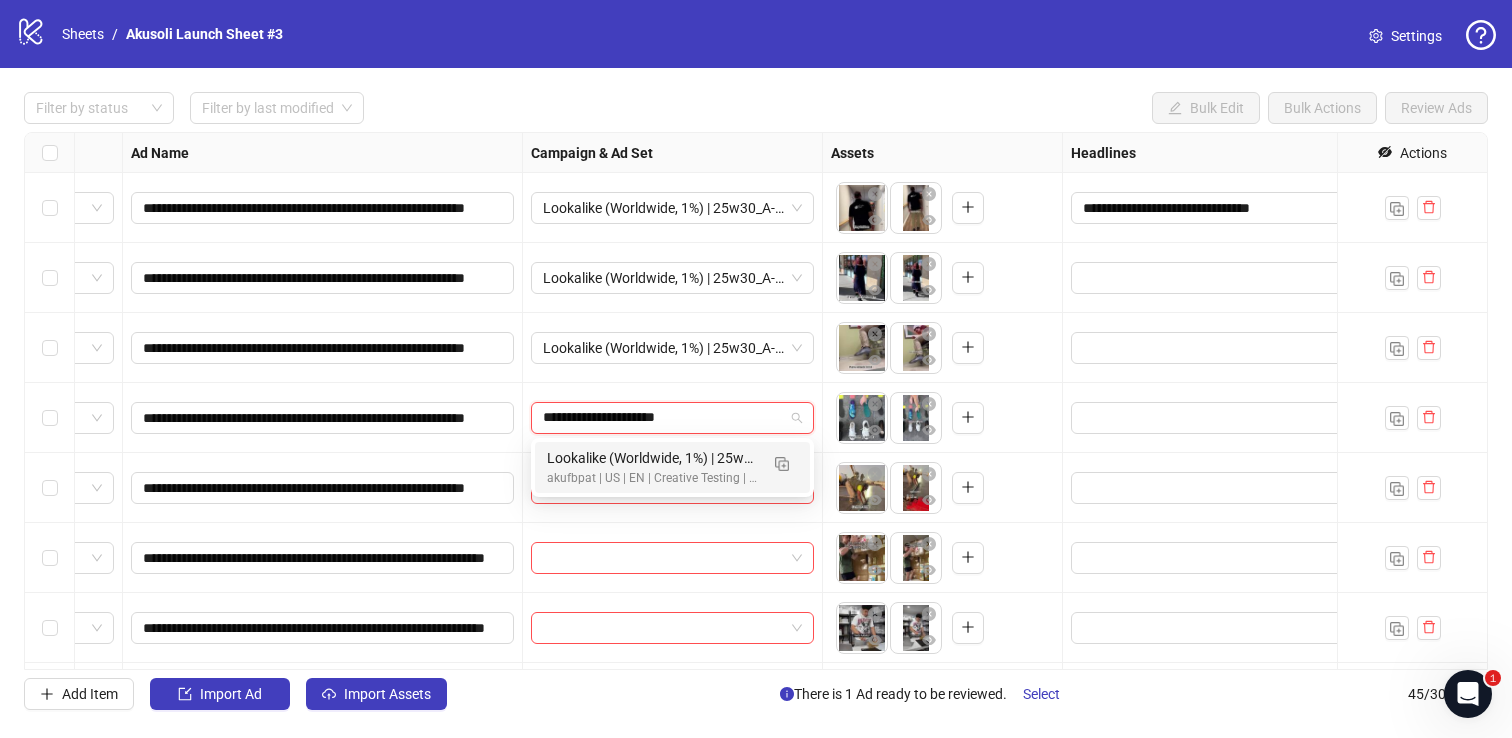 click on "Lookalike (Worldwide, 1%) | 25w30_A-PAIN_Cloudsole" at bounding box center (652, 458) 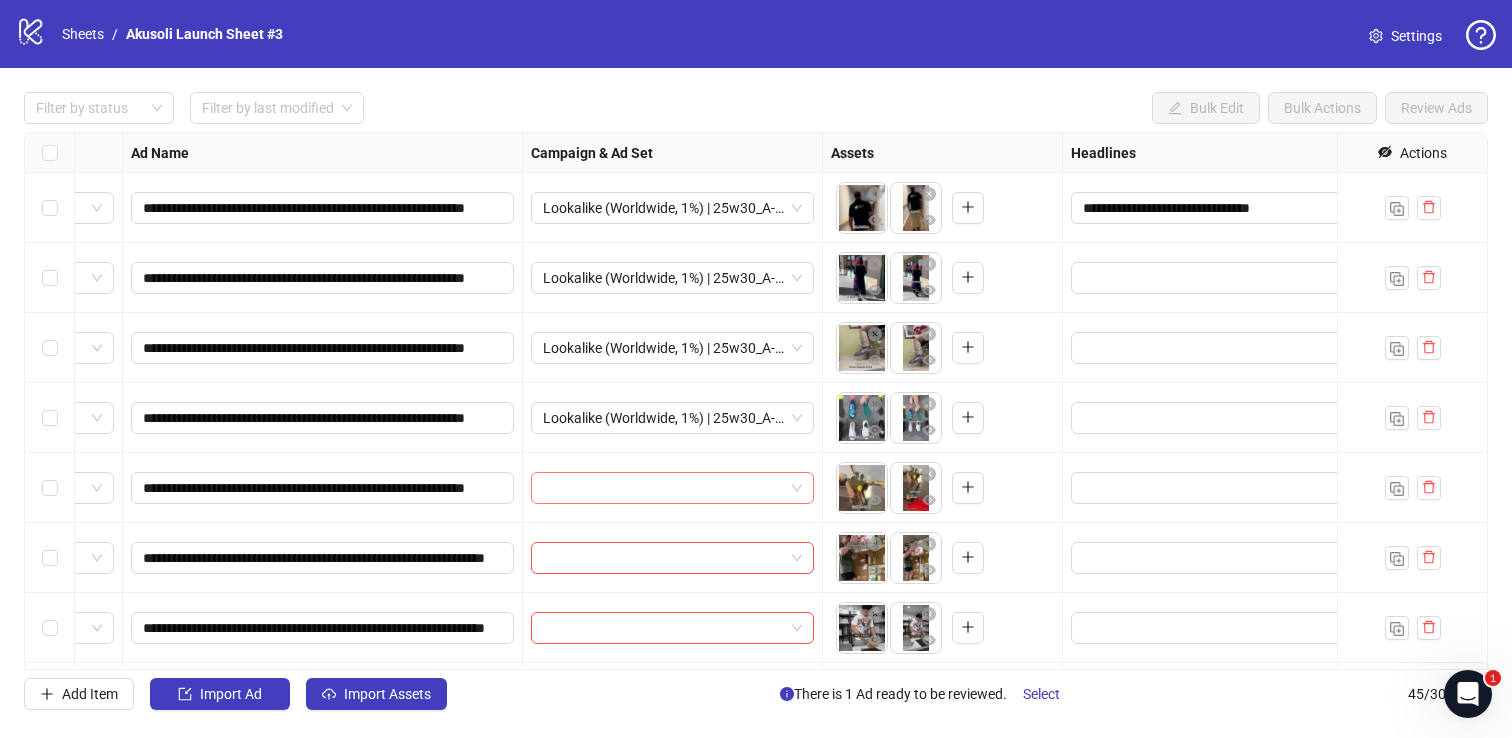 click at bounding box center (663, 488) 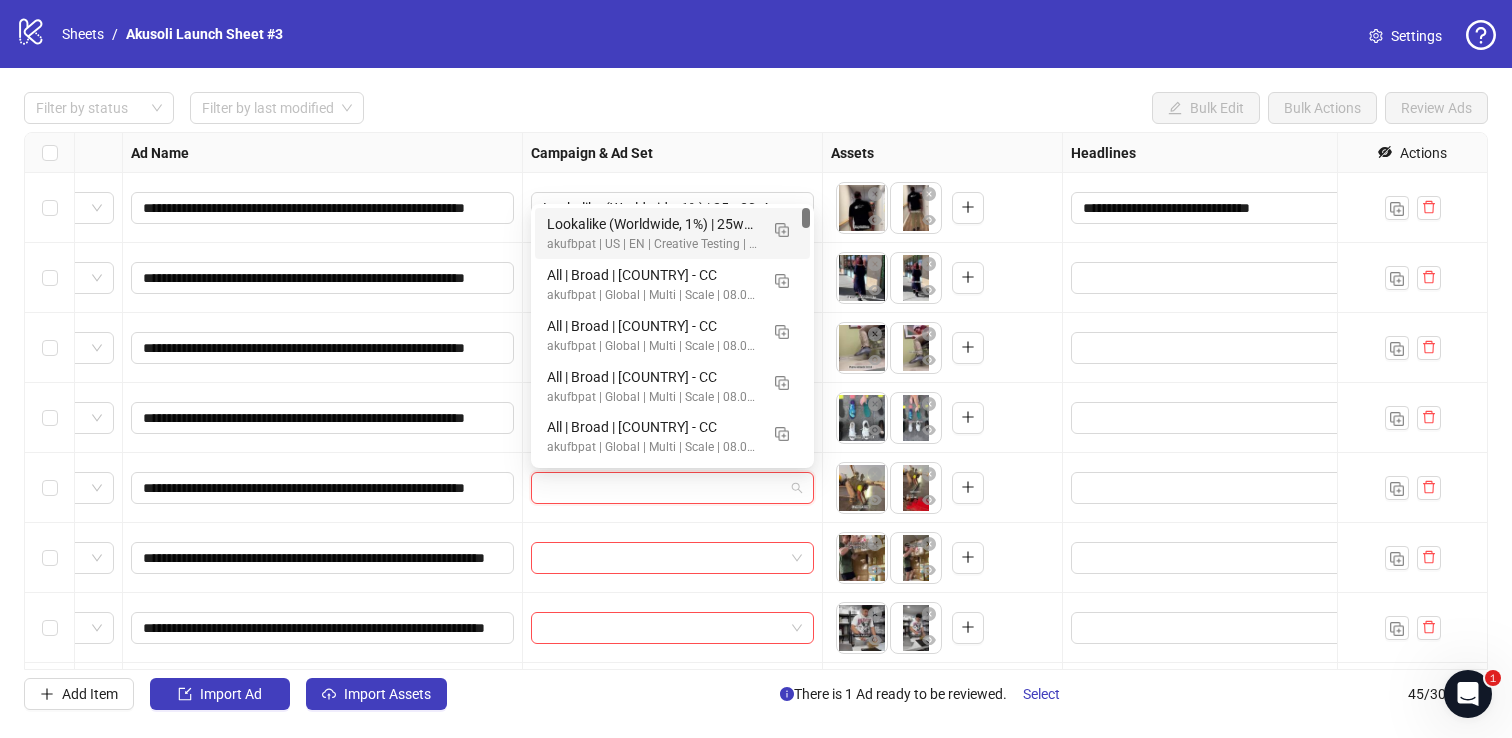 paste on "**********" 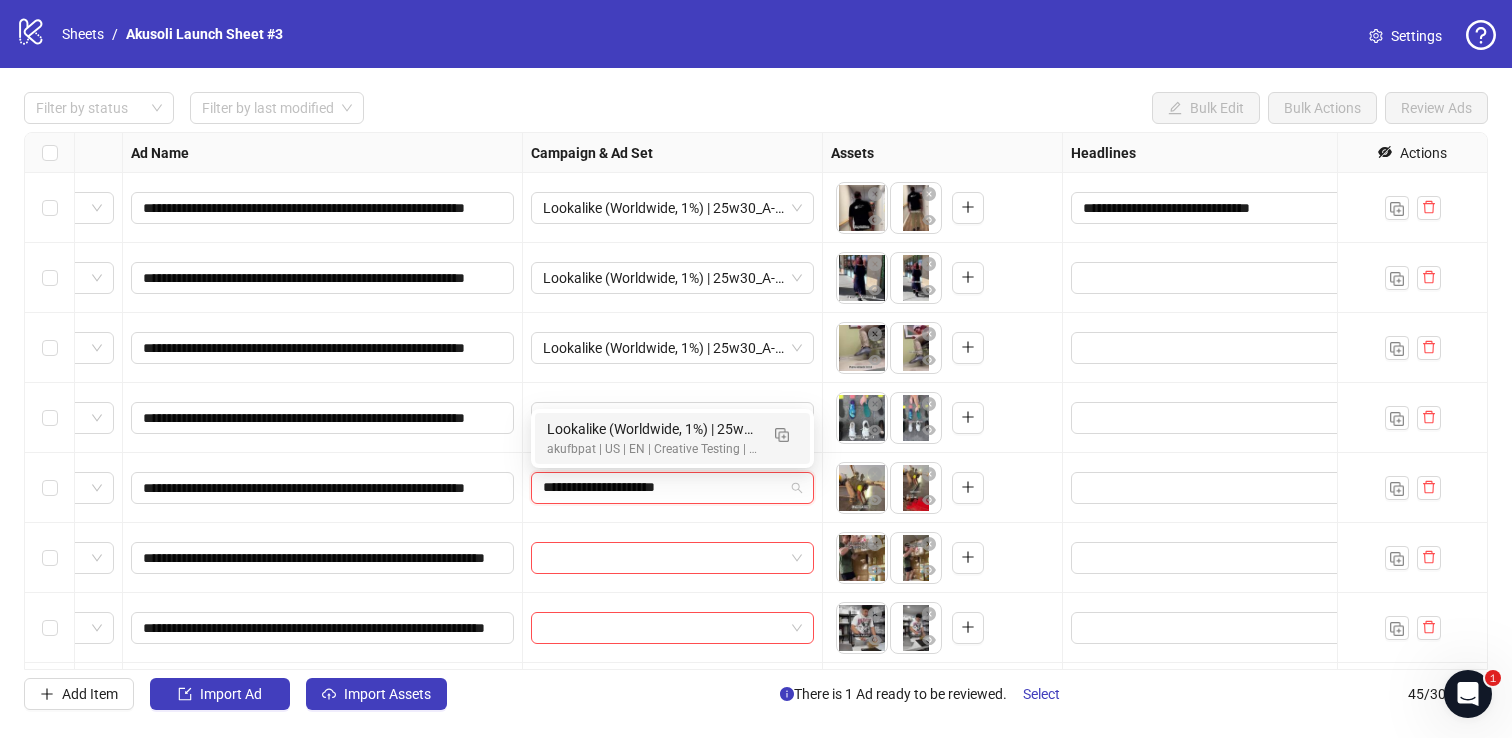 click on "akufbpat | US | EN | Creative Testing | 05.27" at bounding box center [652, 449] 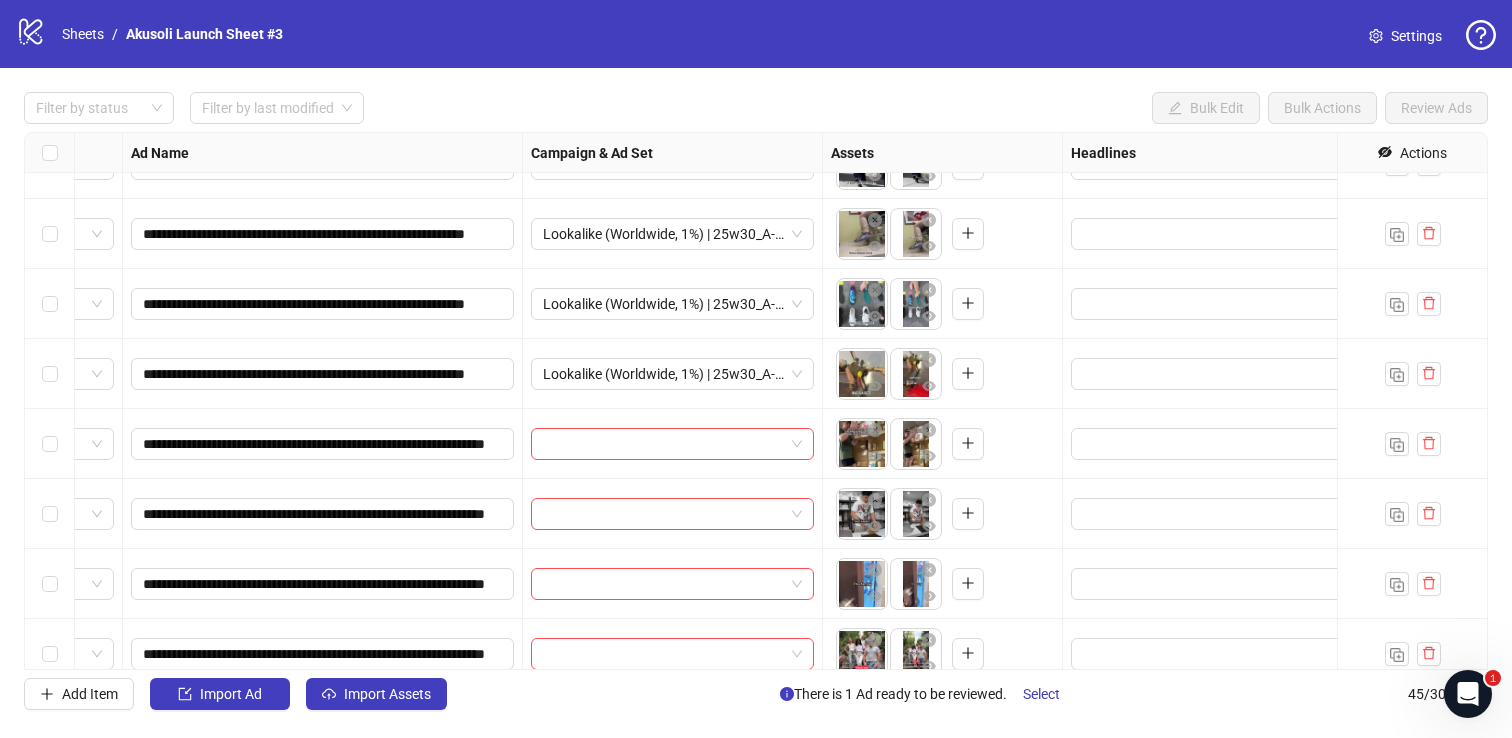 scroll, scrollTop: 161, scrollLeft: 122, axis: both 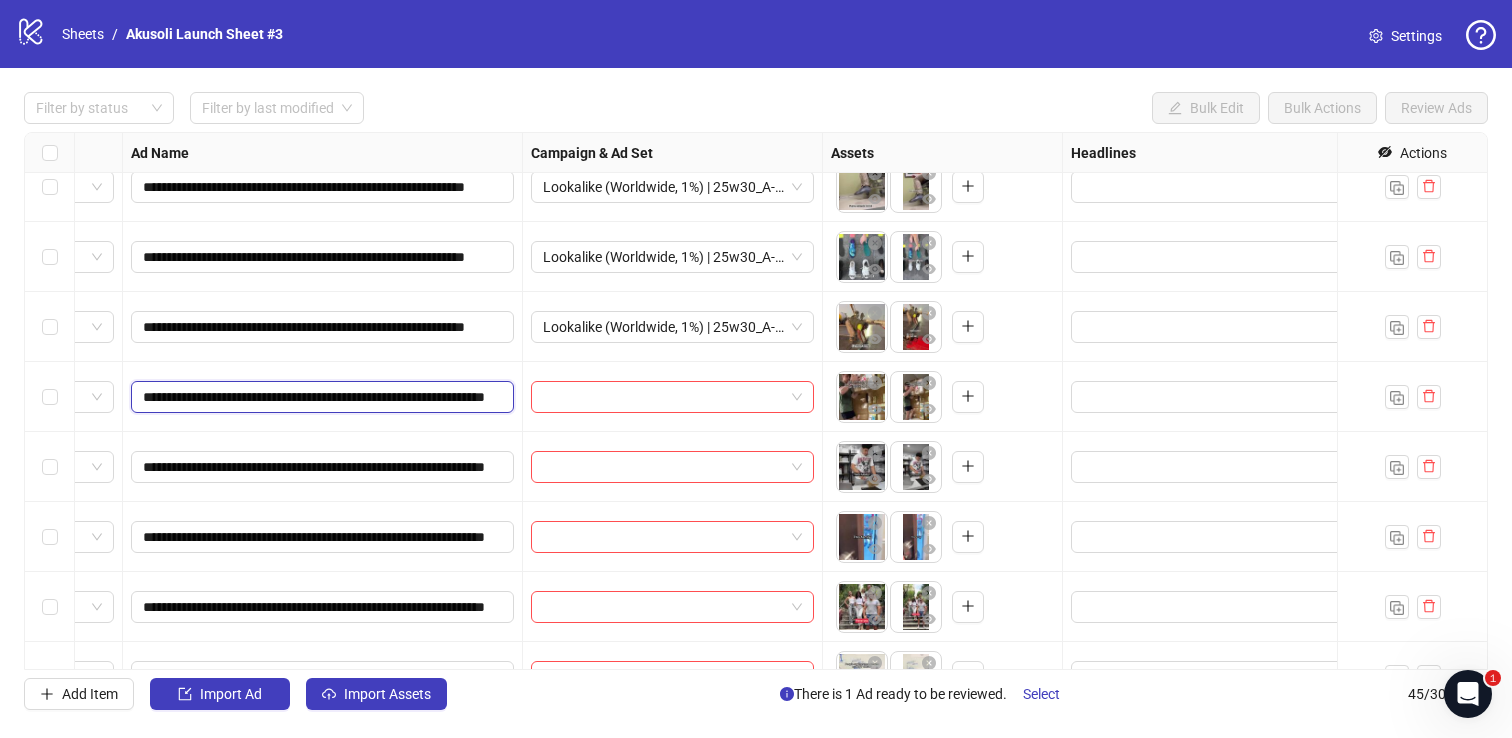 drag, startPoint x: 146, startPoint y: 400, endPoint x: 336, endPoint y: 391, distance: 190.21304 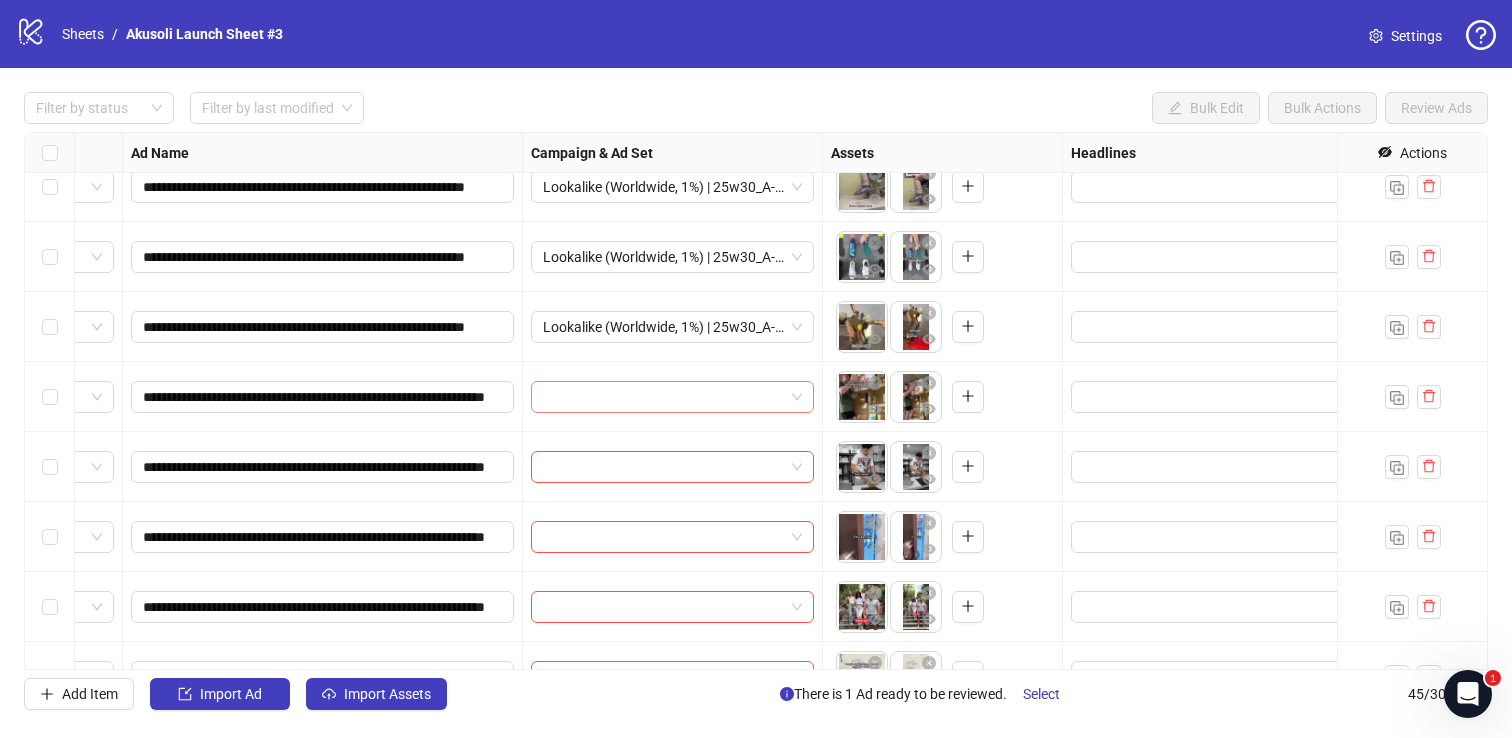 click at bounding box center [663, 397] 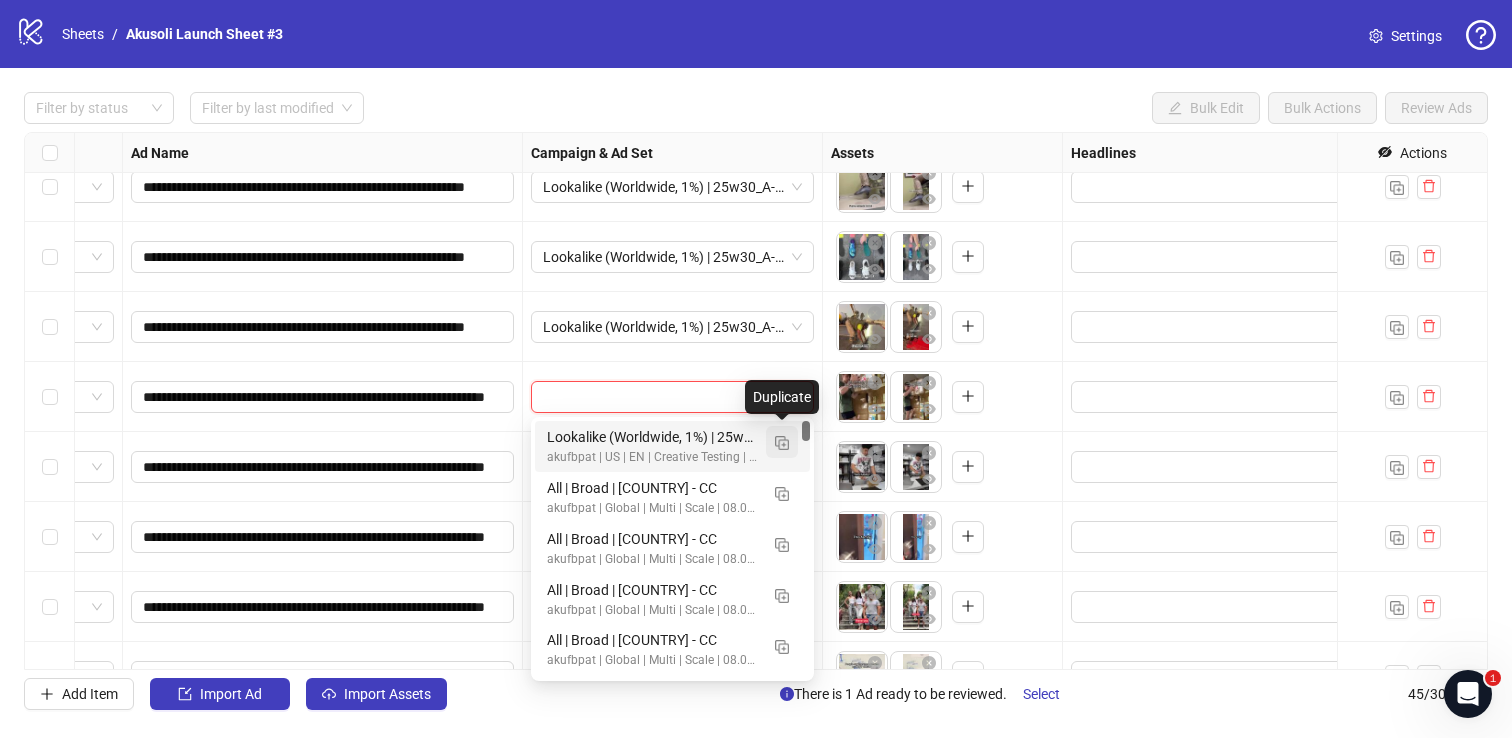 click at bounding box center [782, 443] 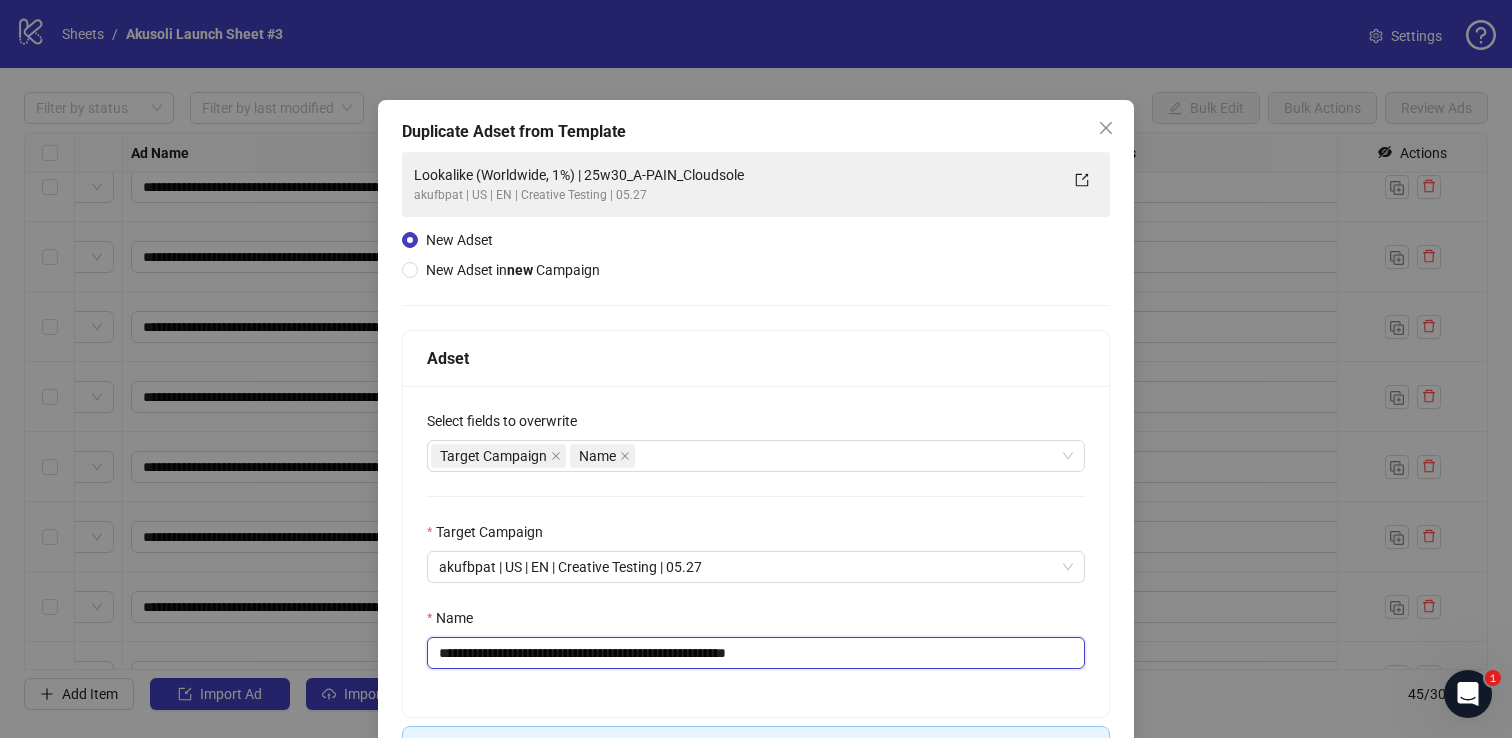 drag, startPoint x: 613, startPoint y: 655, endPoint x: 904, endPoint y: 661, distance: 291.06186 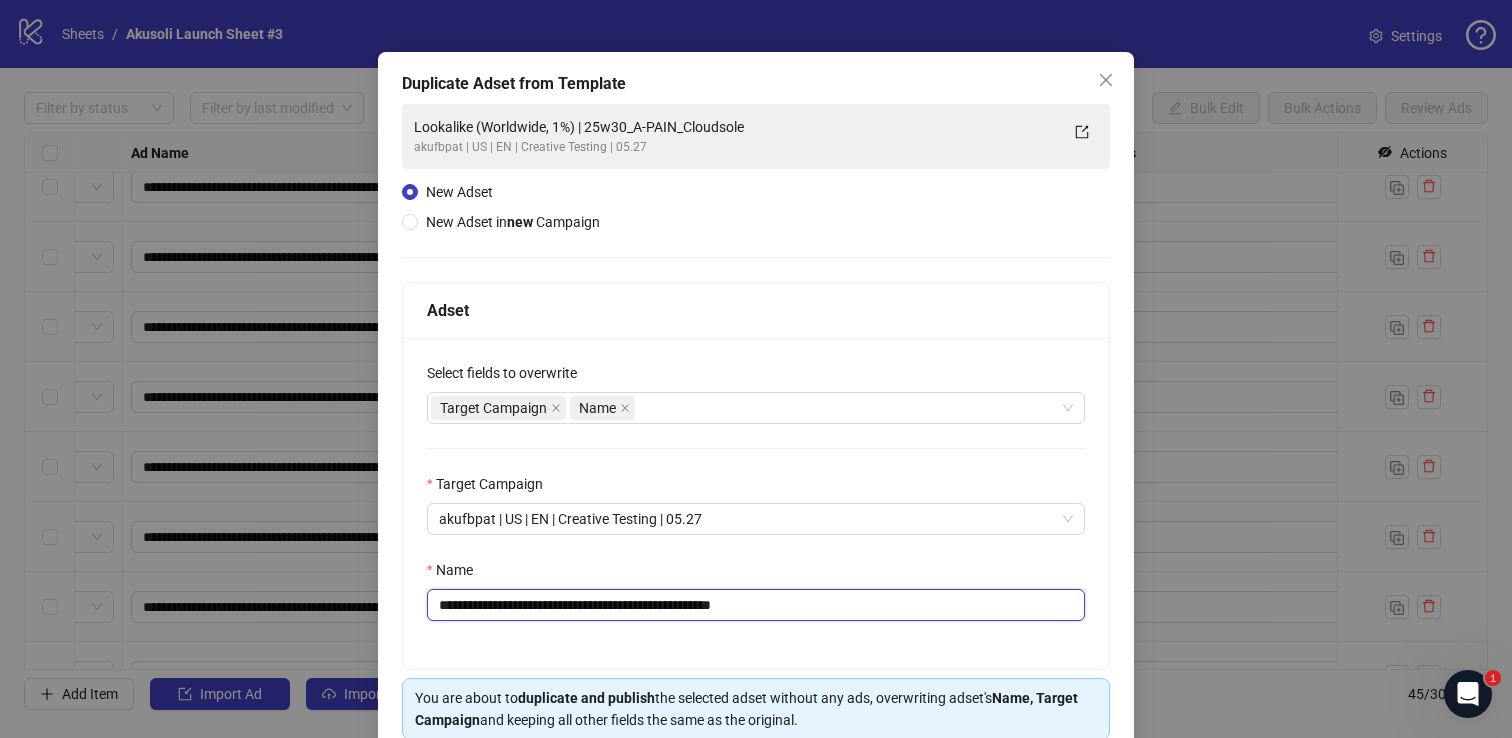 scroll, scrollTop: 139, scrollLeft: 0, axis: vertical 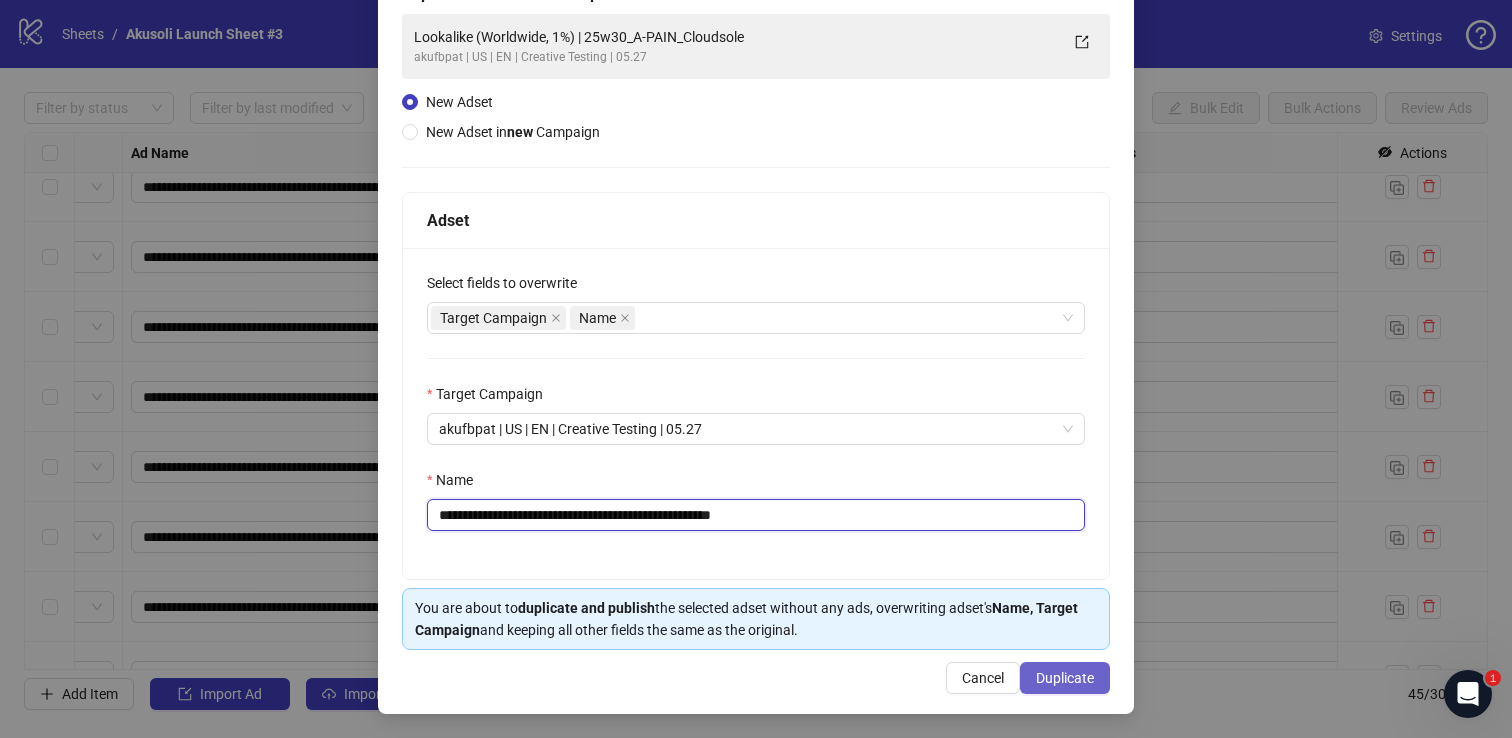 type on "**********" 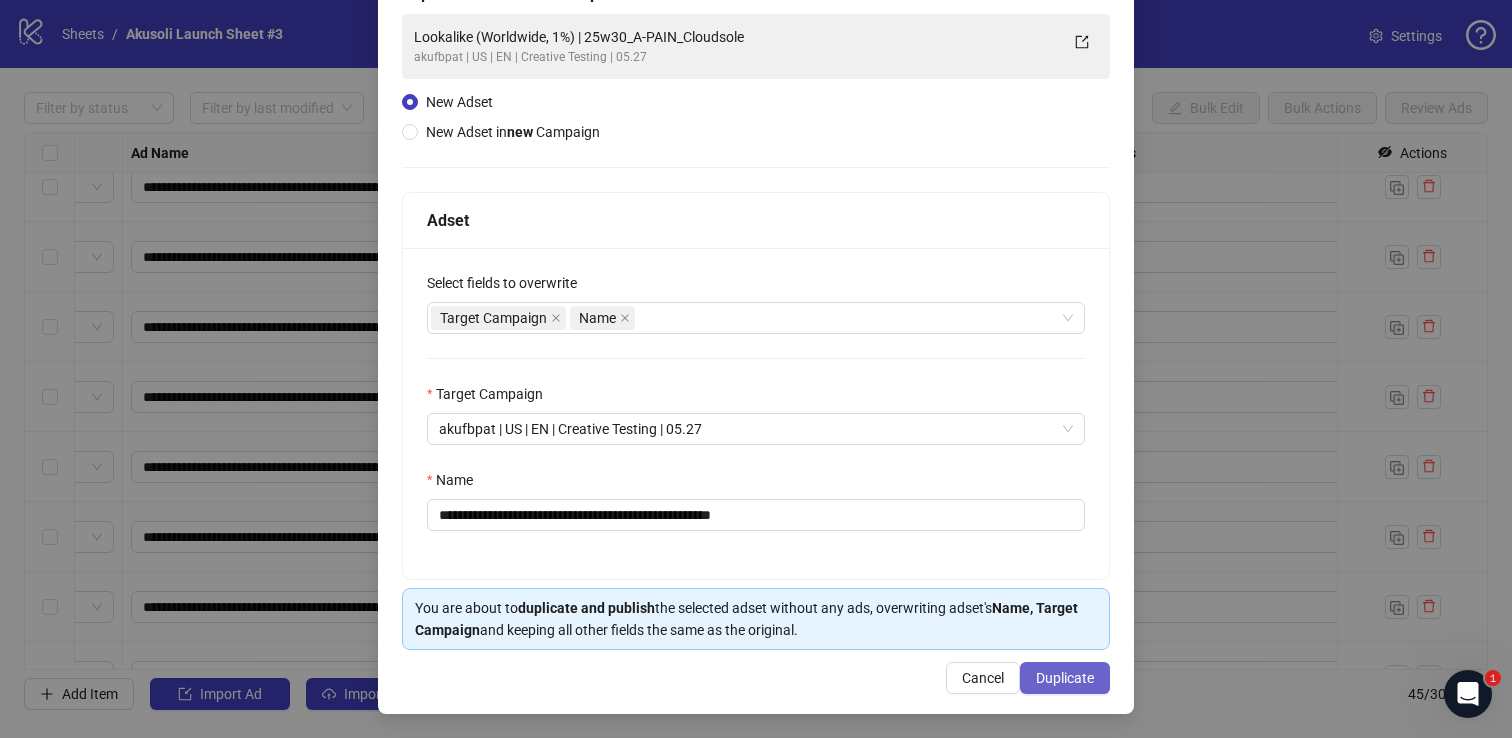click on "Duplicate" at bounding box center [1065, 678] 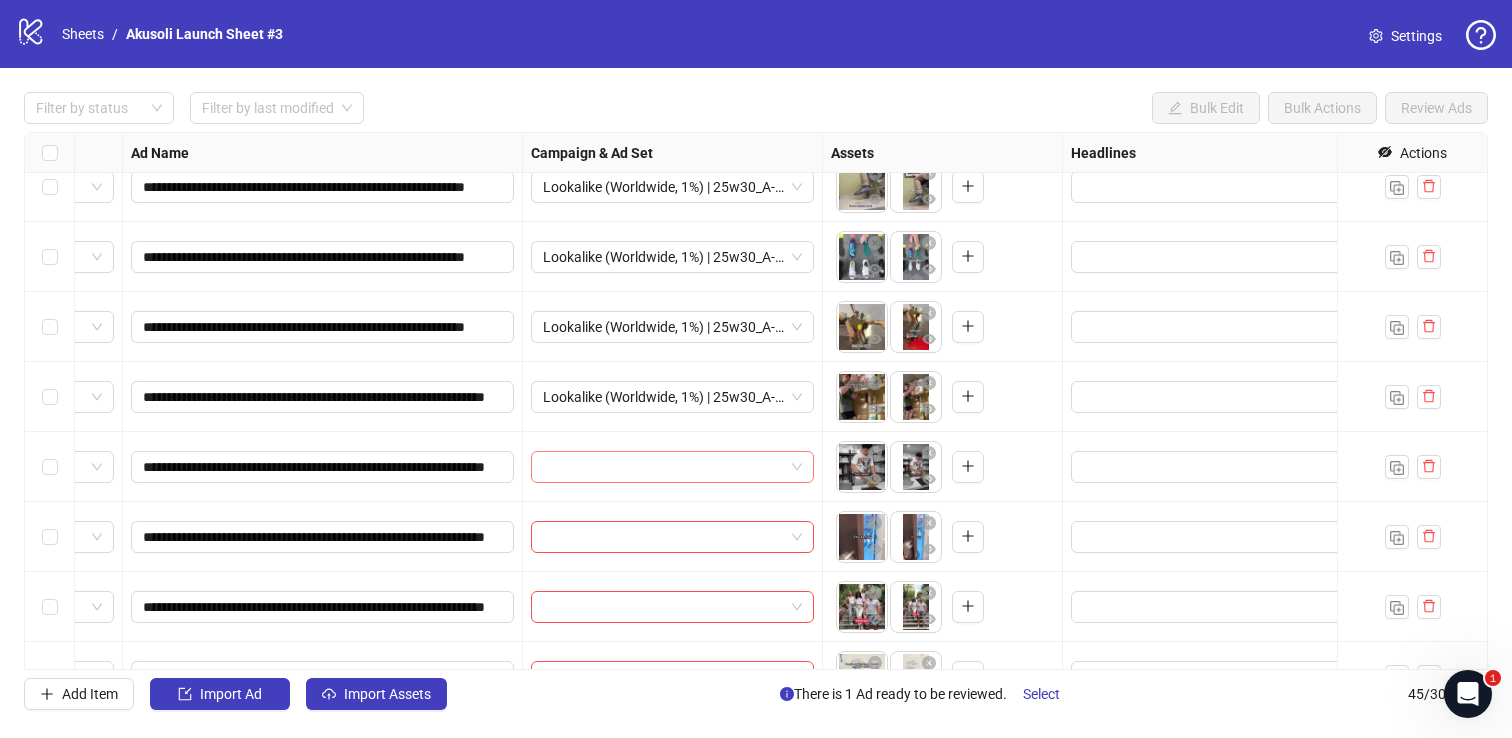 click at bounding box center (663, 467) 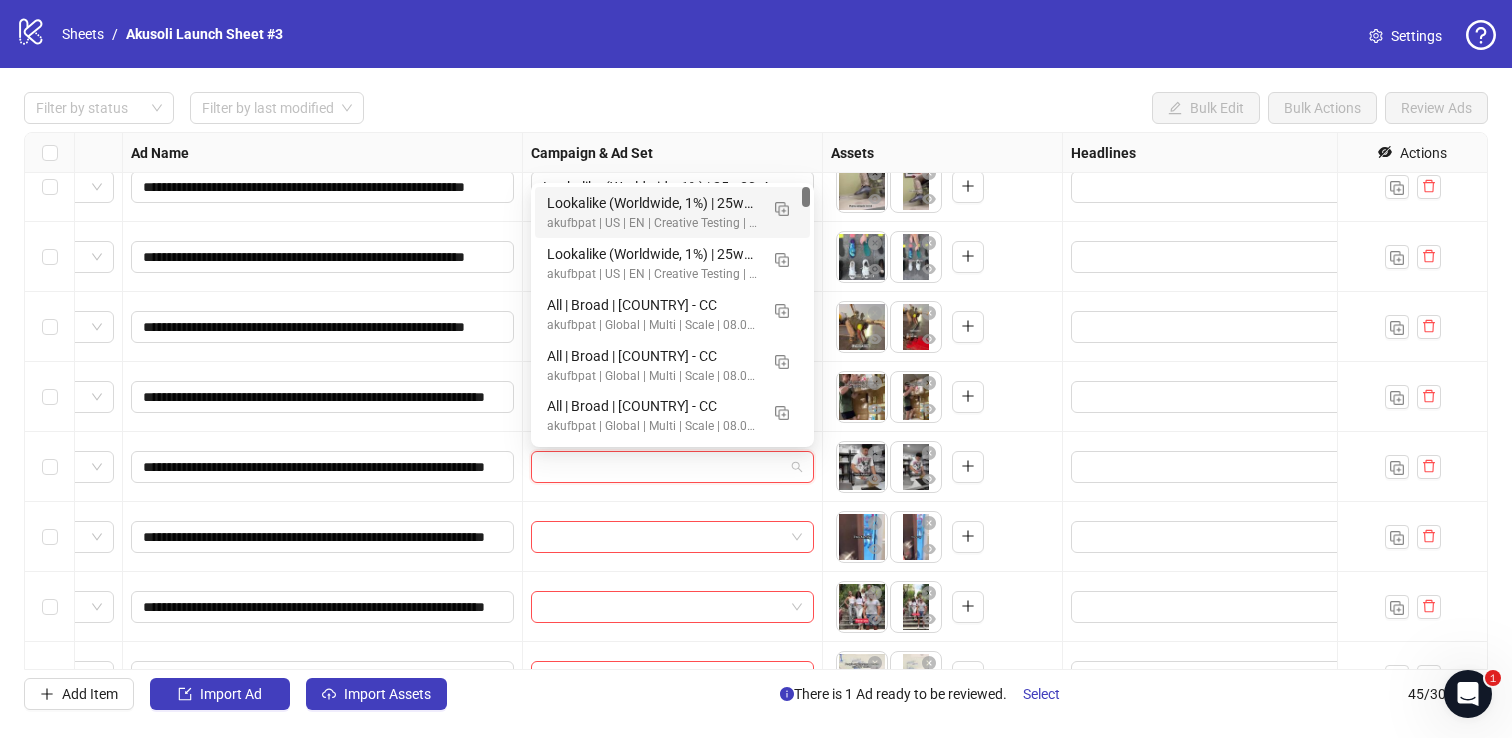 paste on "**********" 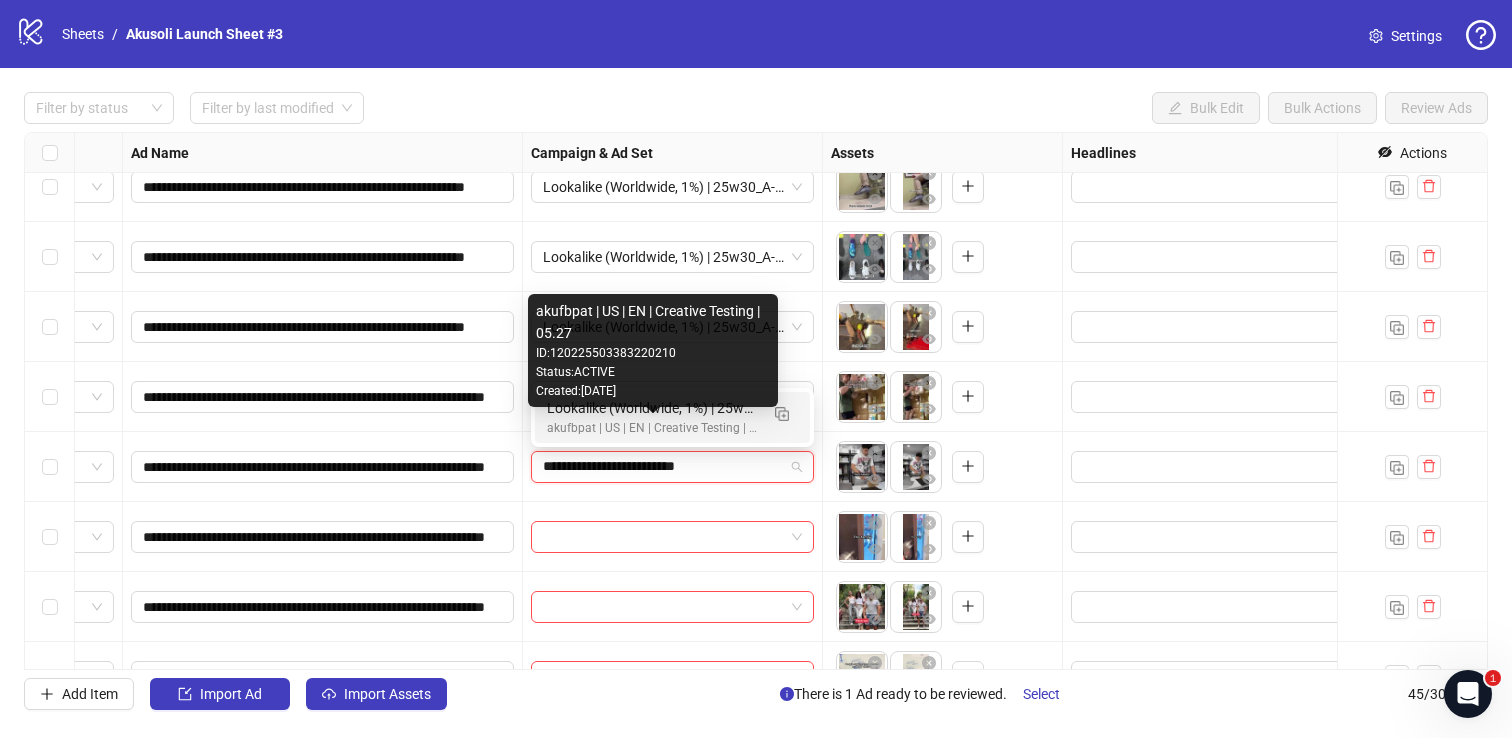 click on "akufbpat | US | EN | Creative Testing | 05.27" at bounding box center [652, 428] 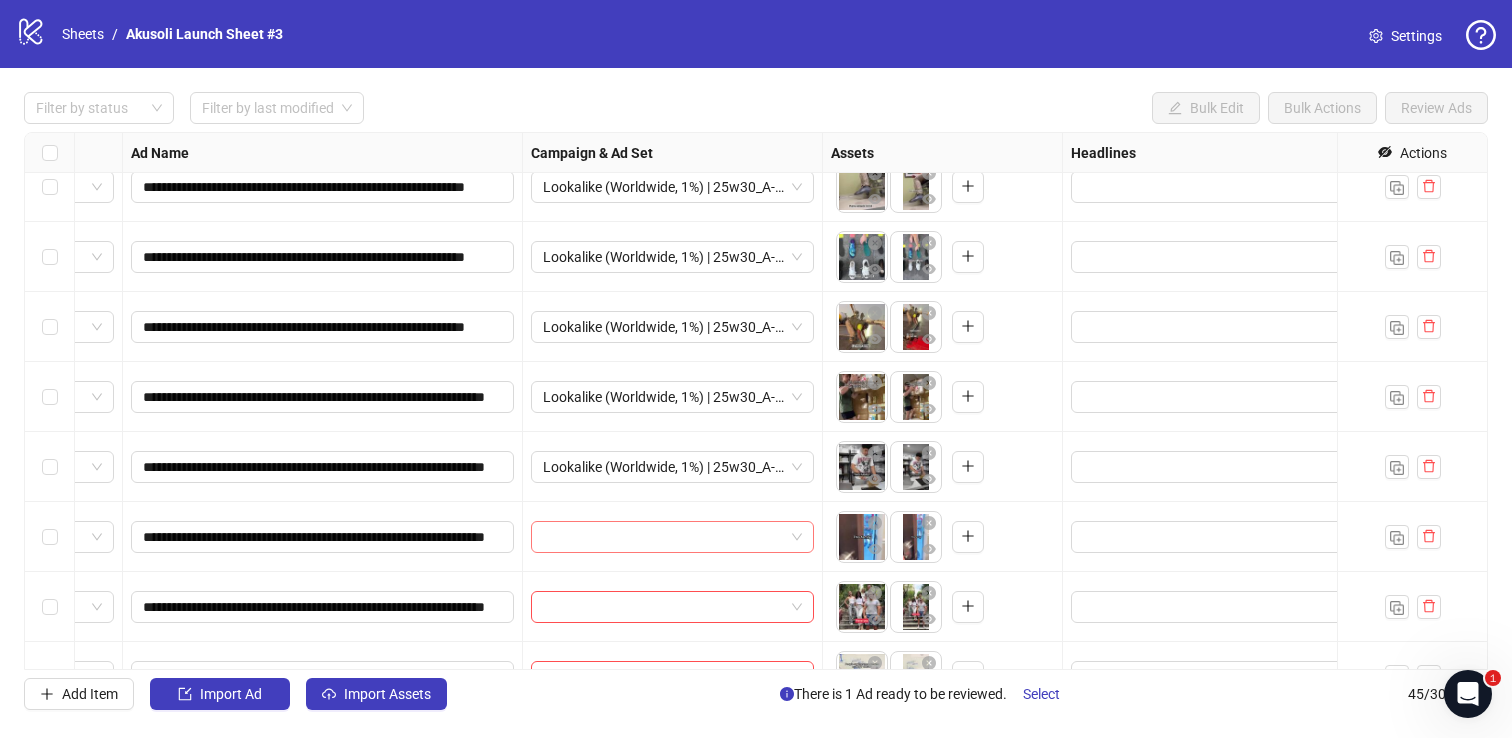 click at bounding box center [663, 537] 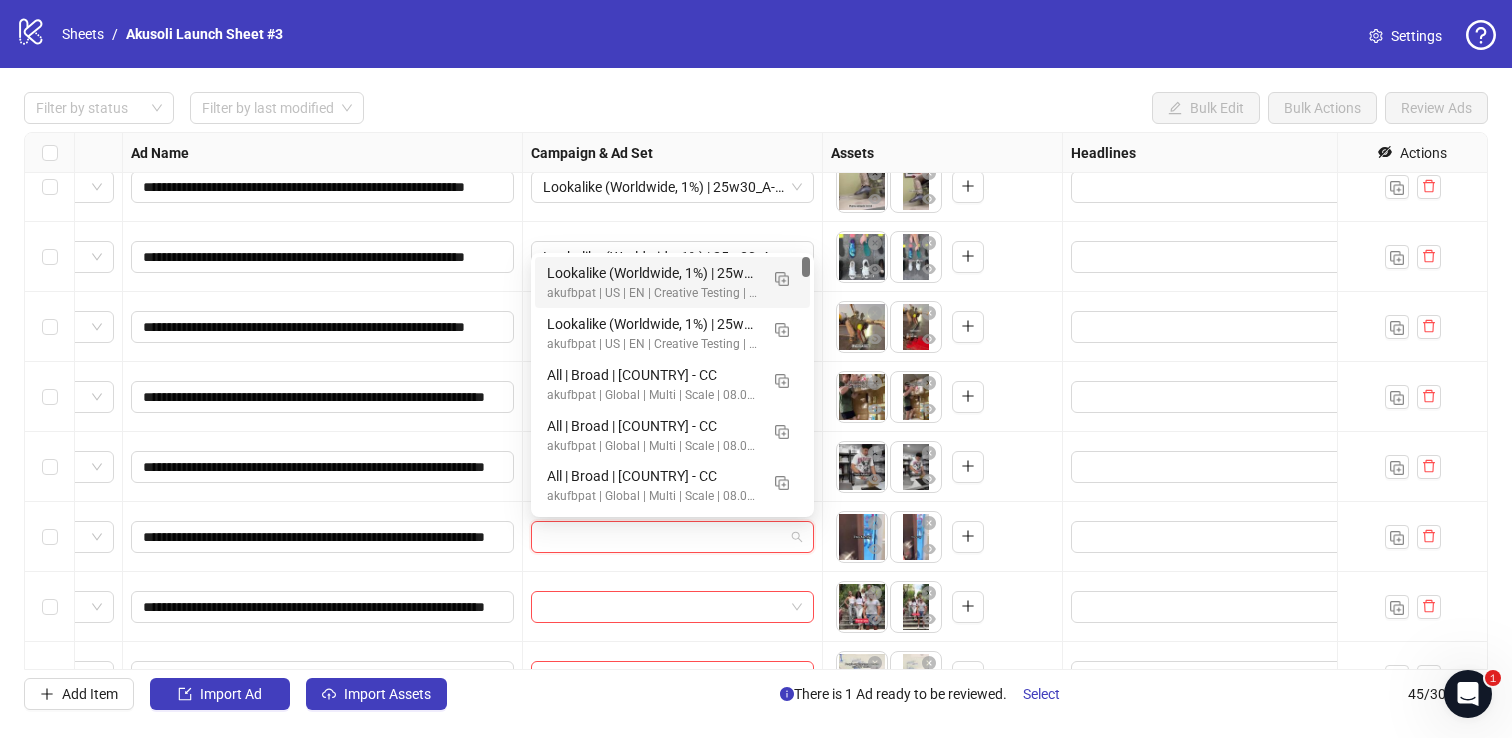 paste on "**********" 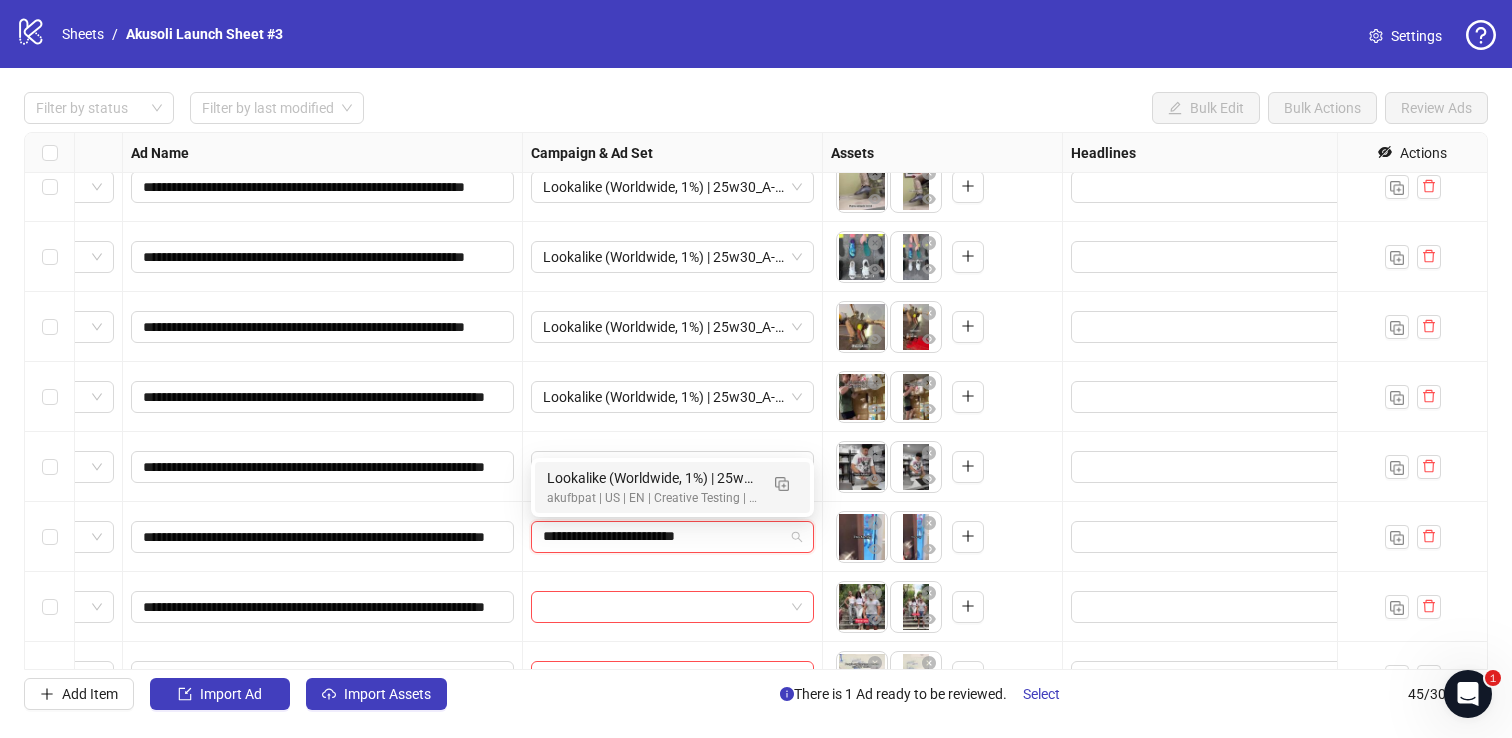 click on "akufbpat | US | EN | Creative Testing | 05.27" at bounding box center (652, 498) 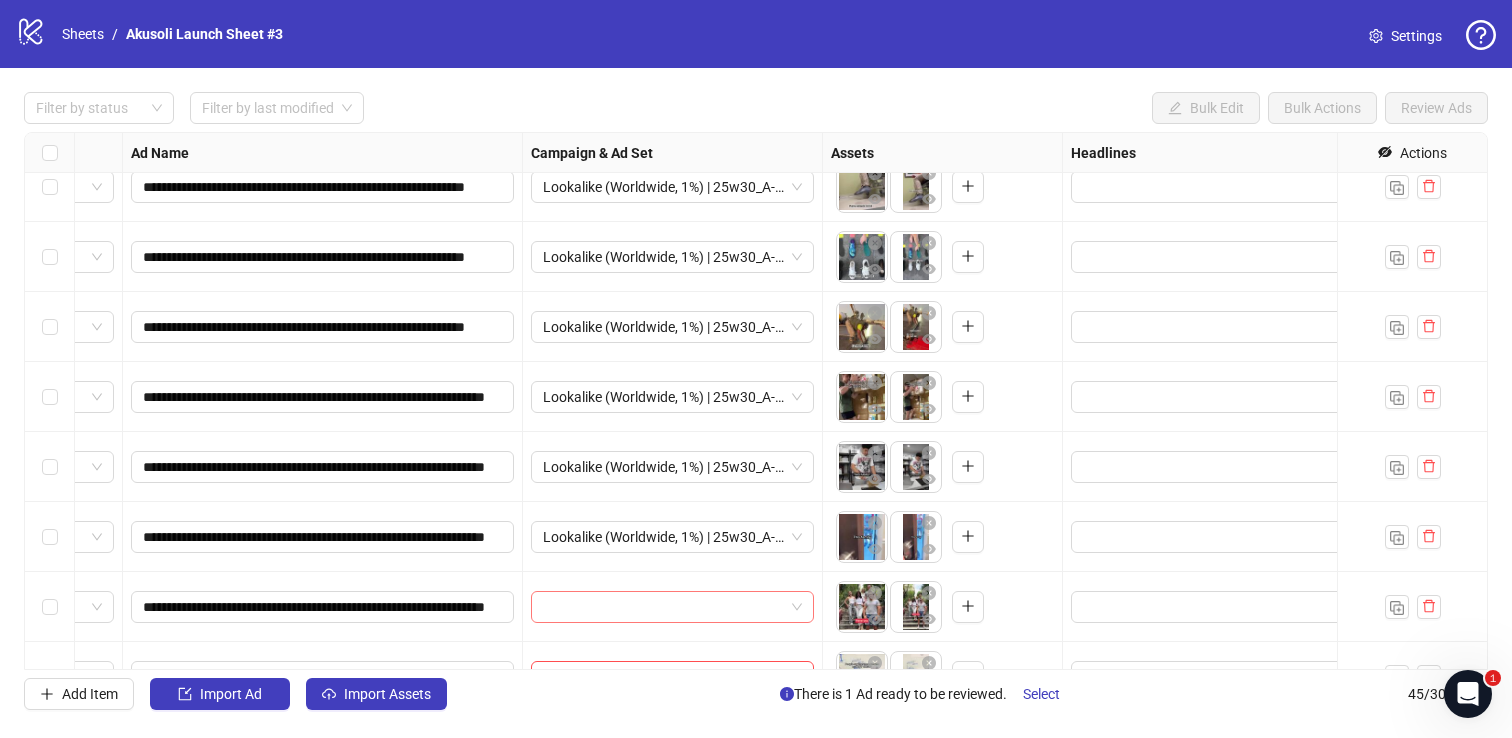 click at bounding box center [663, 607] 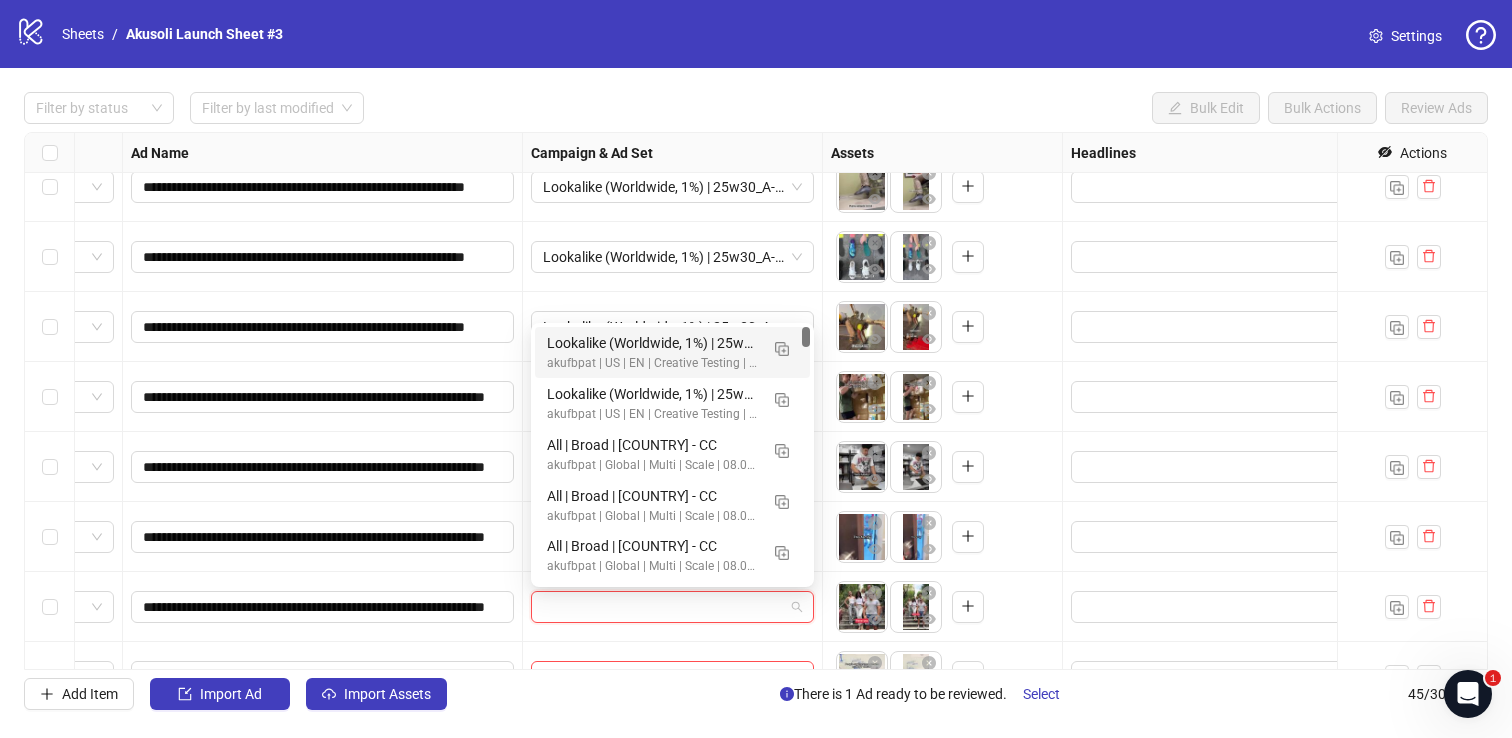 paste on "**********" 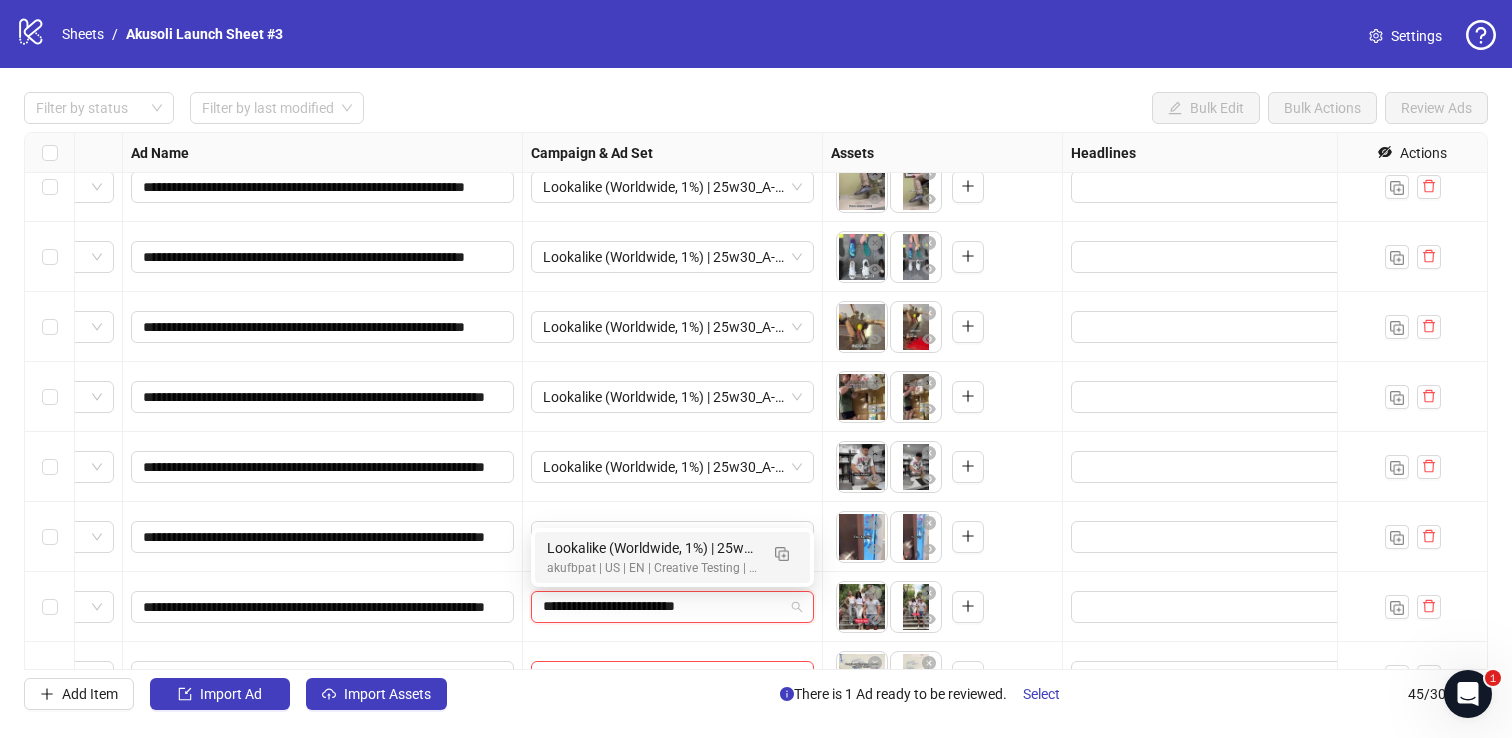 click on "akufbpat | US | EN | Creative Testing | 05.27" at bounding box center (652, 568) 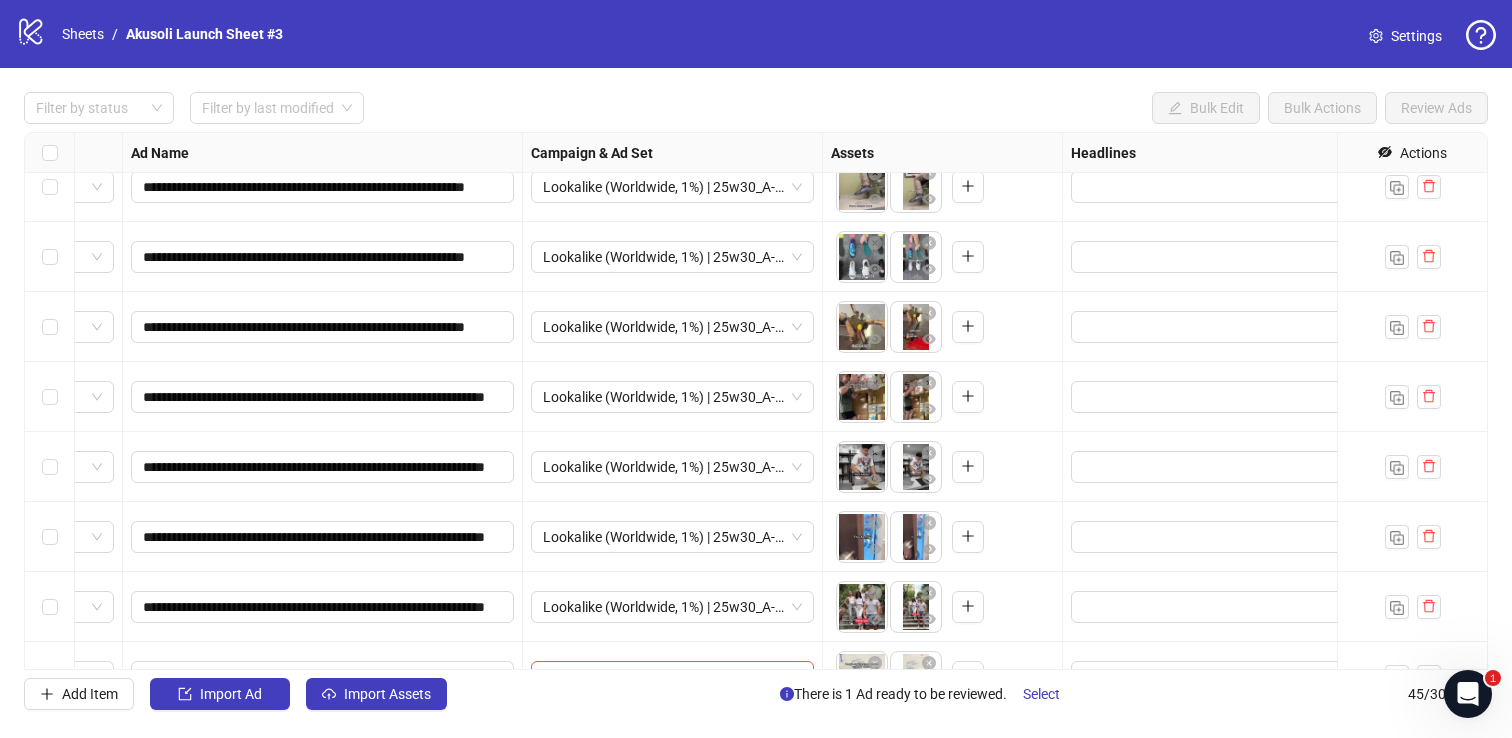 scroll, scrollTop: 413, scrollLeft: 122, axis: both 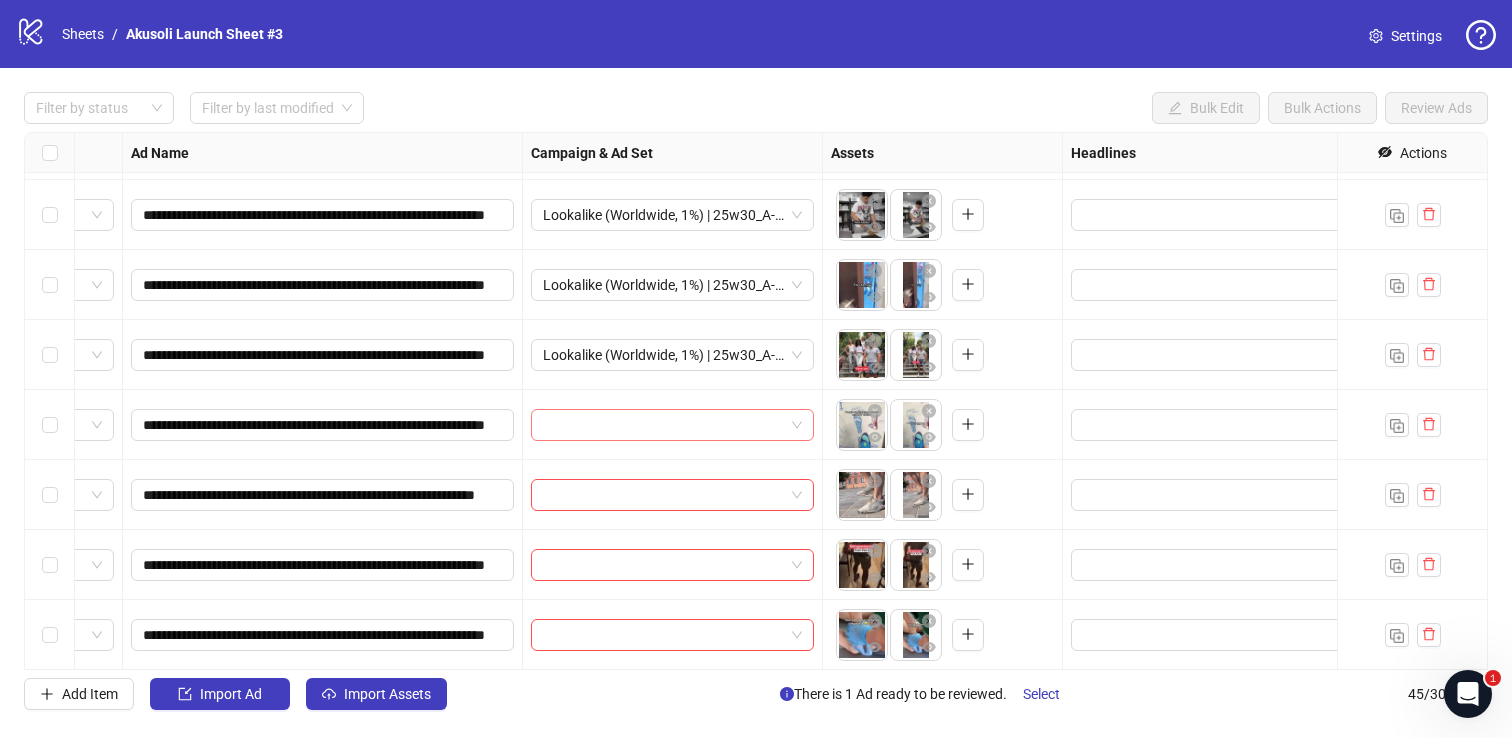 click at bounding box center [663, 425] 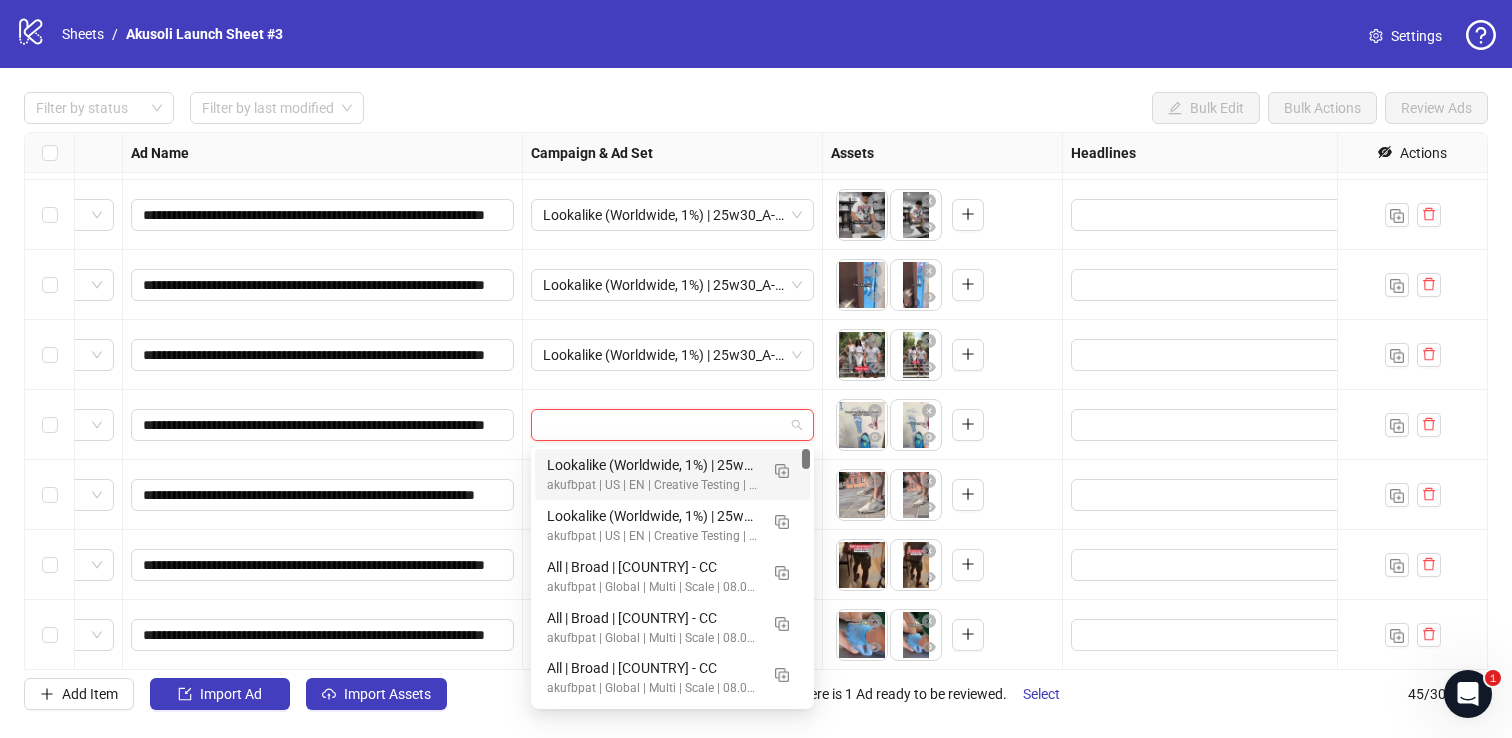 paste on "**********" 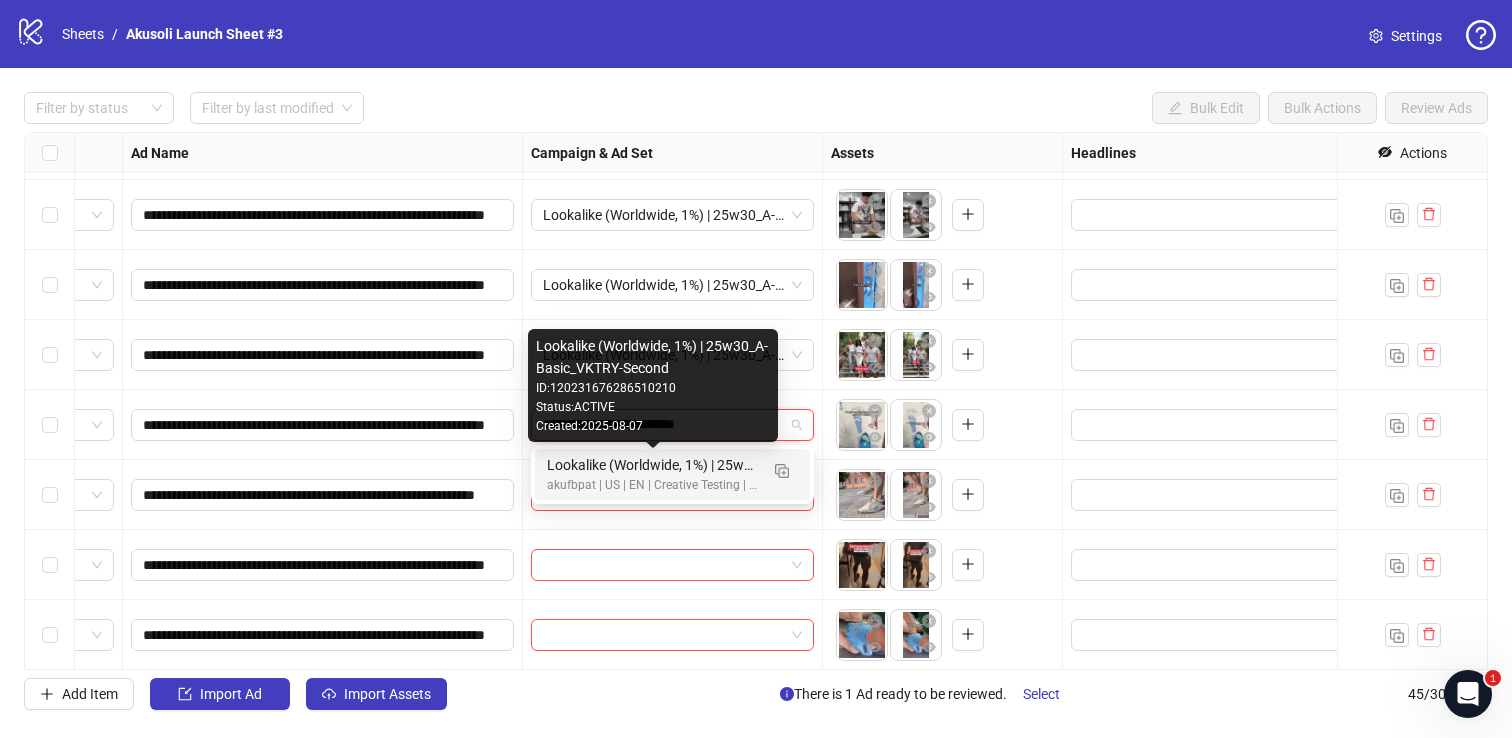 click on "Lookalike (Worldwide, 1%) | 25w30_A-Basic_VKTRY-Second" at bounding box center [652, 465] 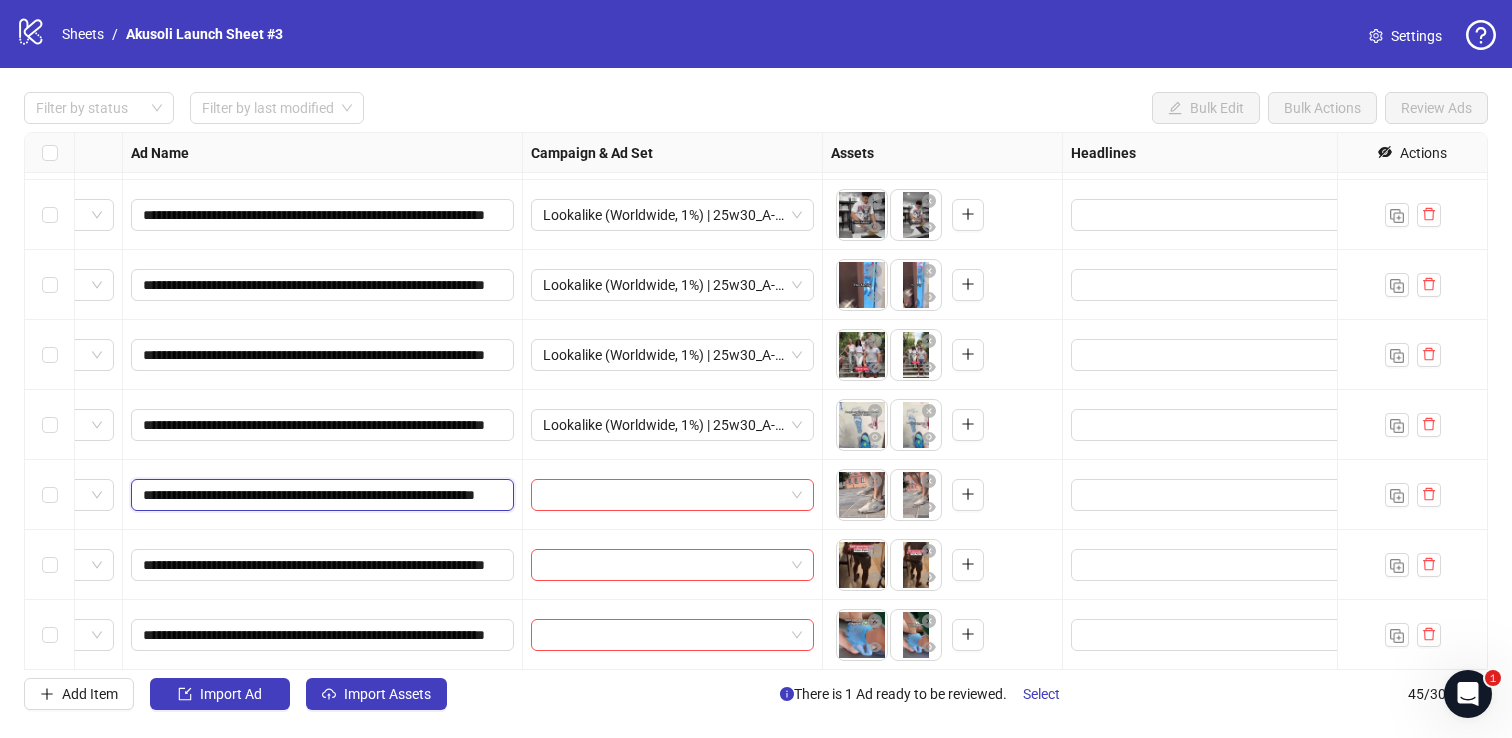 drag, startPoint x: 144, startPoint y: 496, endPoint x: 339, endPoint y: 494, distance: 195.01025 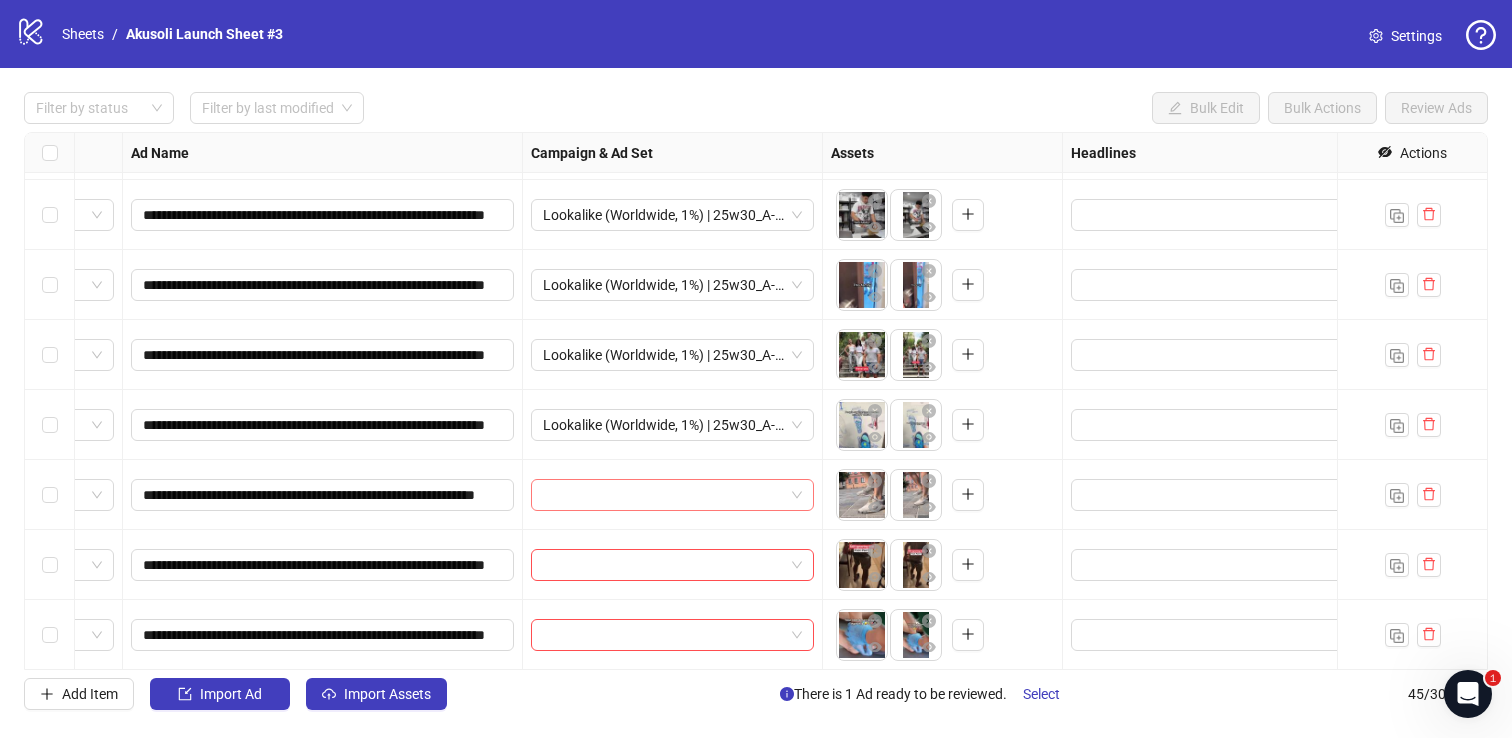 click at bounding box center [663, 495] 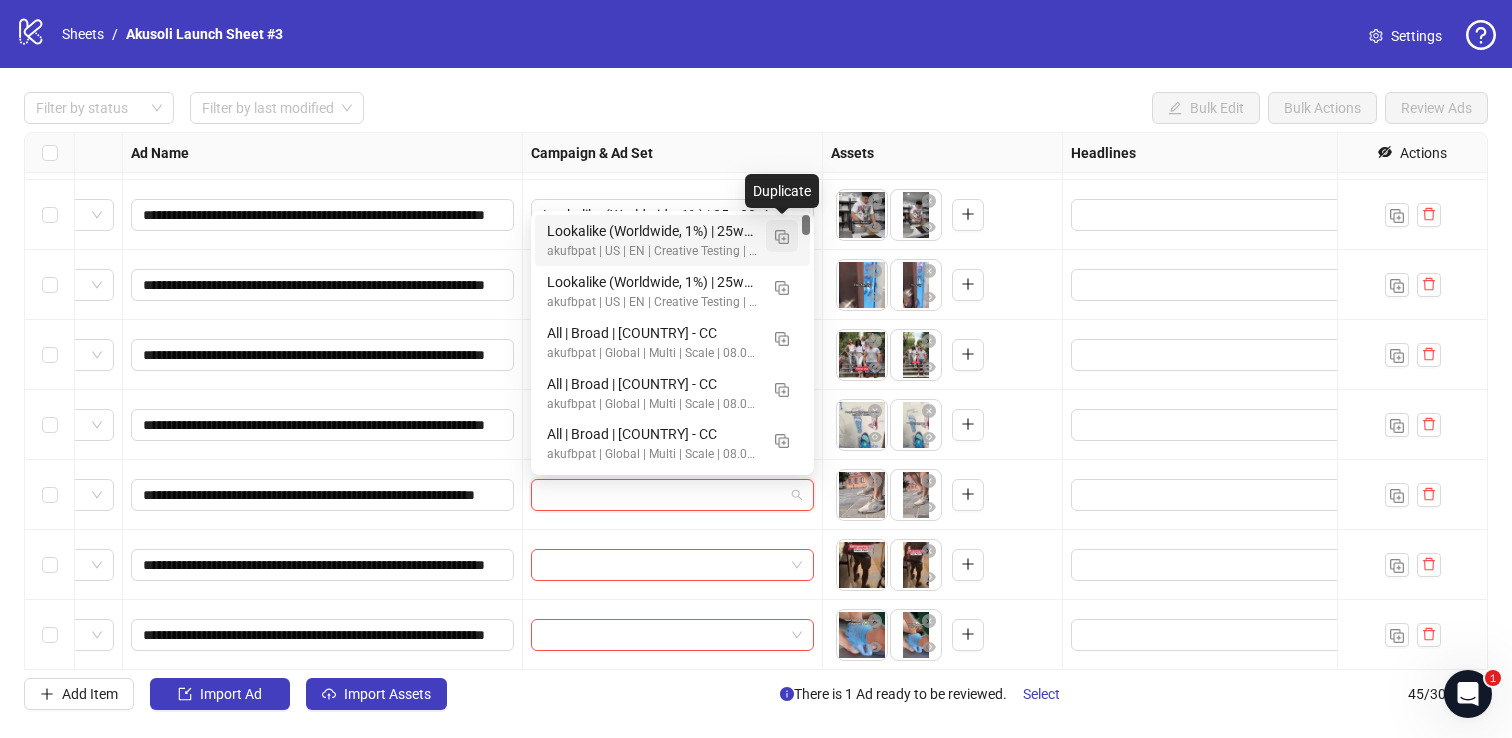 click at bounding box center (782, 237) 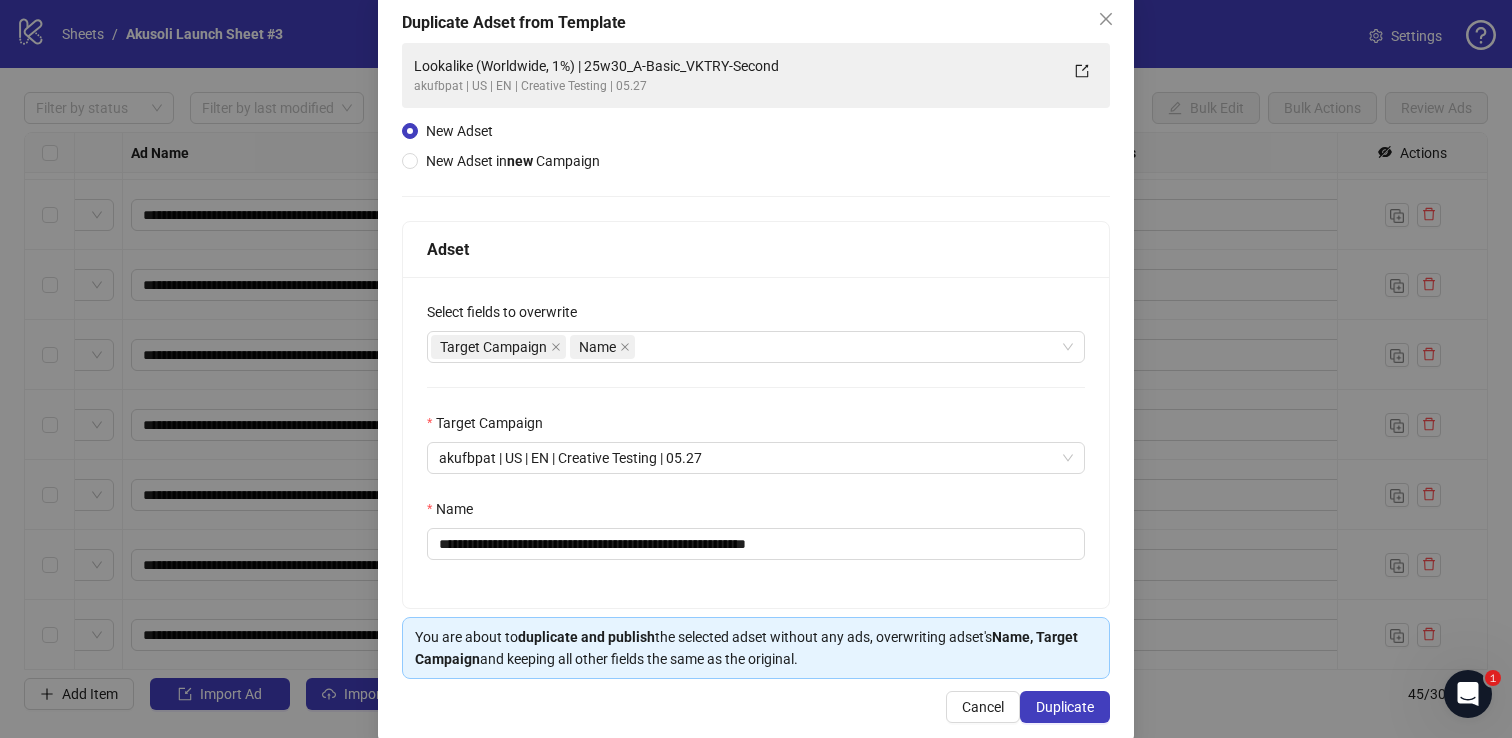 scroll, scrollTop: 137, scrollLeft: 0, axis: vertical 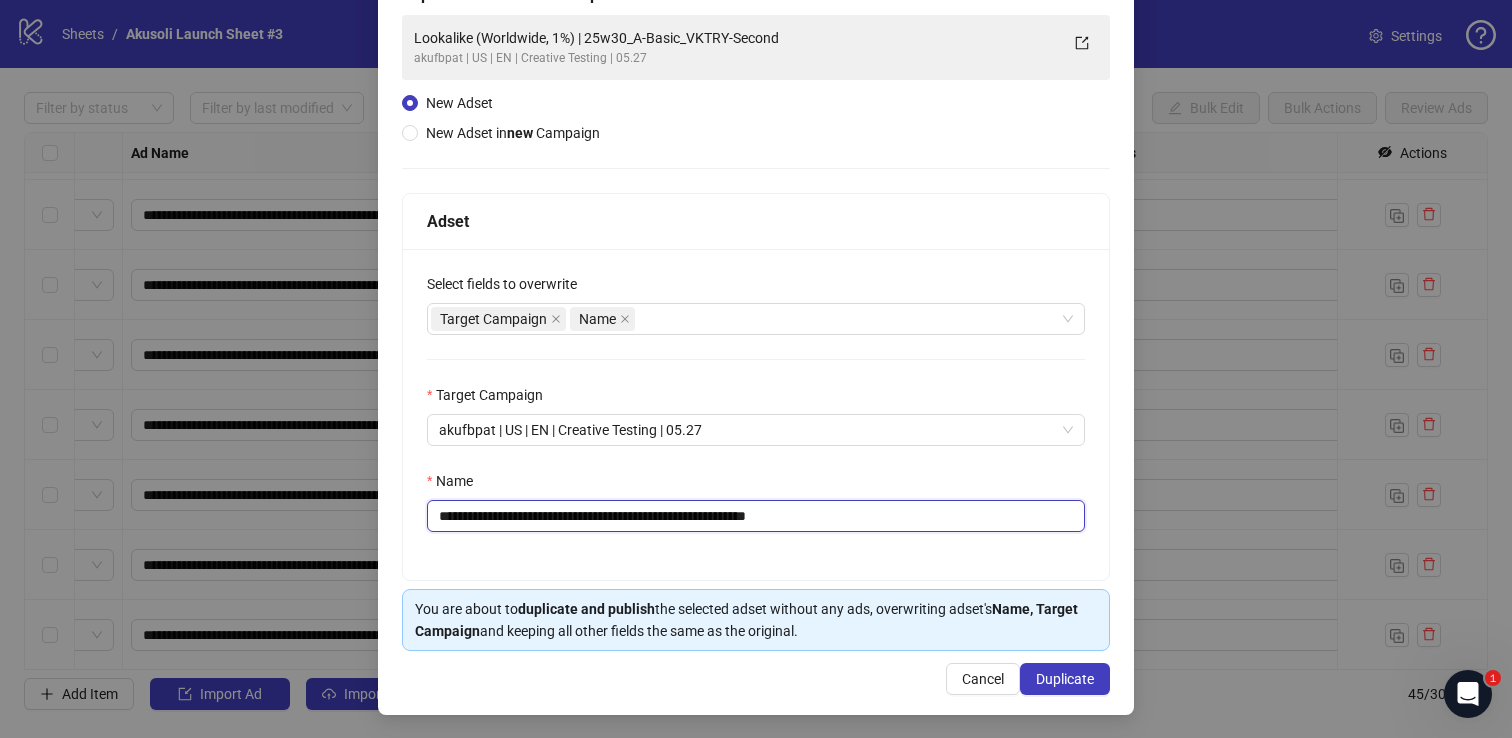 drag, startPoint x: 614, startPoint y: 518, endPoint x: 843, endPoint y: 531, distance: 229.3687 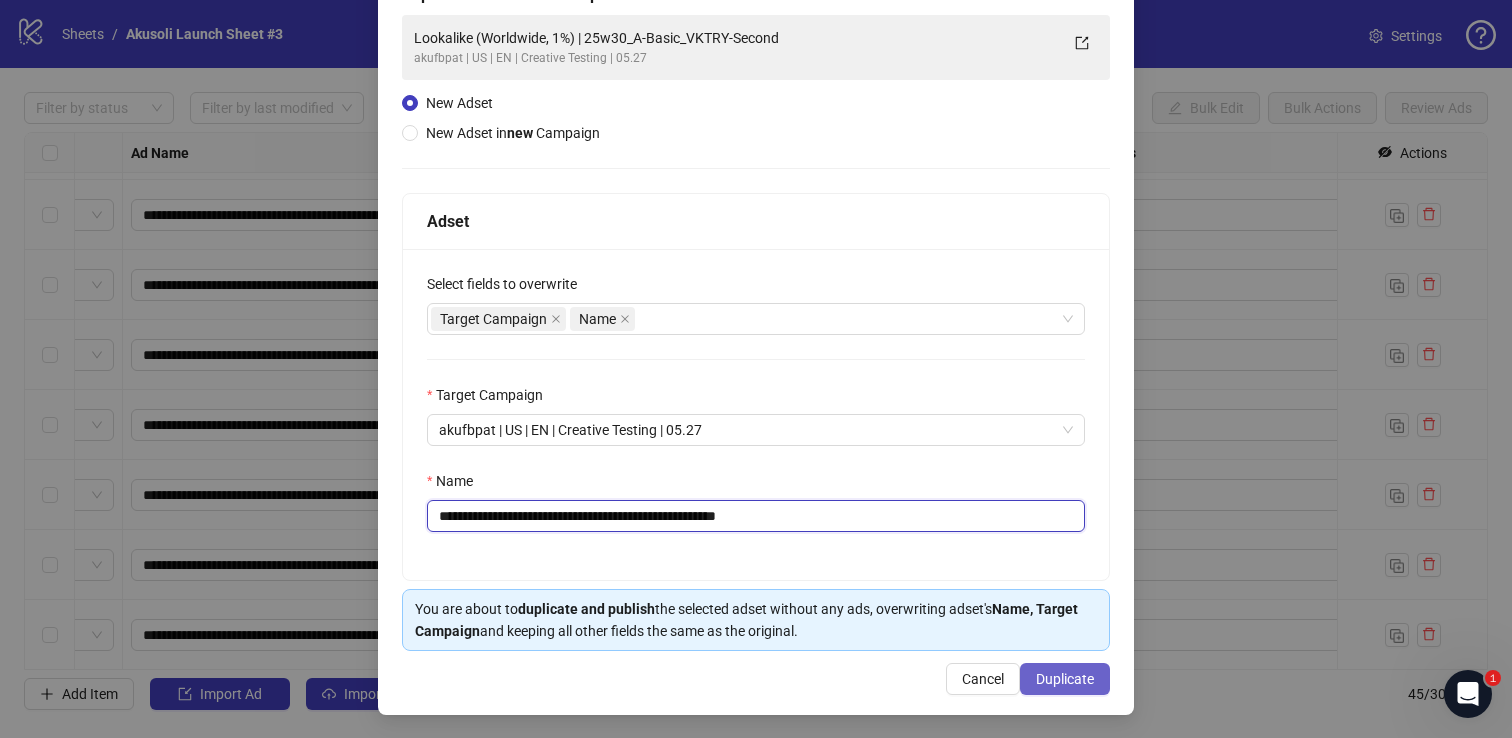 type on "**********" 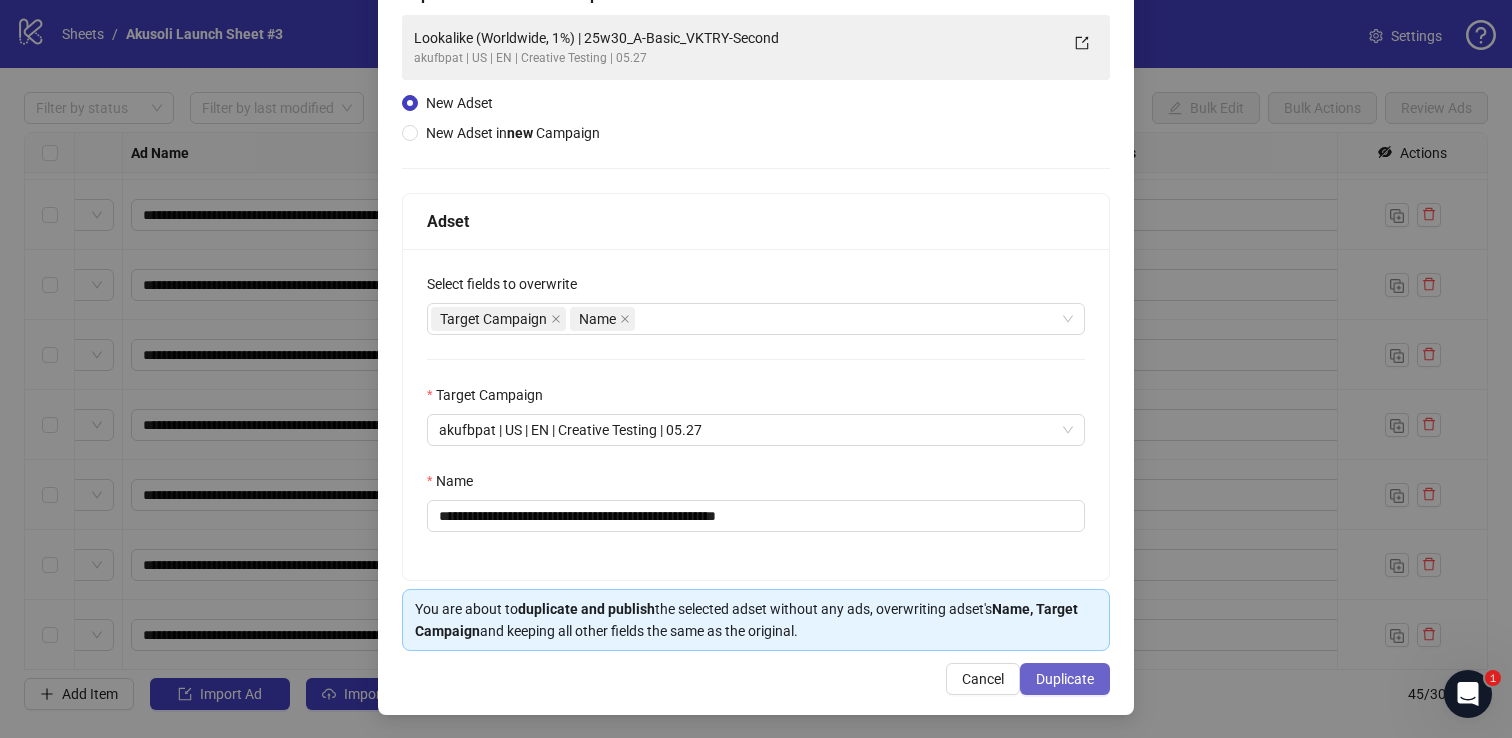 click on "Duplicate" at bounding box center [1065, 679] 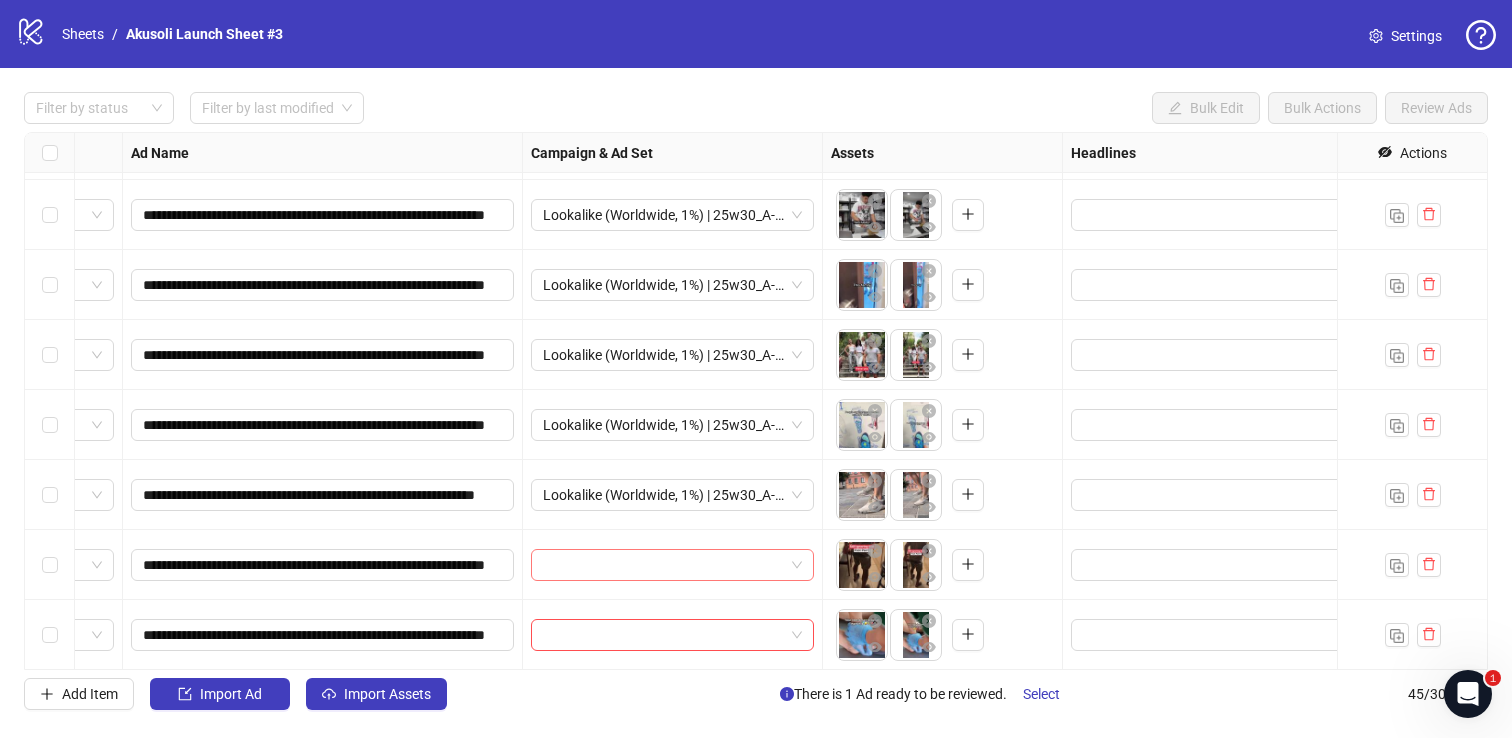 click at bounding box center [663, 565] 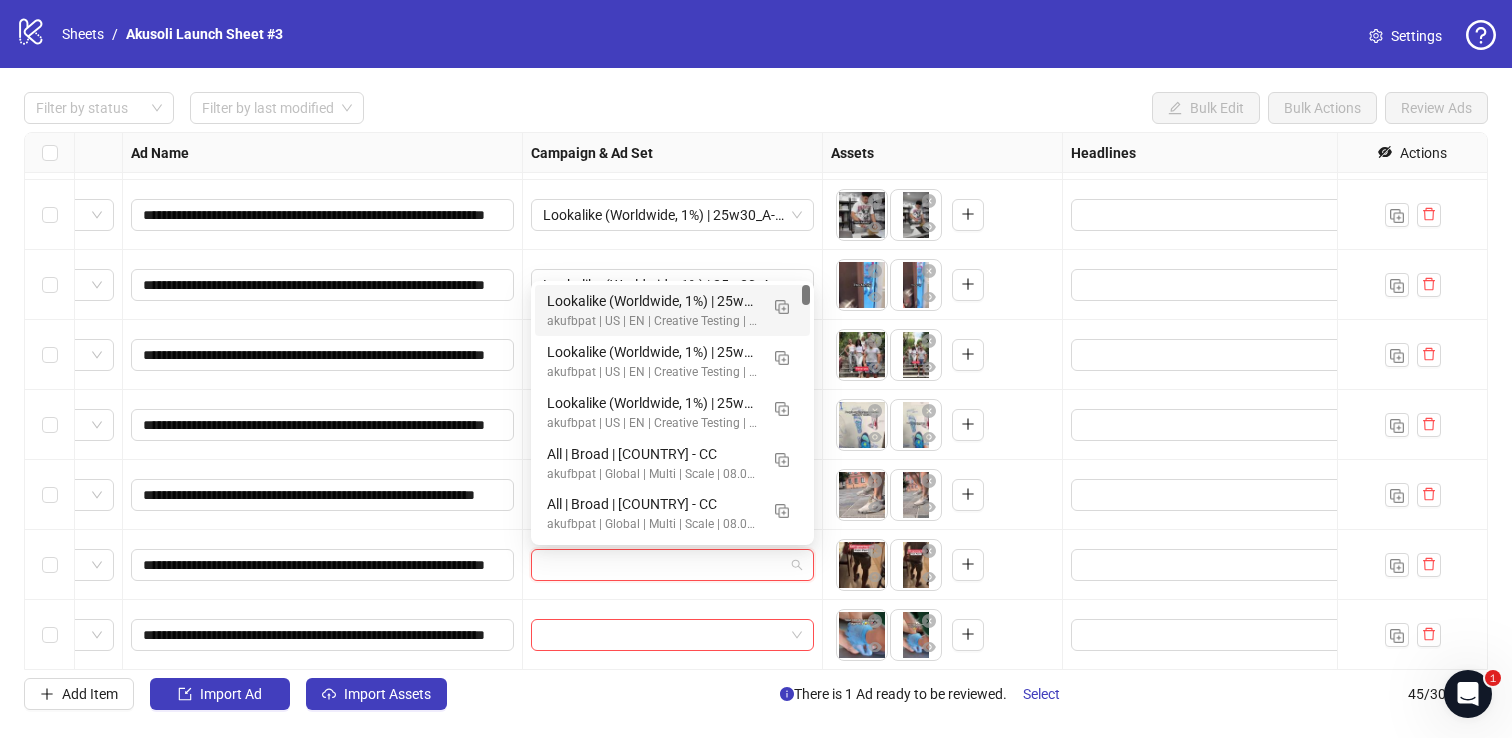 paste on "**********" 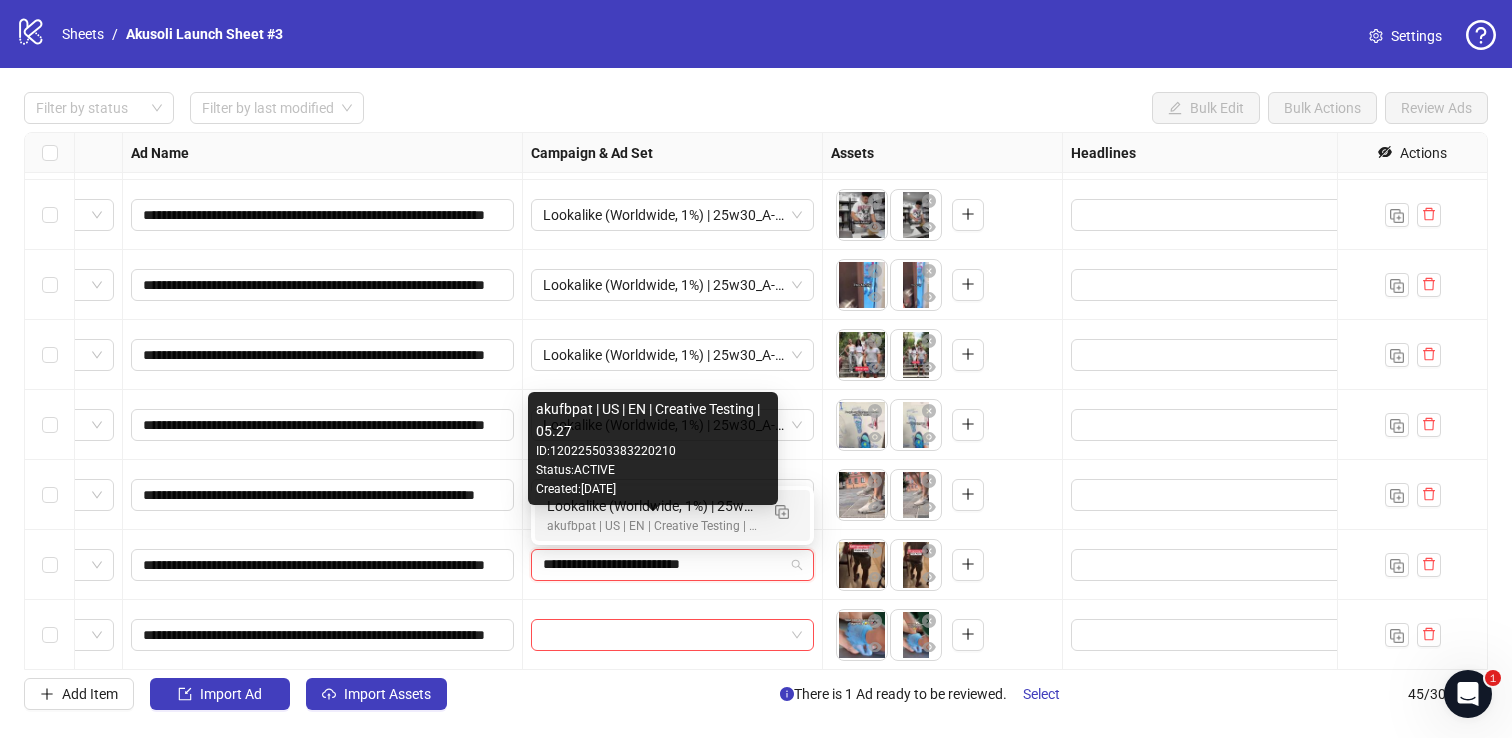 click on "akufbpat | US | EN | Creative Testing | 05.27" at bounding box center [652, 526] 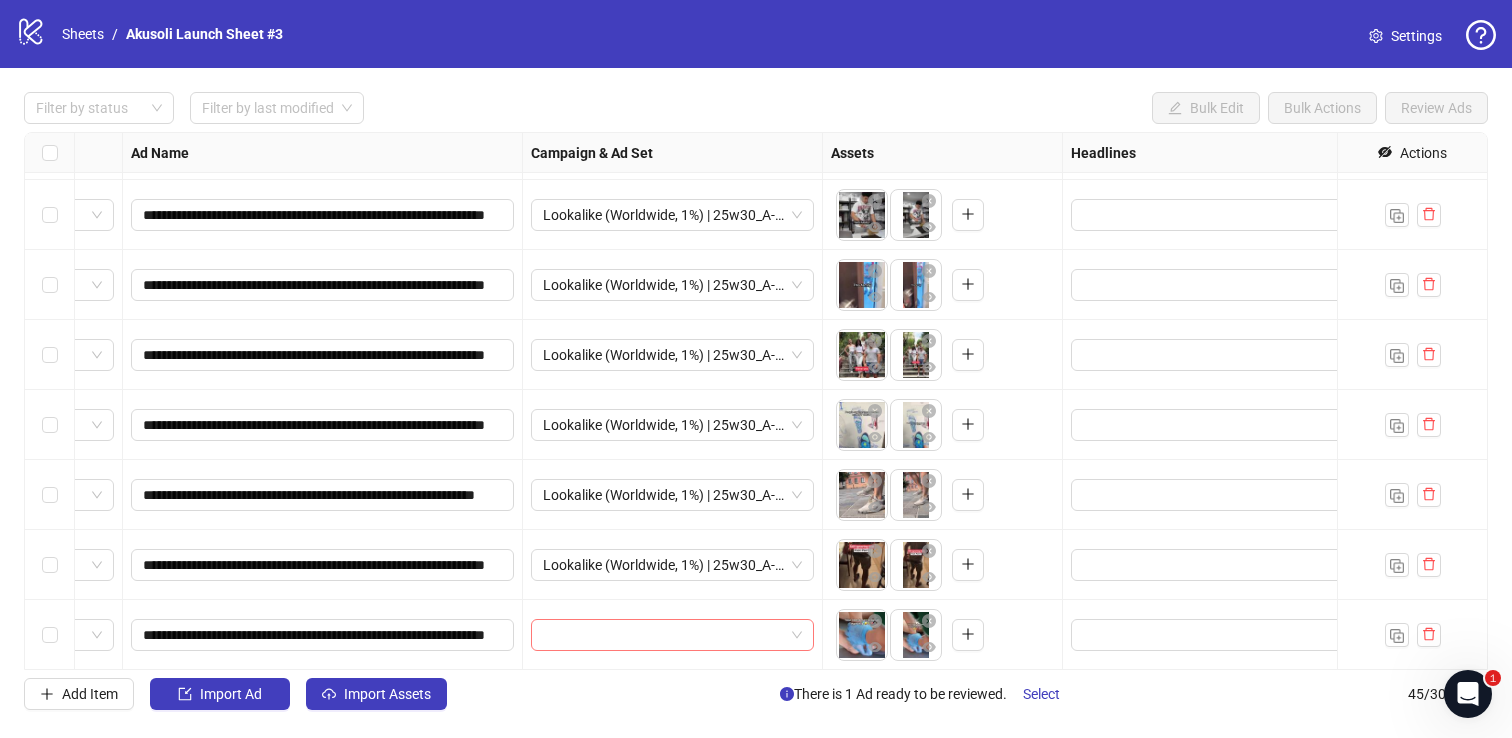 click at bounding box center [663, 635] 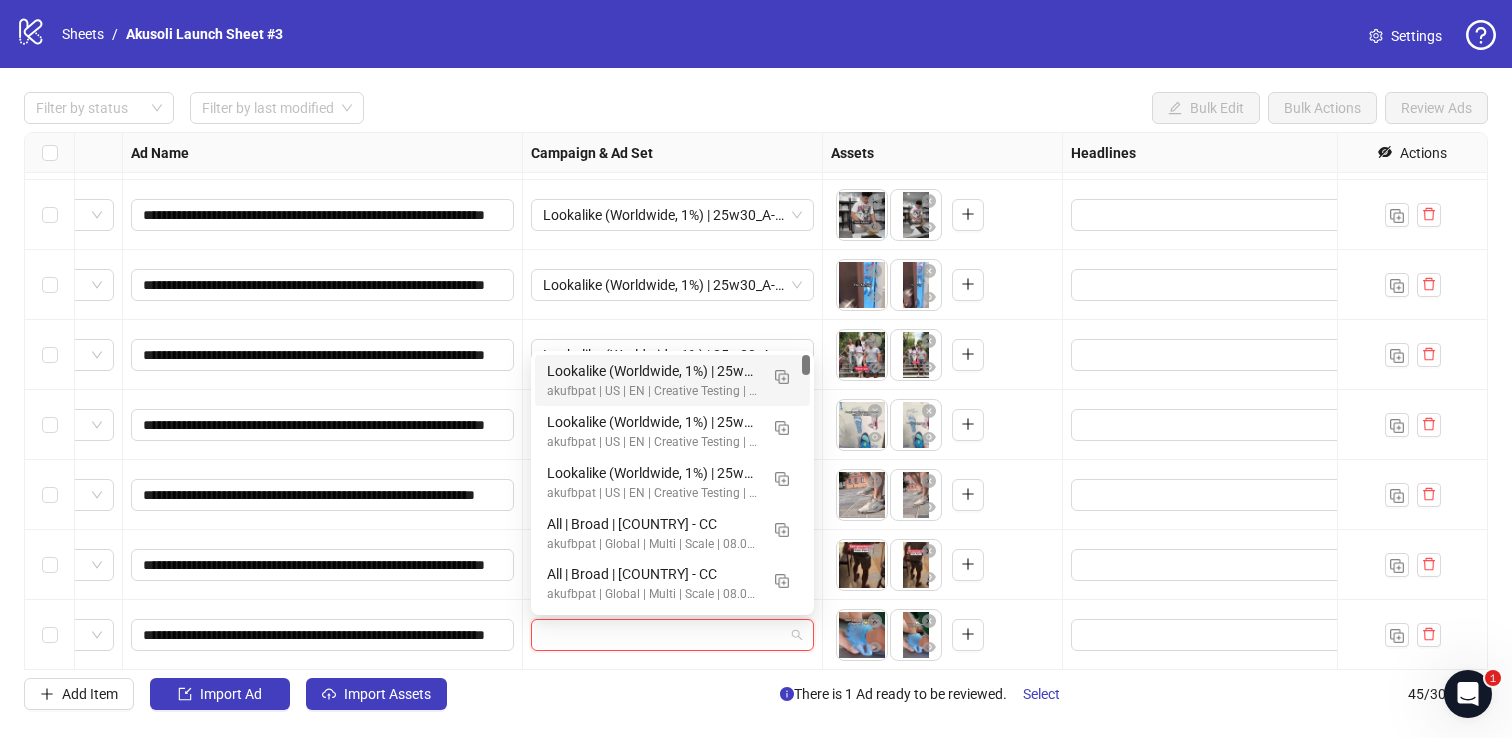 paste on "**********" 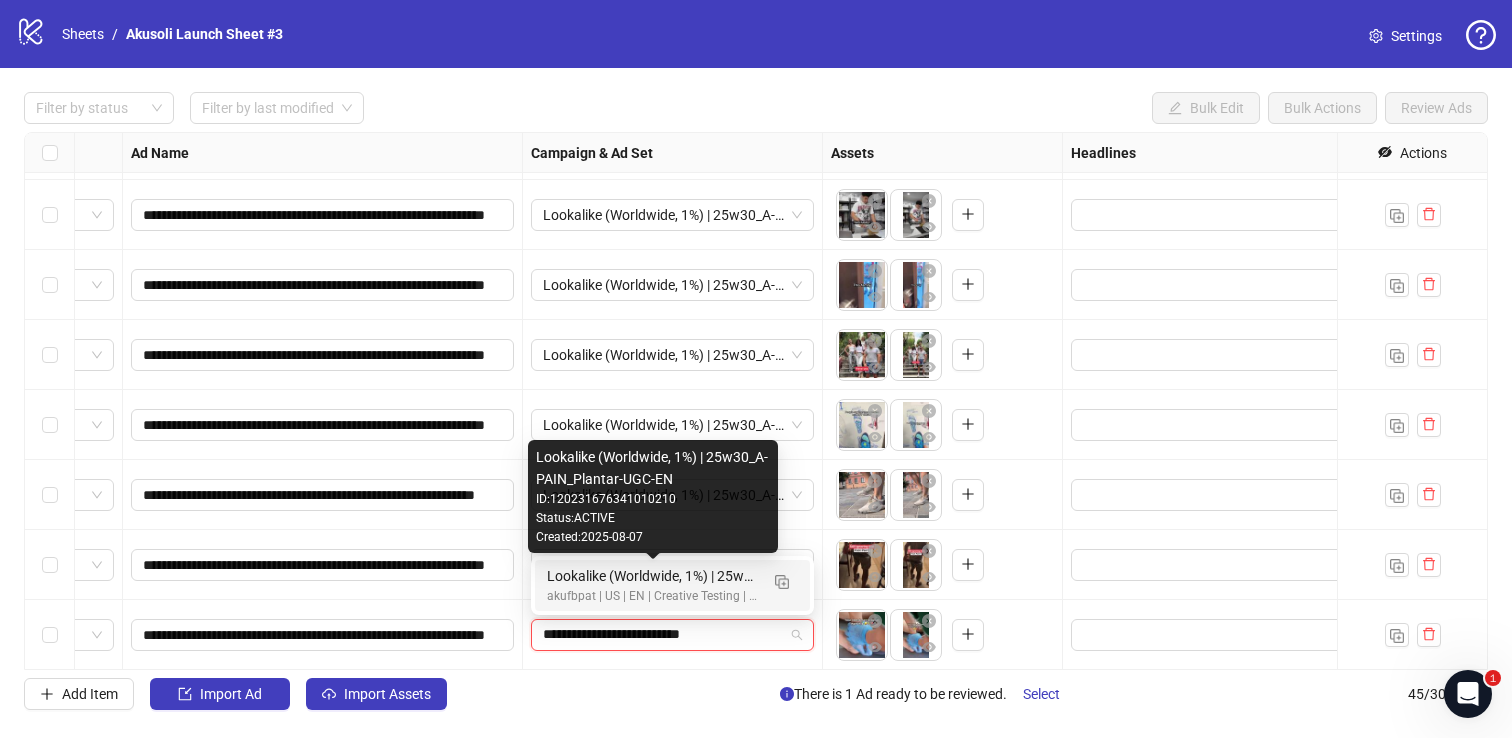 click on "Lookalike (Worldwide, 1%) | 25w30_A-PAIN_Plantar-UGC-EN" at bounding box center (652, 576) 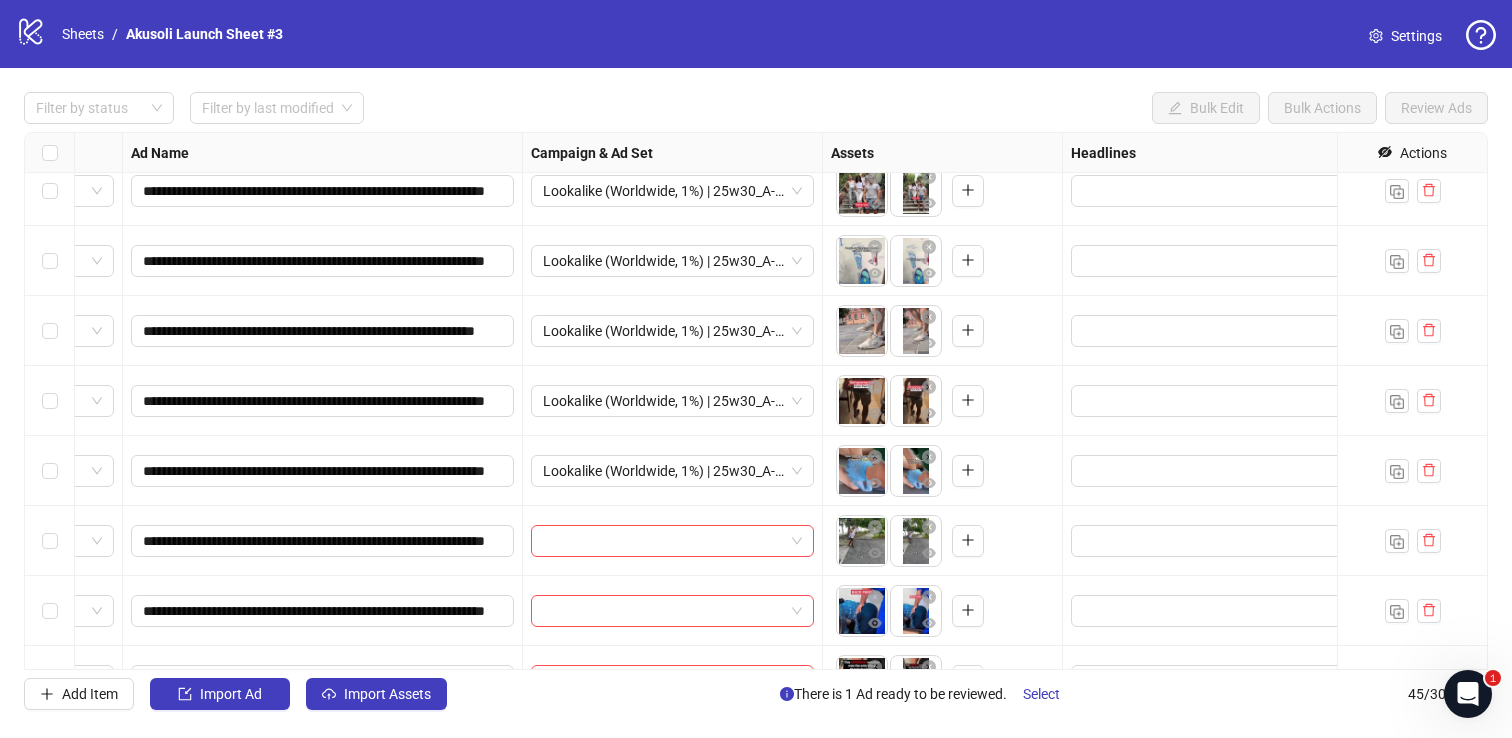 scroll, scrollTop: 604, scrollLeft: 122, axis: both 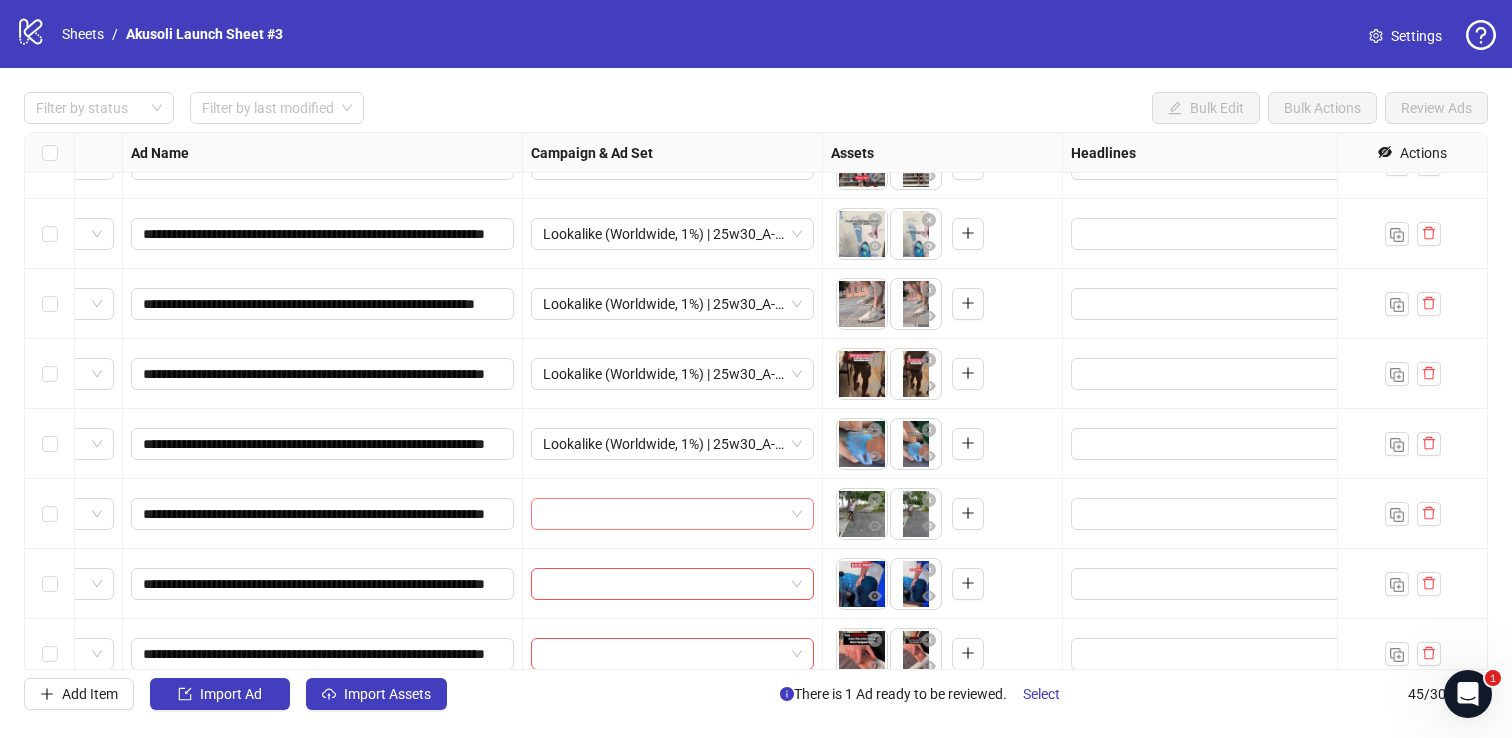 click at bounding box center [663, 514] 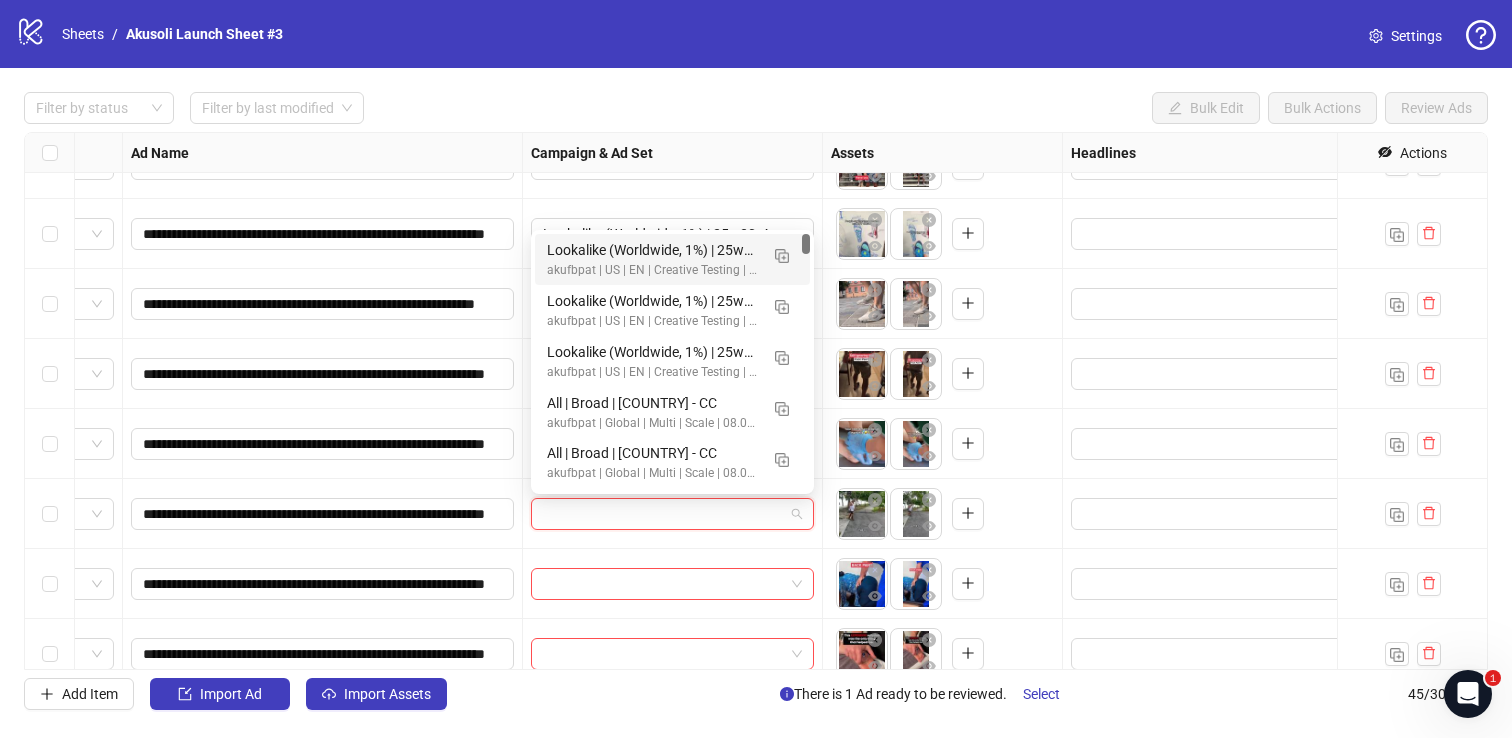 paste on "**********" 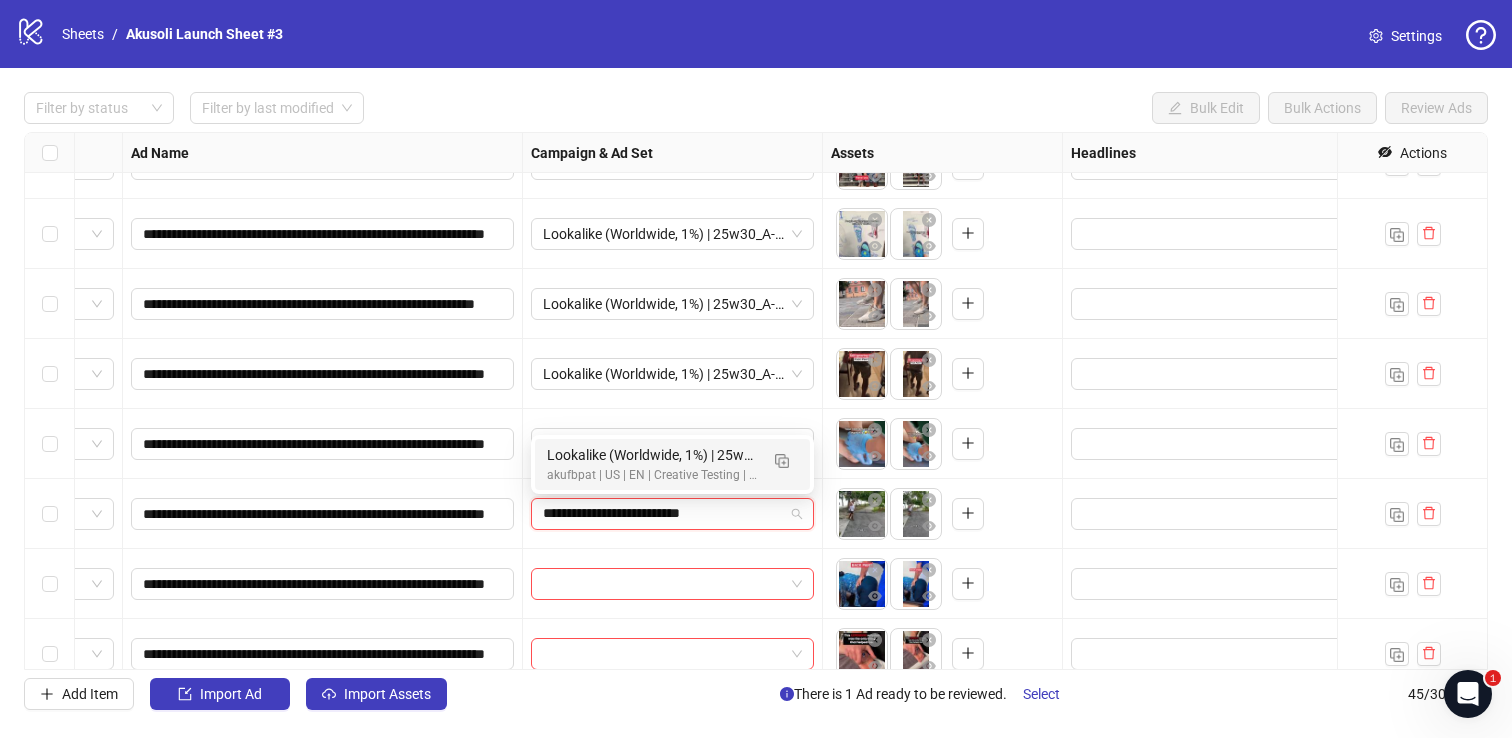 click on "Lookalike (Worldwide, 1%) | 25w30_A-PAIN_Plantar-UGC-EN akufbpat | [STATE] | EN | Creative Testing | 05.27" at bounding box center (672, 464) 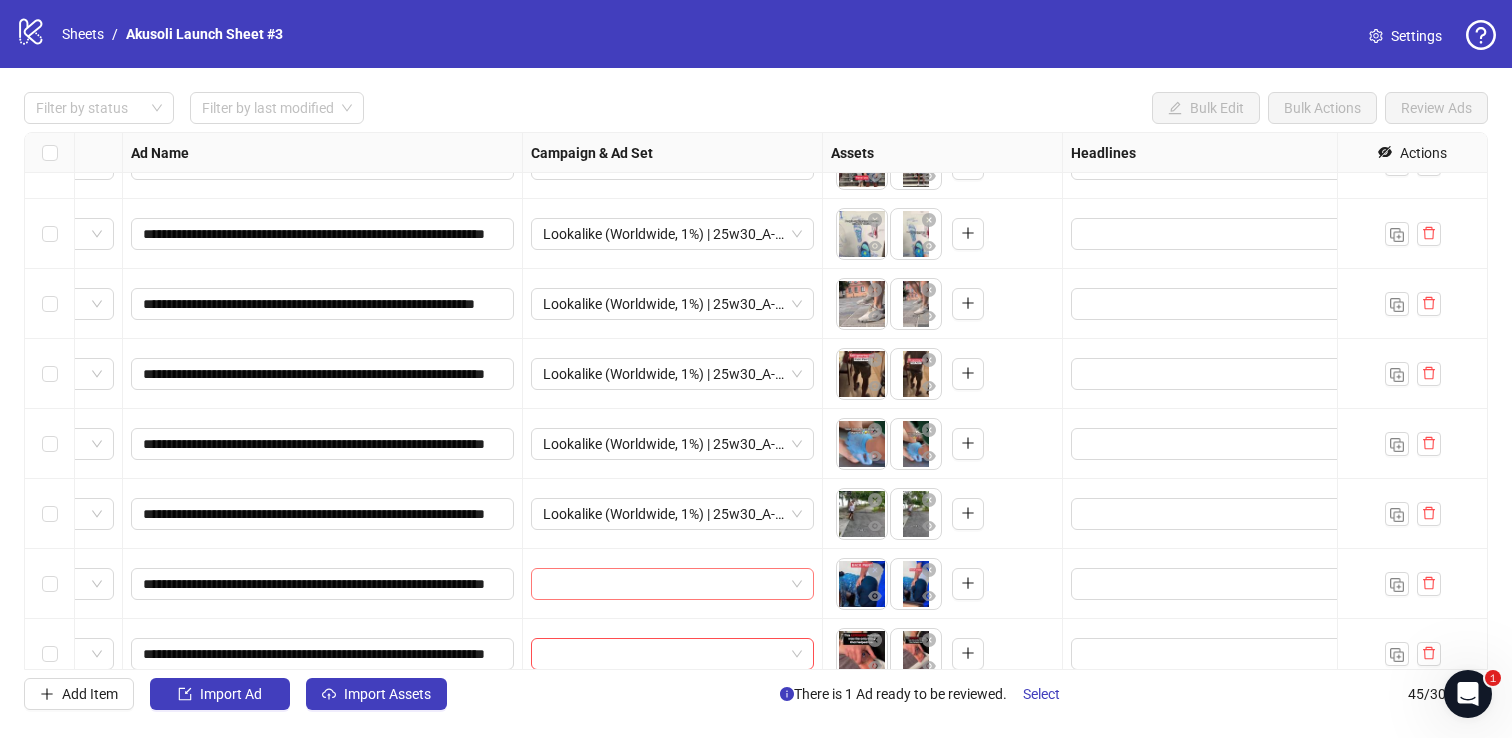 click at bounding box center (663, 584) 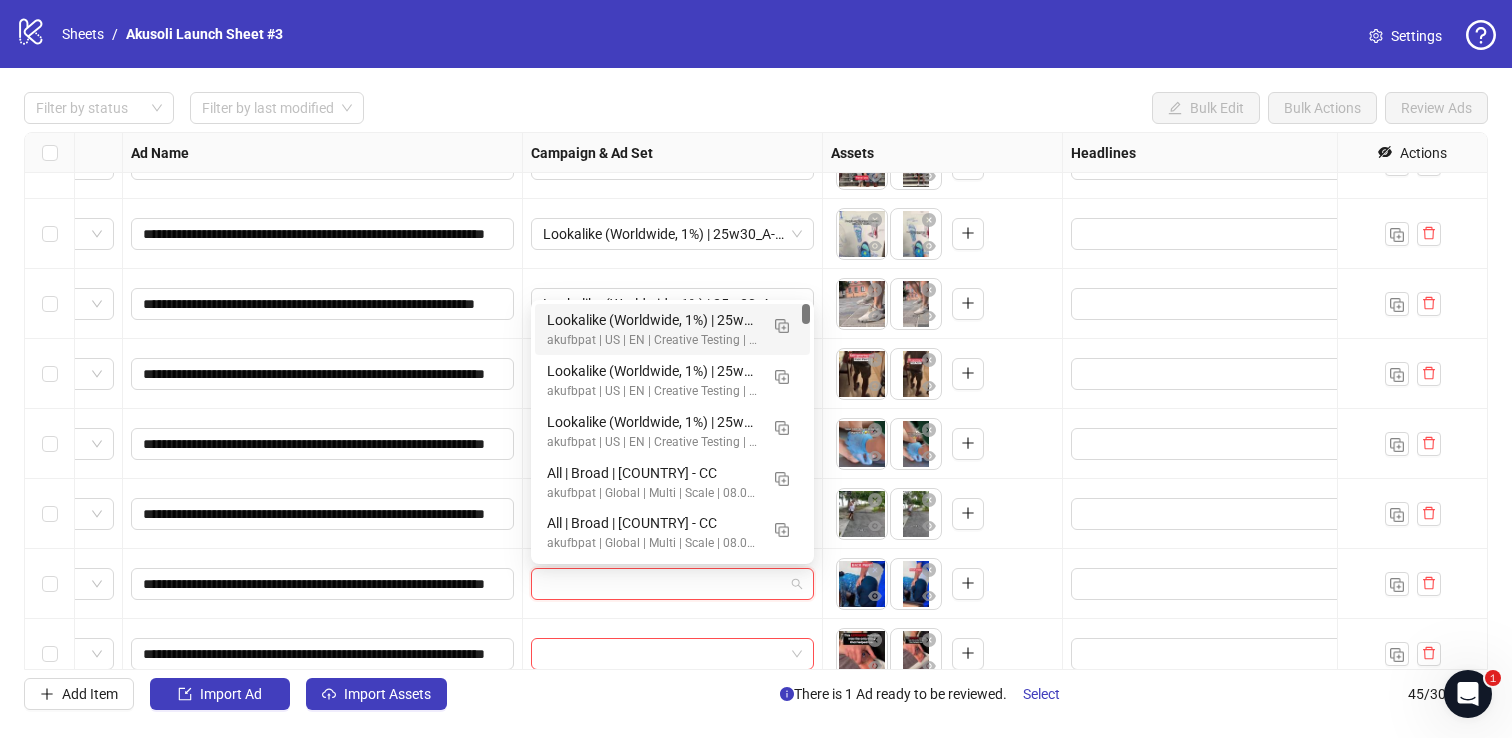 paste on "**********" 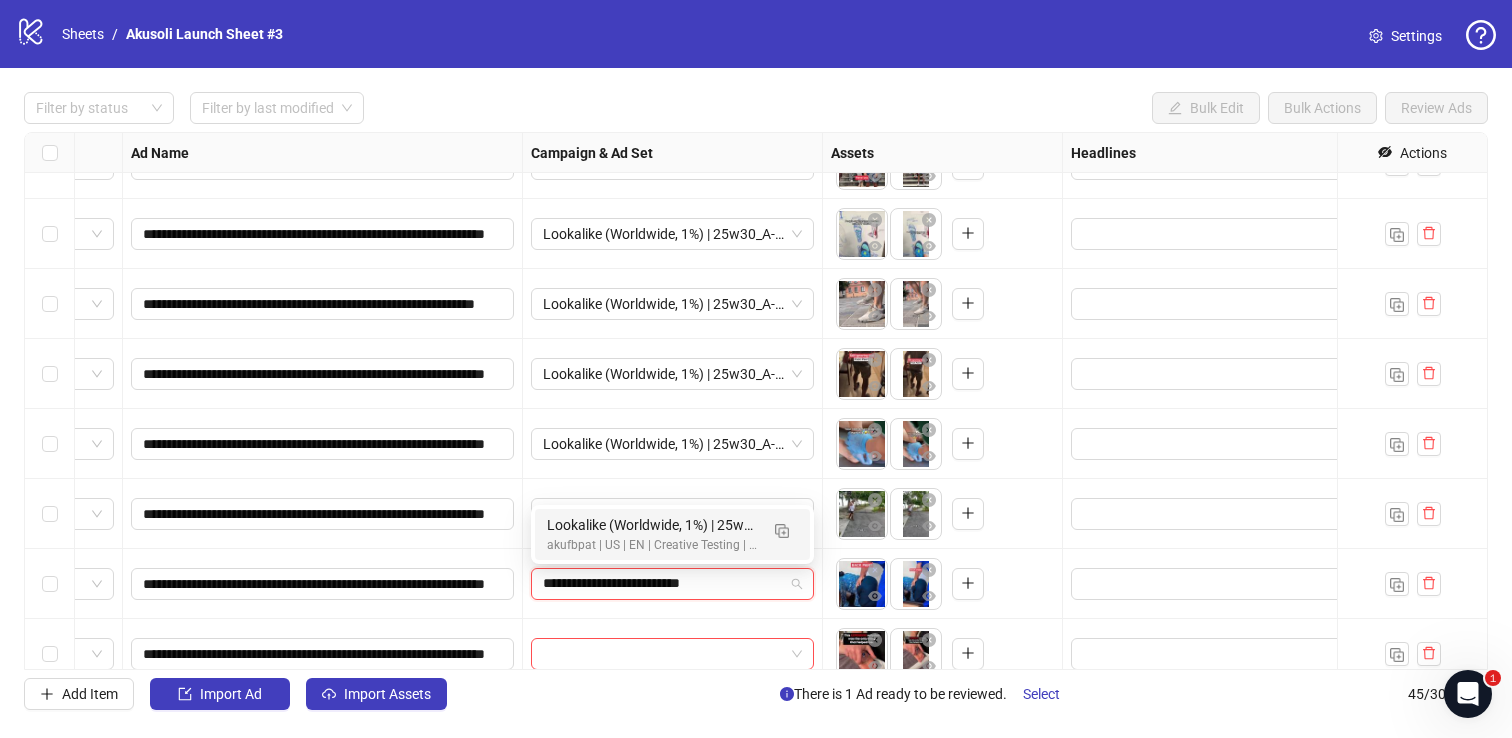 click on "akufbpat | US | EN | Creative Testing | 05.27" at bounding box center (652, 545) 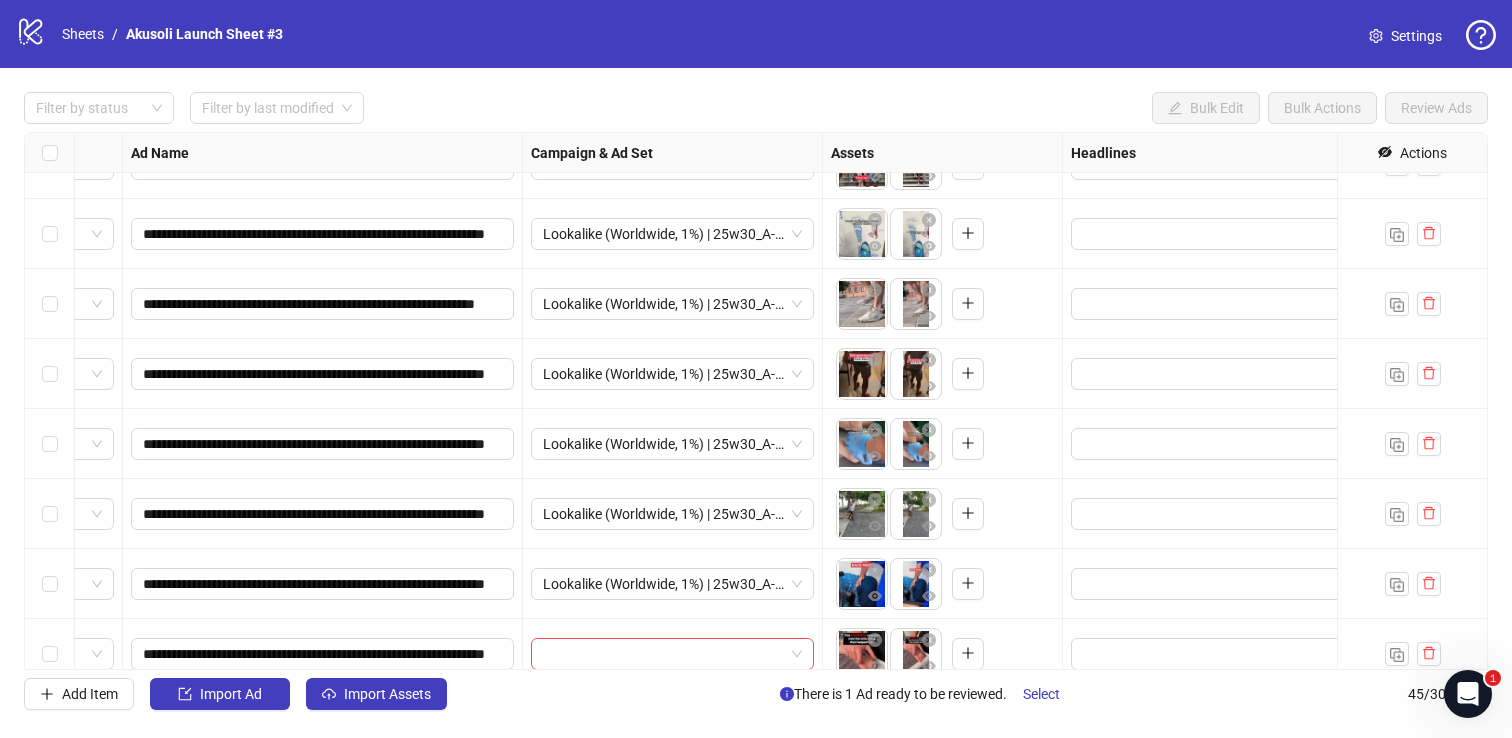 scroll, scrollTop: 748, scrollLeft: 122, axis: both 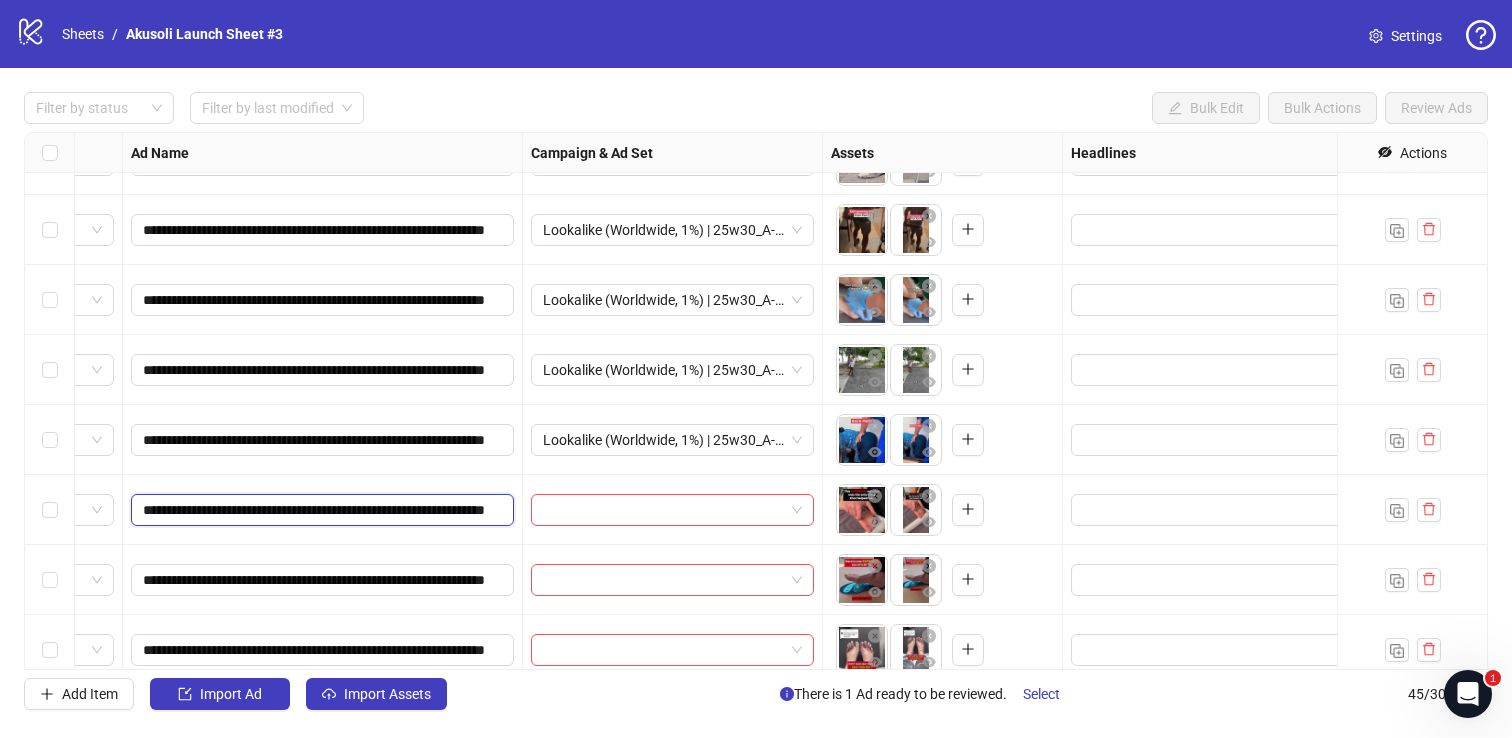 click on "**********" at bounding box center [320, 510] 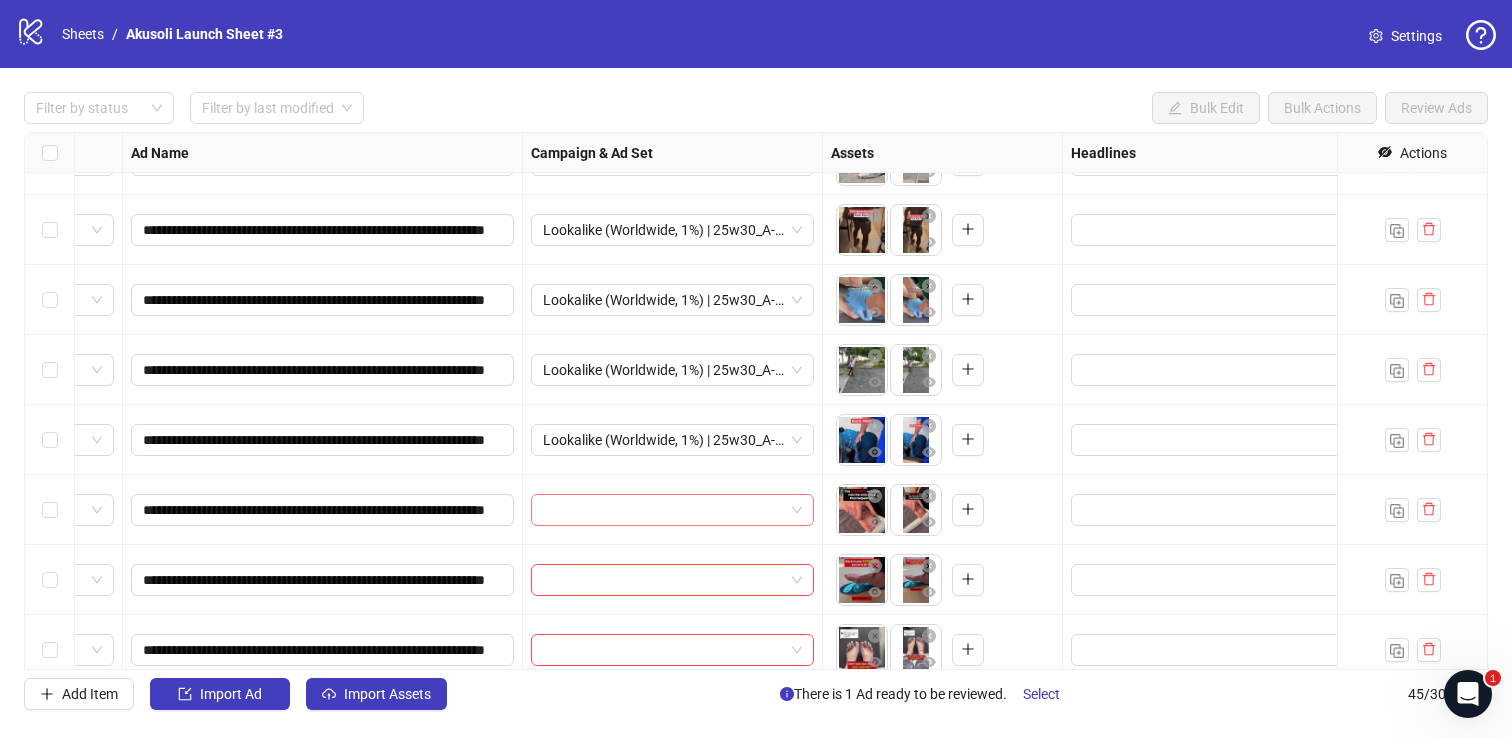click at bounding box center (663, 510) 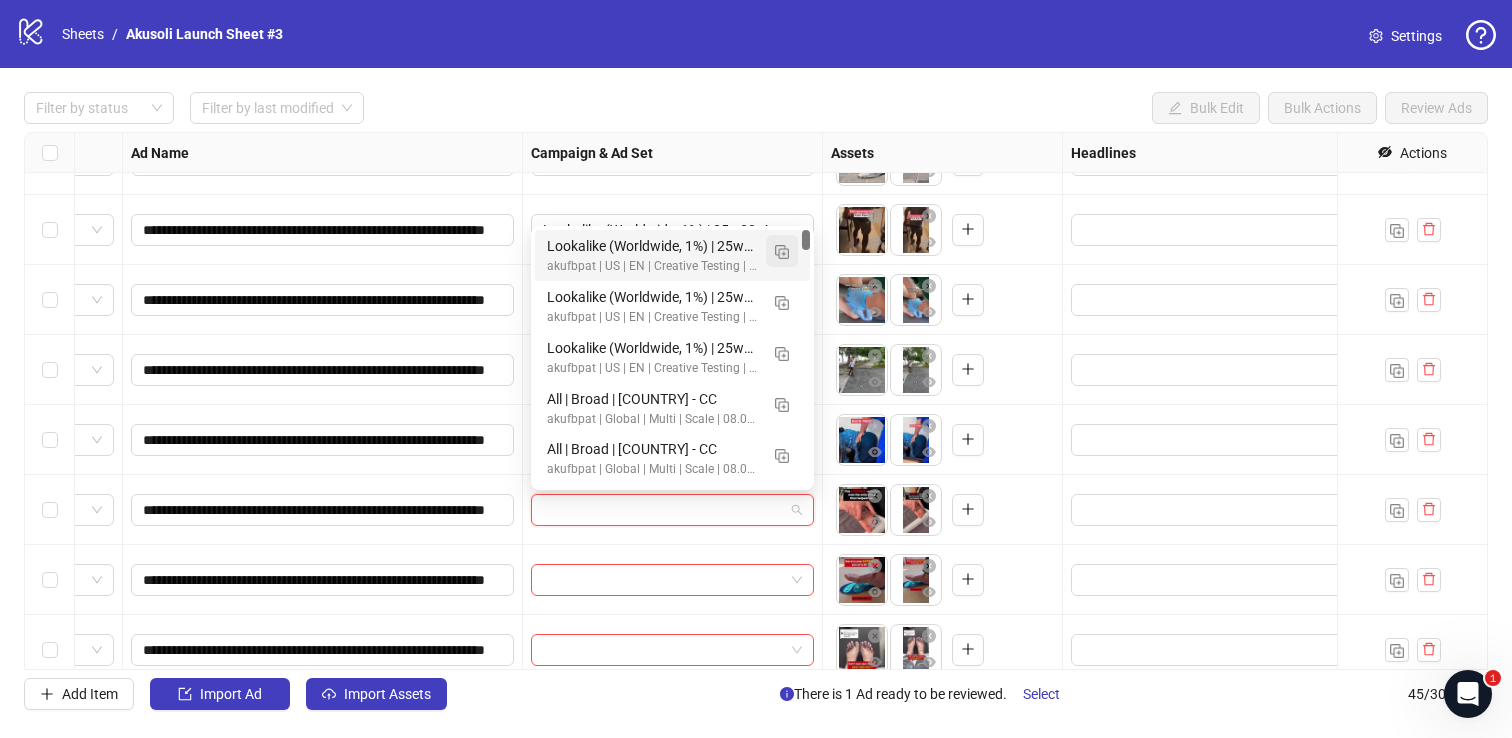 click at bounding box center (782, 251) 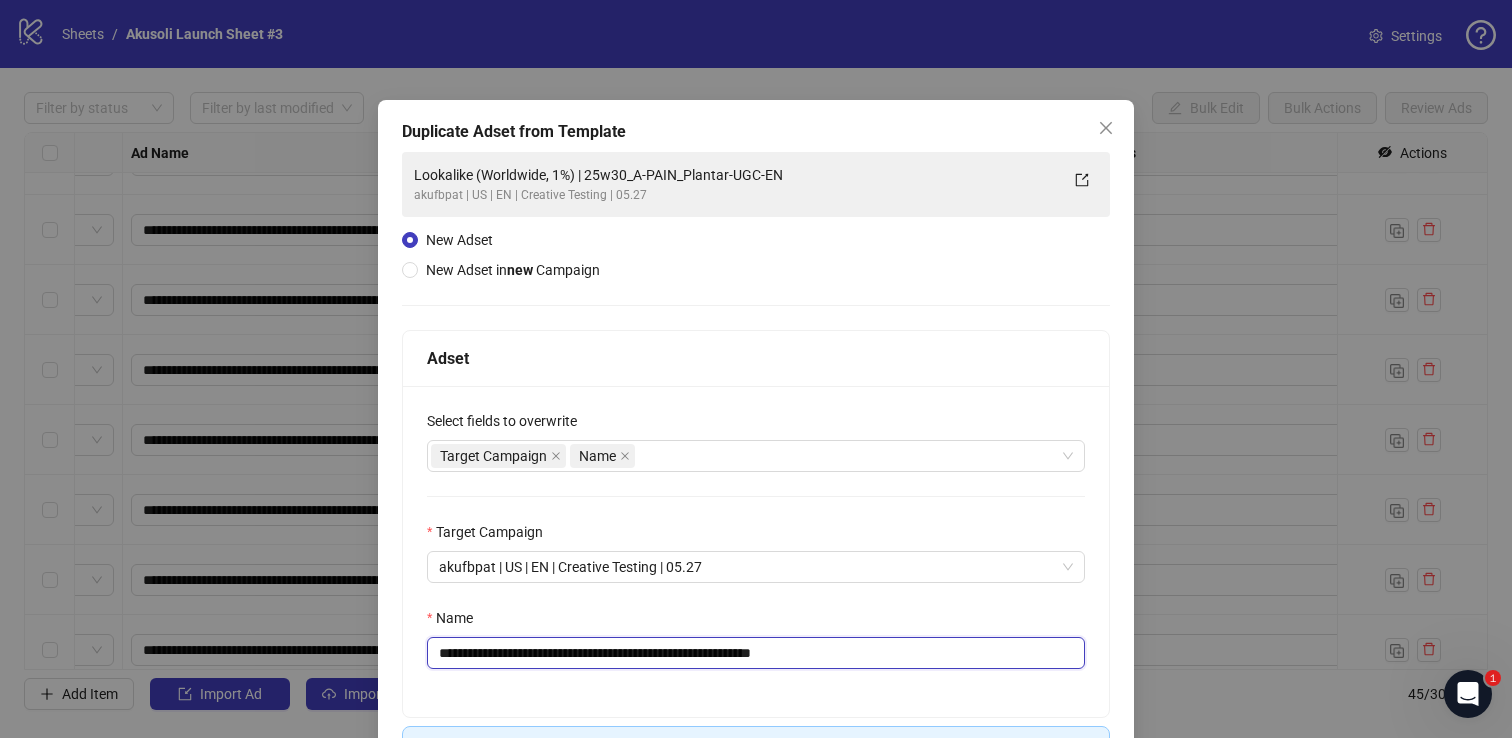 drag, startPoint x: 613, startPoint y: 661, endPoint x: 875, endPoint y: 644, distance: 262.55093 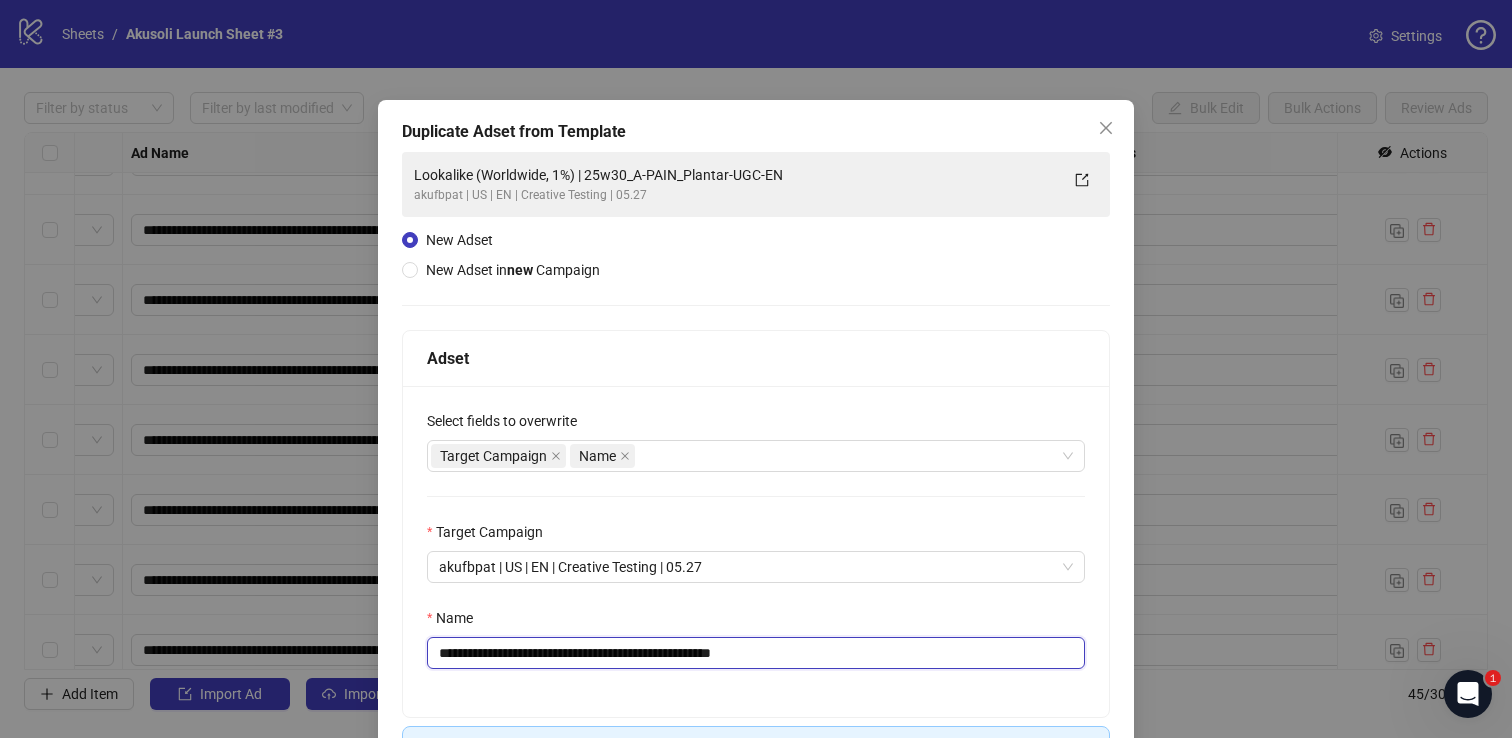 scroll, scrollTop: 139, scrollLeft: 0, axis: vertical 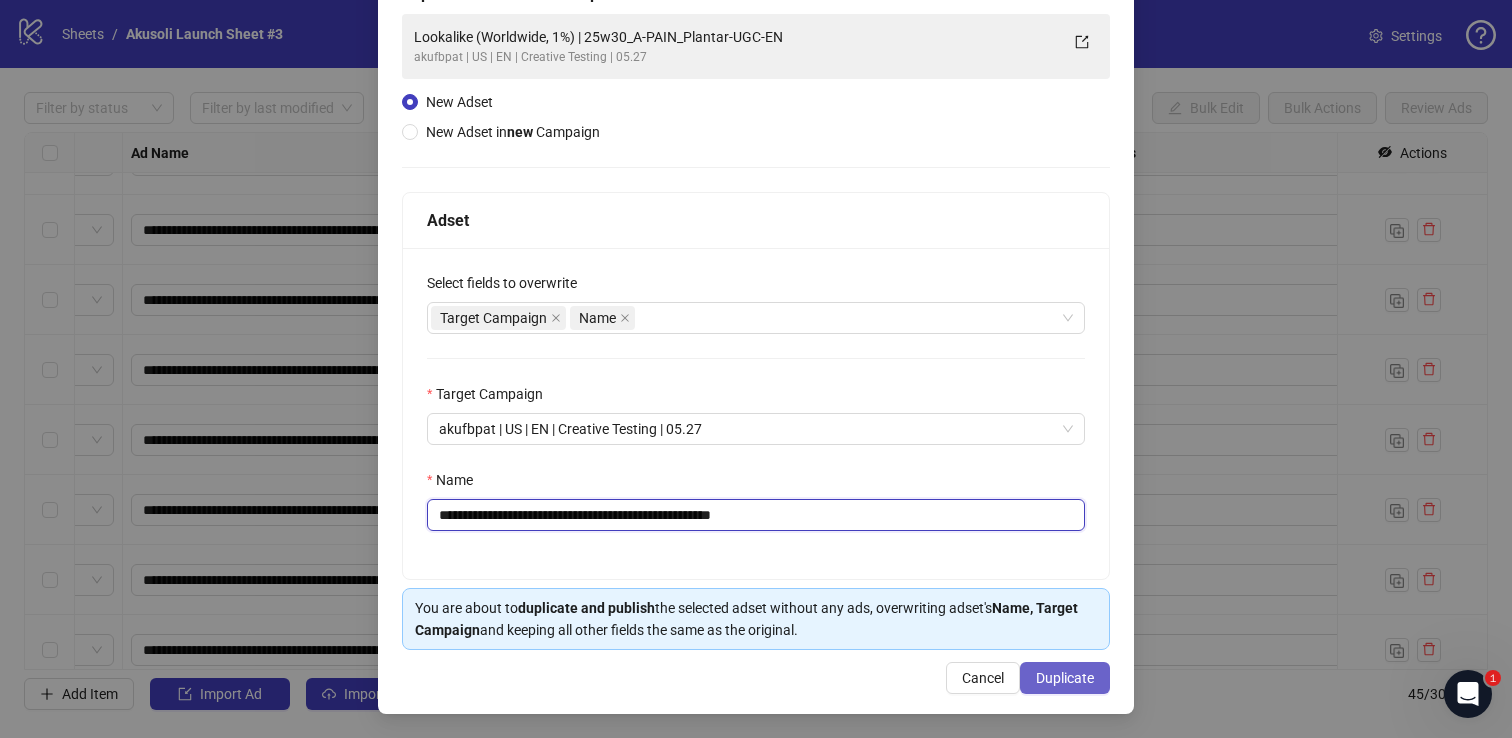 type on "**********" 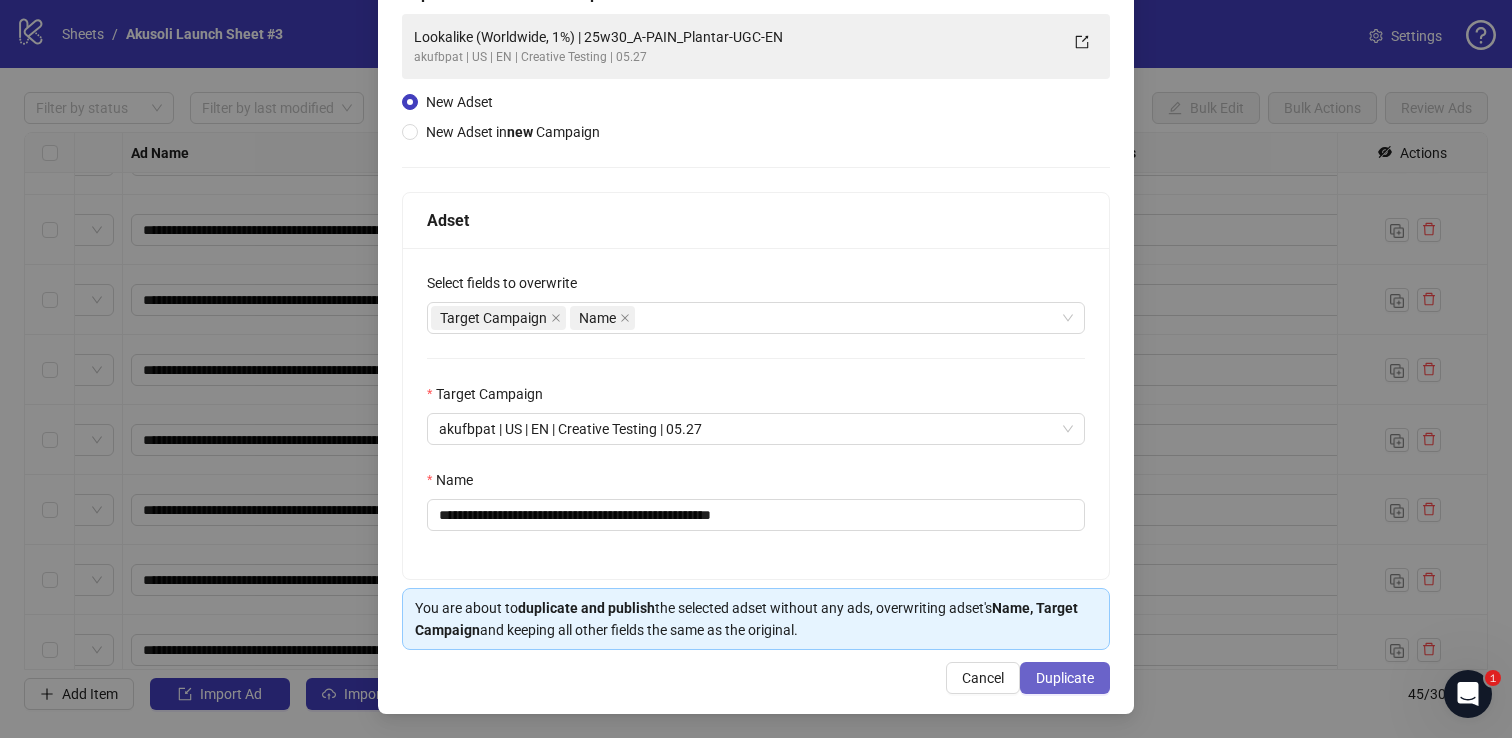 click on "Duplicate" at bounding box center (1065, 678) 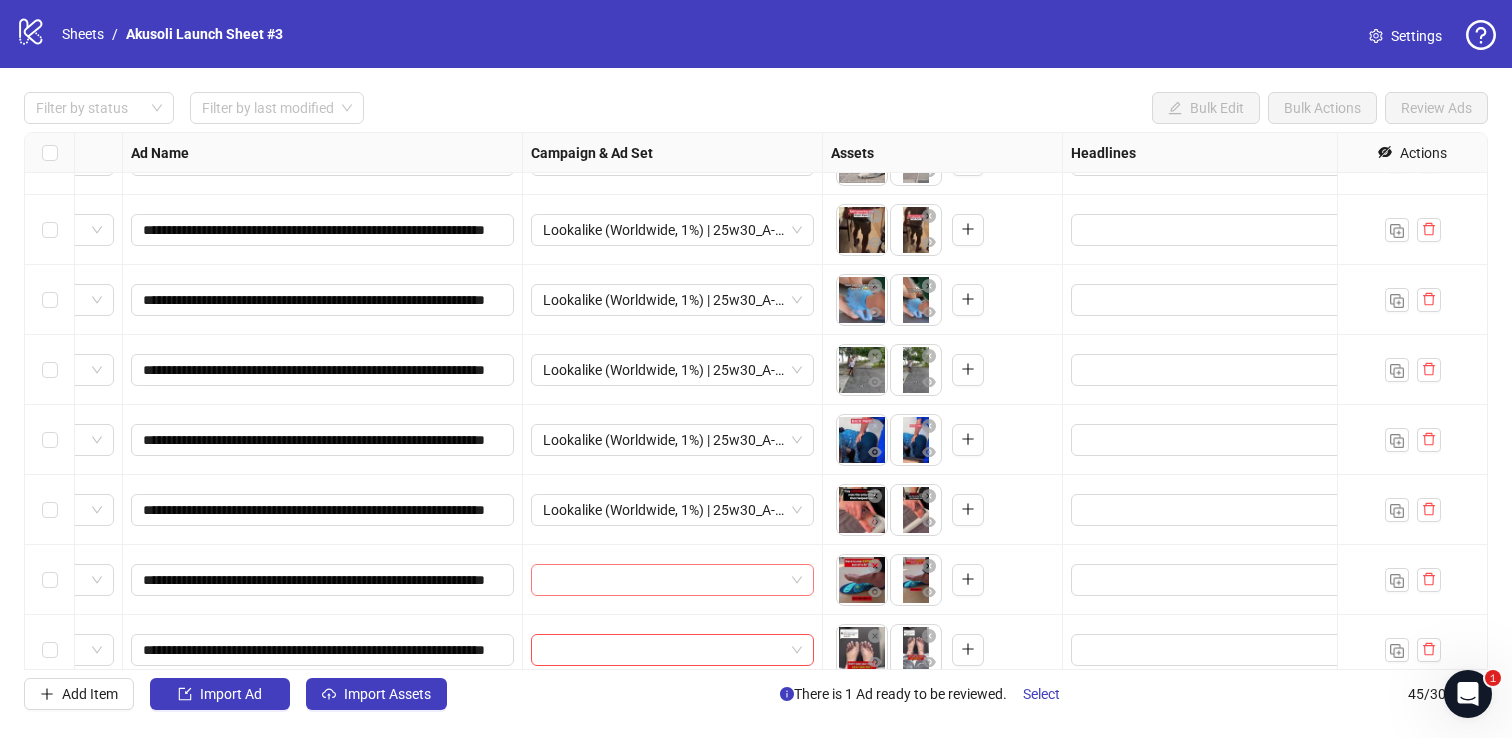 click at bounding box center [663, 580] 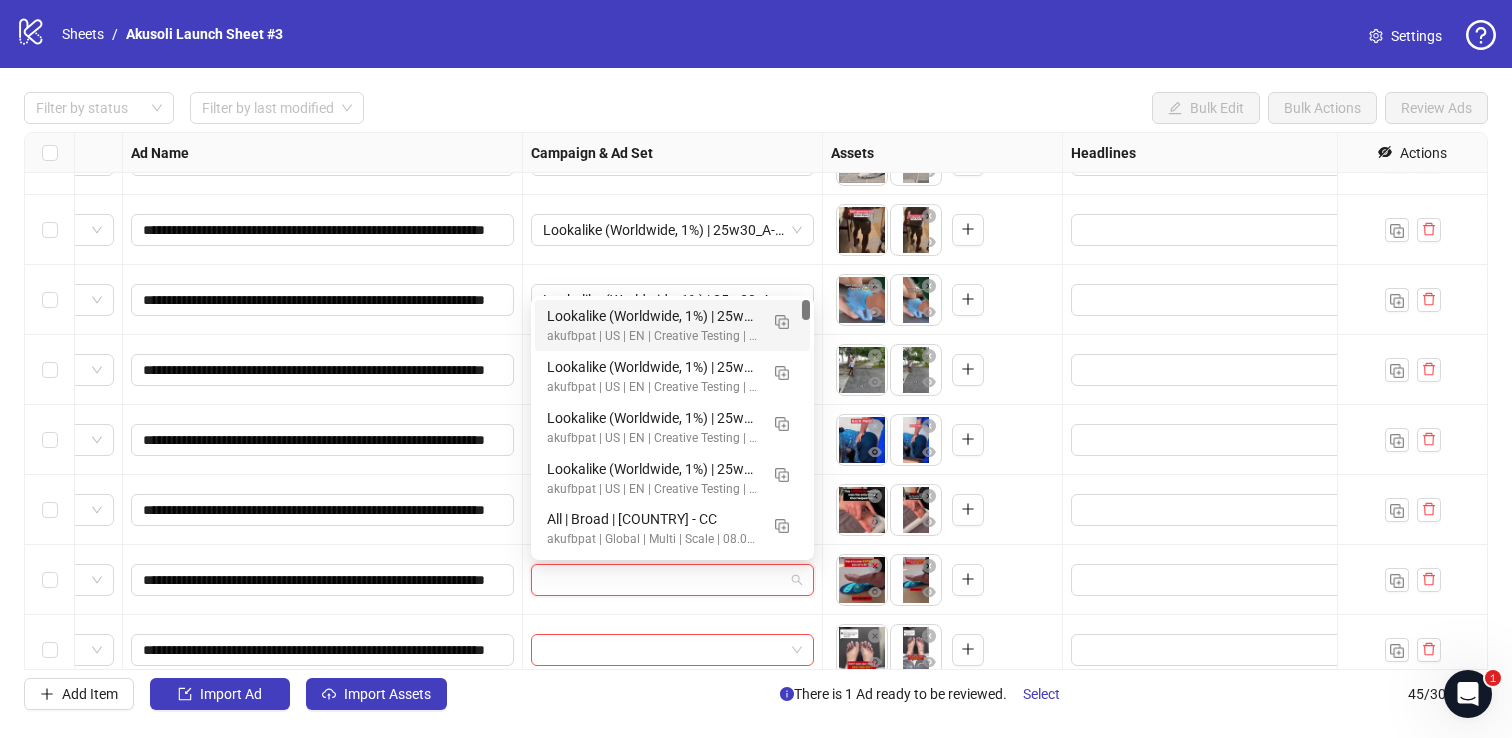paste on "**********" 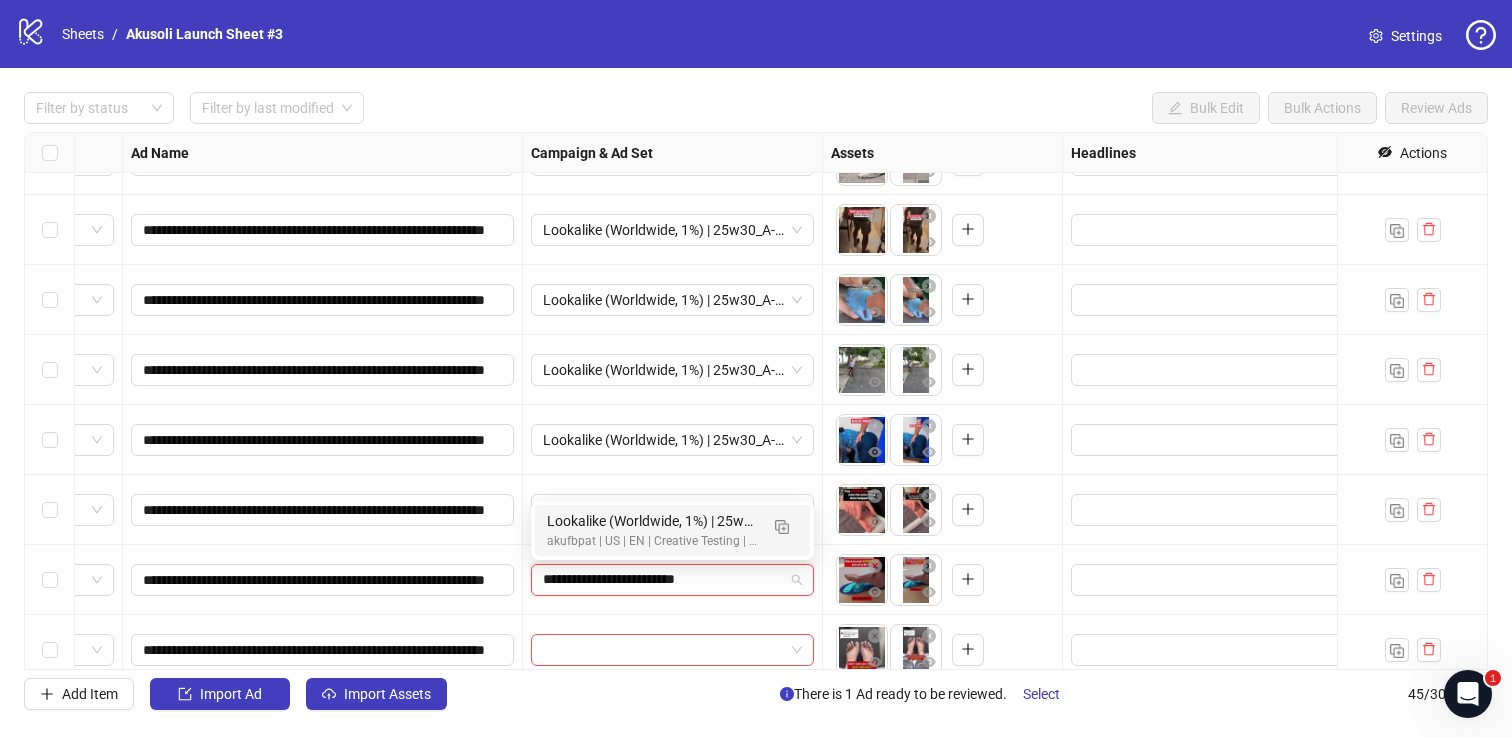 click on "Lookalike (Worldwide, 1%) | 25w30_A-PAIN_Doctor-Pain_1" at bounding box center [652, 521] 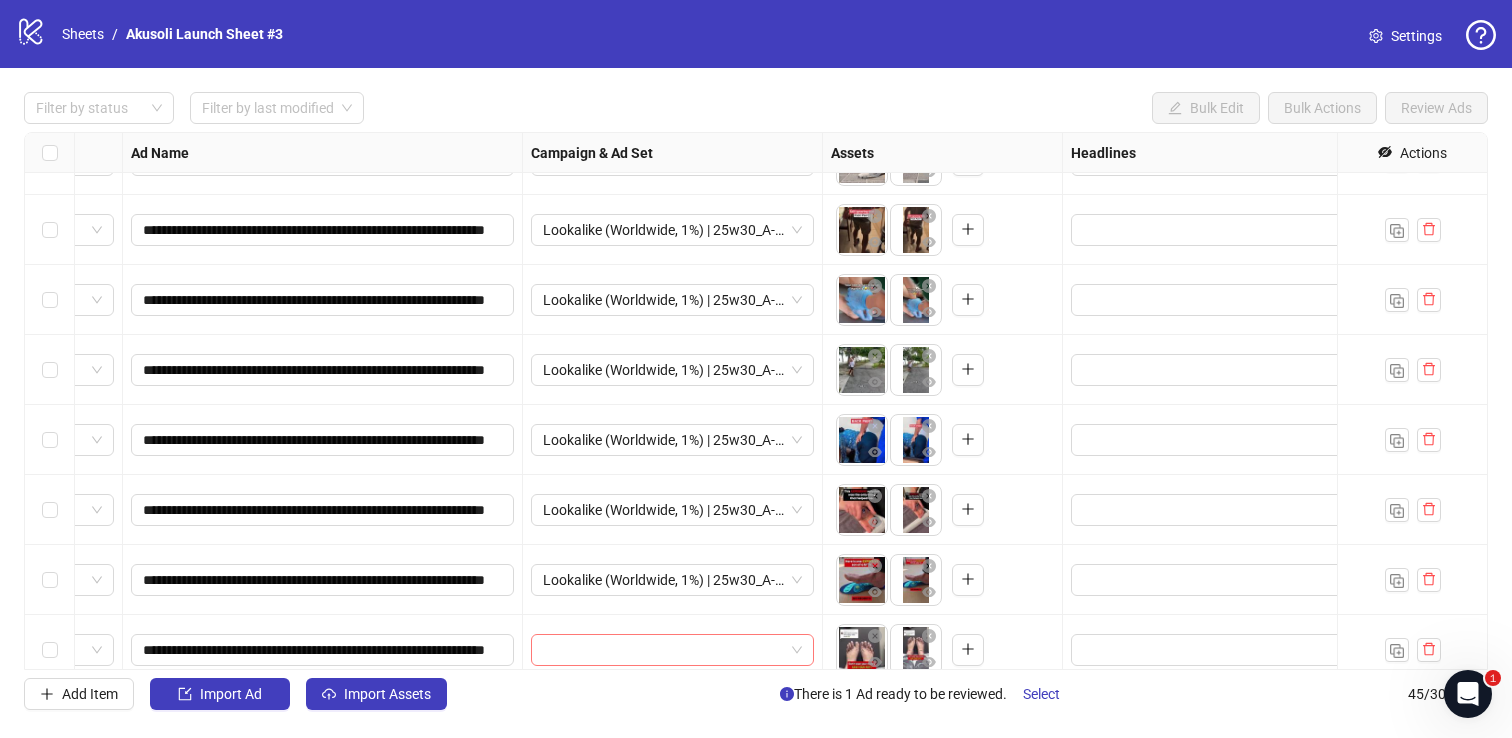 click at bounding box center [663, 650] 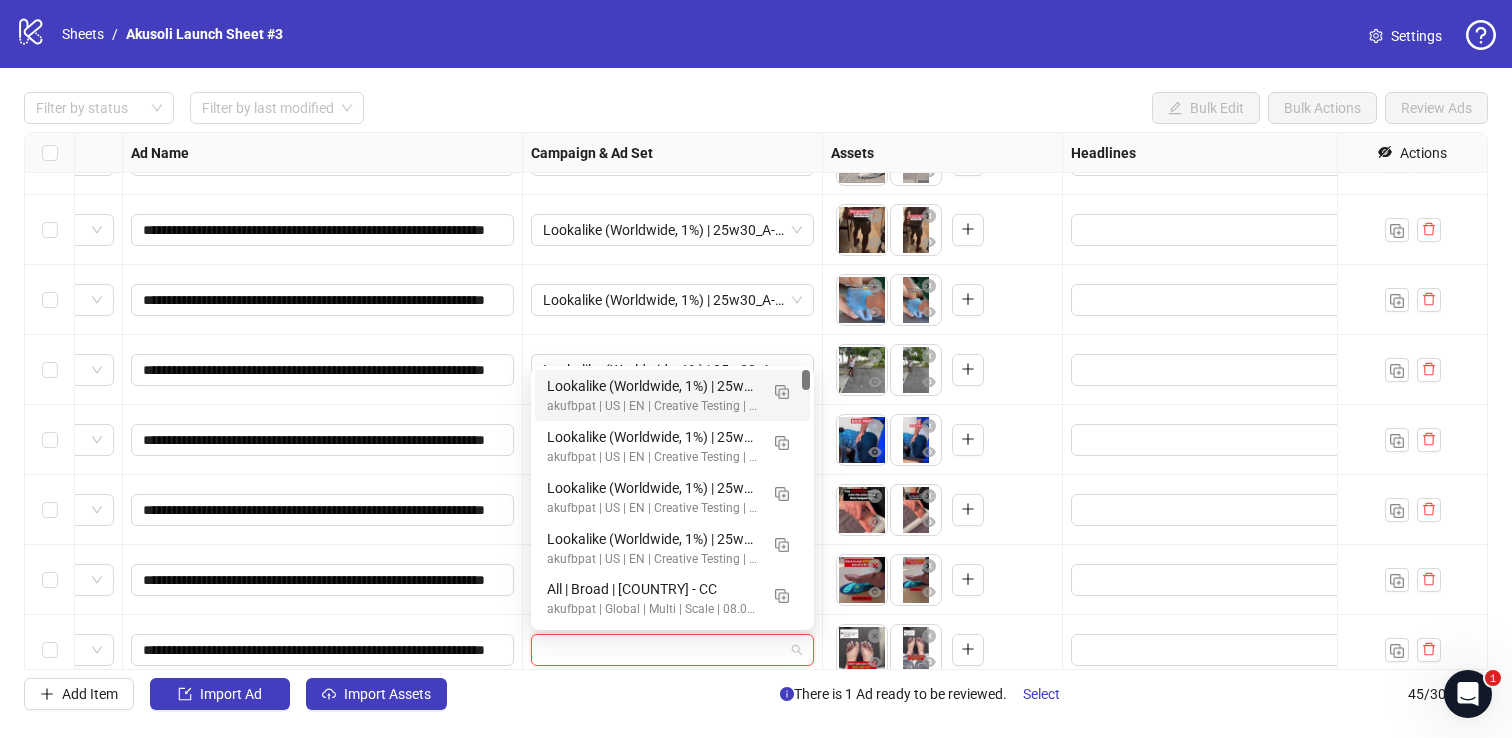 paste on "**********" 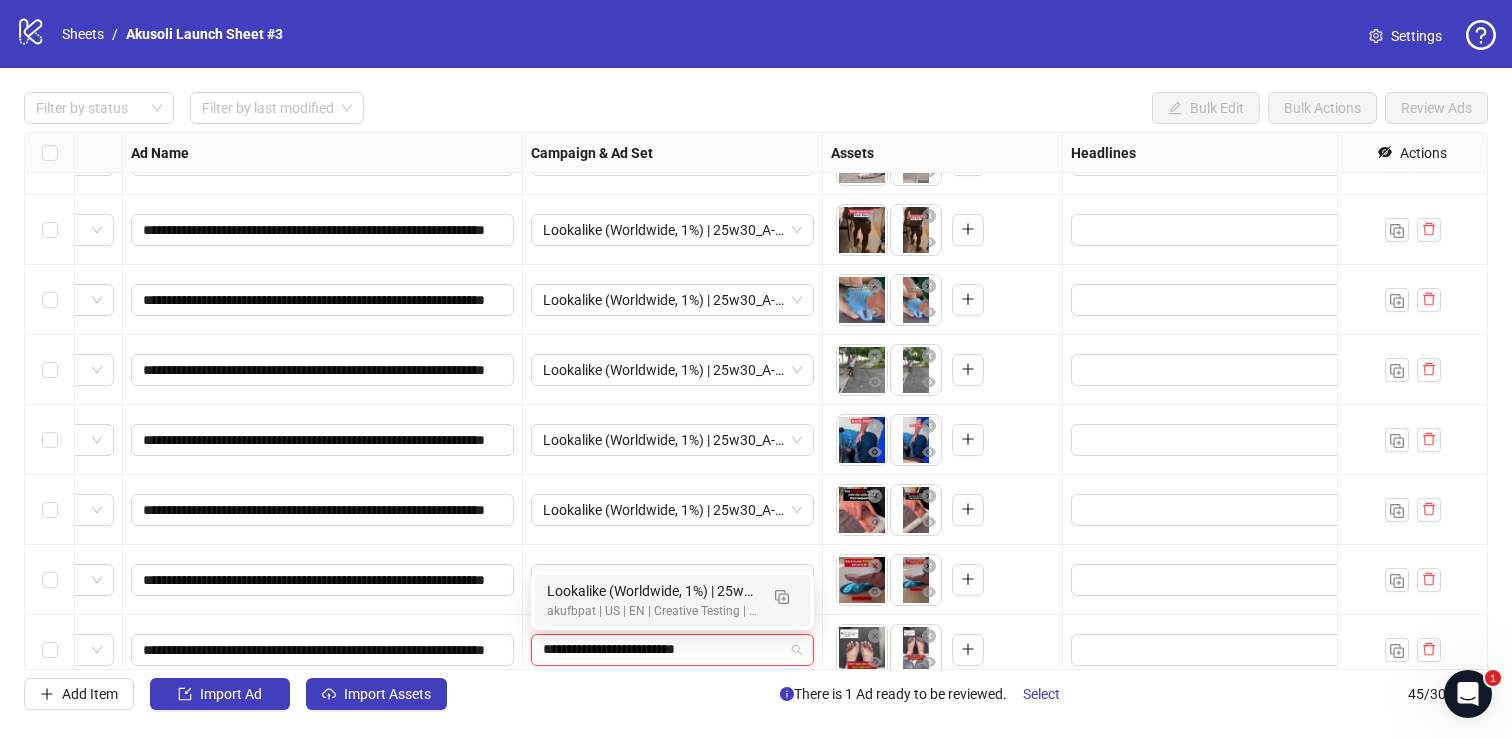 click on "akufbpat | US | EN | Creative Testing | 05.27" at bounding box center (652, 611) 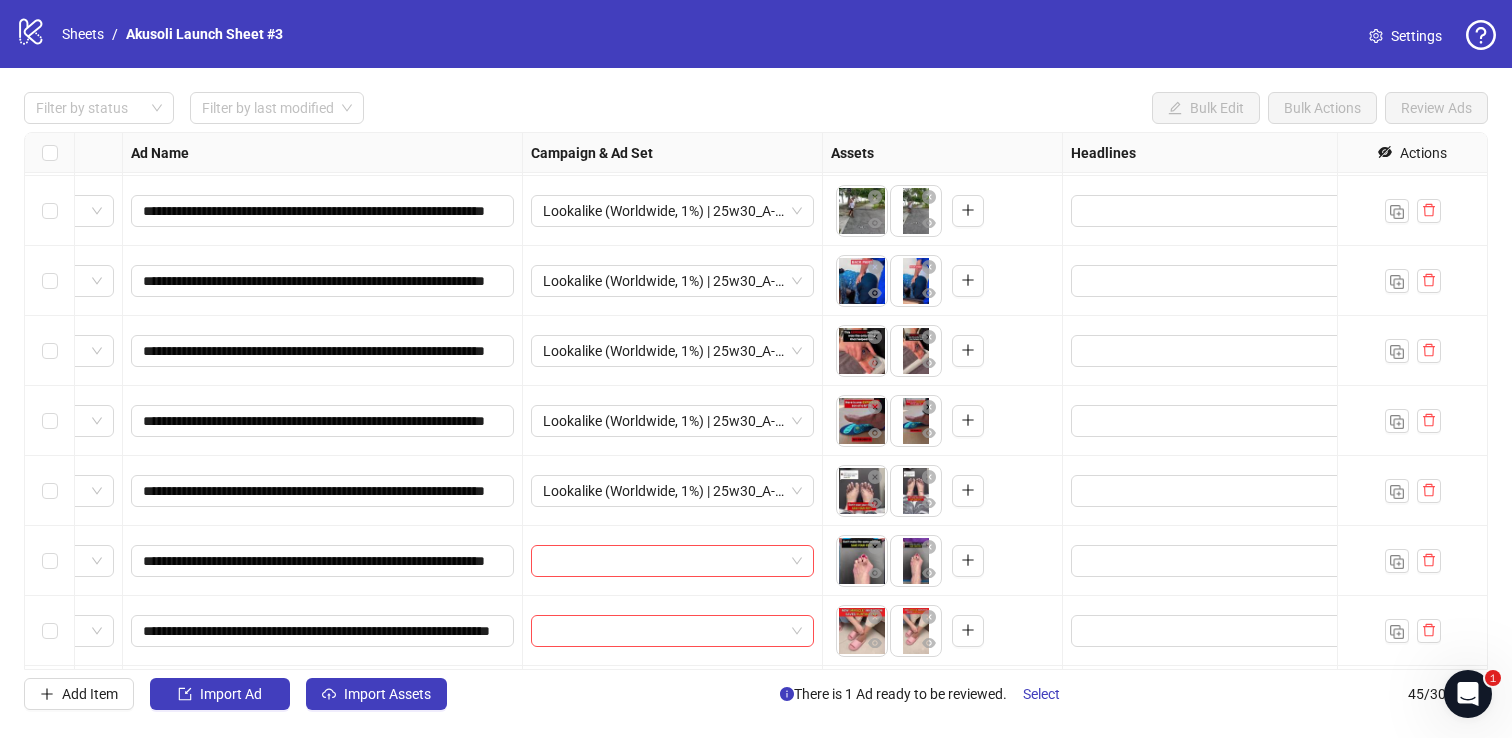 scroll, scrollTop: 946, scrollLeft: 122, axis: both 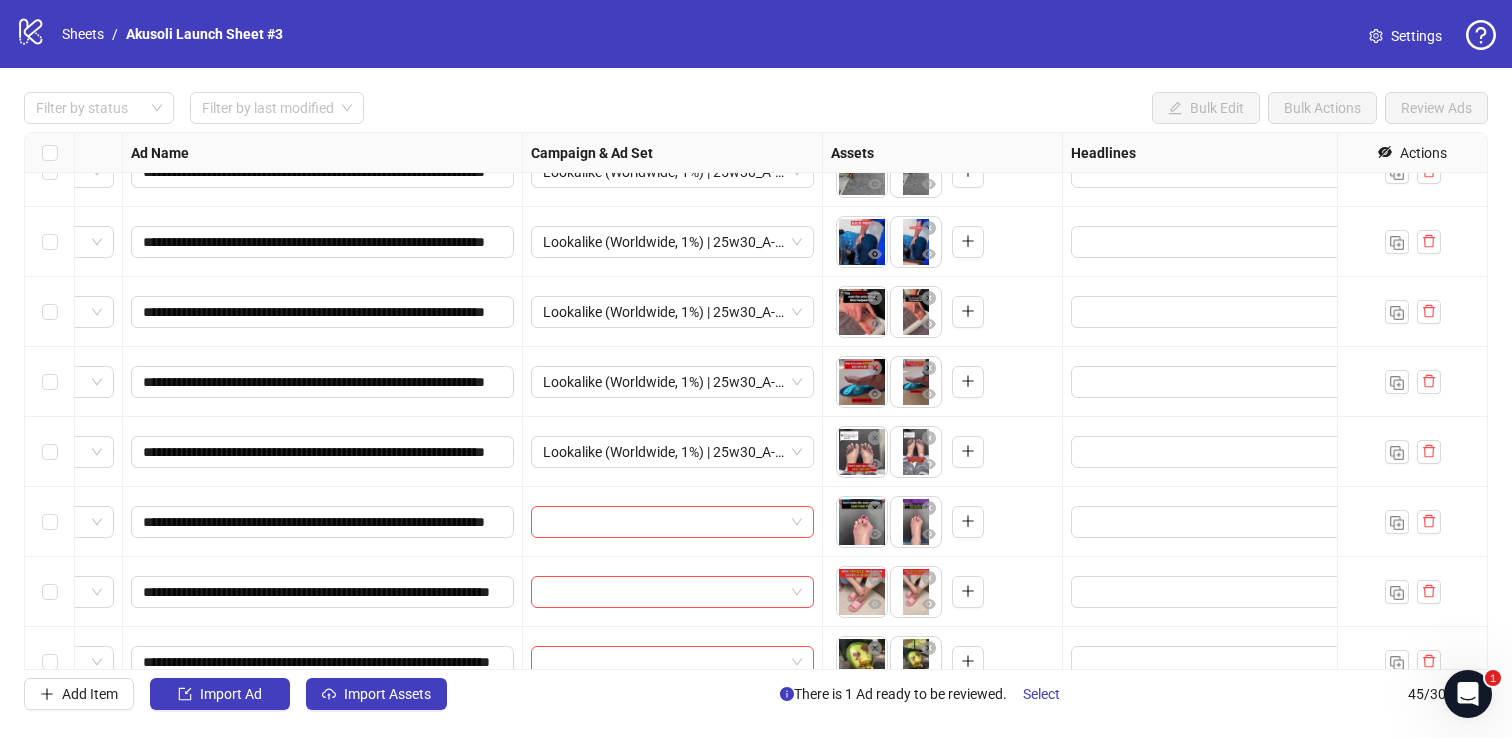 click at bounding box center (663, 522) 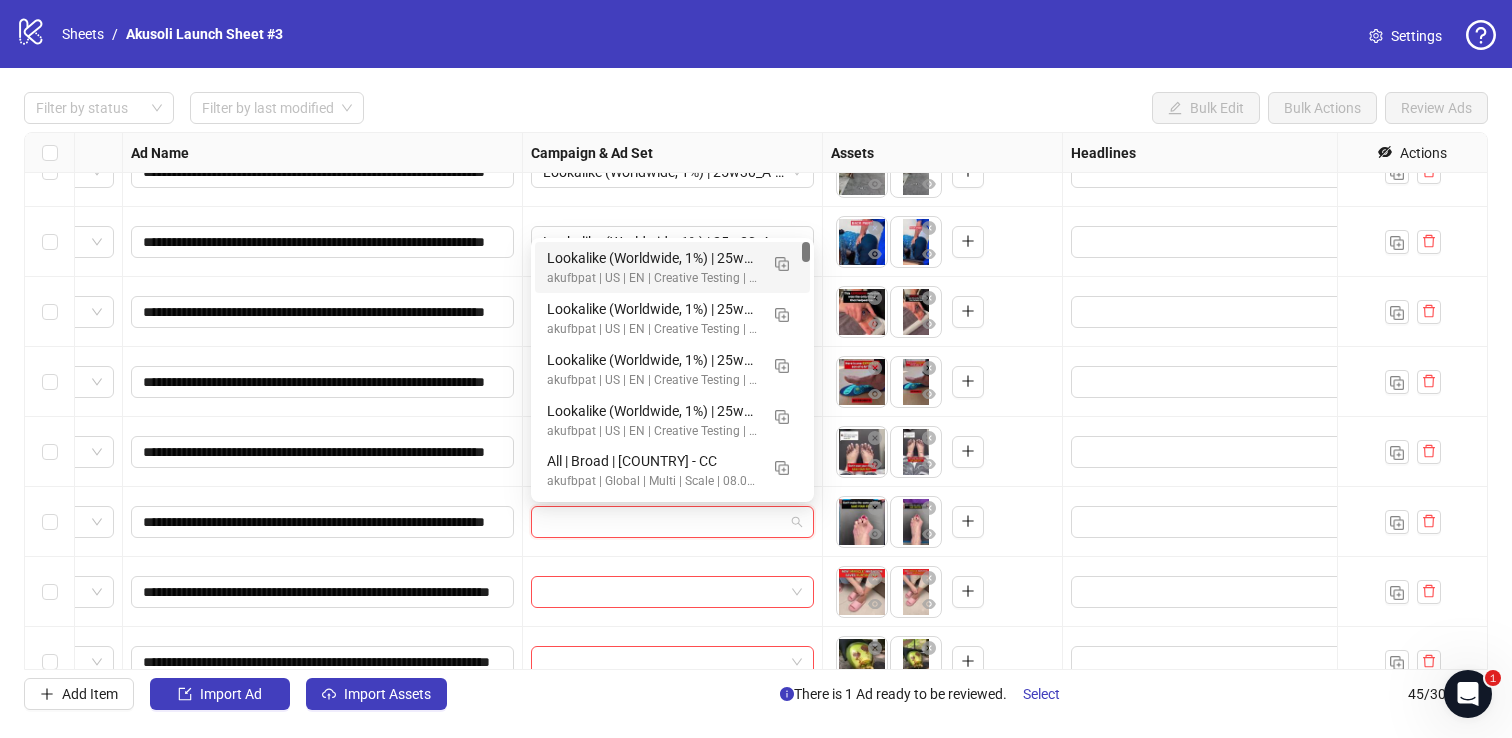 paste on "**********" 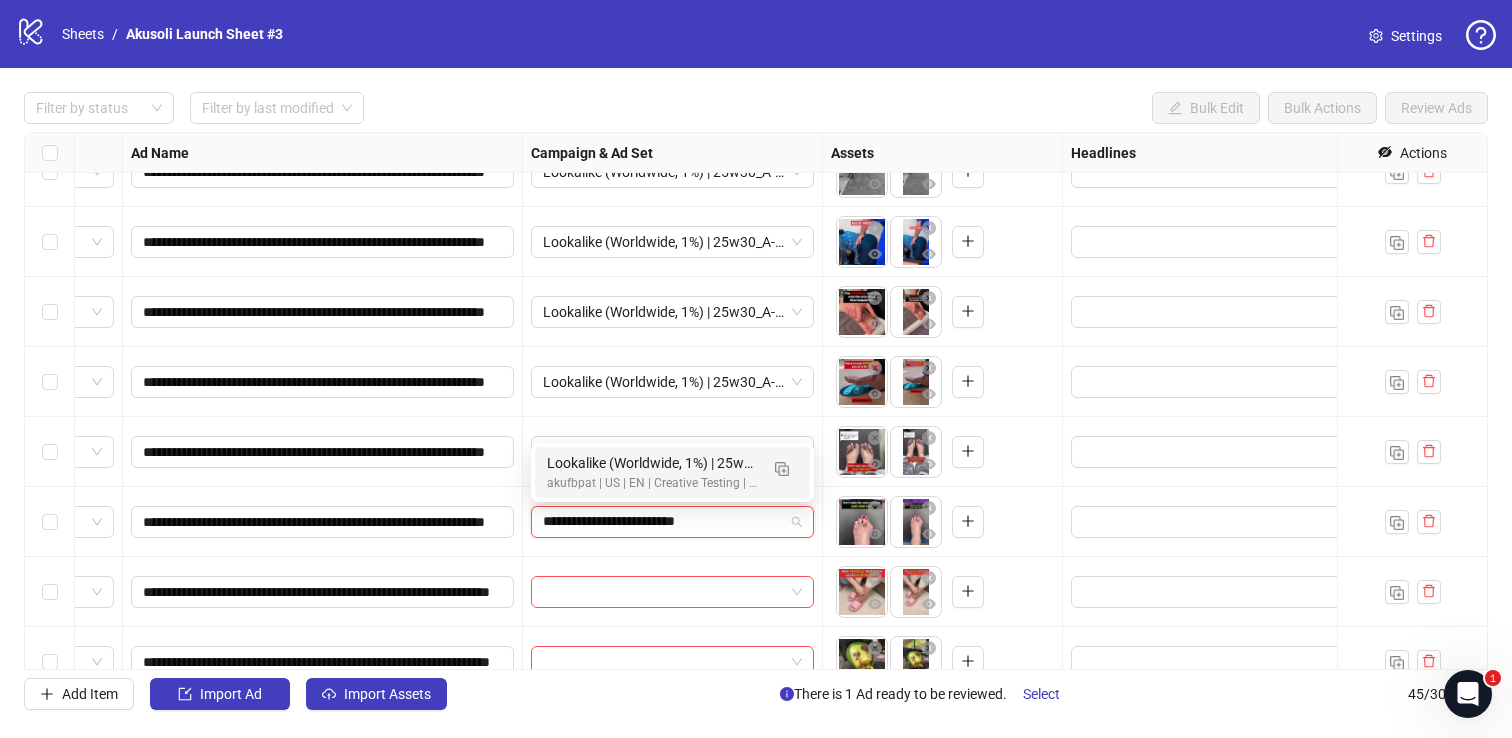 click on "akufbpat | US | EN | Creative Testing | 05.27" at bounding box center (652, 483) 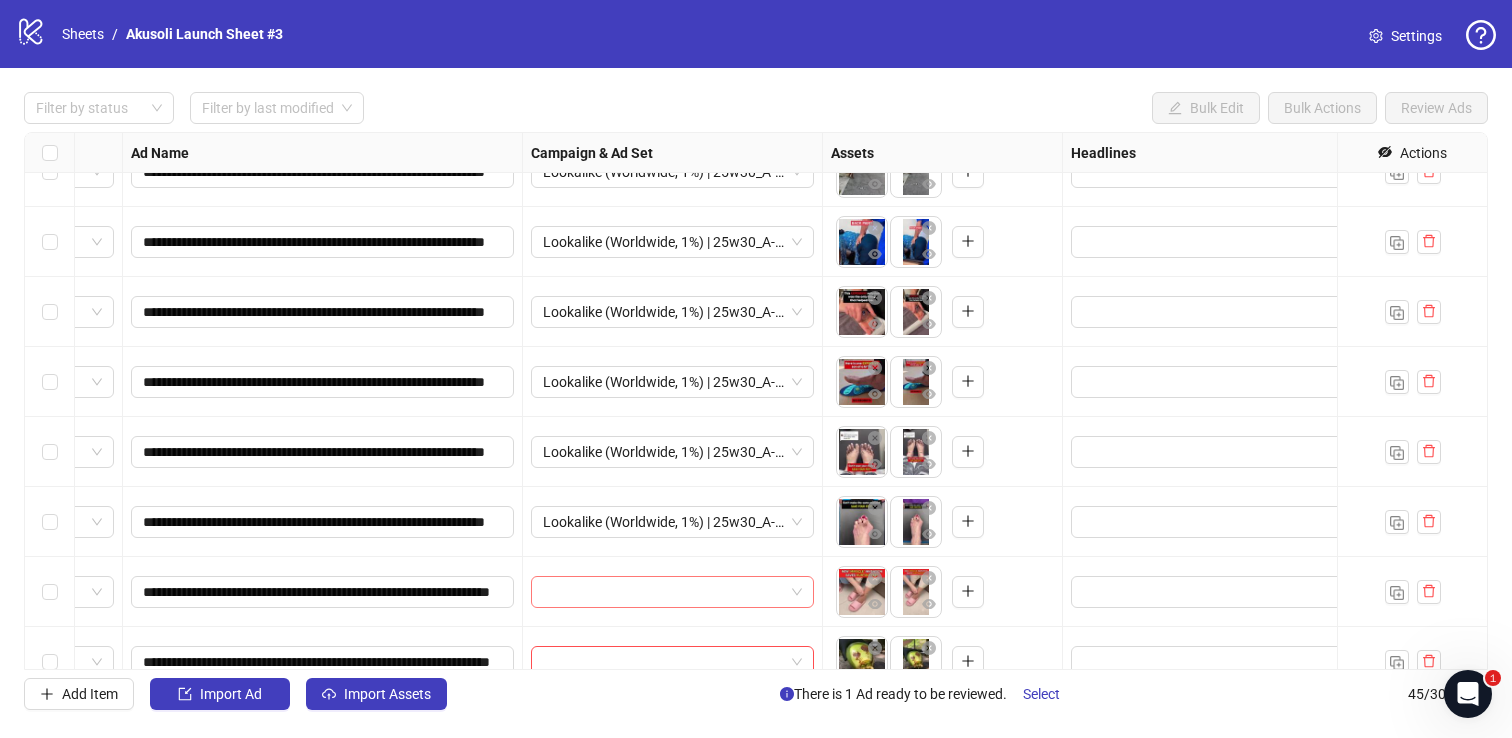 click at bounding box center (663, 592) 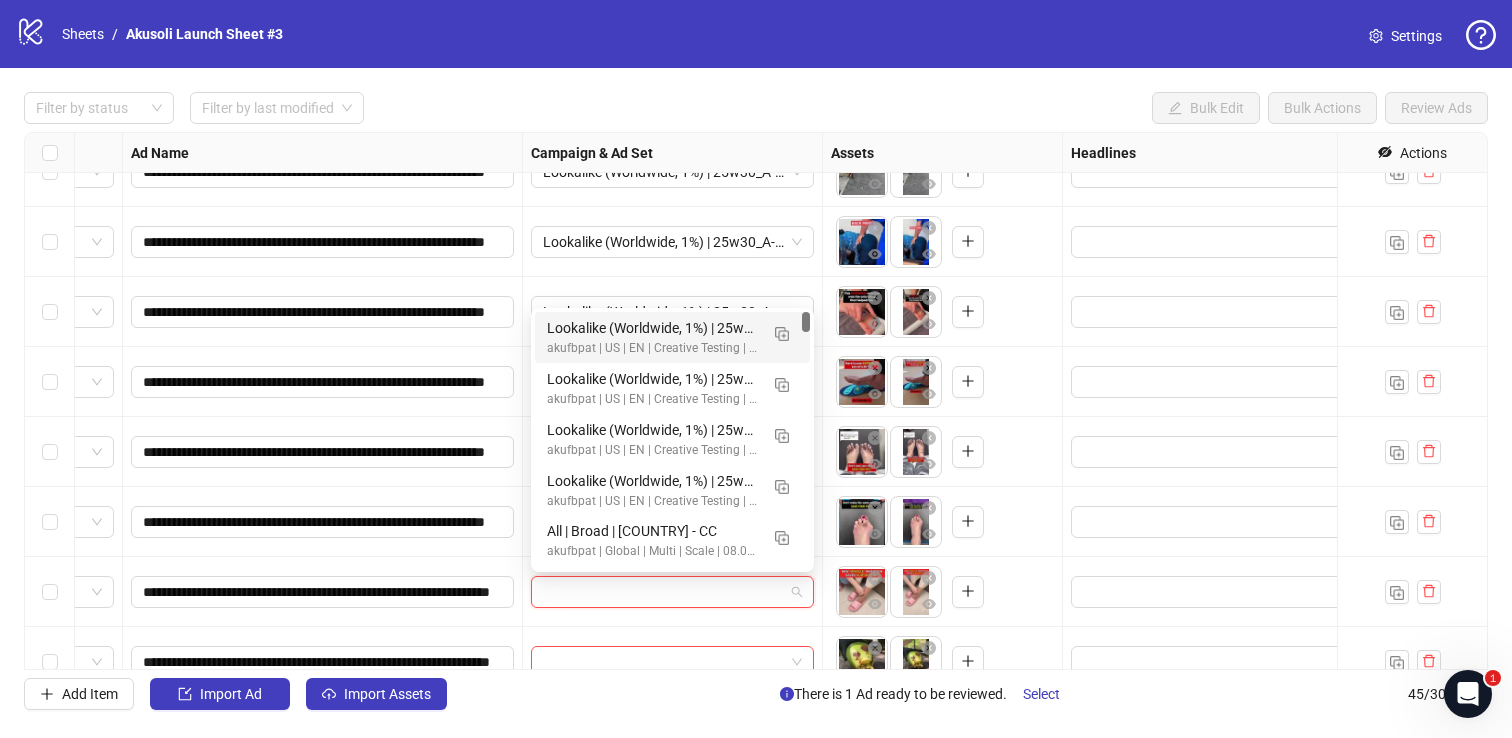 paste on "**********" 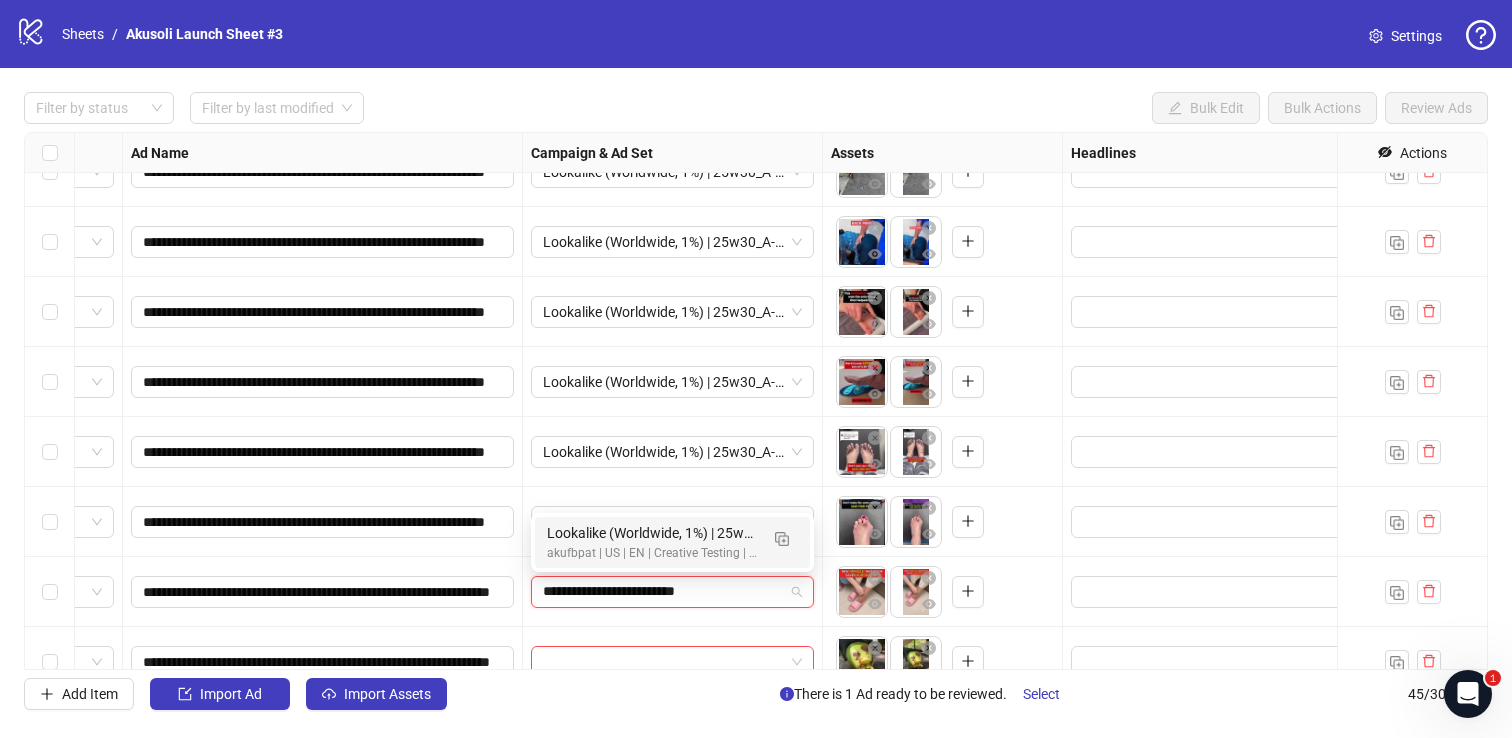 click on "Lookalike (Worldwide, 1%) | 25w30_A-PAIN_Doctor-Pain_1" at bounding box center [652, 533] 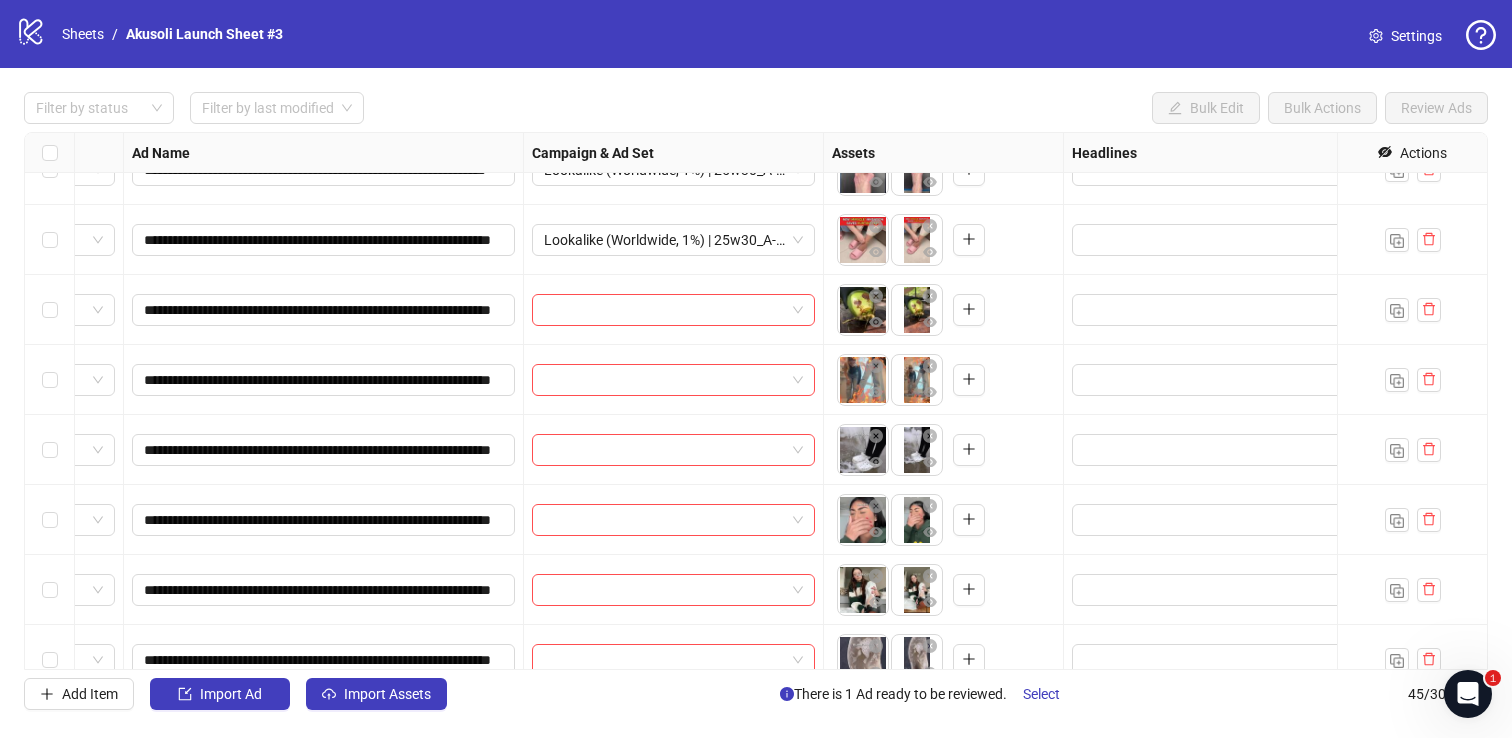 scroll, scrollTop: 1258, scrollLeft: 121, axis: both 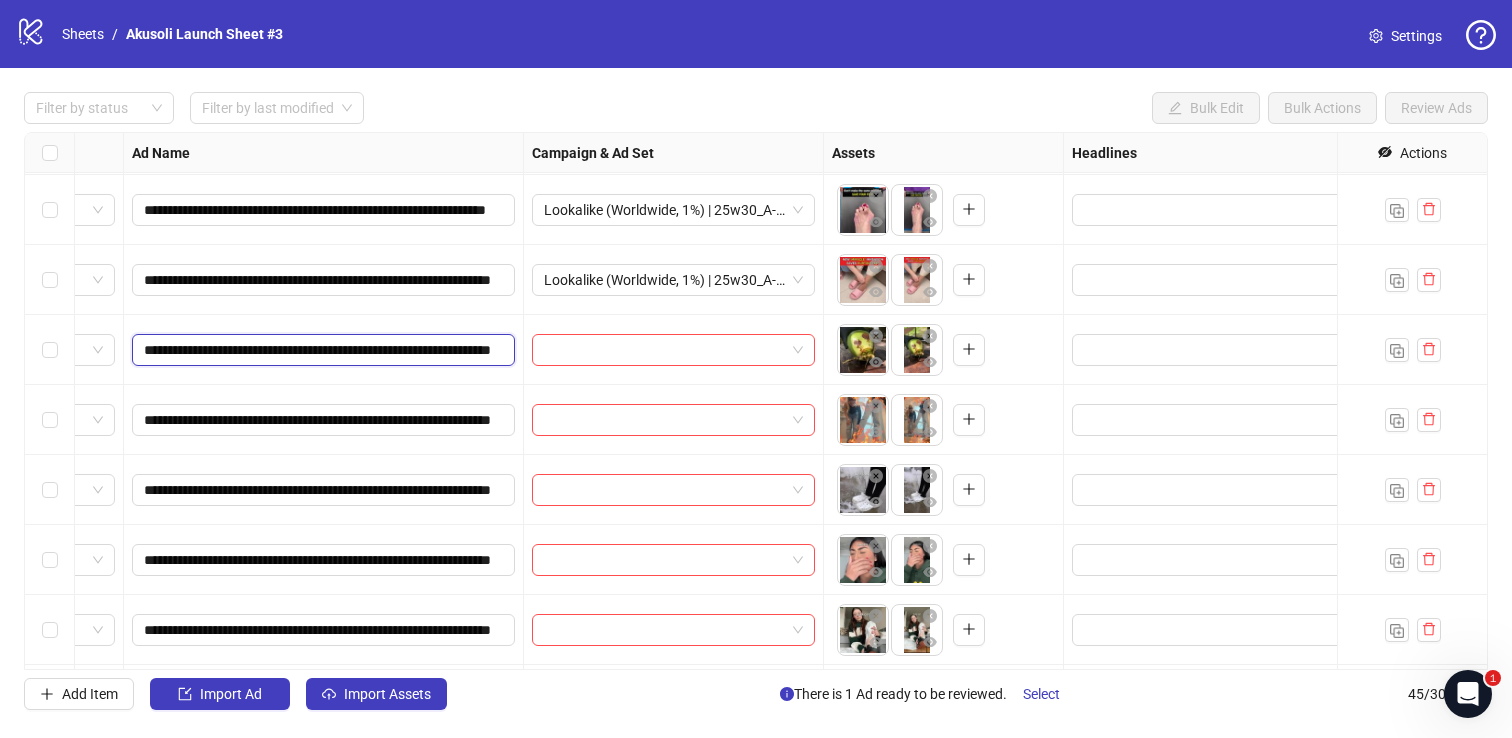 drag, startPoint x: 145, startPoint y: 350, endPoint x: 333, endPoint y: 351, distance: 188.00266 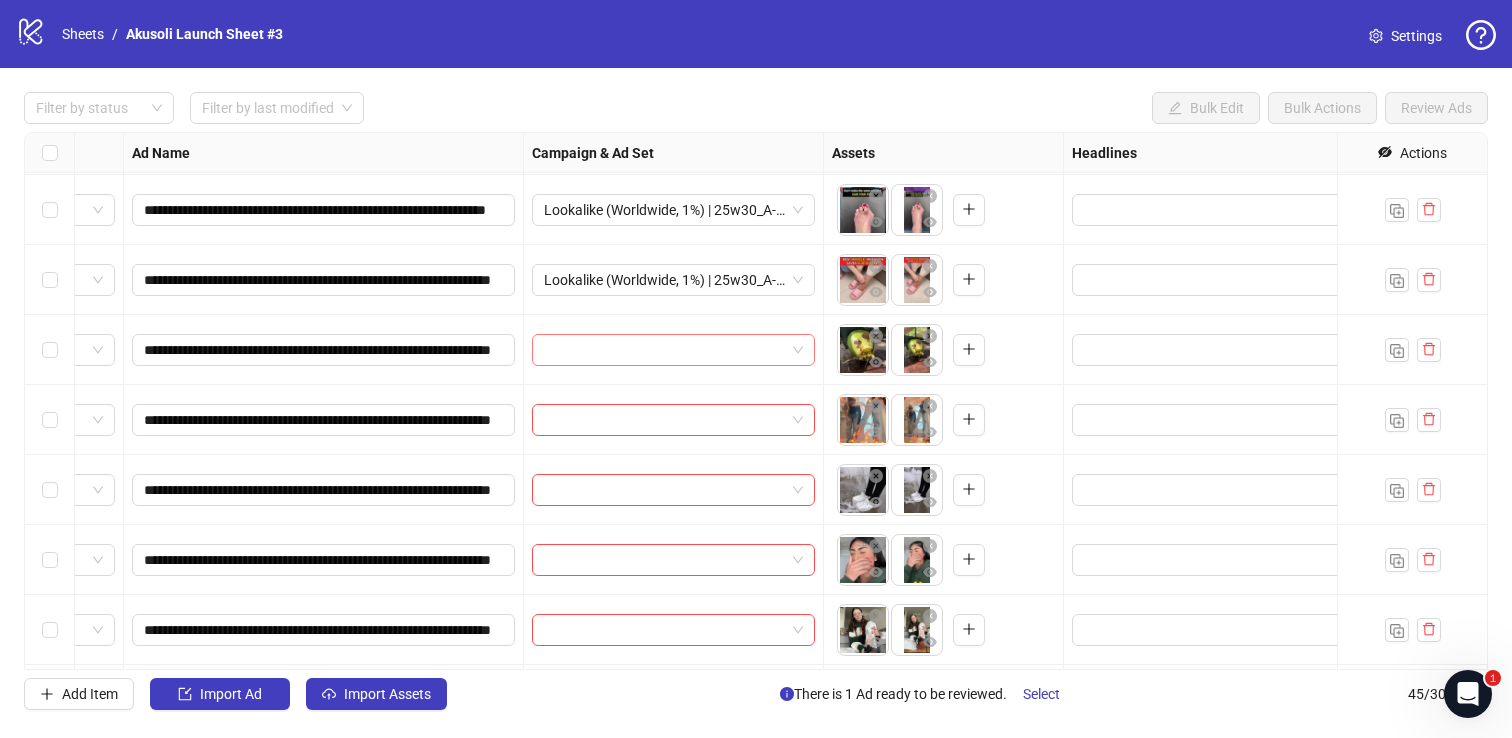 click at bounding box center (664, 350) 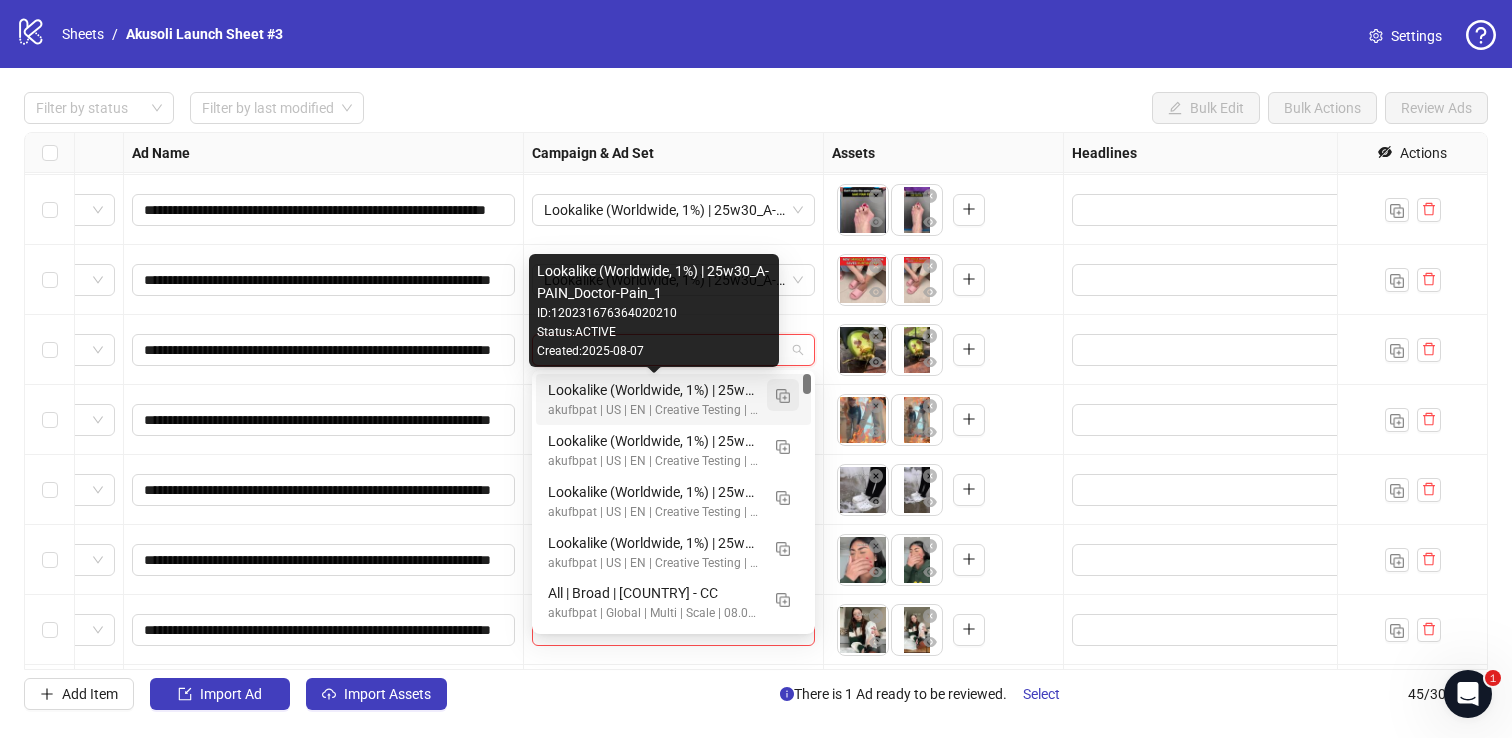 click at bounding box center [783, 396] 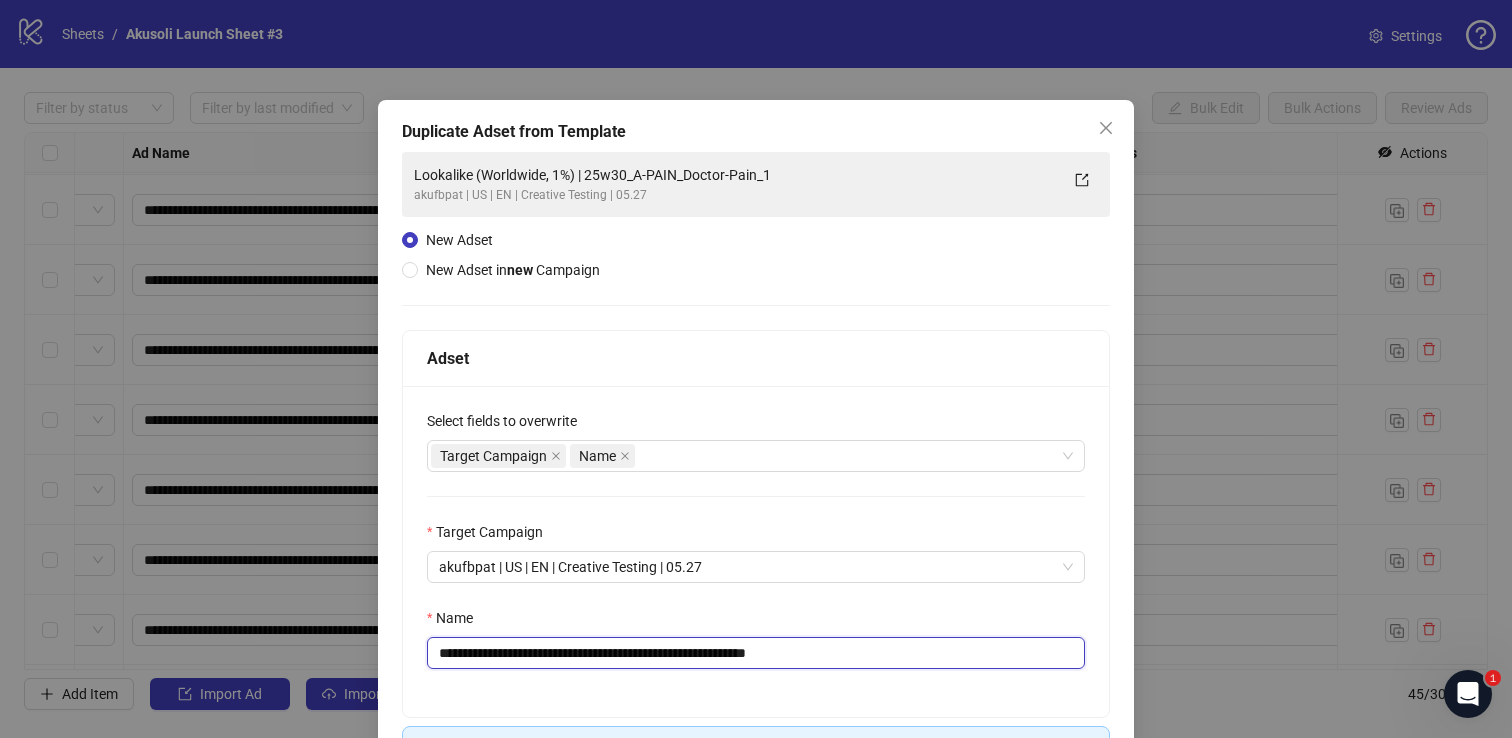 drag, startPoint x: 615, startPoint y: 653, endPoint x: 994, endPoint y: 656, distance: 379.01187 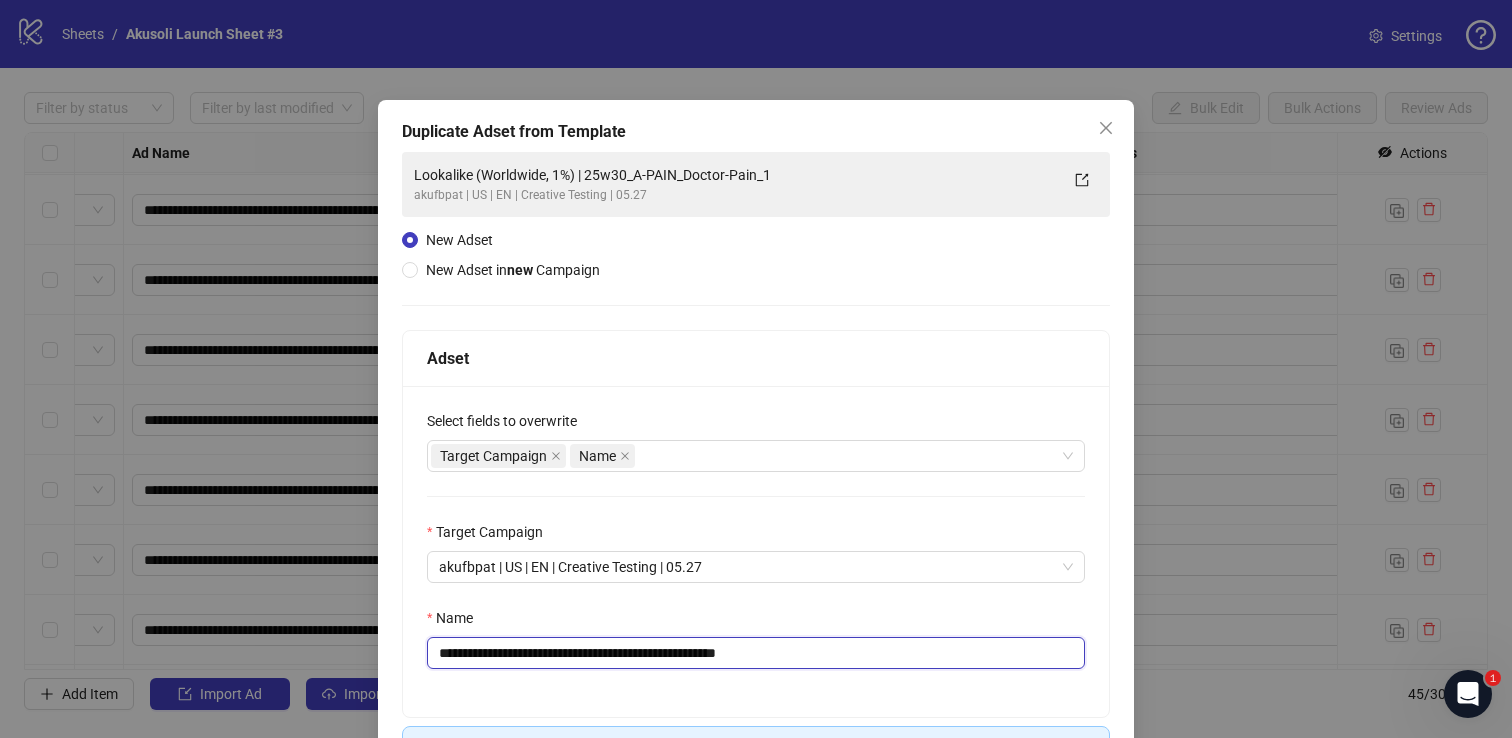 scroll, scrollTop: 139, scrollLeft: 0, axis: vertical 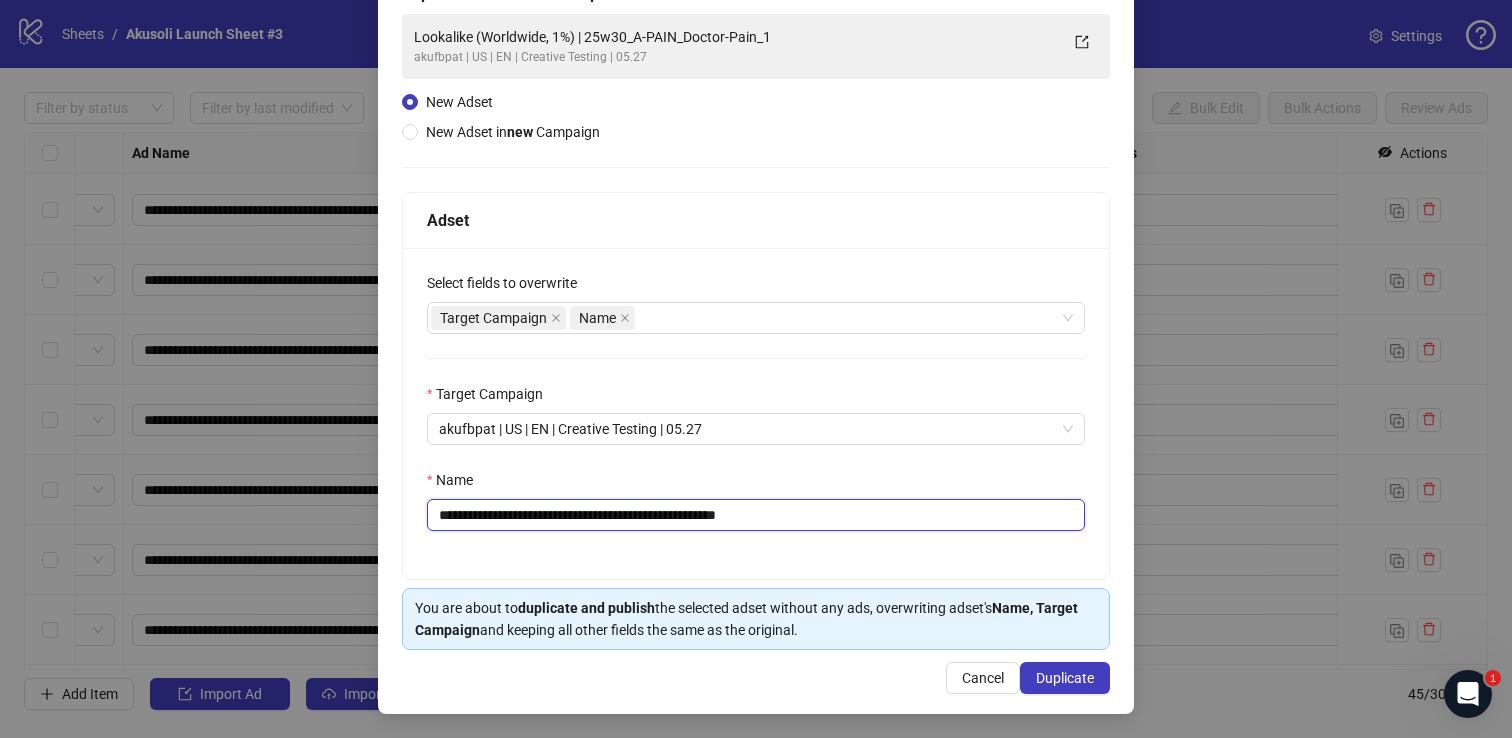 type on "**********" 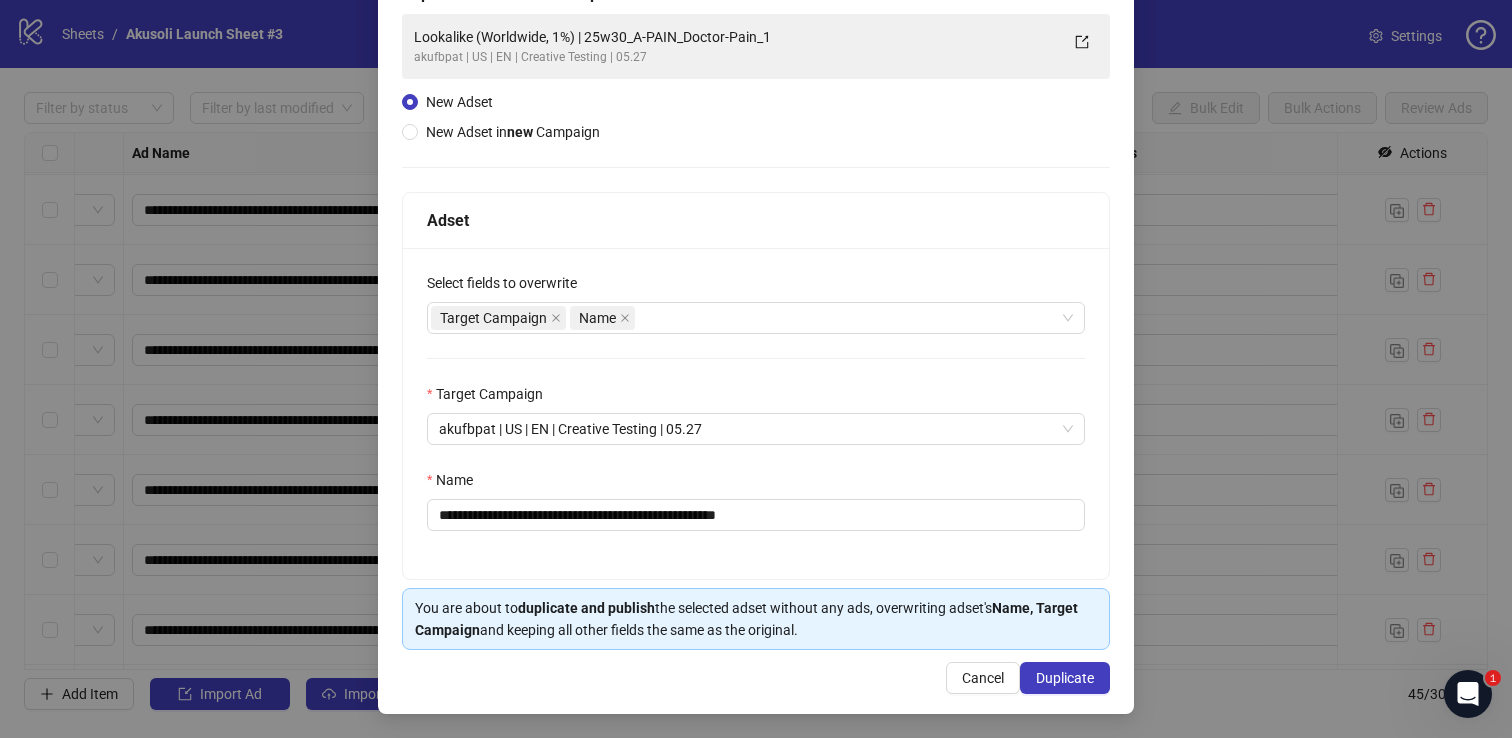 click on "You are about to  duplicate and publish  the selected adset without any ads, overwriting adset's  Name, Target Campaign  and keeping all other fields the same as the original." at bounding box center (756, 619) 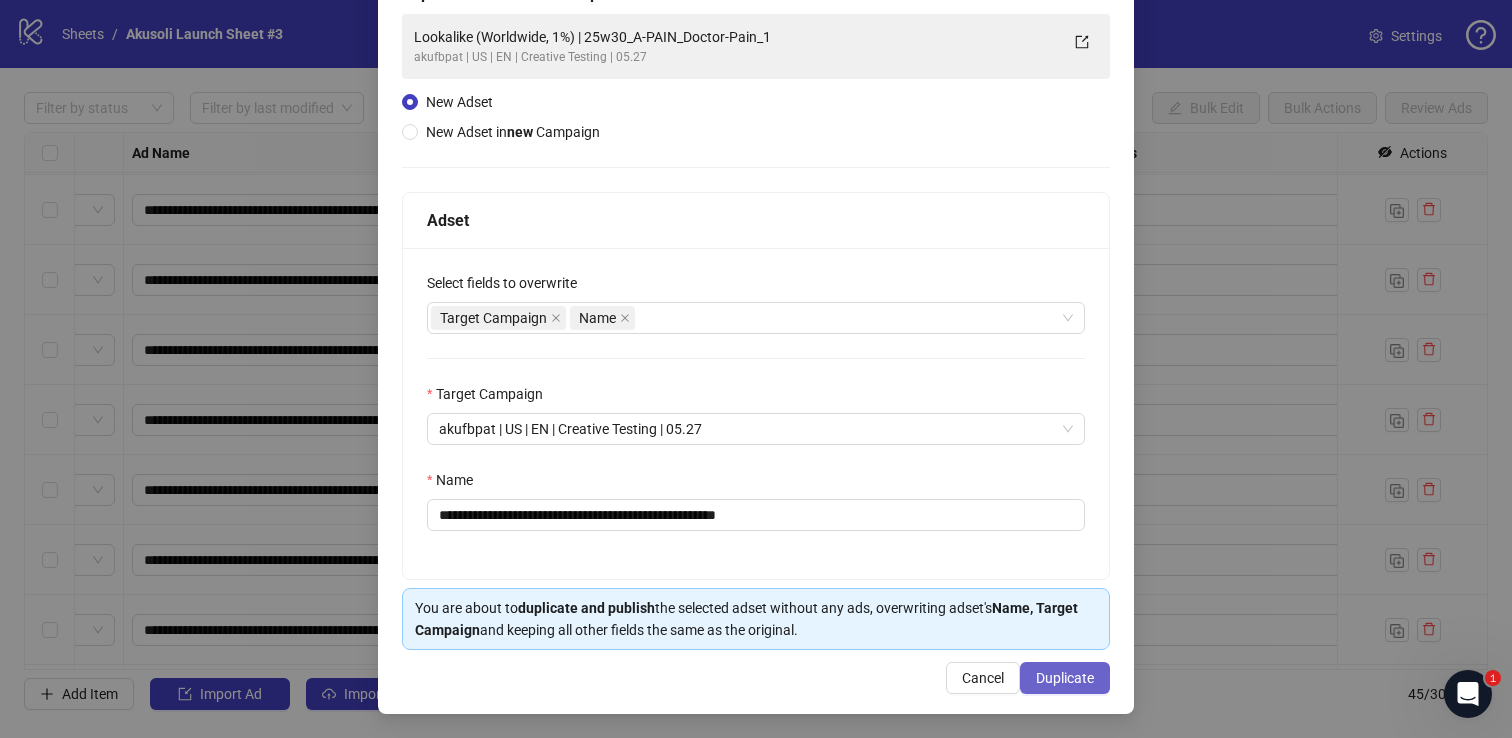 click on "Duplicate" at bounding box center [1065, 678] 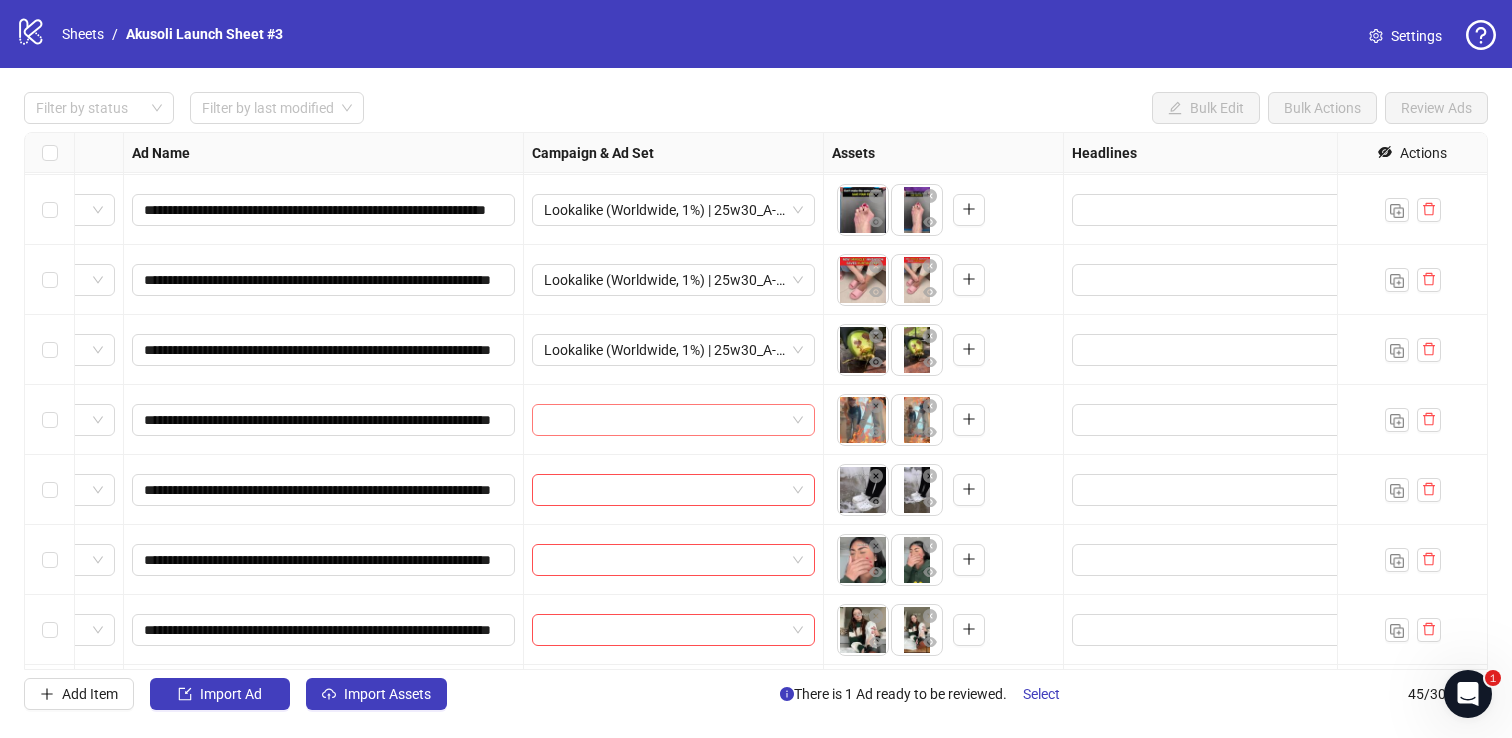 click at bounding box center [664, 420] 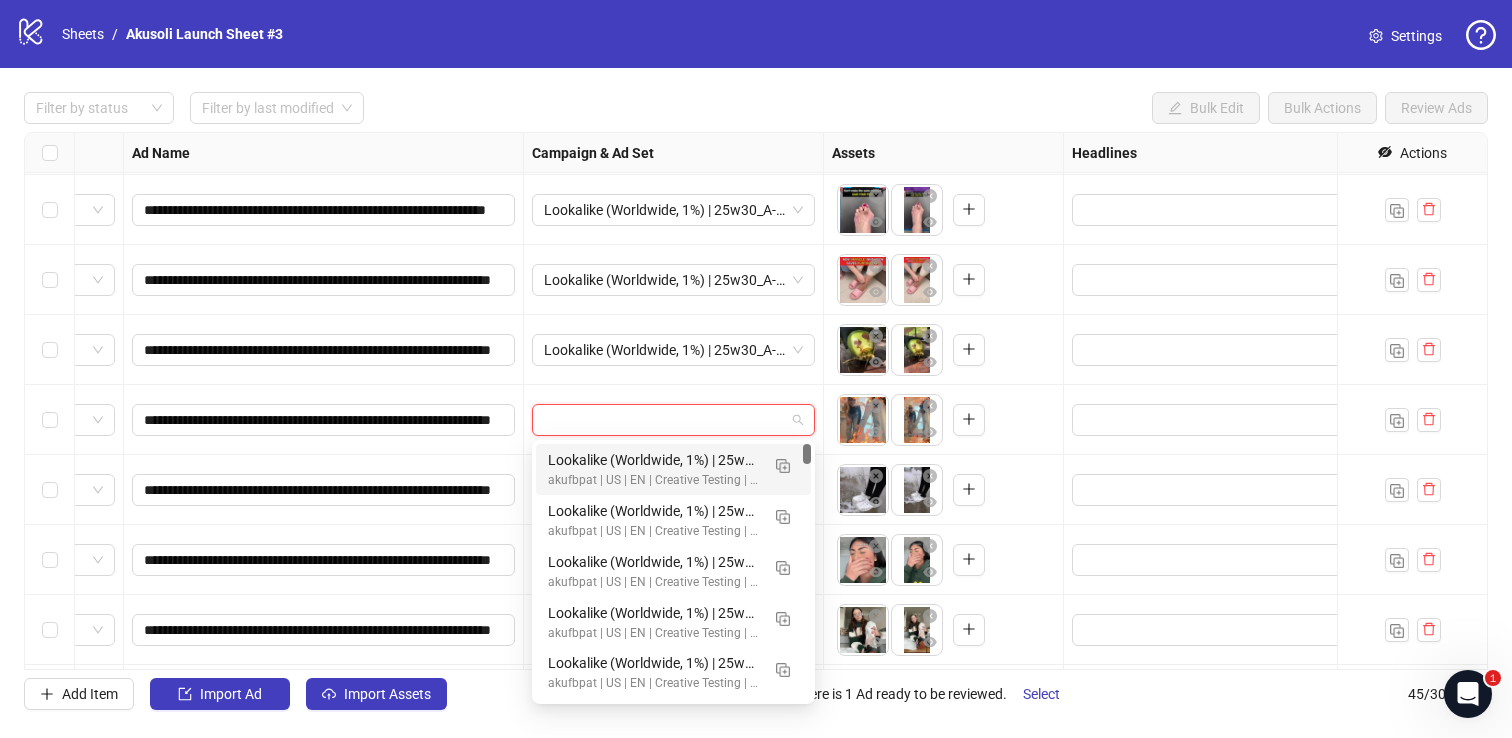 paste on "**********" 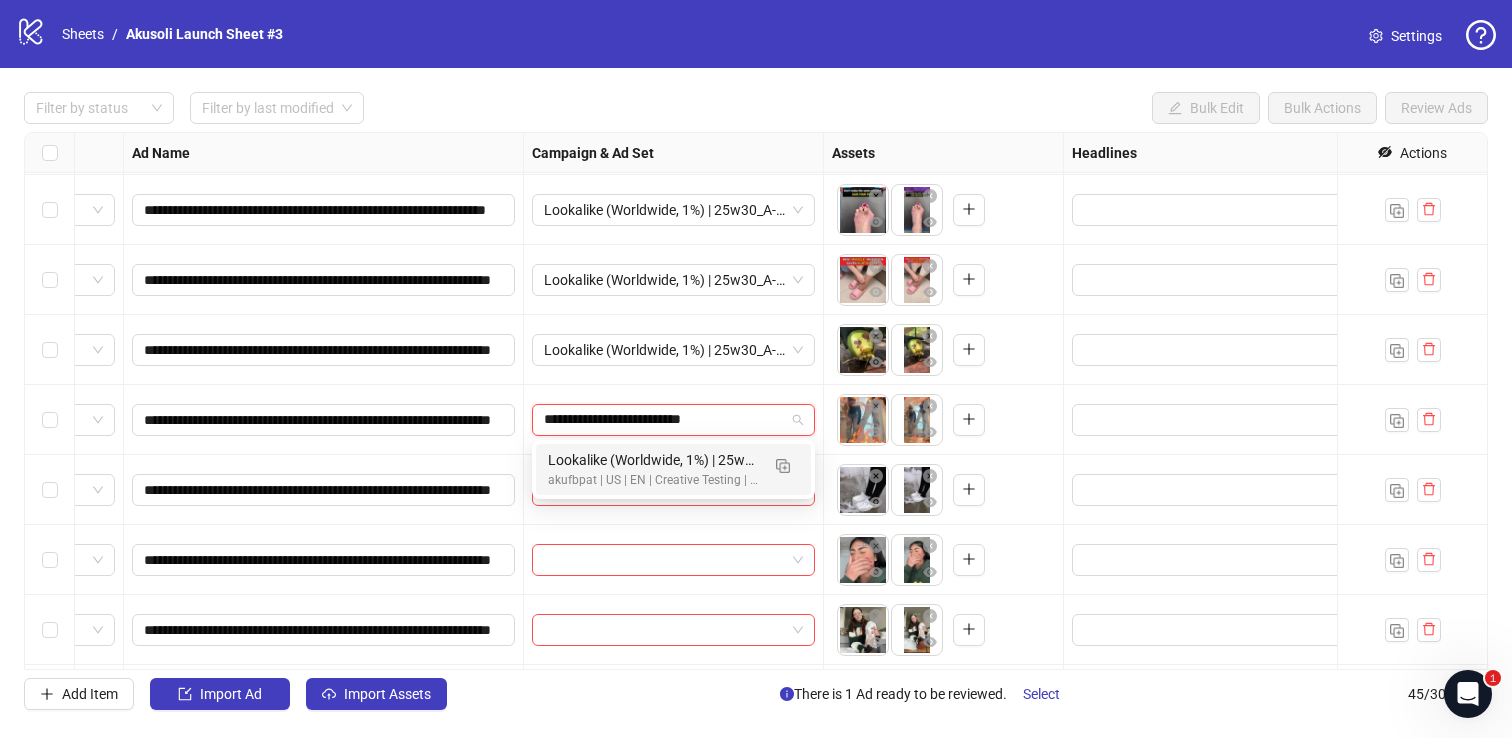 click on "Lookalike (Worldwide, 1%) | 25w30_A-PAIN_Rubber-Insoles" at bounding box center (653, 460) 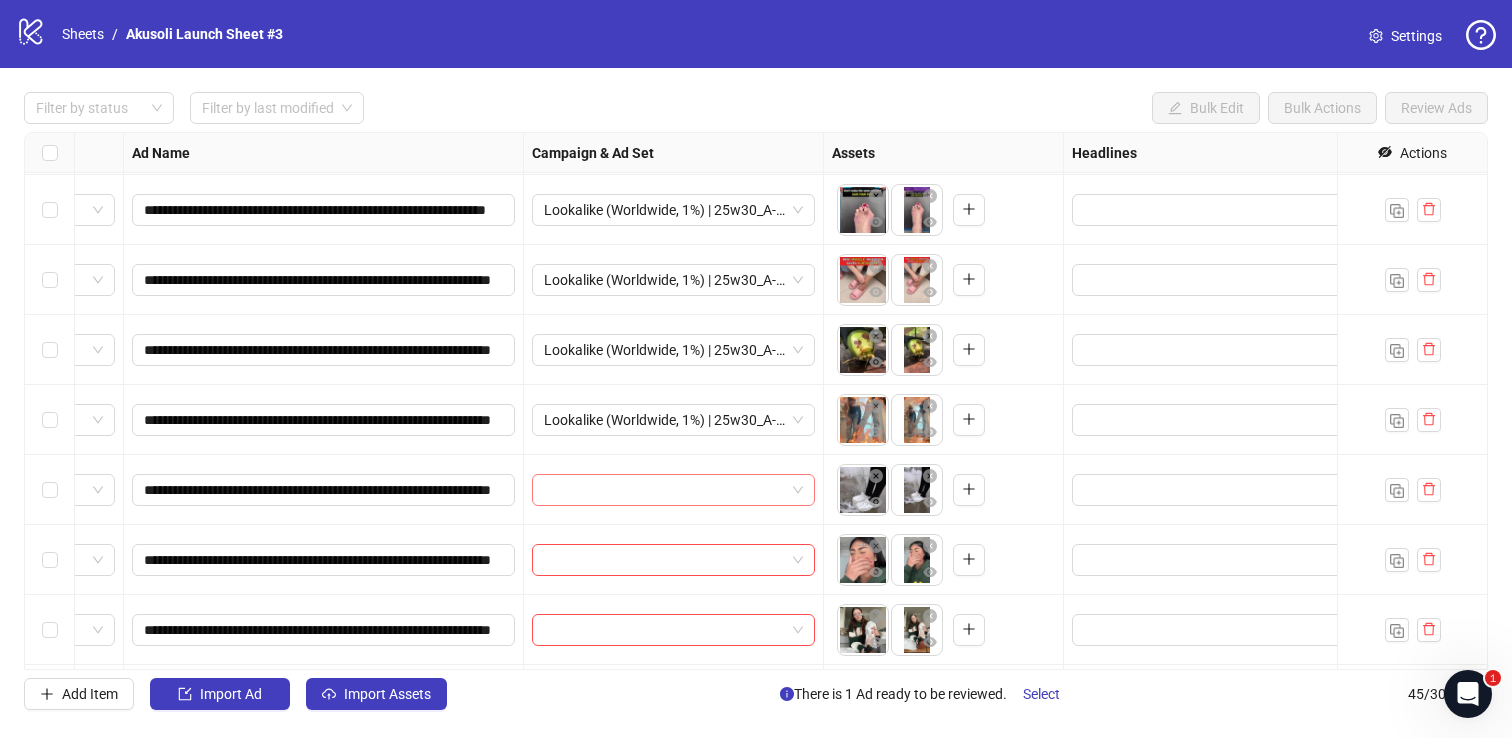 click at bounding box center [664, 490] 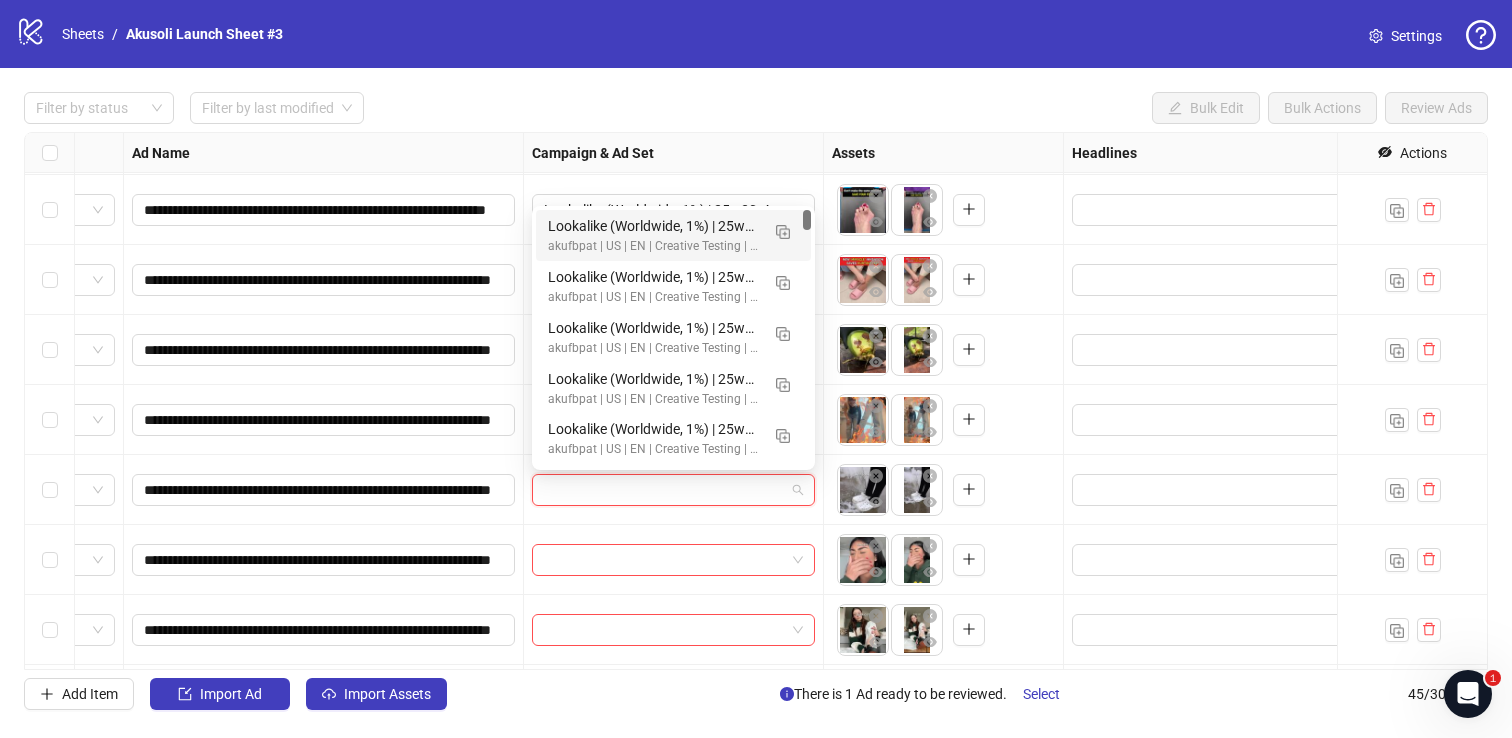paste on "**********" 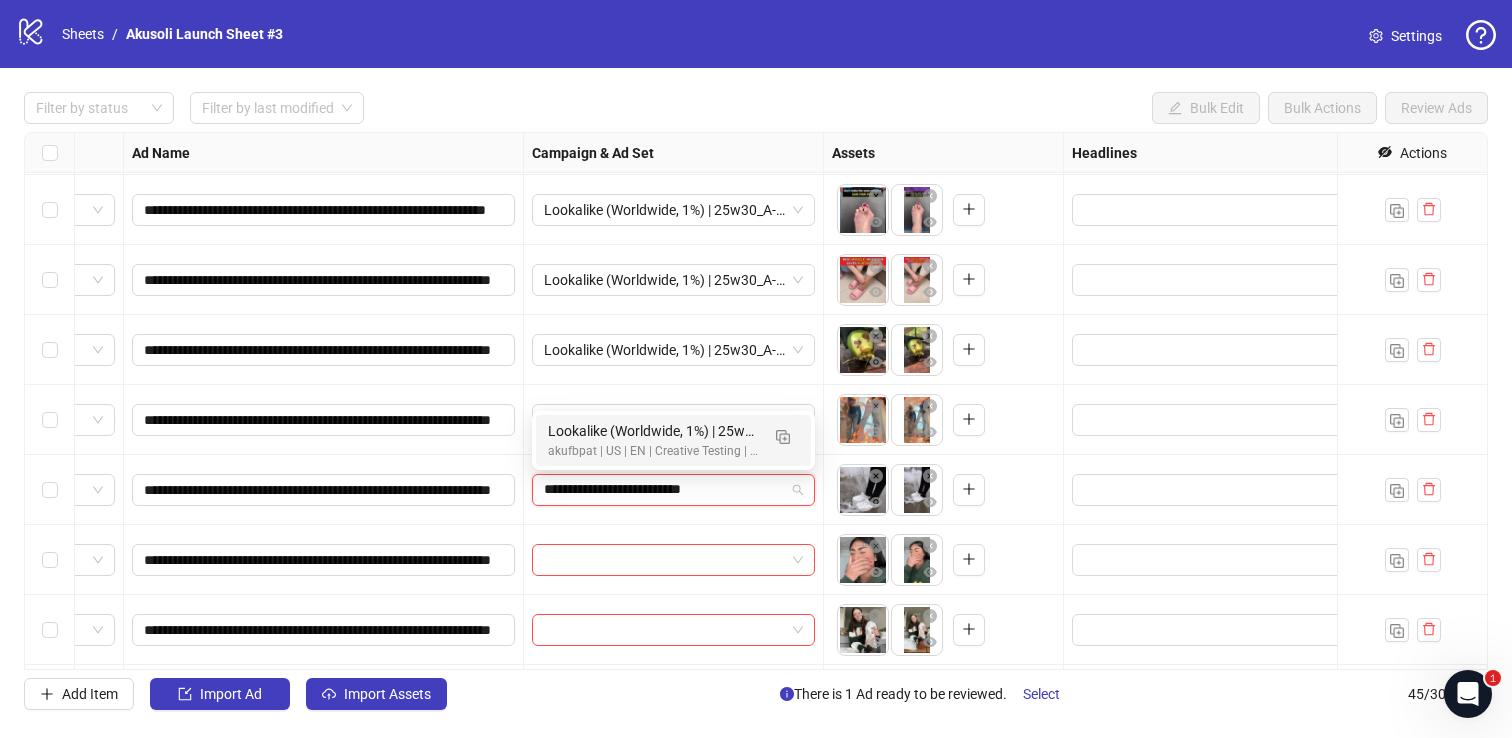 click on "Lookalike (Worldwide, 1%) | 25w30_A-PAIN_Rubber-Insoles akufbpat | US | EN | Creative Testing | 05.27" at bounding box center [673, 440] 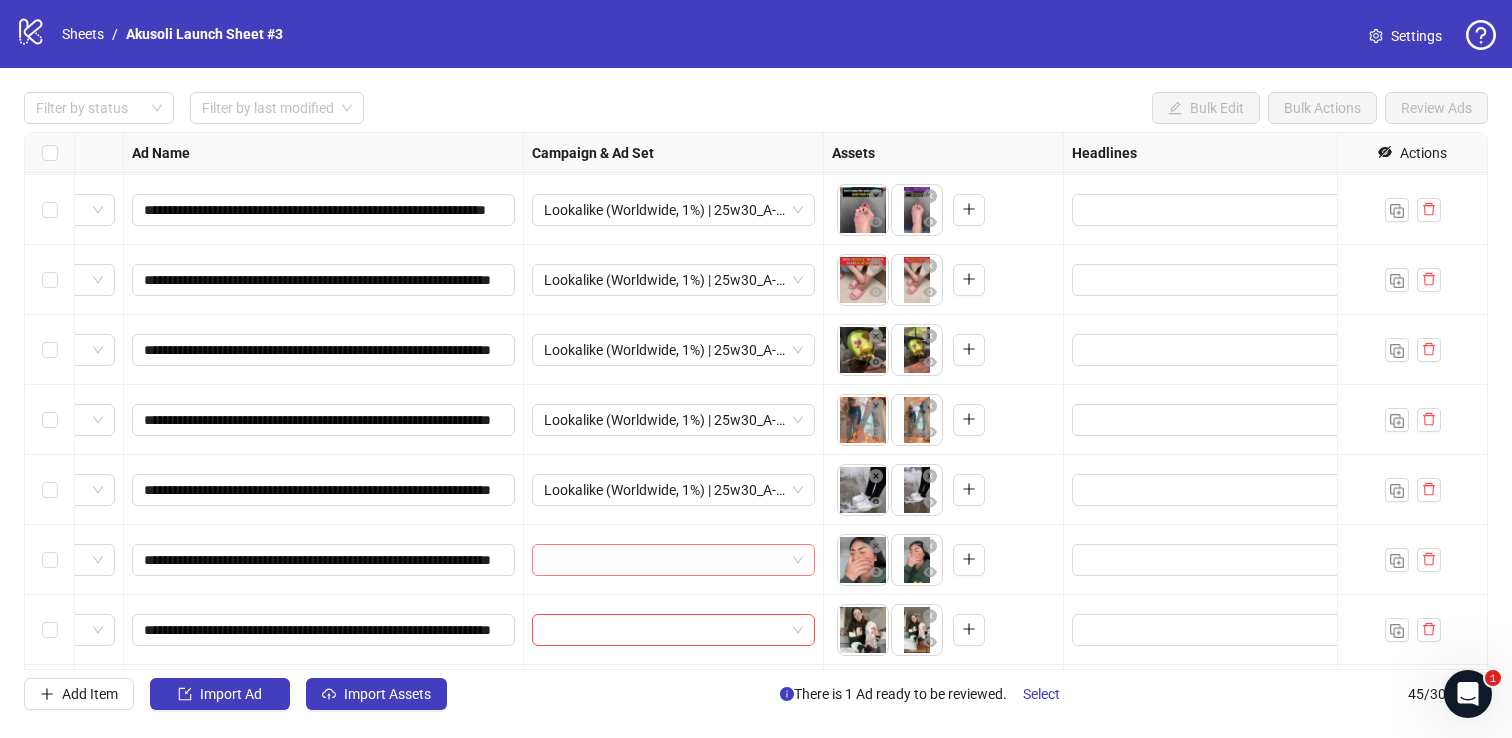 click at bounding box center (664, 560) 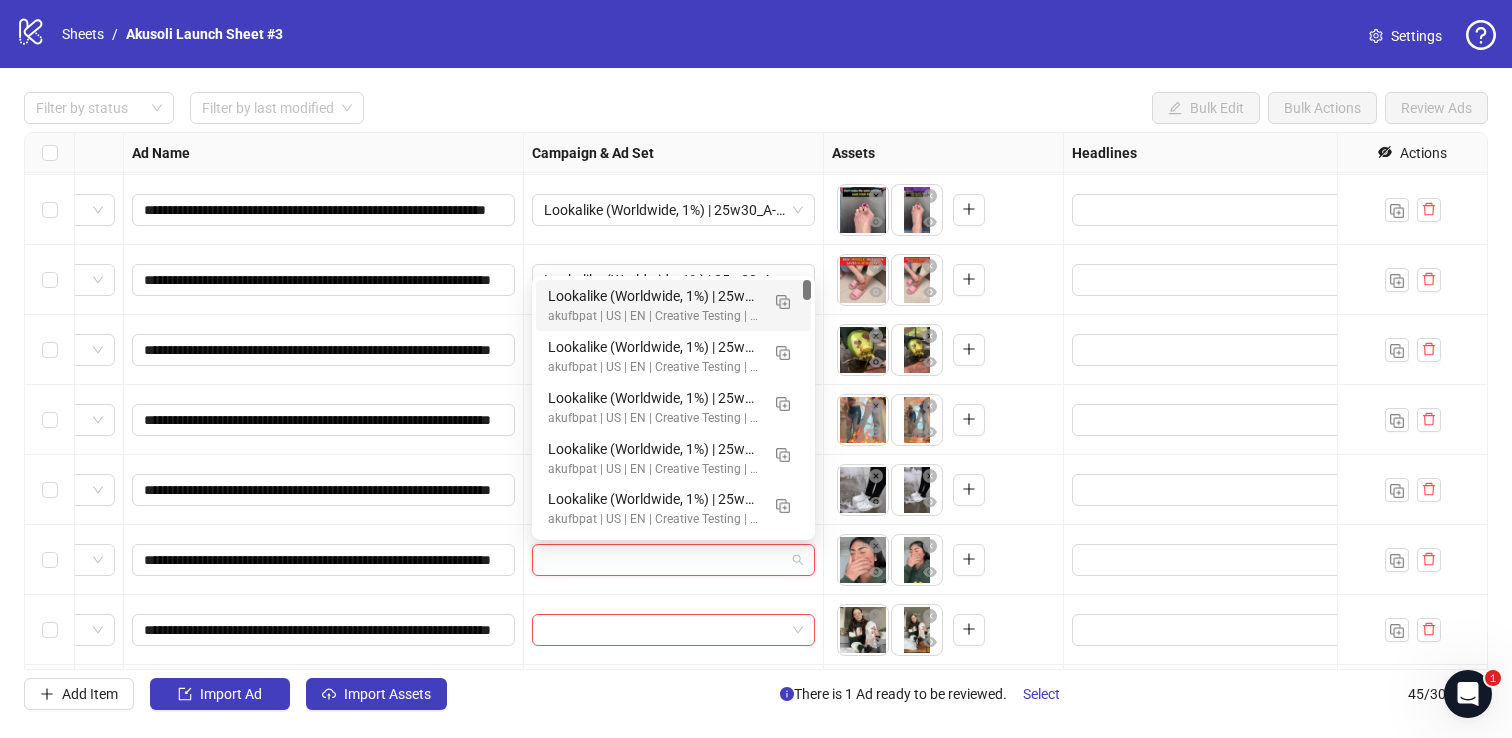 paste on "**********" 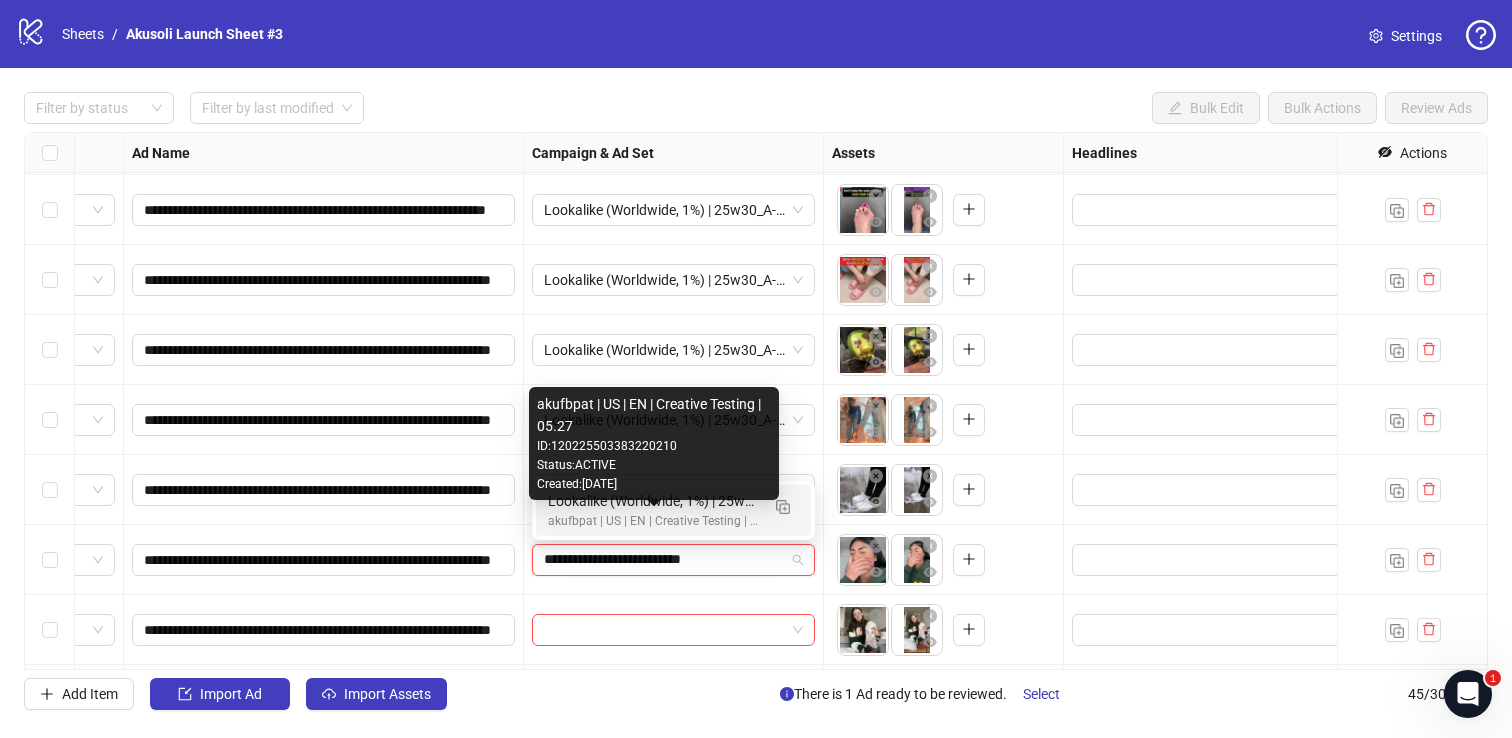 click on "akufbpat | US | EN | Creative Testing | 05.27" at bounding box center [653, 521] 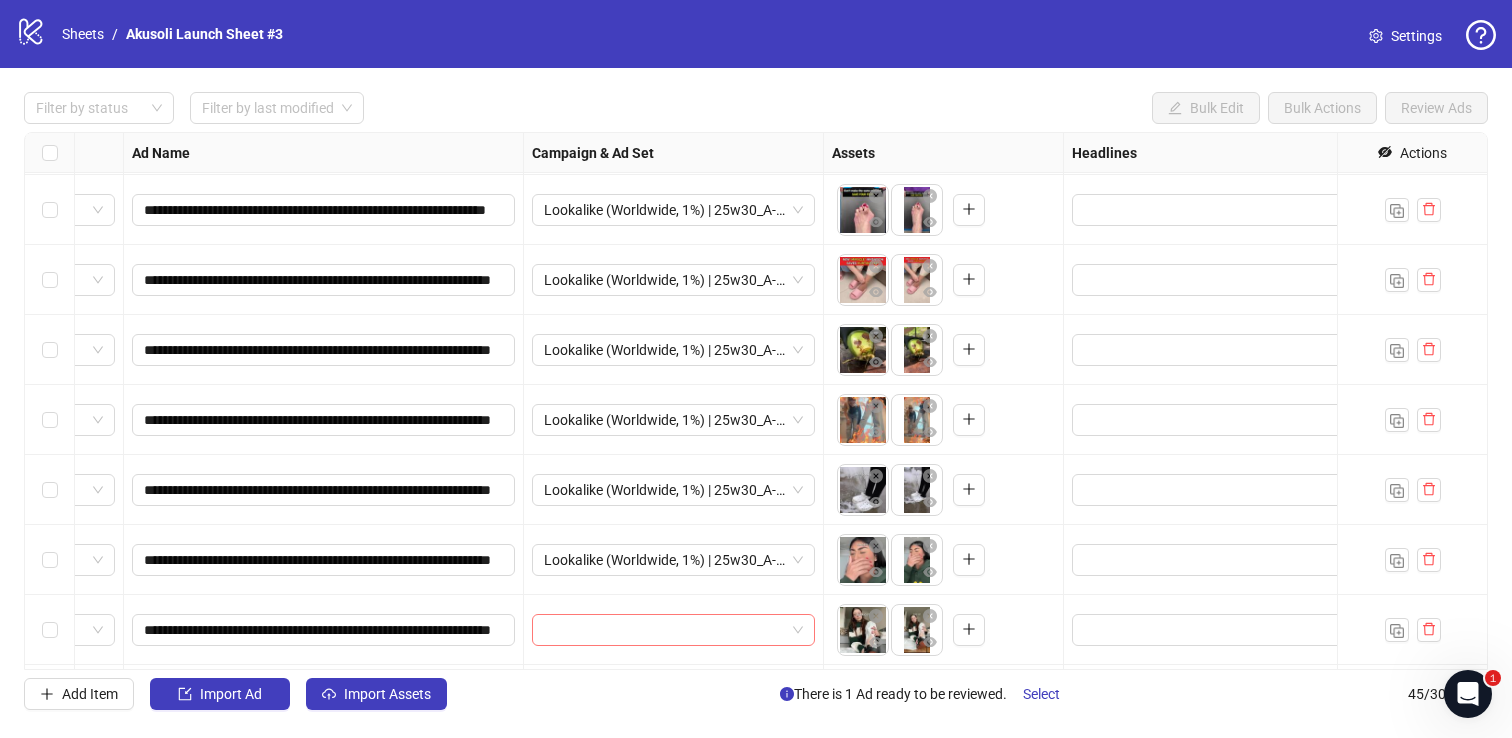click at bounding box center [664, 630] 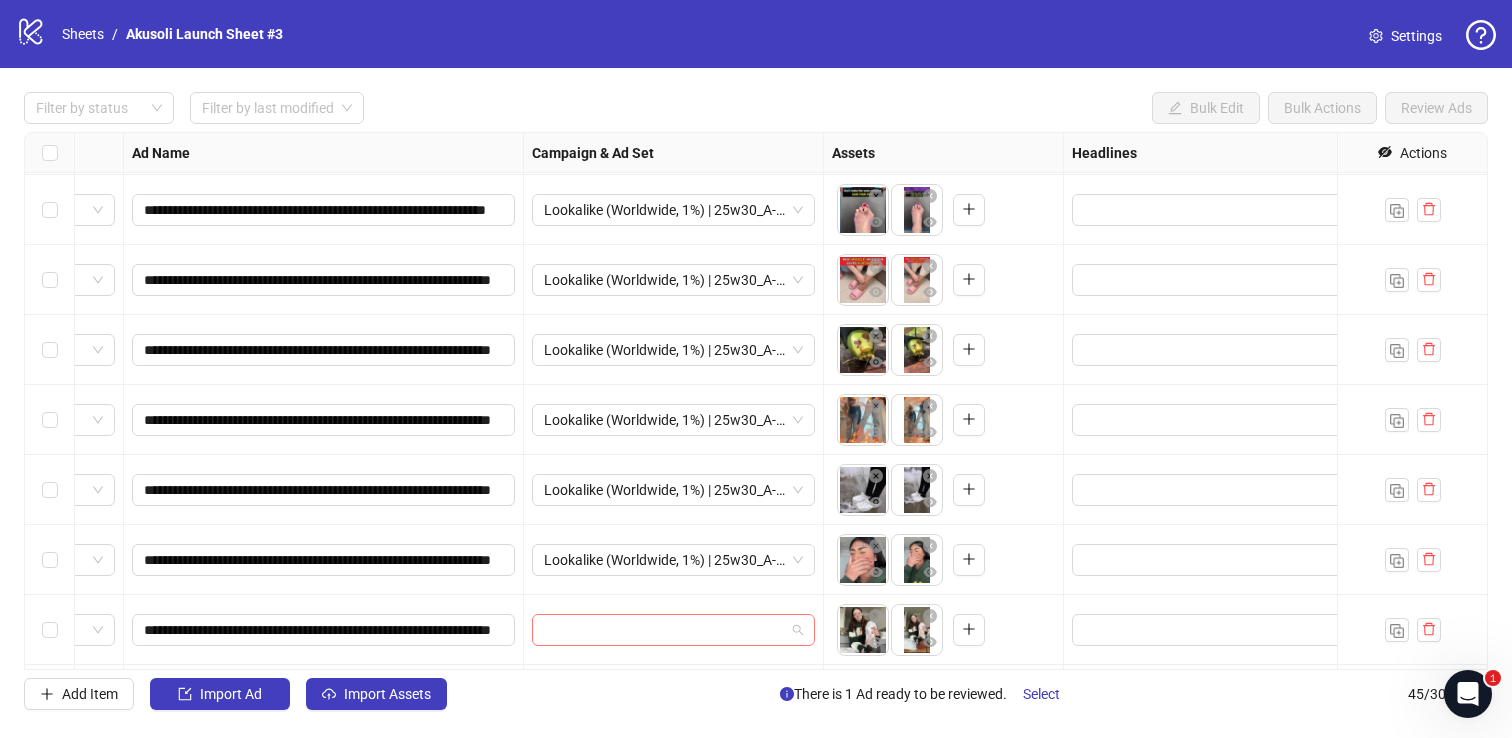 paste on "**********" 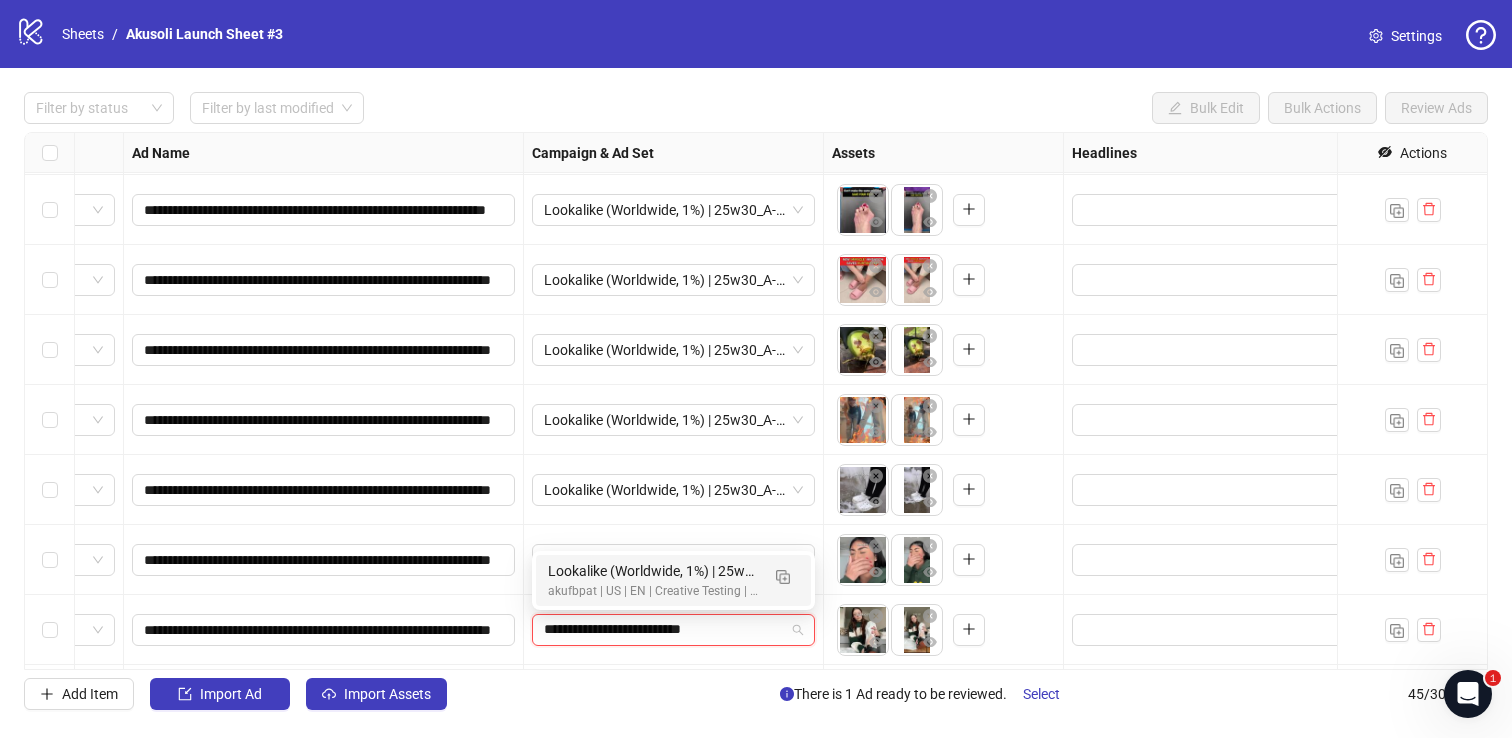 click on "Lookalike (Worldwide, 1%) | 25w30_A-PAIN_Rubber-Insoles" at bounding box center [653, 571] 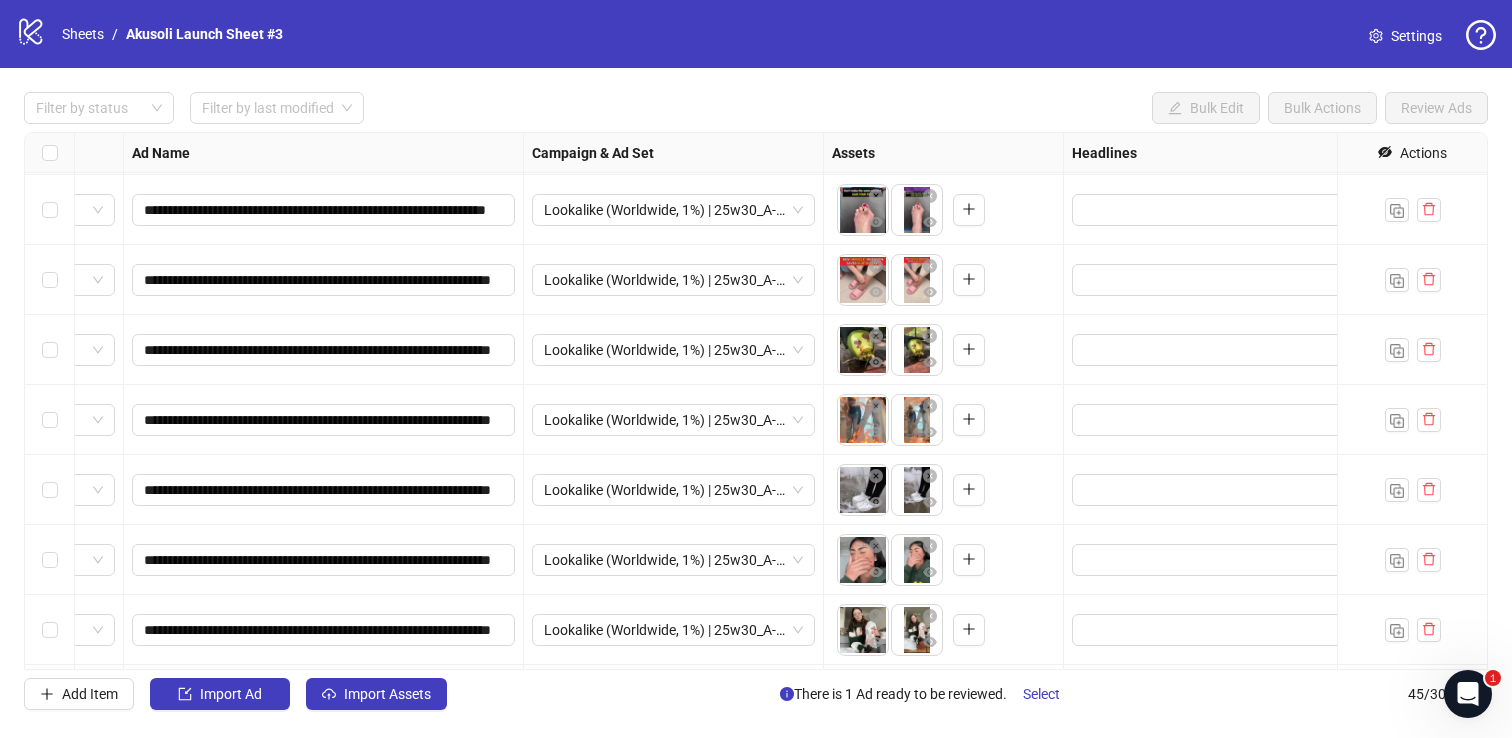 scroll, scrollTop: 1407, scrollLeft: 121, axis: both 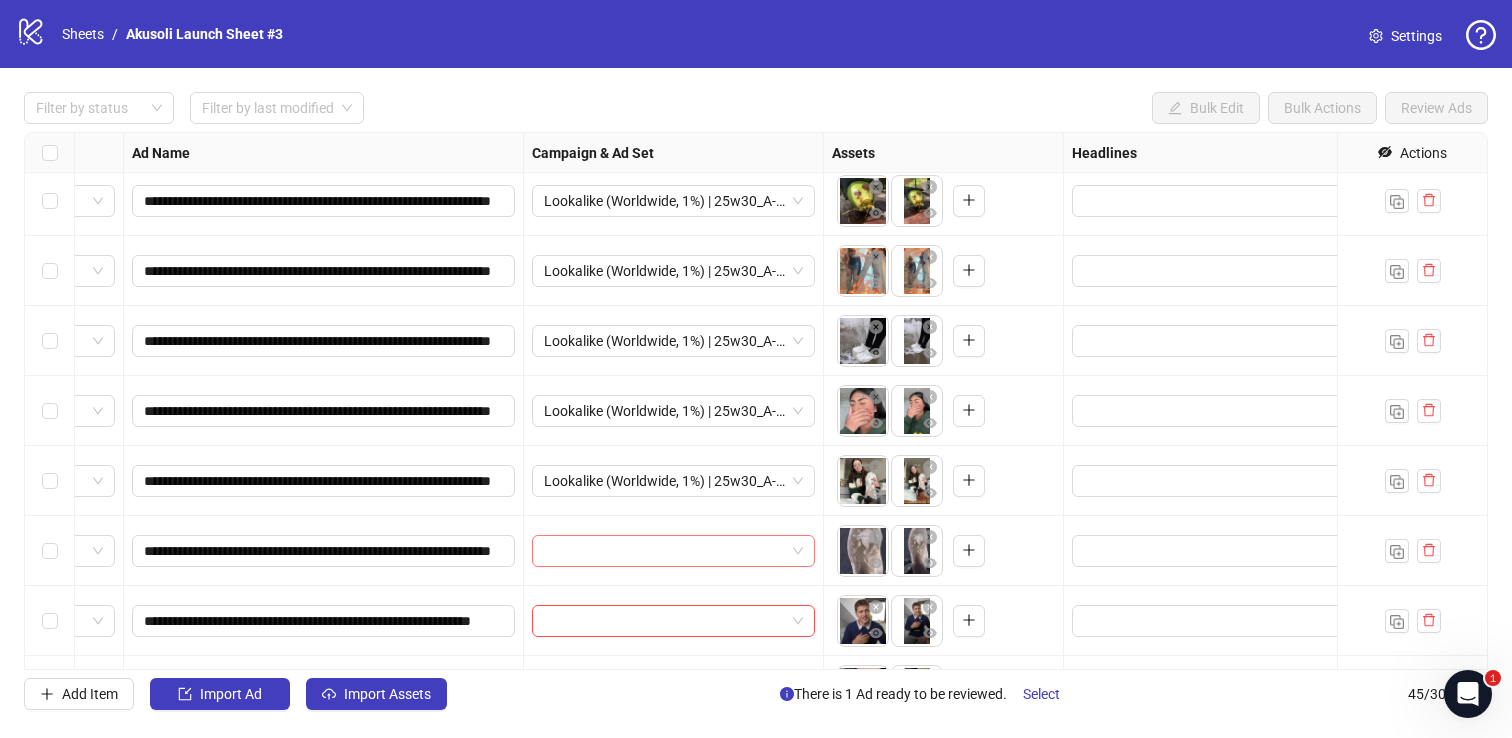 click at bounding box center [664, 551] 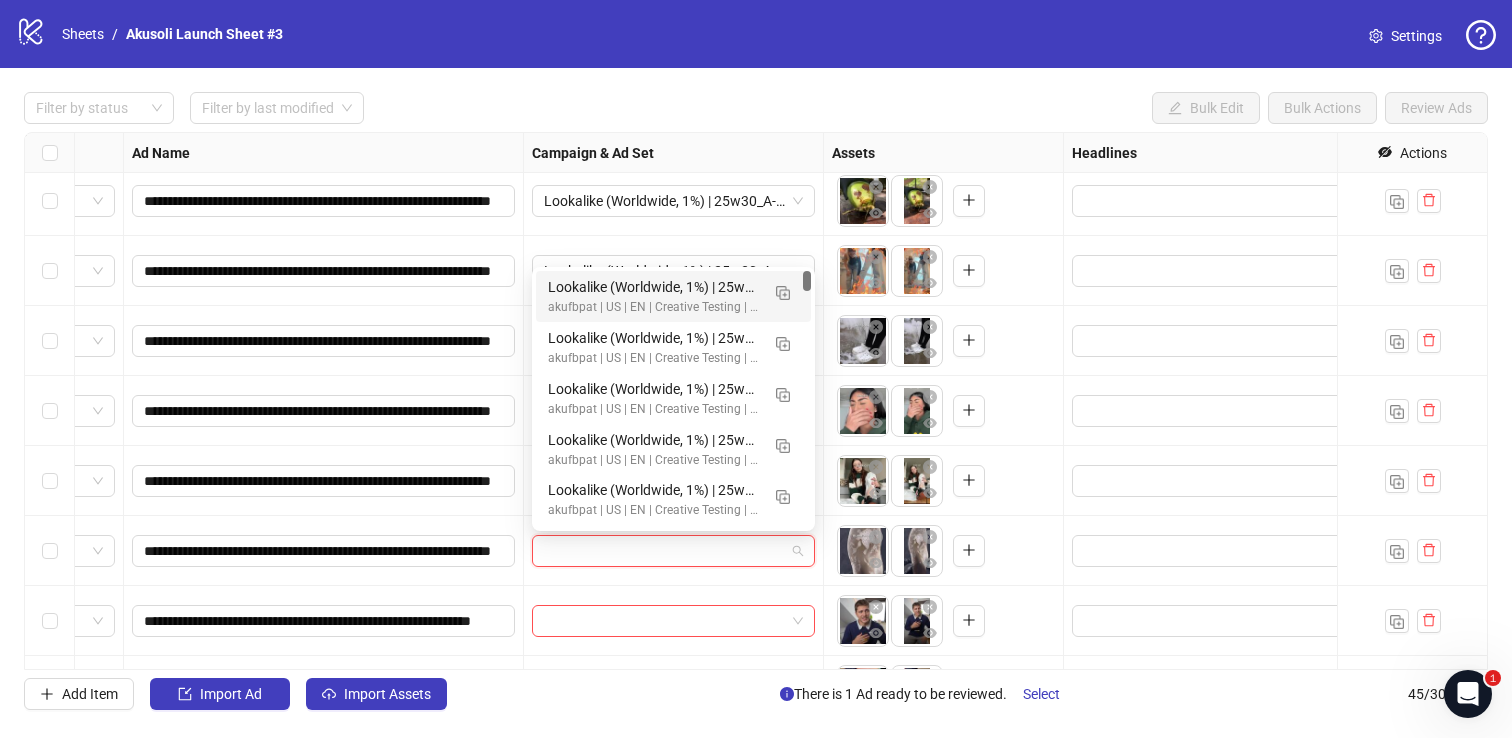 paste on "**********" 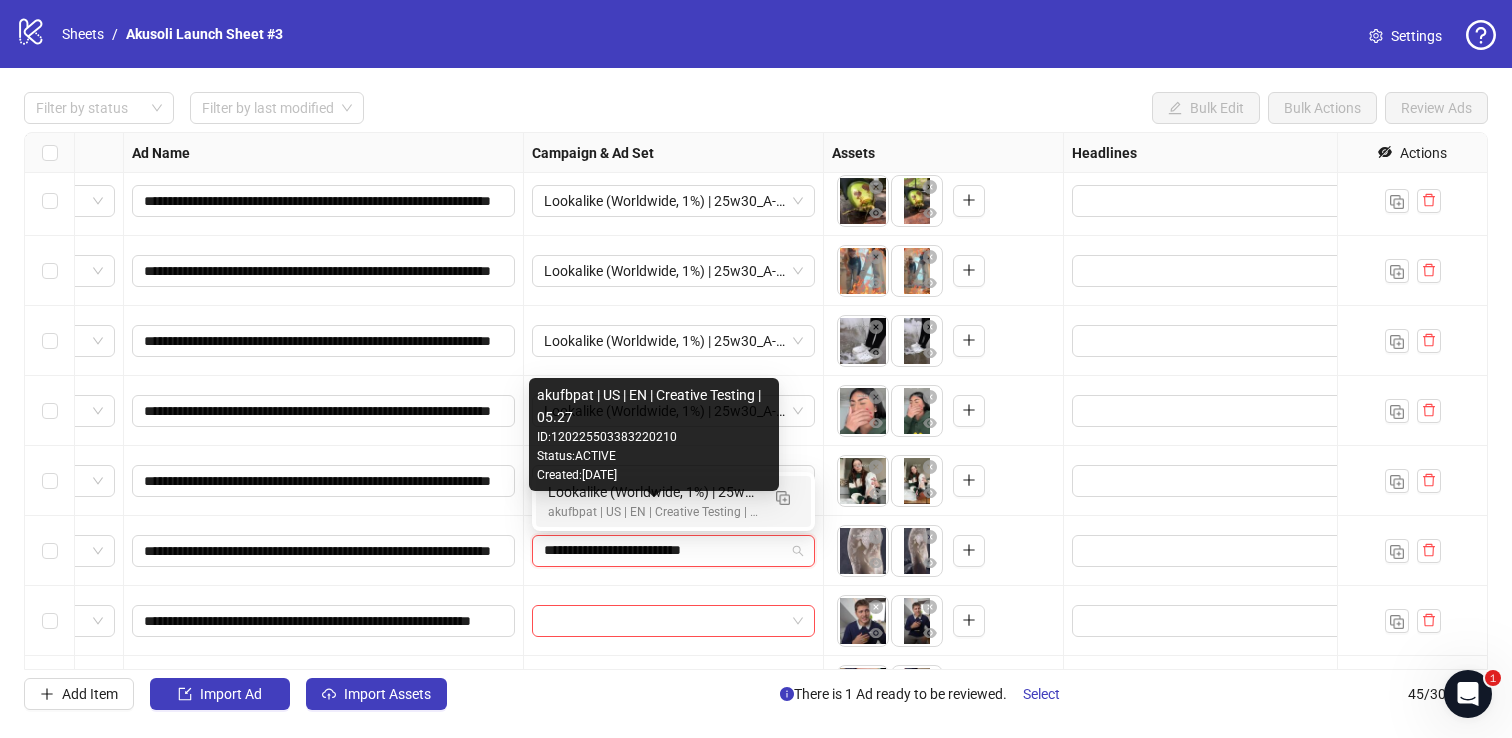 click on "akufbpat | US | EN | Creative Testing | 05.27" at bounding box center (653, 512) 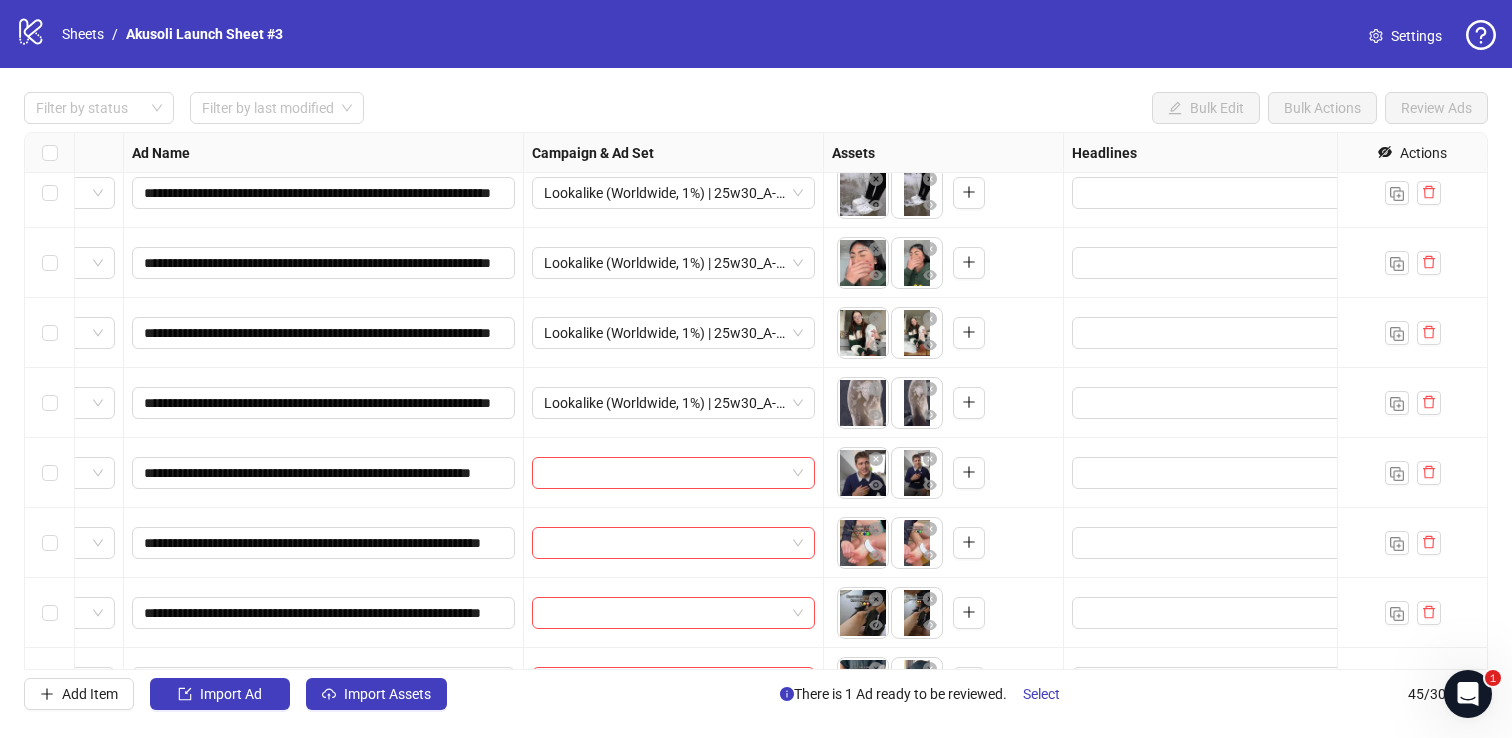 scroll, scrollTop: 1588, scrollLeft: 121, axis: both 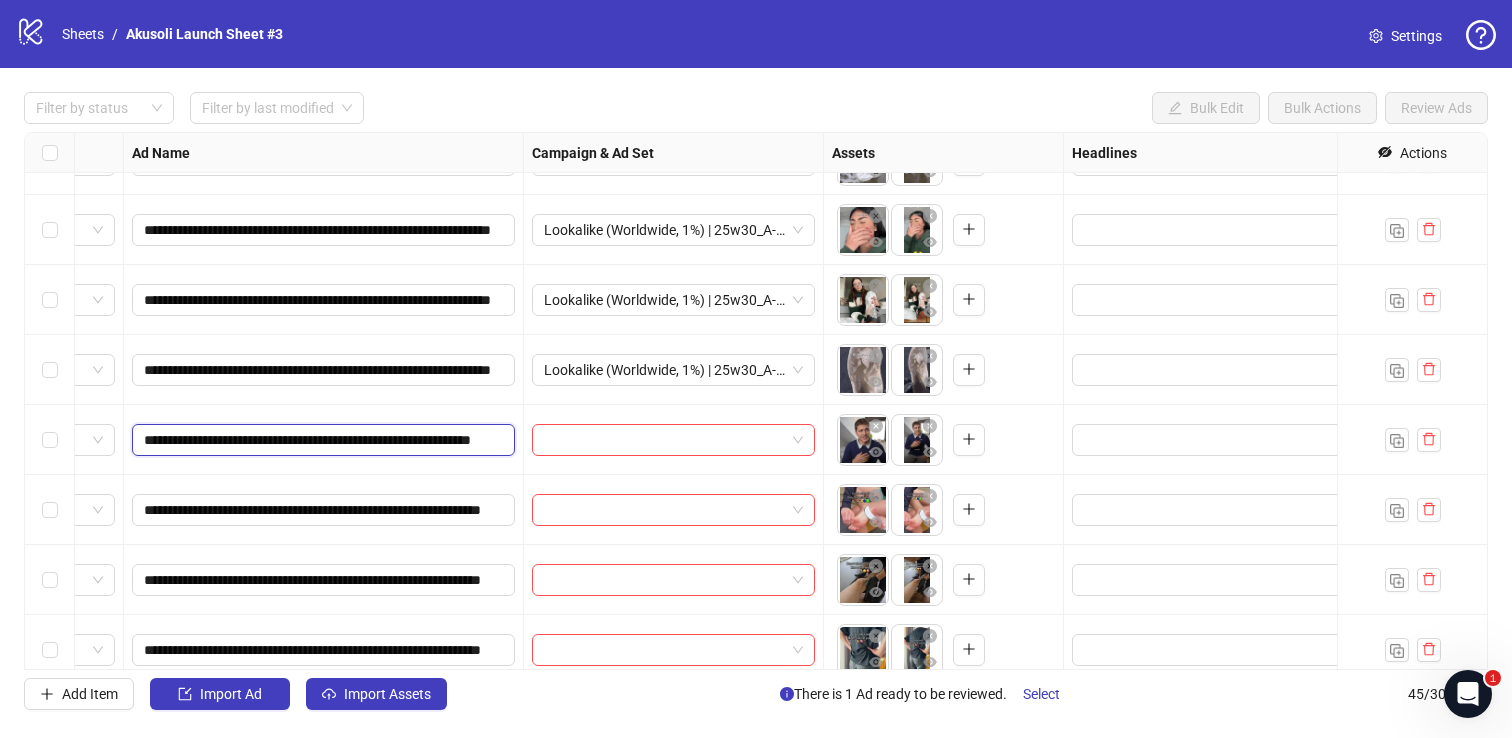 drag, startPoint x: 146, startPoint y: 435, endPoint x: 343, endPoint y: 442, distance: 197.12433 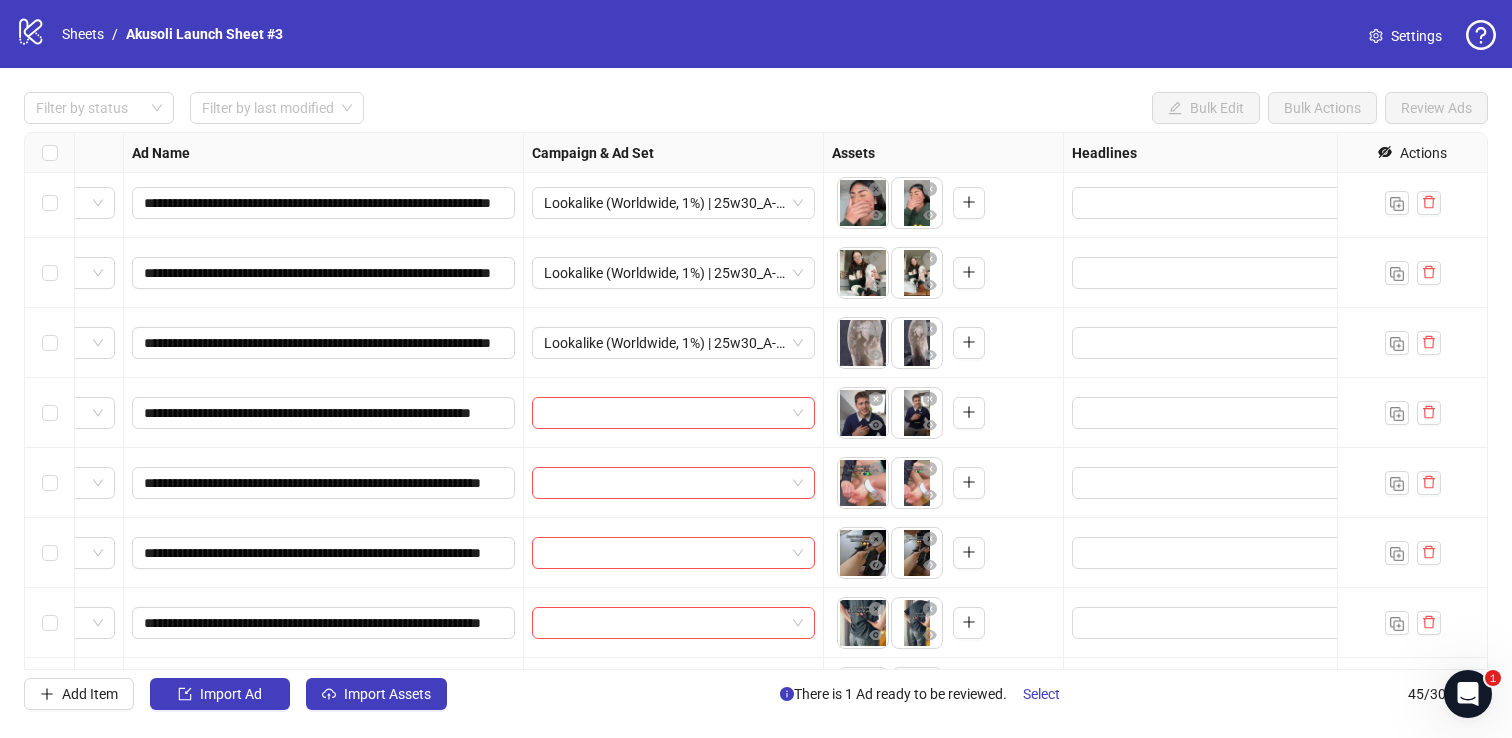 scroll, scrollTop: 1587, scrollLeft: 121, axis: both 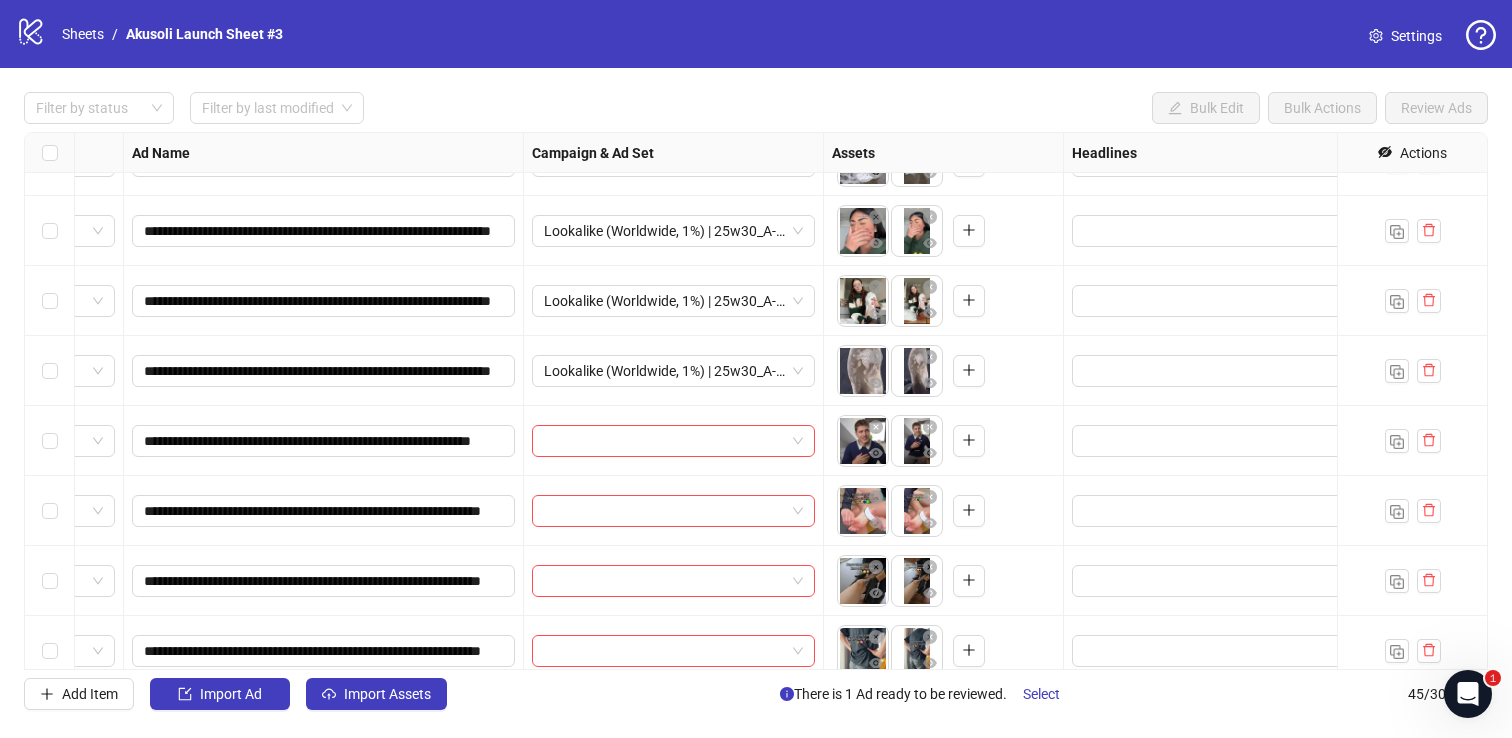 click at bounding box center [674, 441] 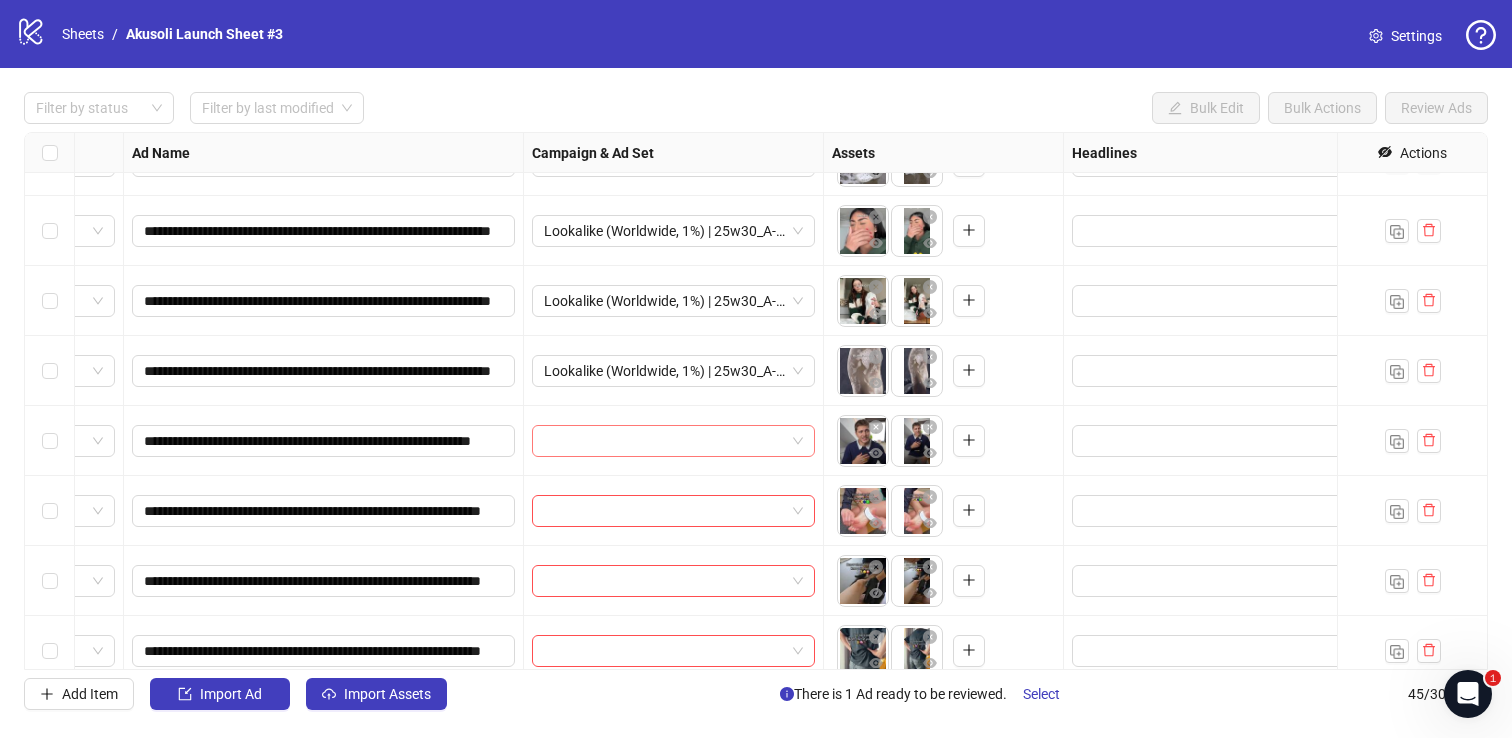 click at bounding box center (664, 441) 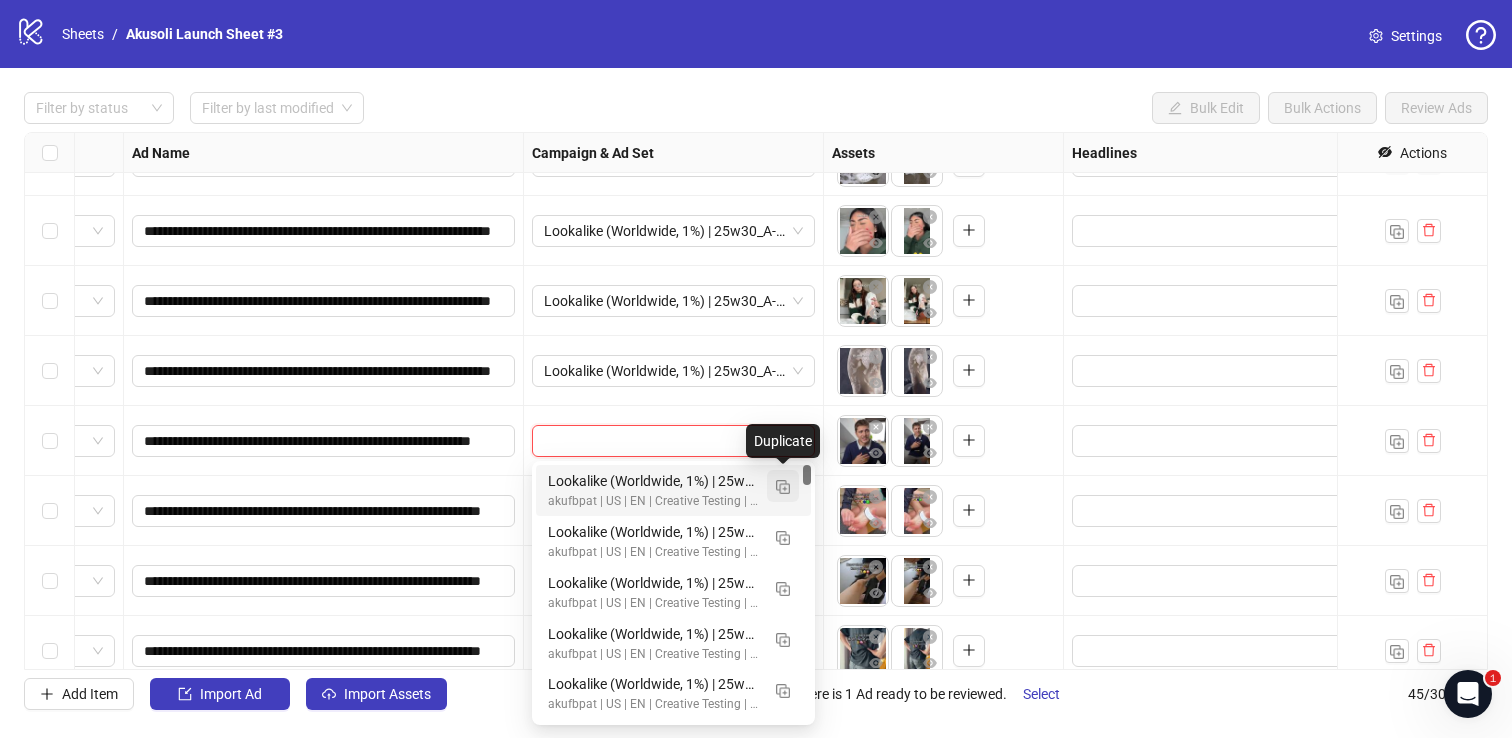 click at bounding box center [783, 487] 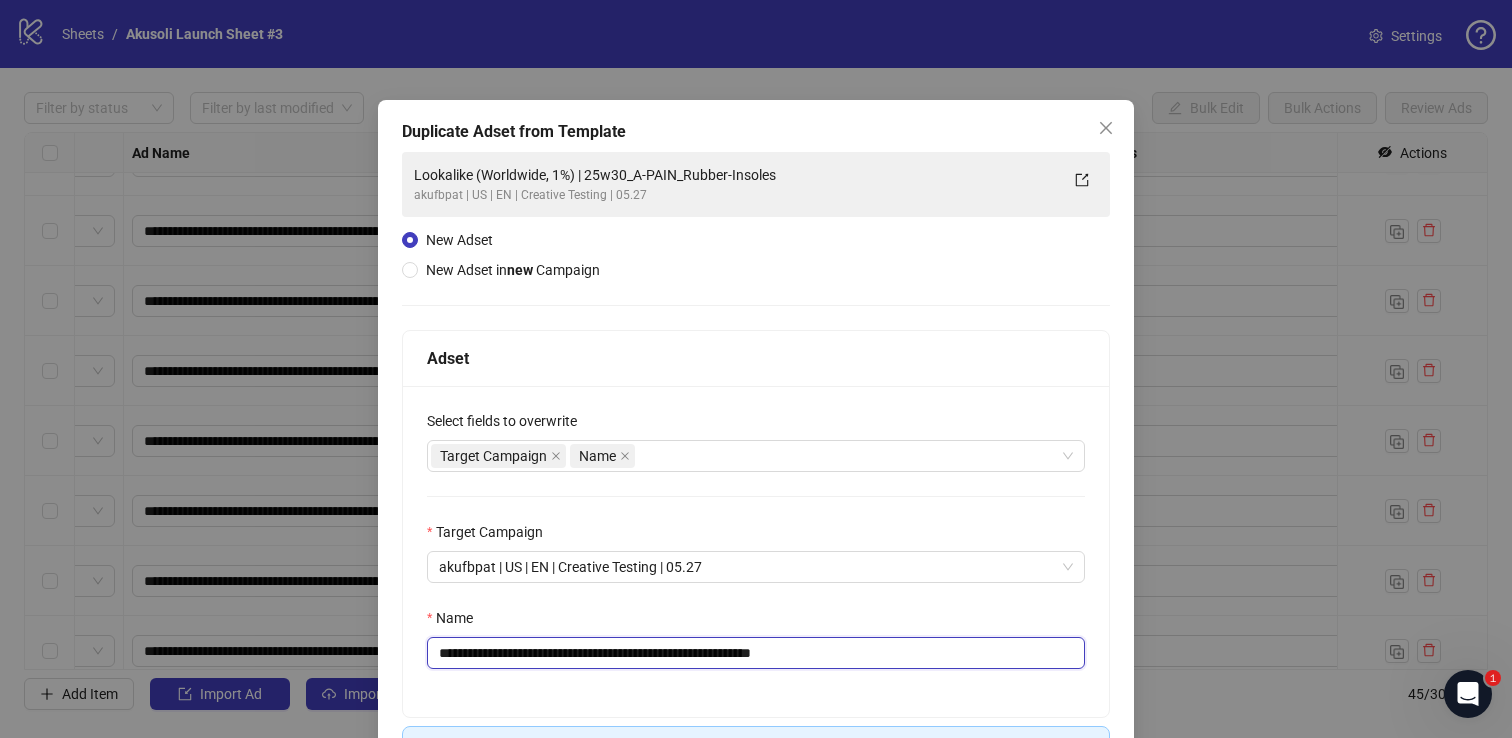 drag, startPoint x: 615, startPoint y: 655, endPoint x: 860, endPoint y: 653, distance: 245.00816 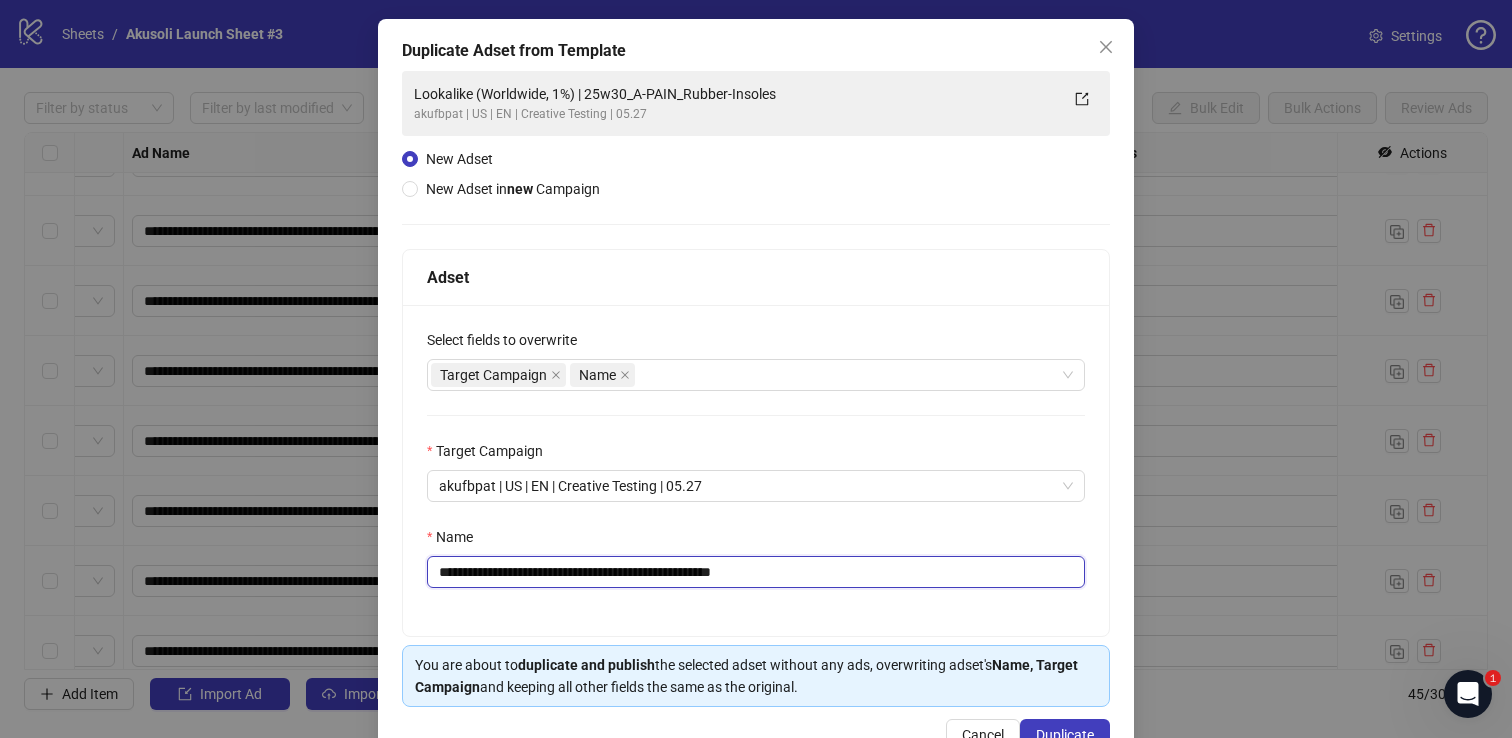 scroll, scrollTop: 108, scrollLeft: 0, axis: vertical 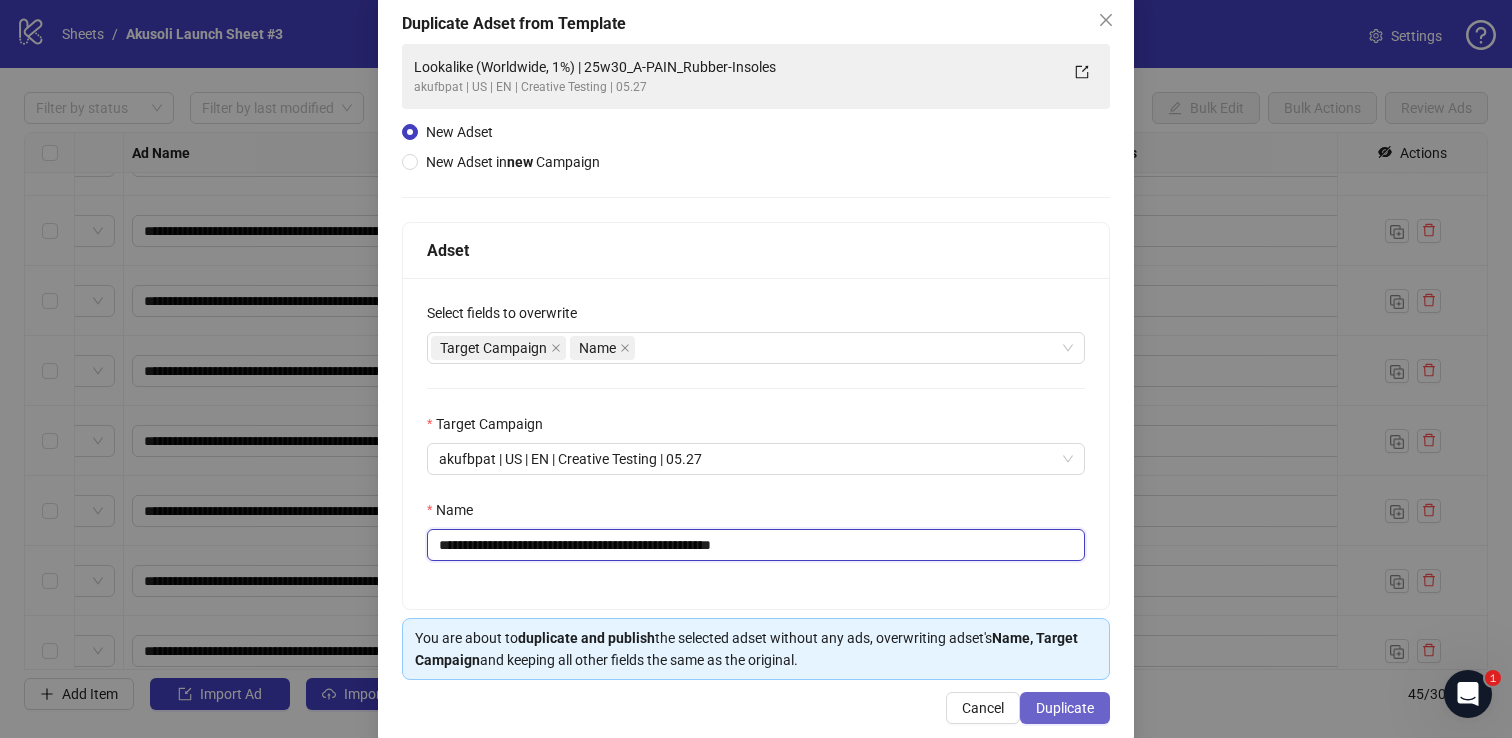 type on "**********" 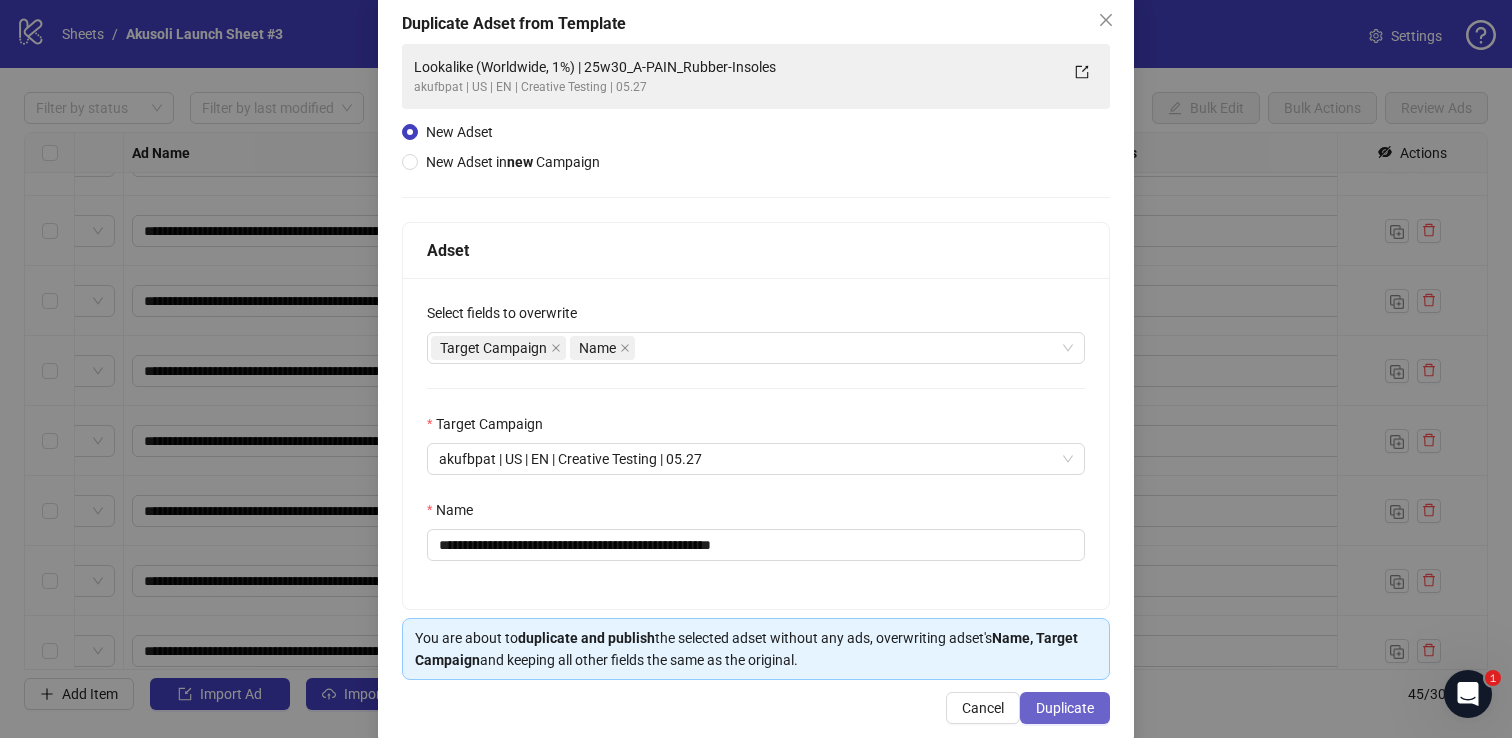 click on "Duplicate" at bounding box center (1065, 708) 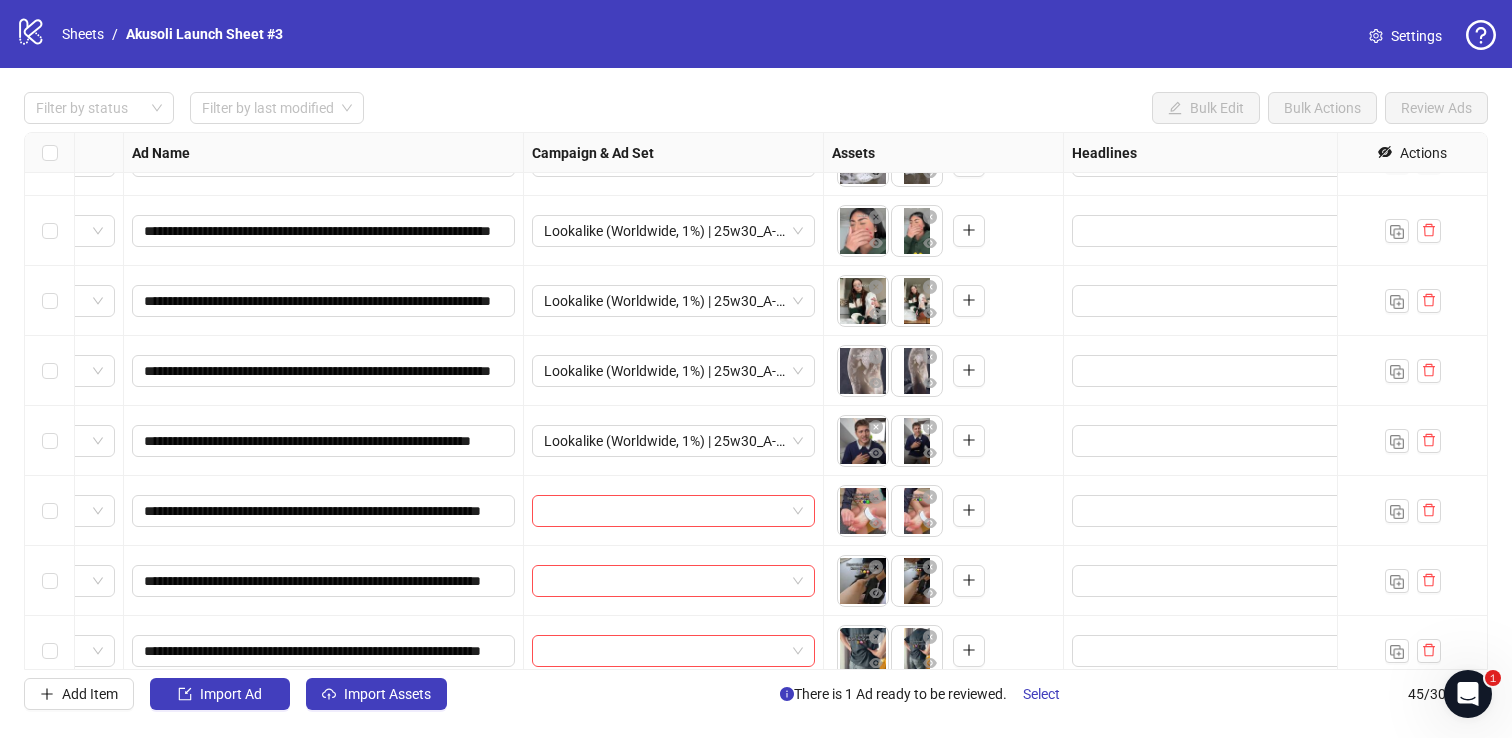 click at bounding box center (664, 511) 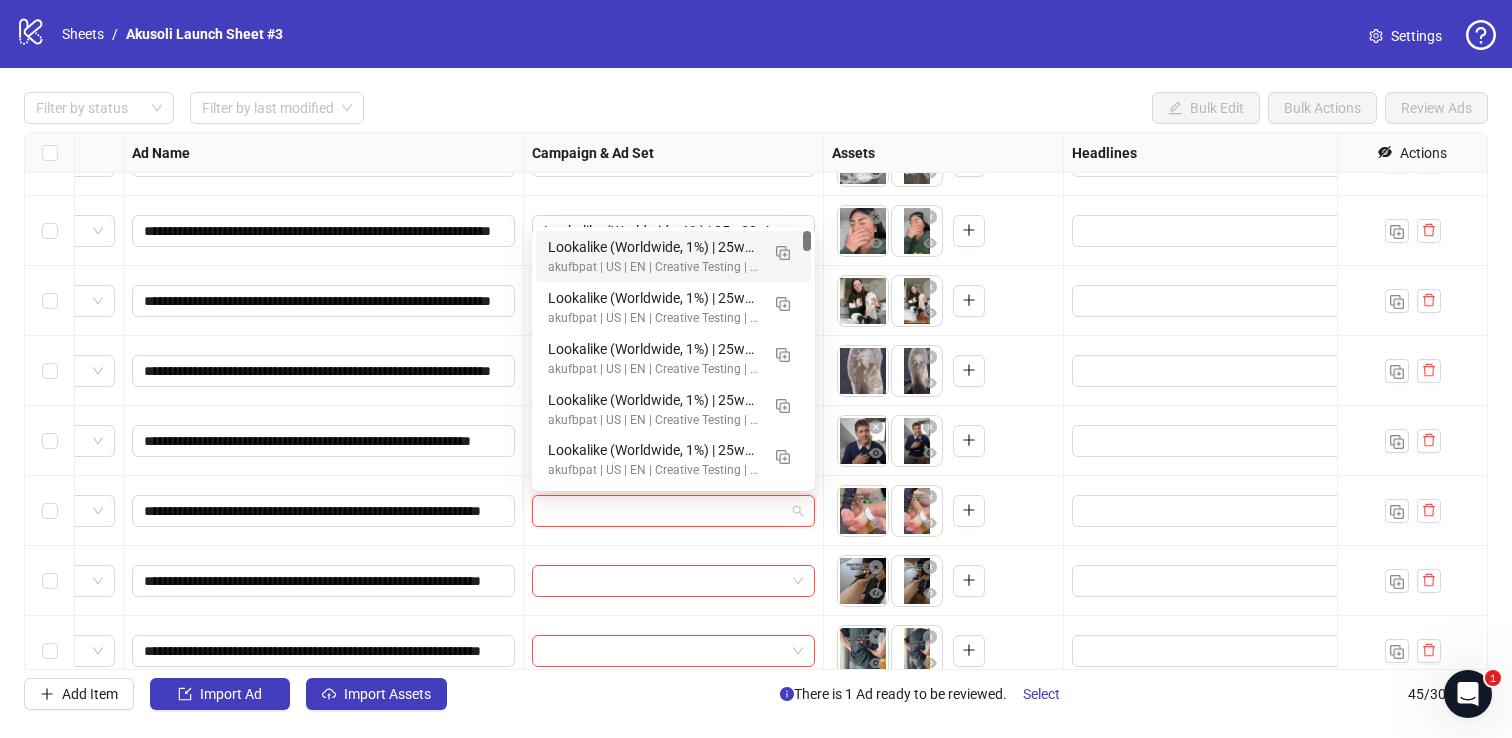 paste on "**********" 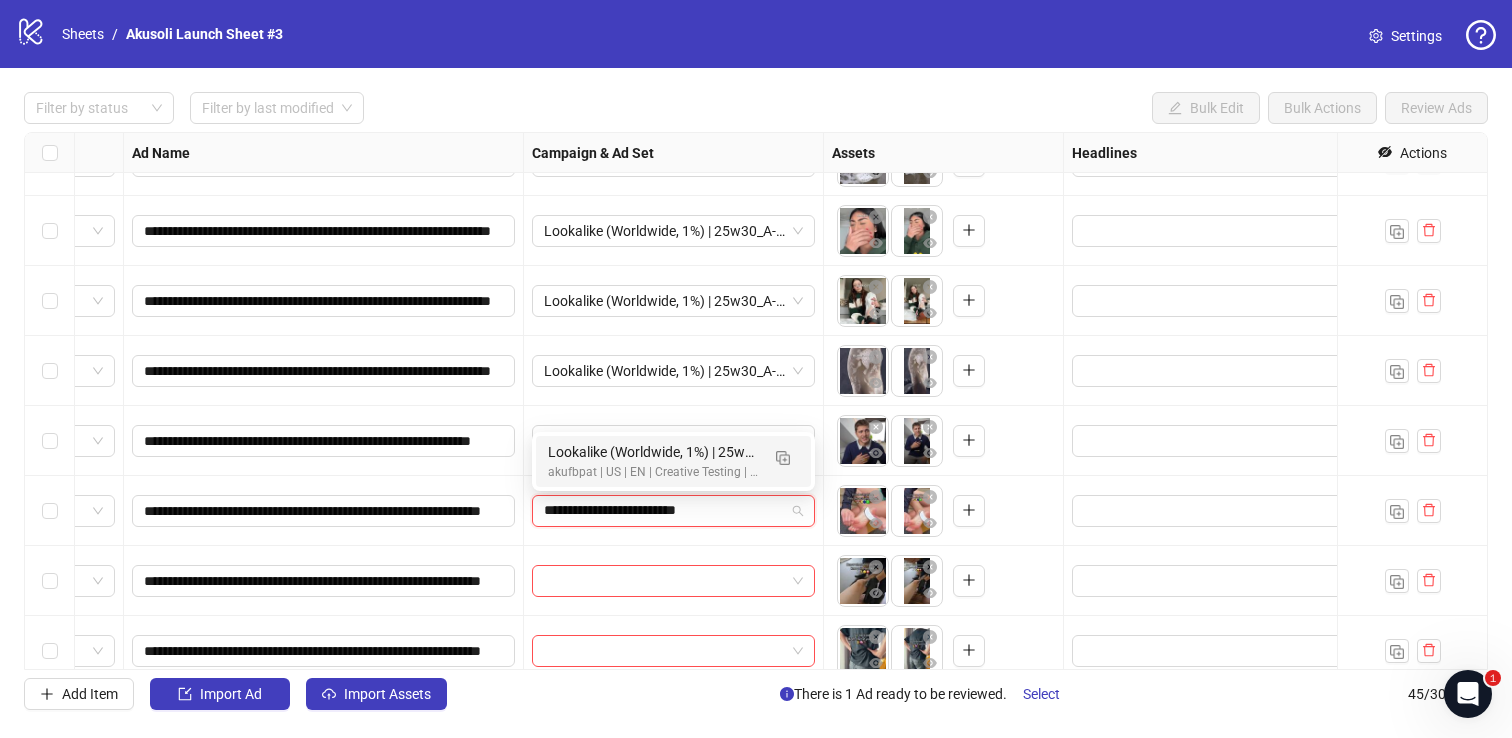 click on "Lookalike (Worldwide, 1%) | 25w30_A-PAIN_BonBon-UGC-EN" at bounding box center (653, 452) 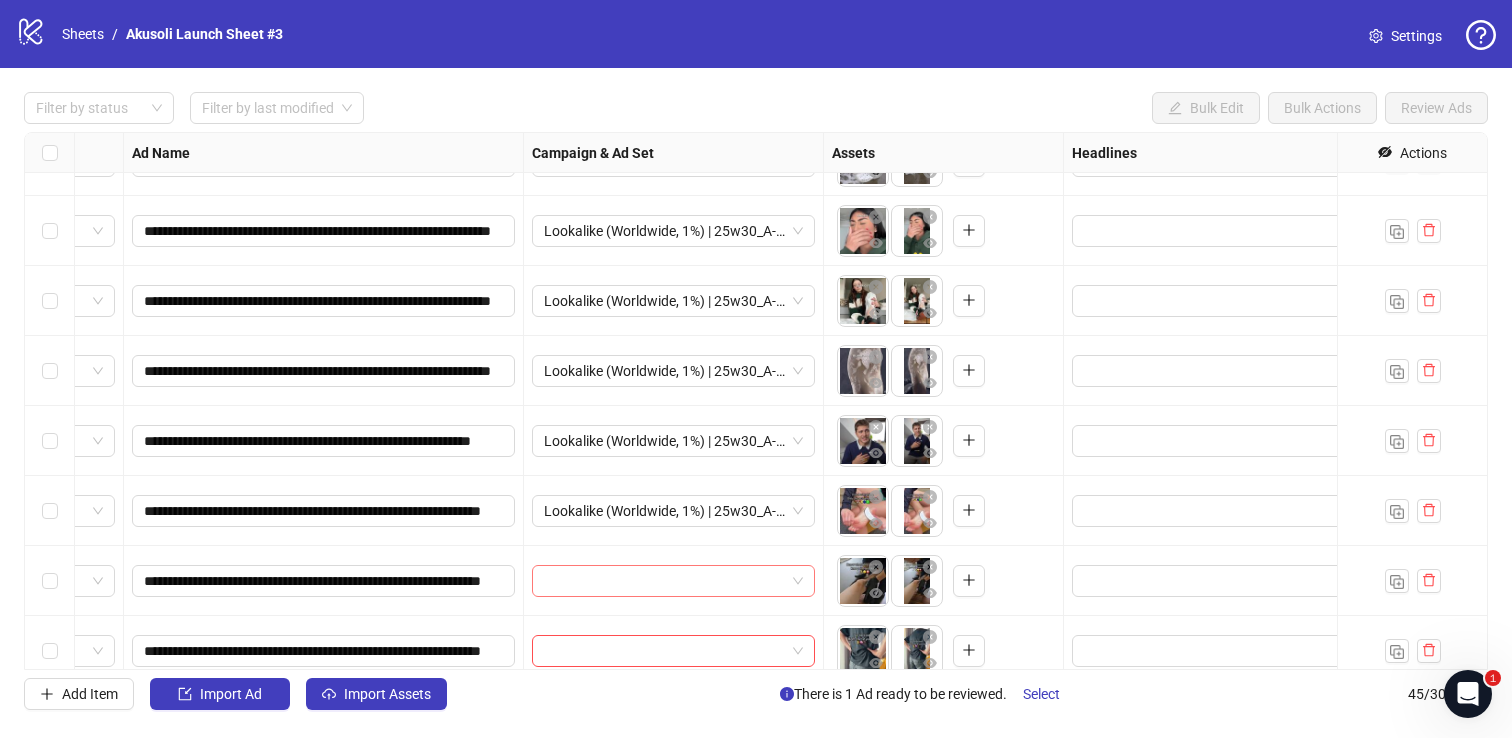 click at bounding box center (664, 581) 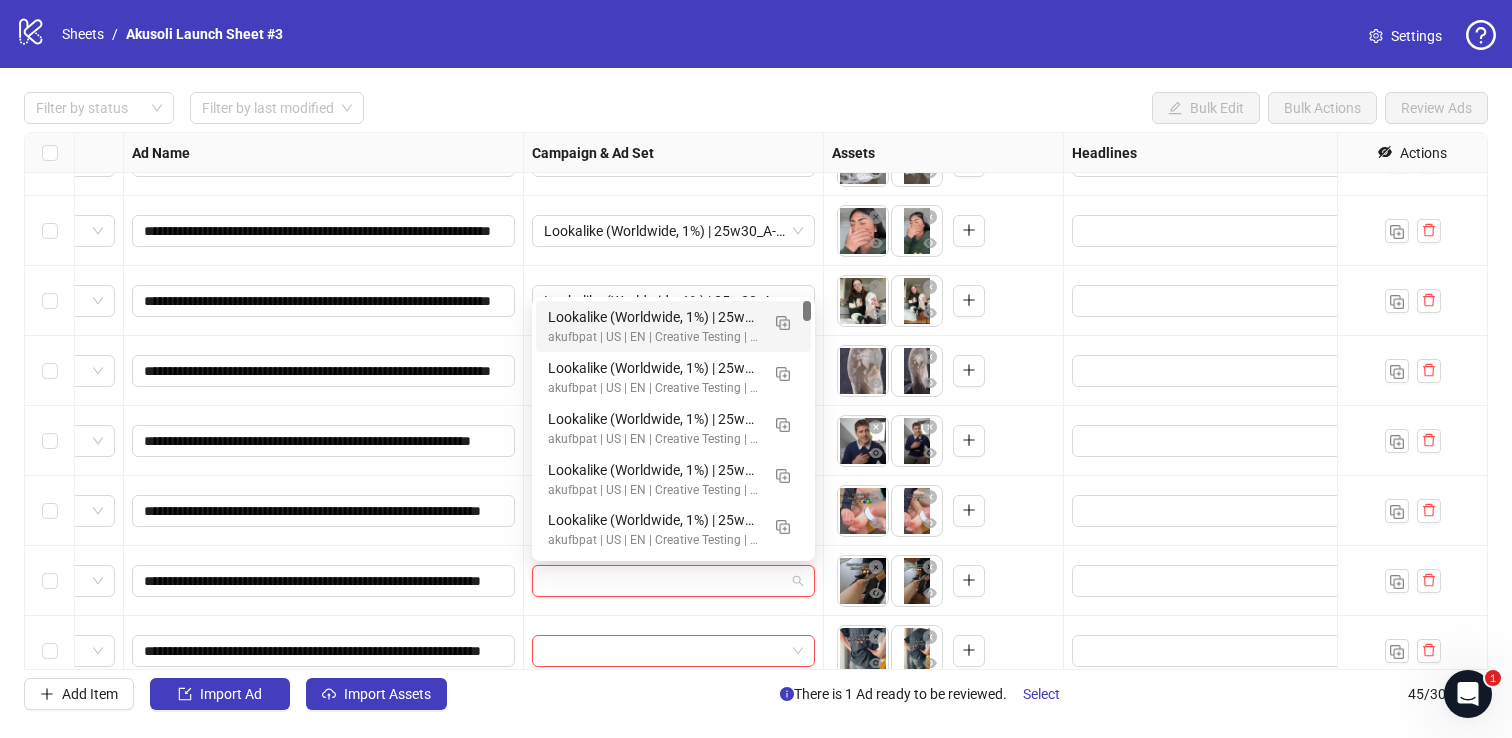 paste on "**********" 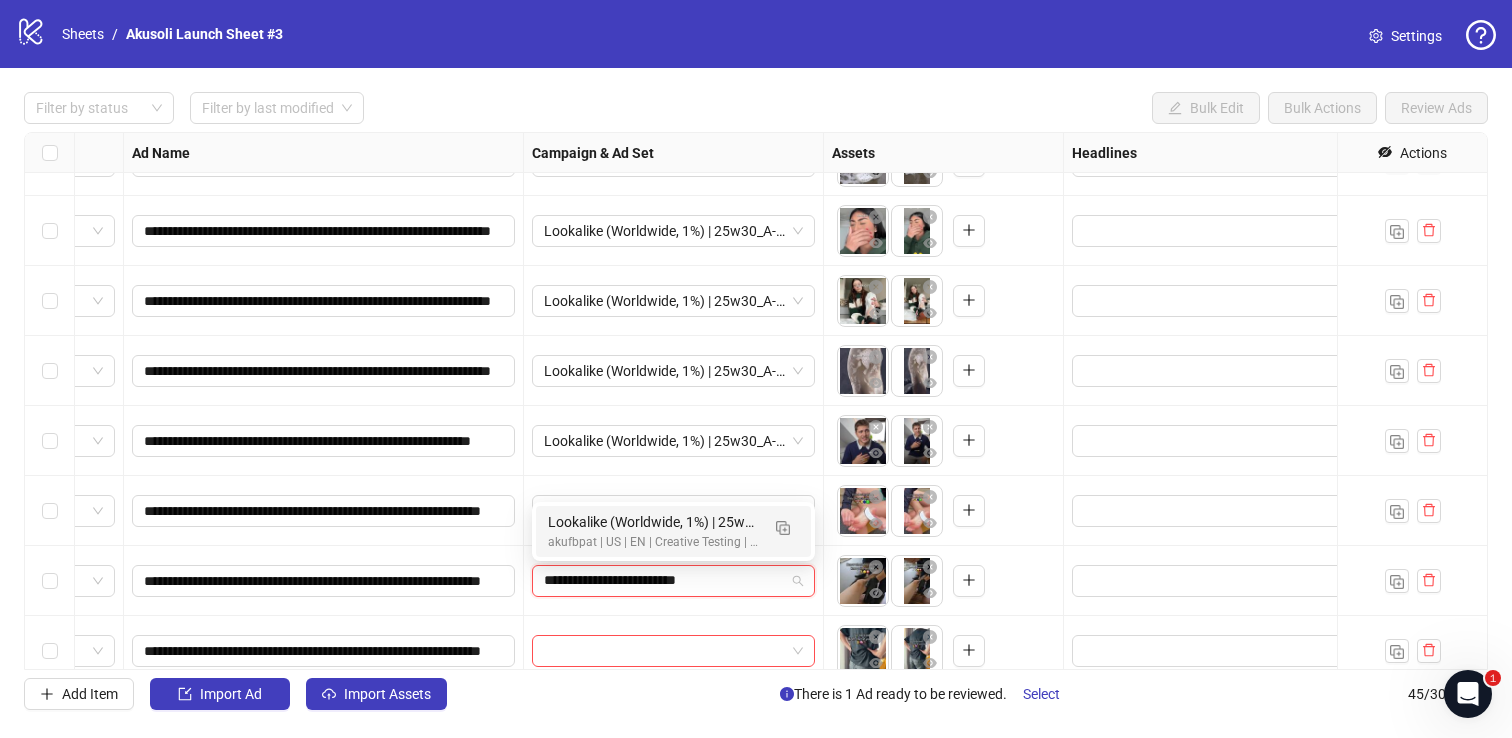 click on "akufbpat | US | EN | Creative Testing | 05.27" at bounding box center (653, 542) 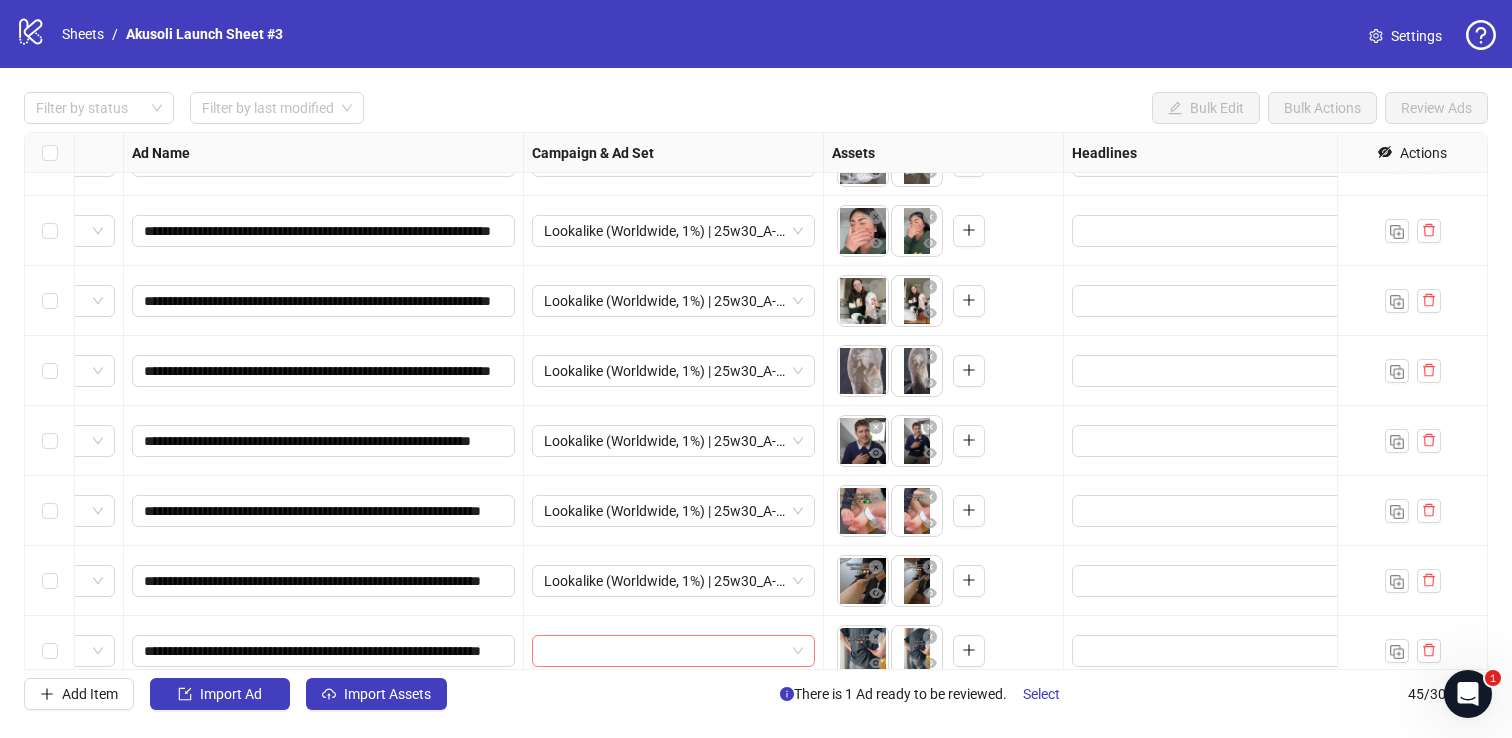 click at bounding box center (664, 651) 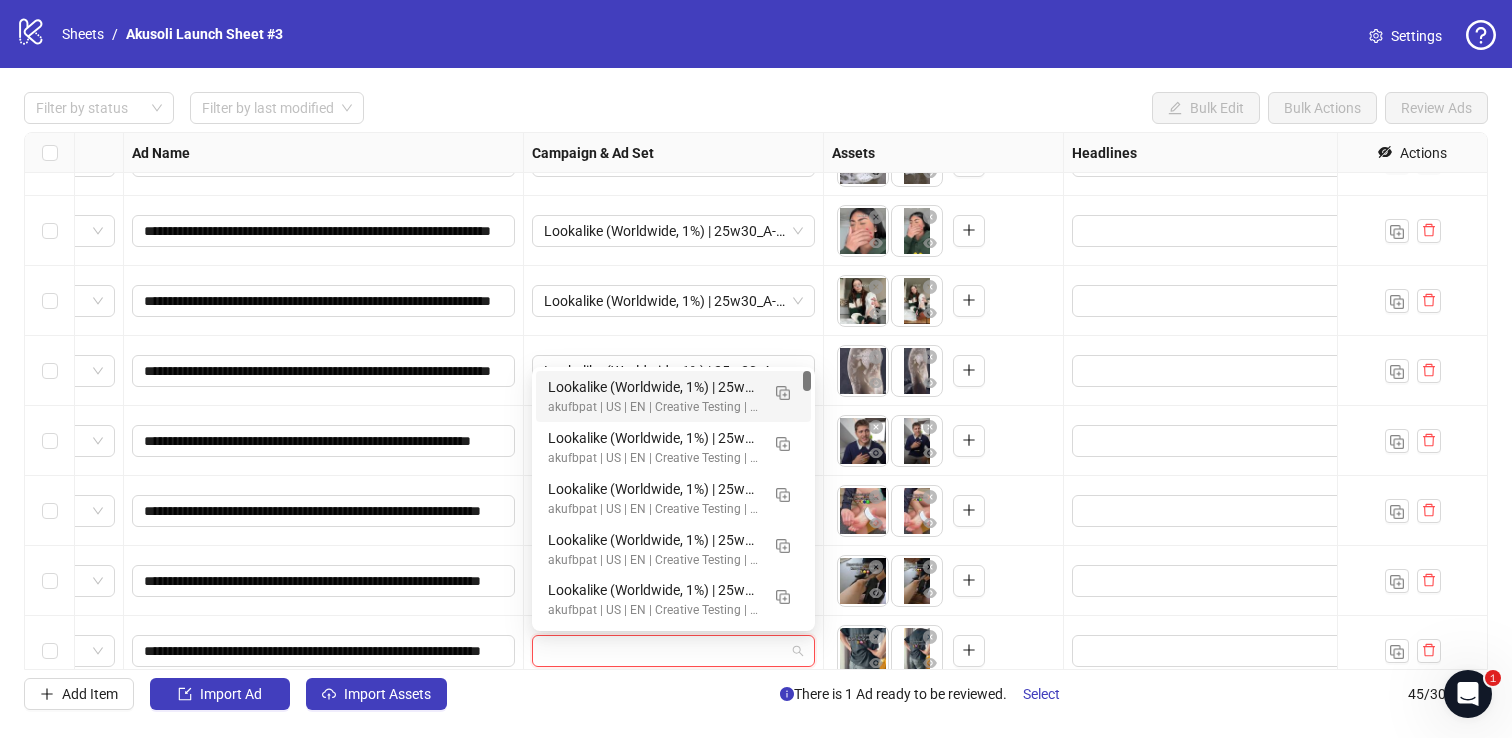 paste on "**********" 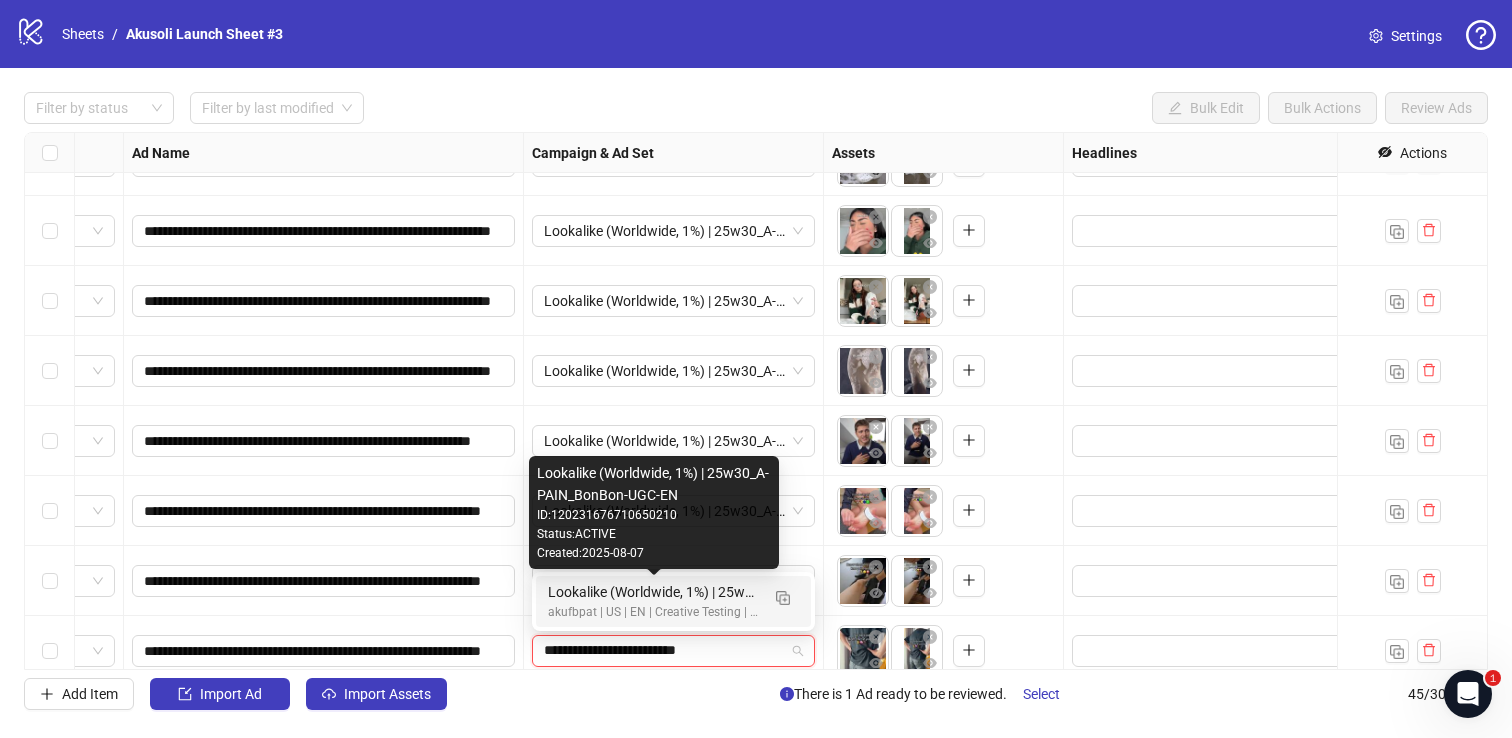 click on "Lookalike (Worldwide, 1%) | 25w30_A-PAIN_BonBon-UGC-EN" at bounding box center [653, 592] 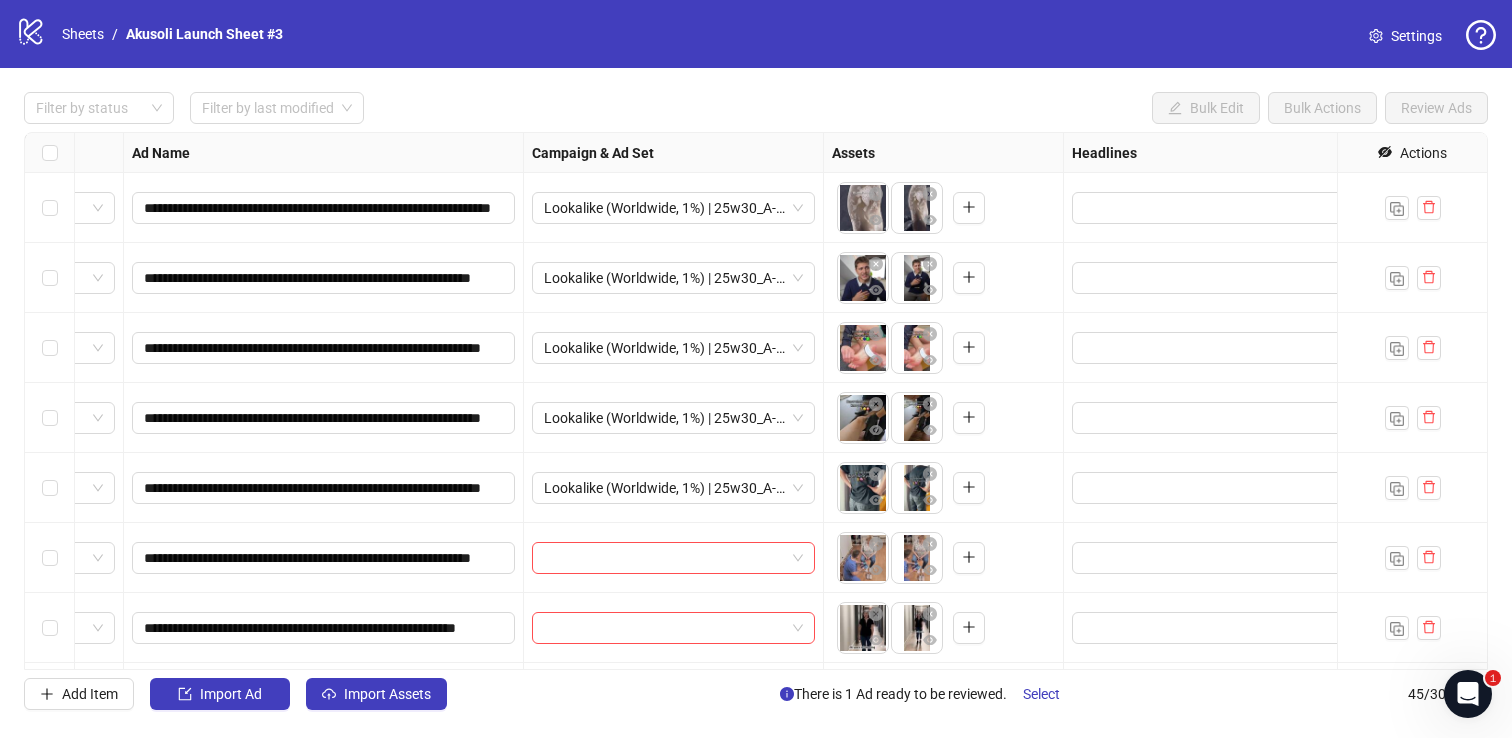scroll, scrollTop: 1800, scrollLeft: 121, axis: both 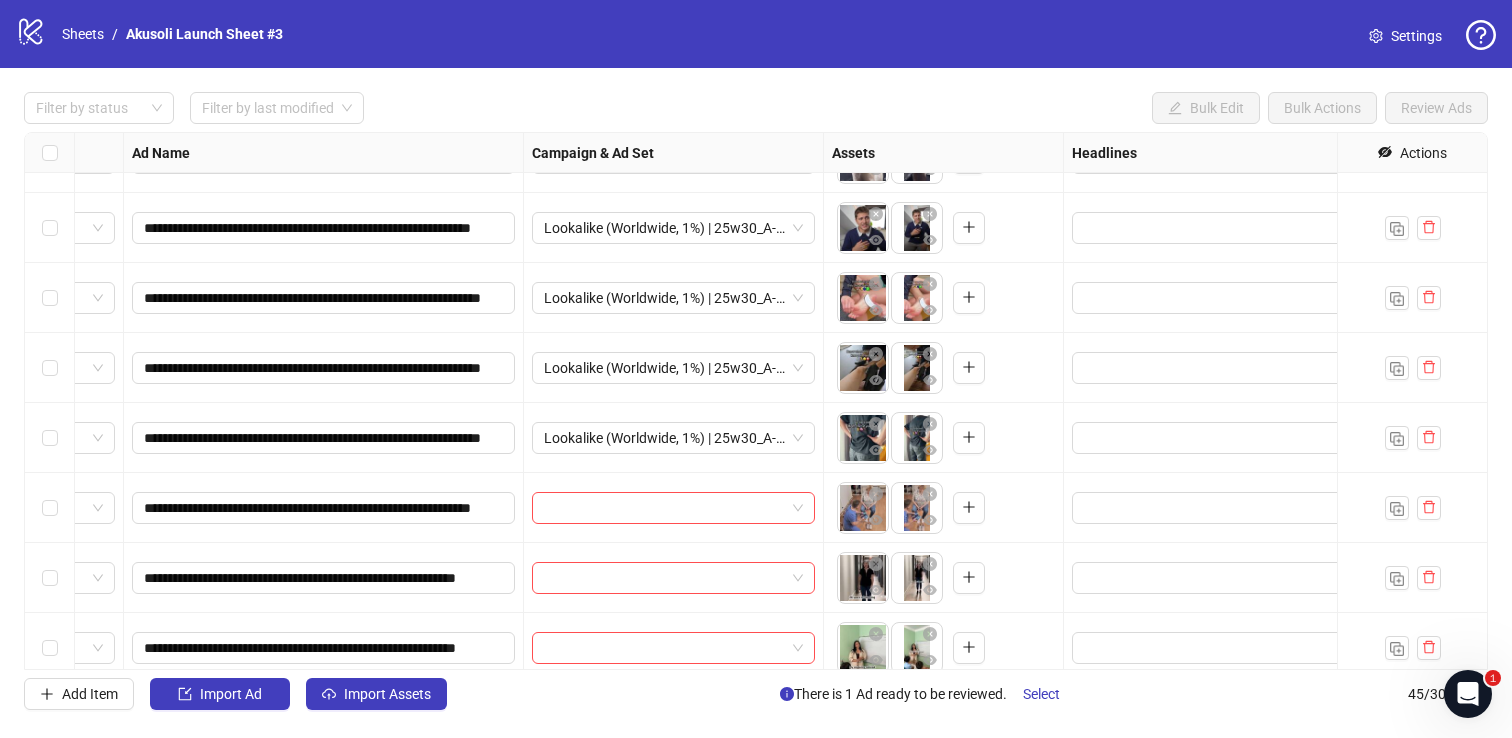 click at bounding box center (664, 508) 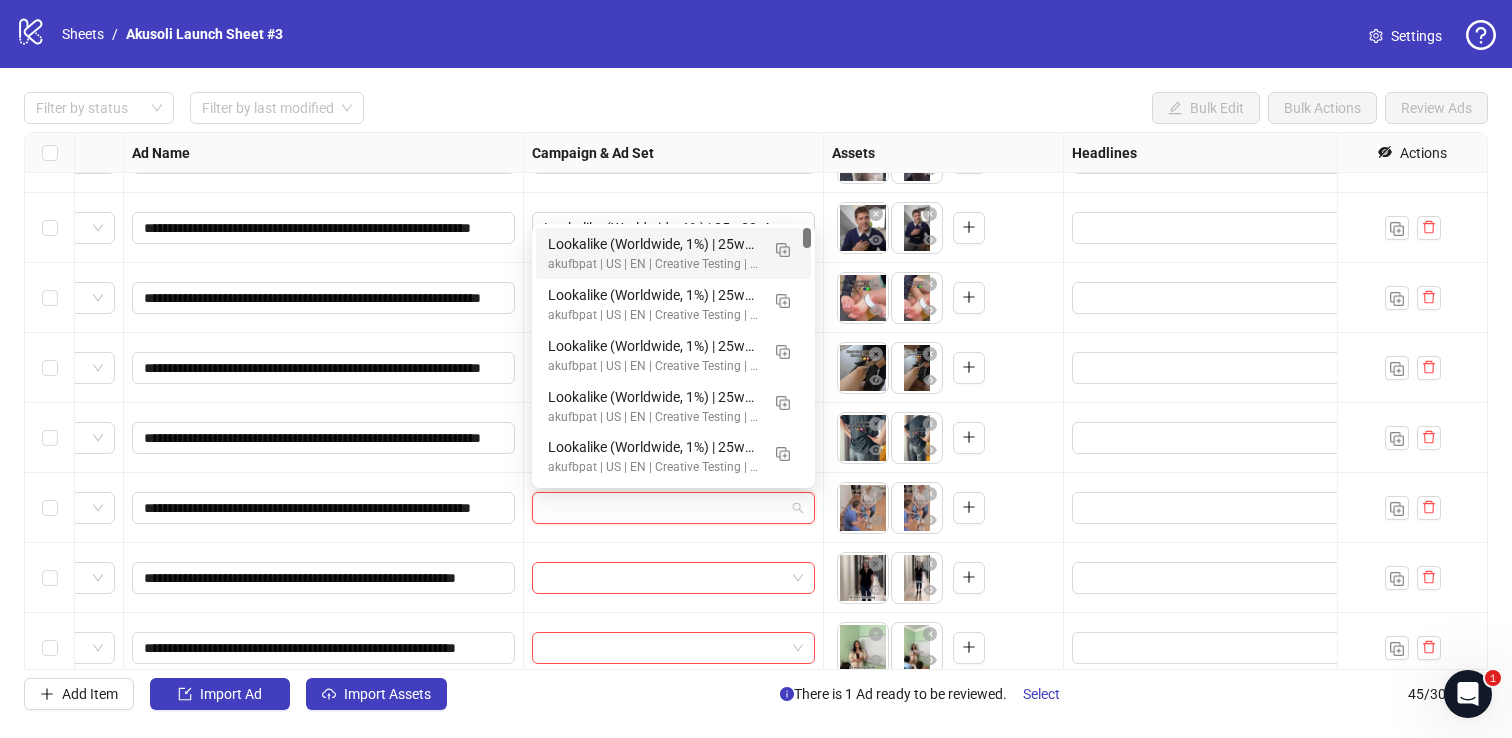 paste on "**********" 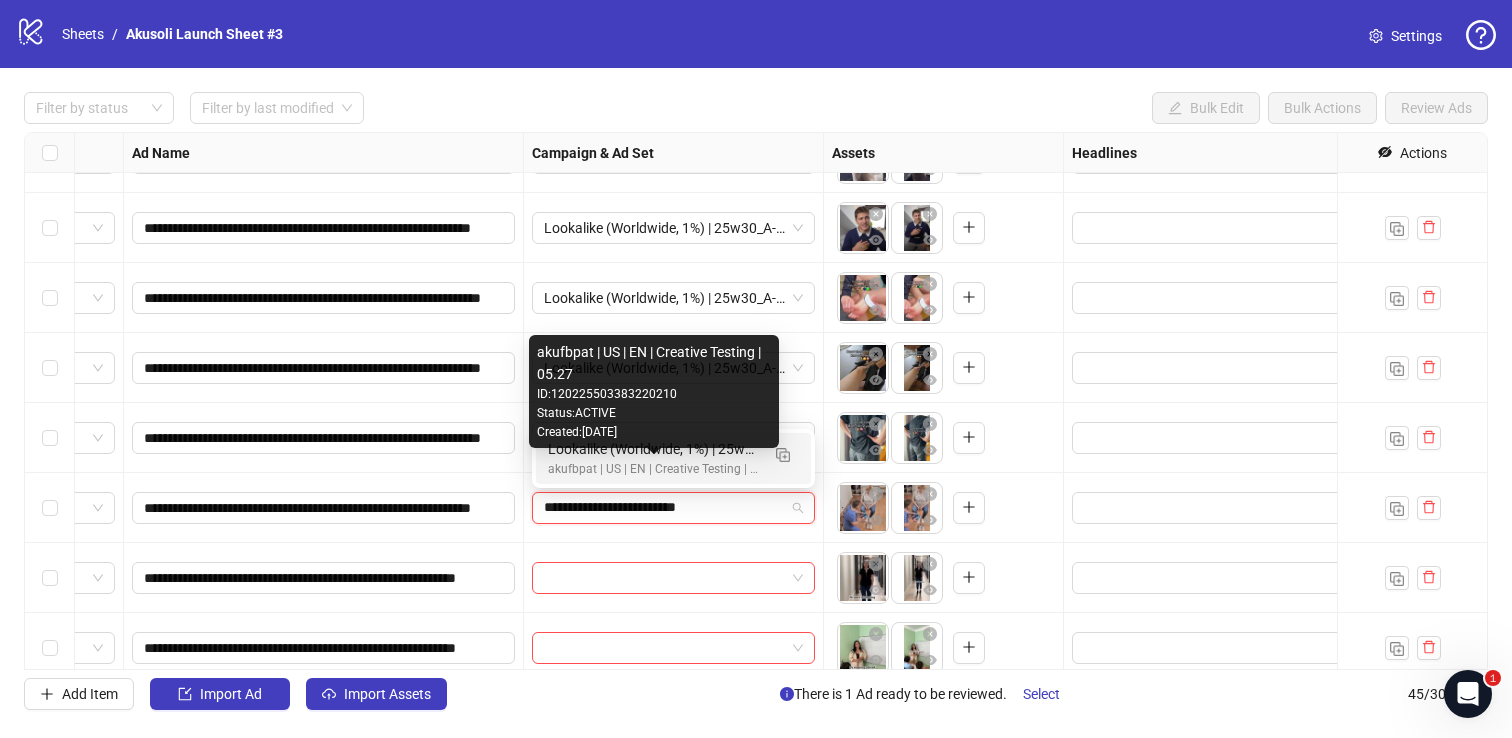 click on "akufbpat | US | EN | Creative Testing | 05.27" at bounding box center [653, 469] 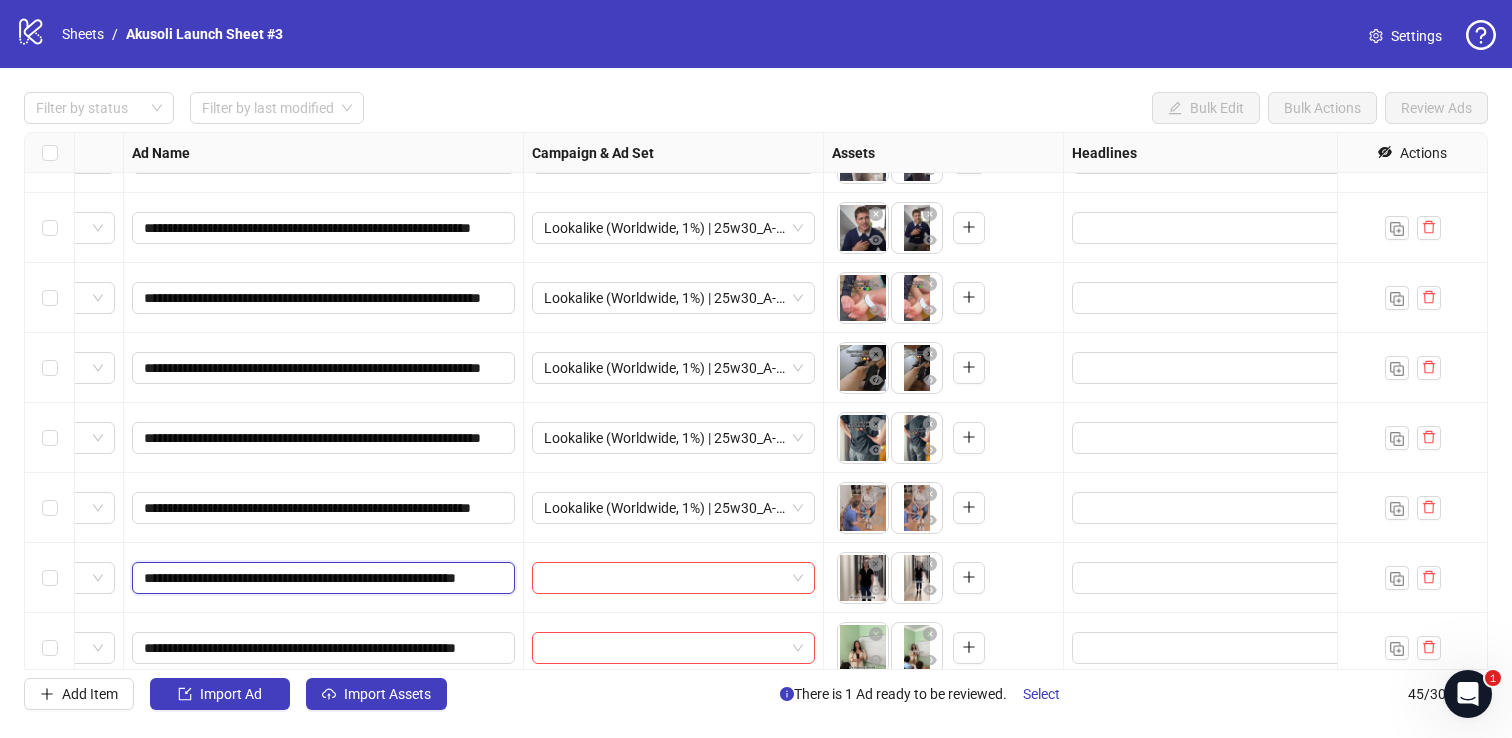 drag, startPoint x: 146, startPoint y: 576, endPoint x: 294, endPoint y: 578, distance: 148.01352 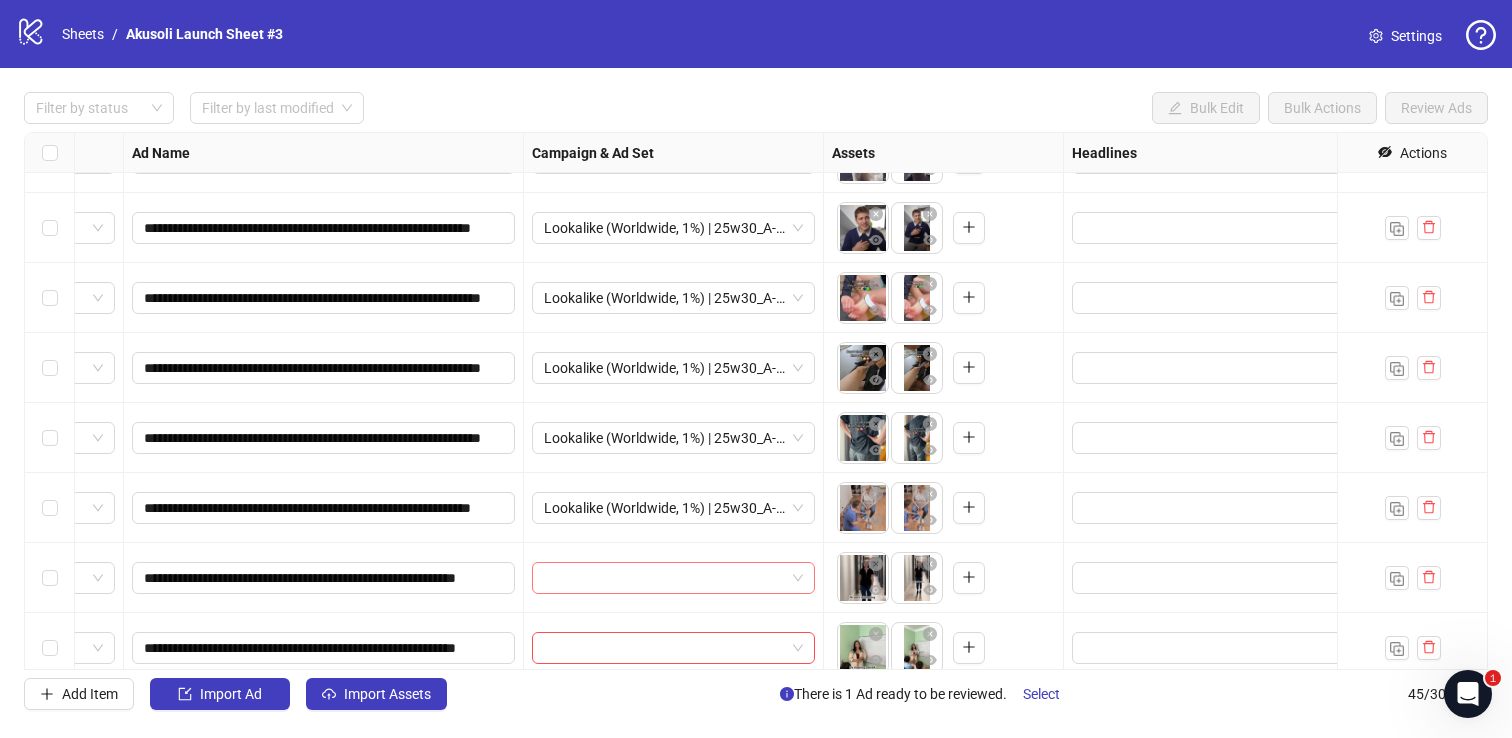 click at bounding box center [664, 578] 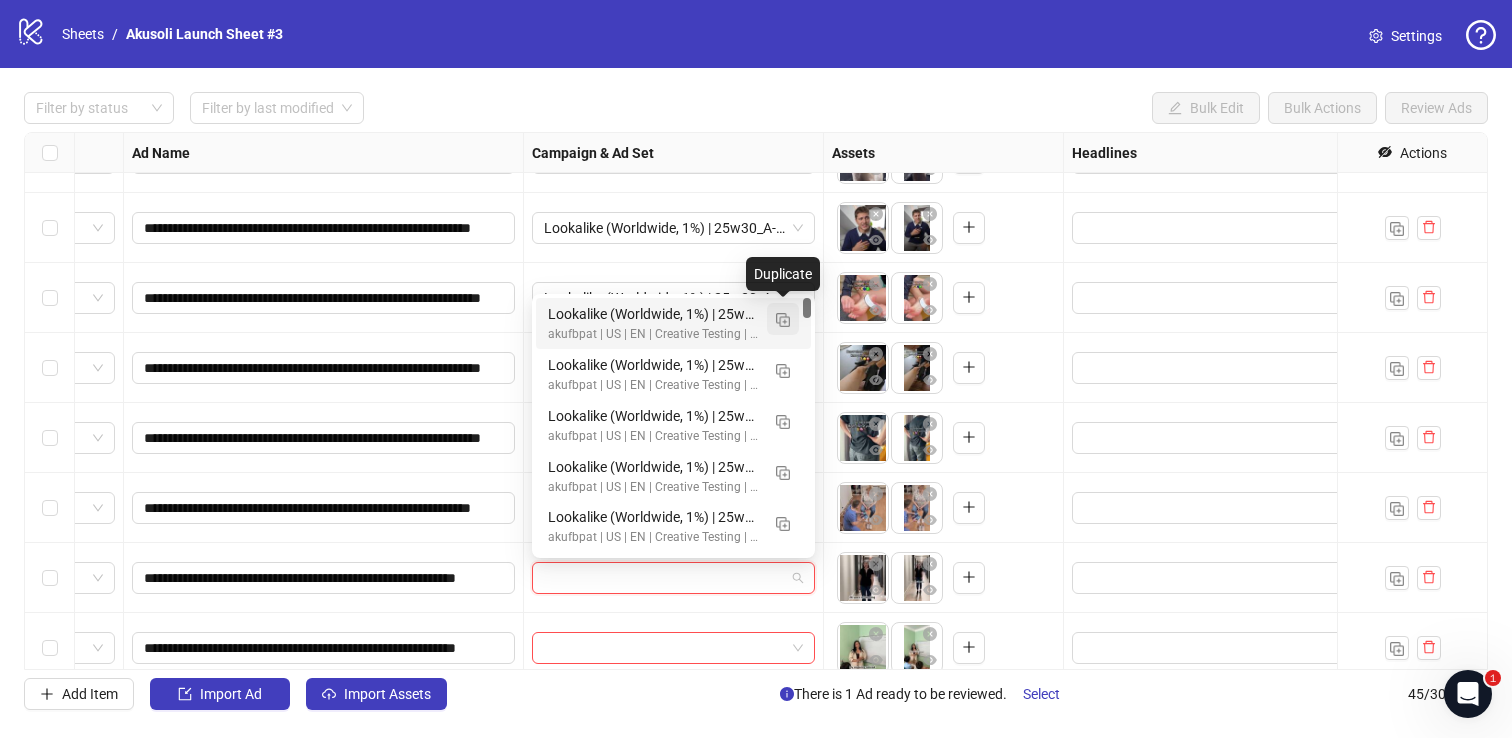 click at bounding box center [783, 319] 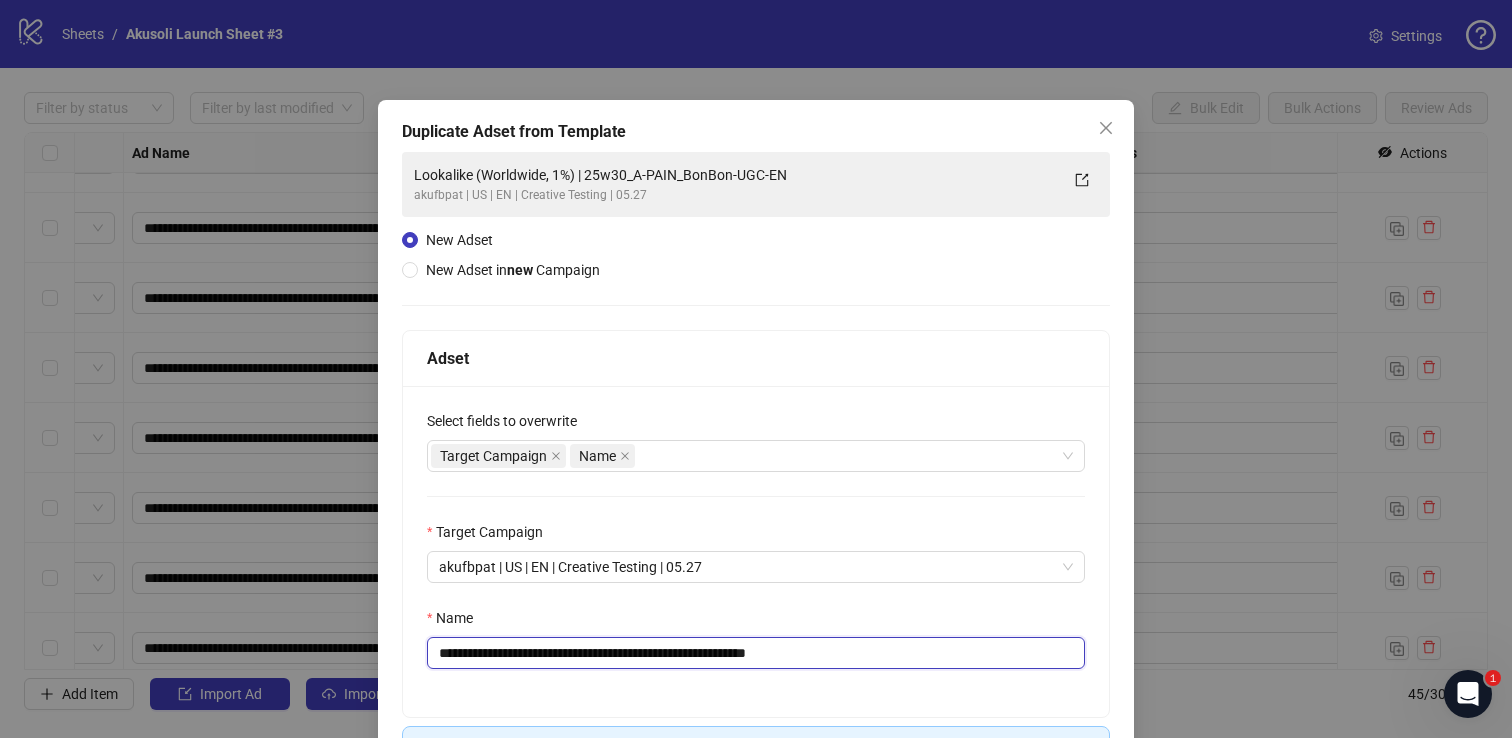 drag, startPoint x: 612, startPoint y: 655, endPoint x: 865, endPoint y: 672, distance: 253.5705 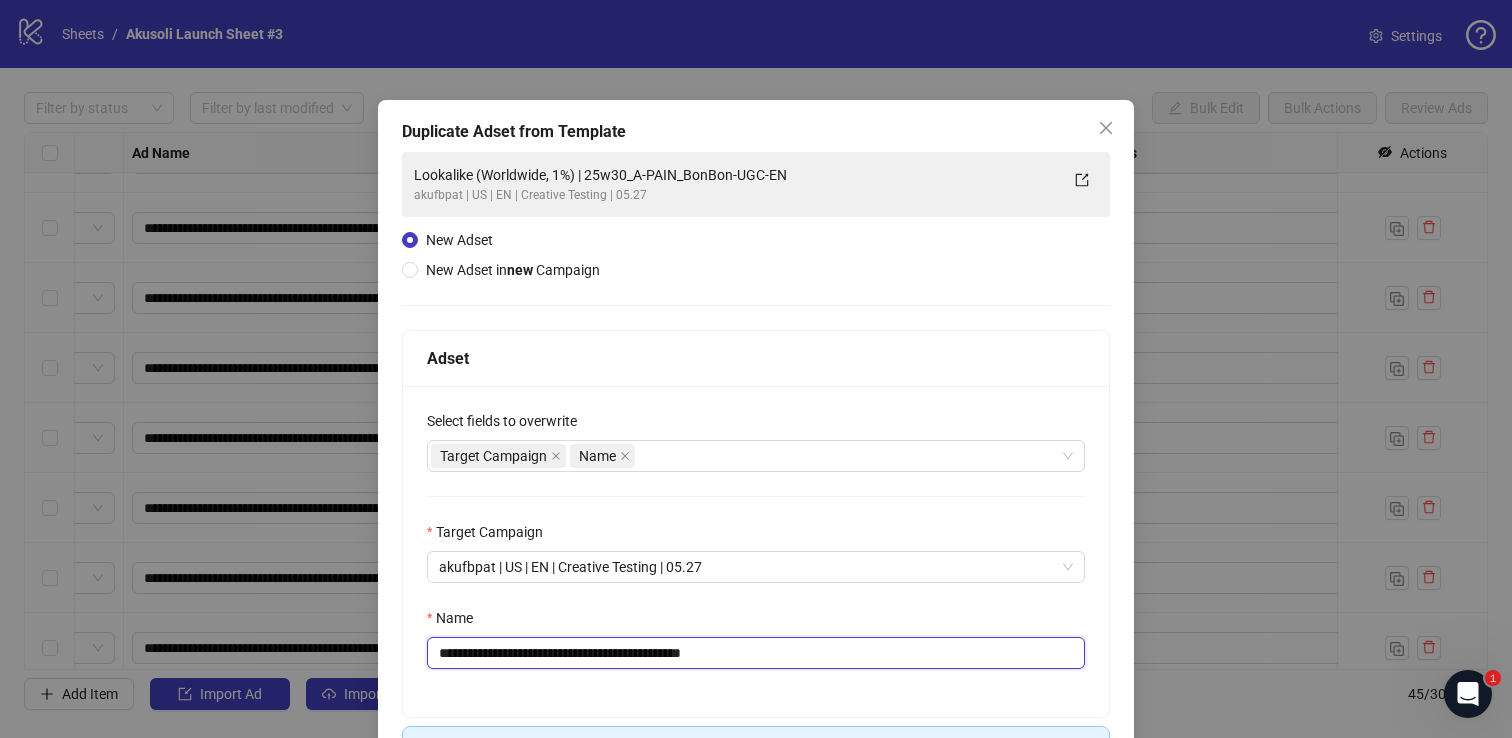 scroll, scrollTop: 139, scrollLeft: 0, axis: vertical 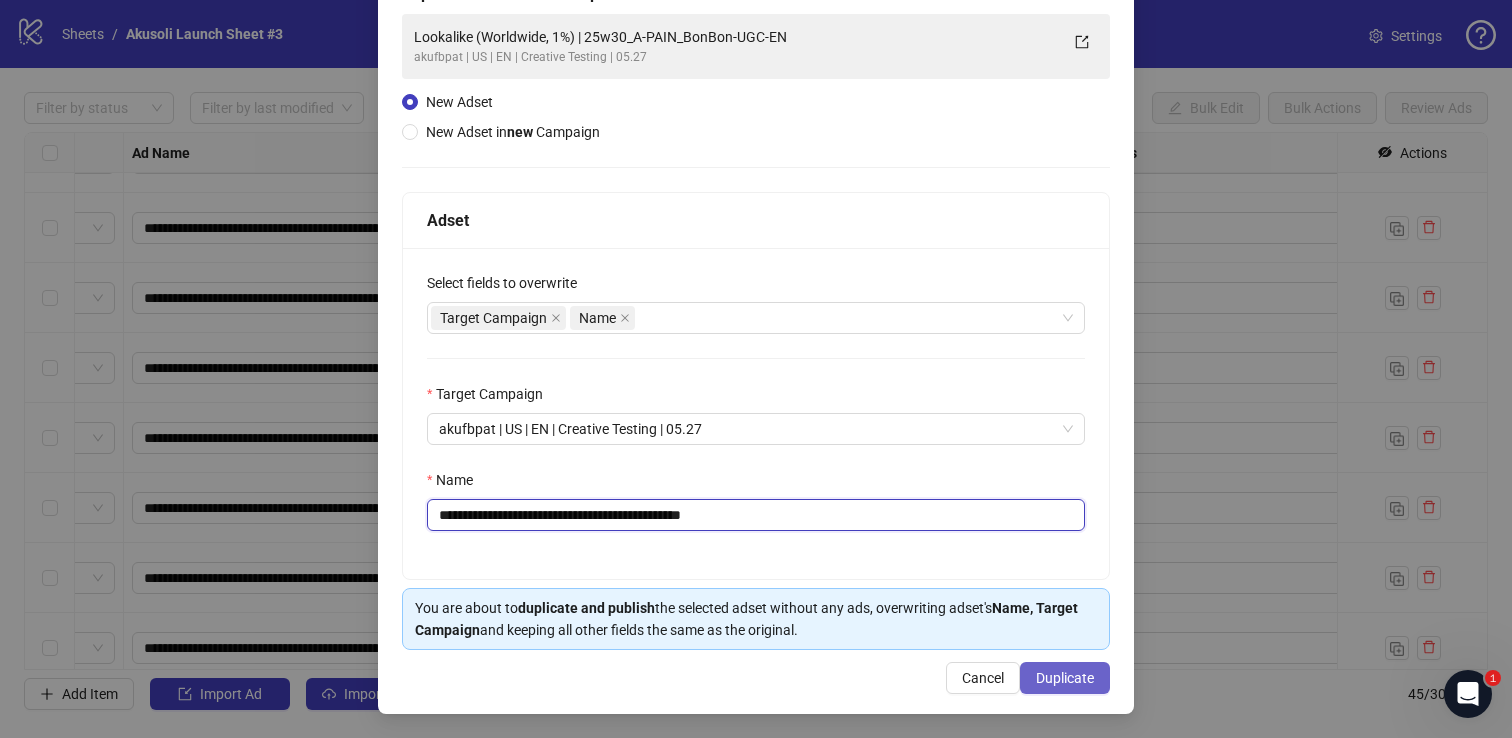 type on "**********" 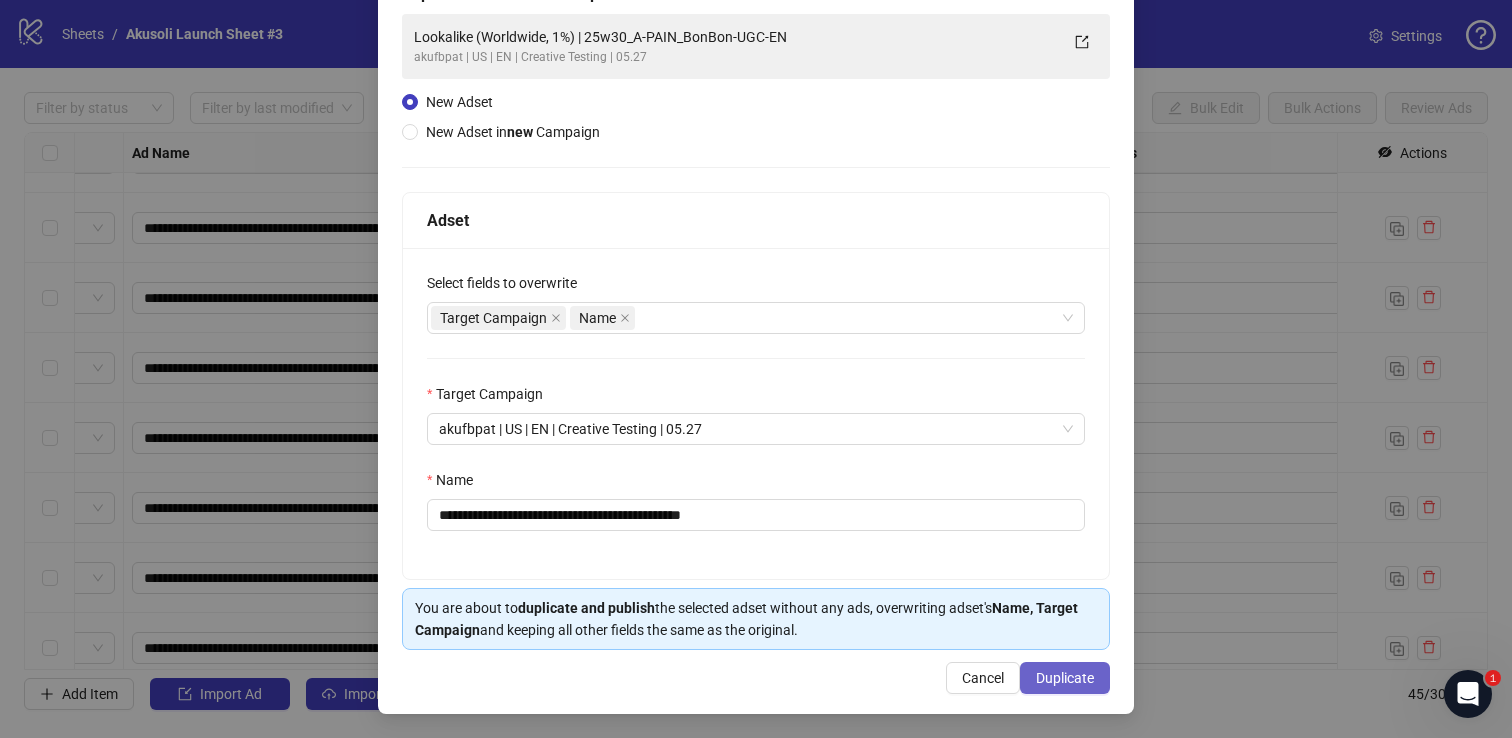 click on "Duplicate" at bounding box center (1065, 678) 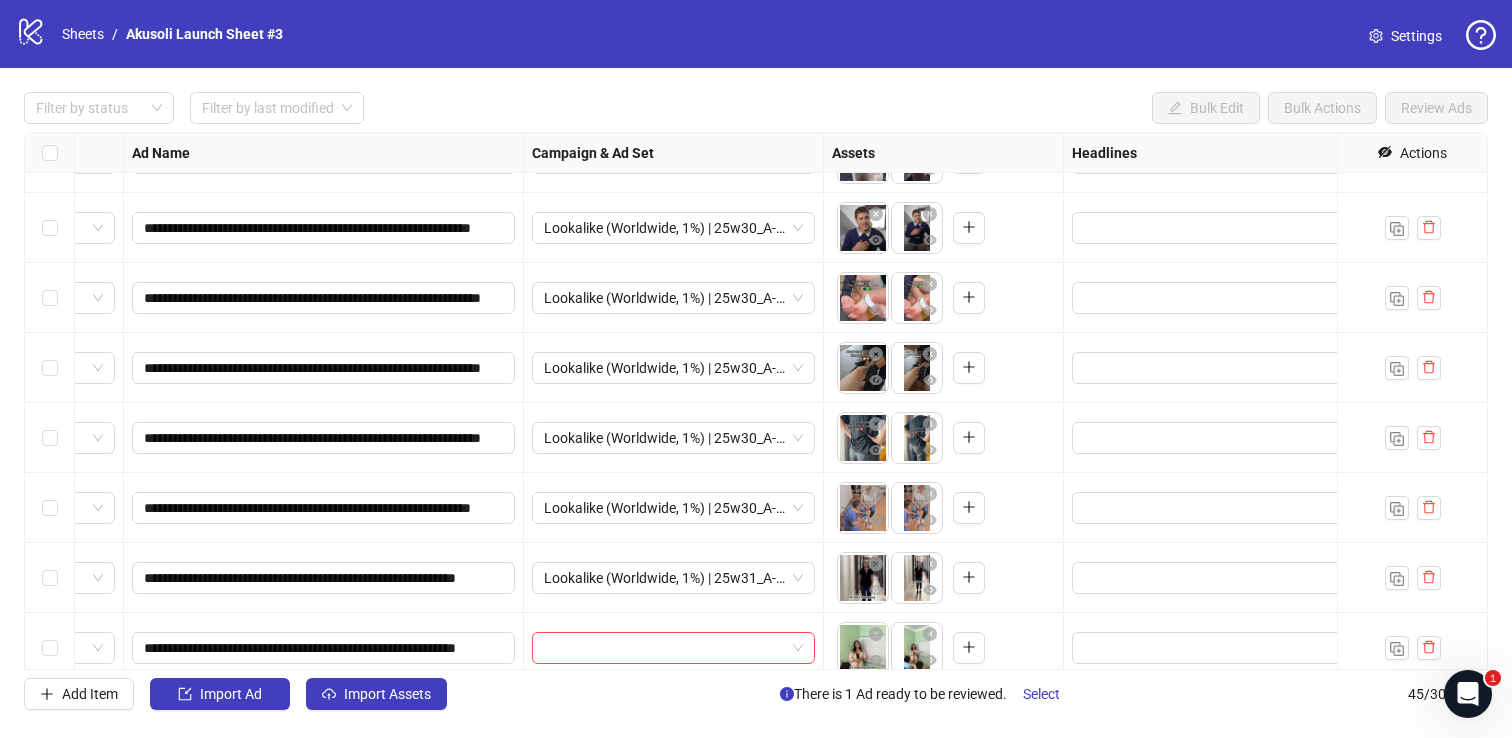 click at bounding box center (664, 648) 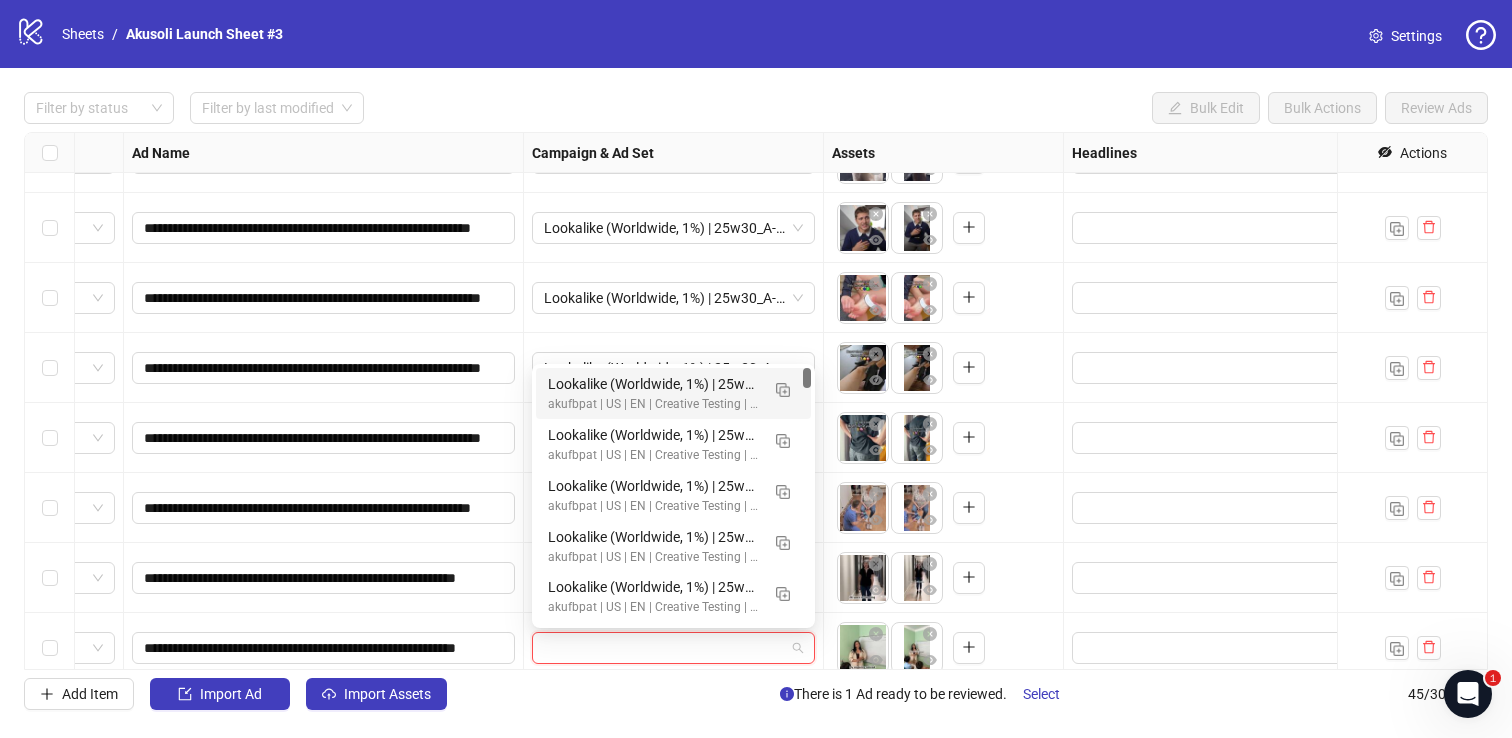 paste on "**********" 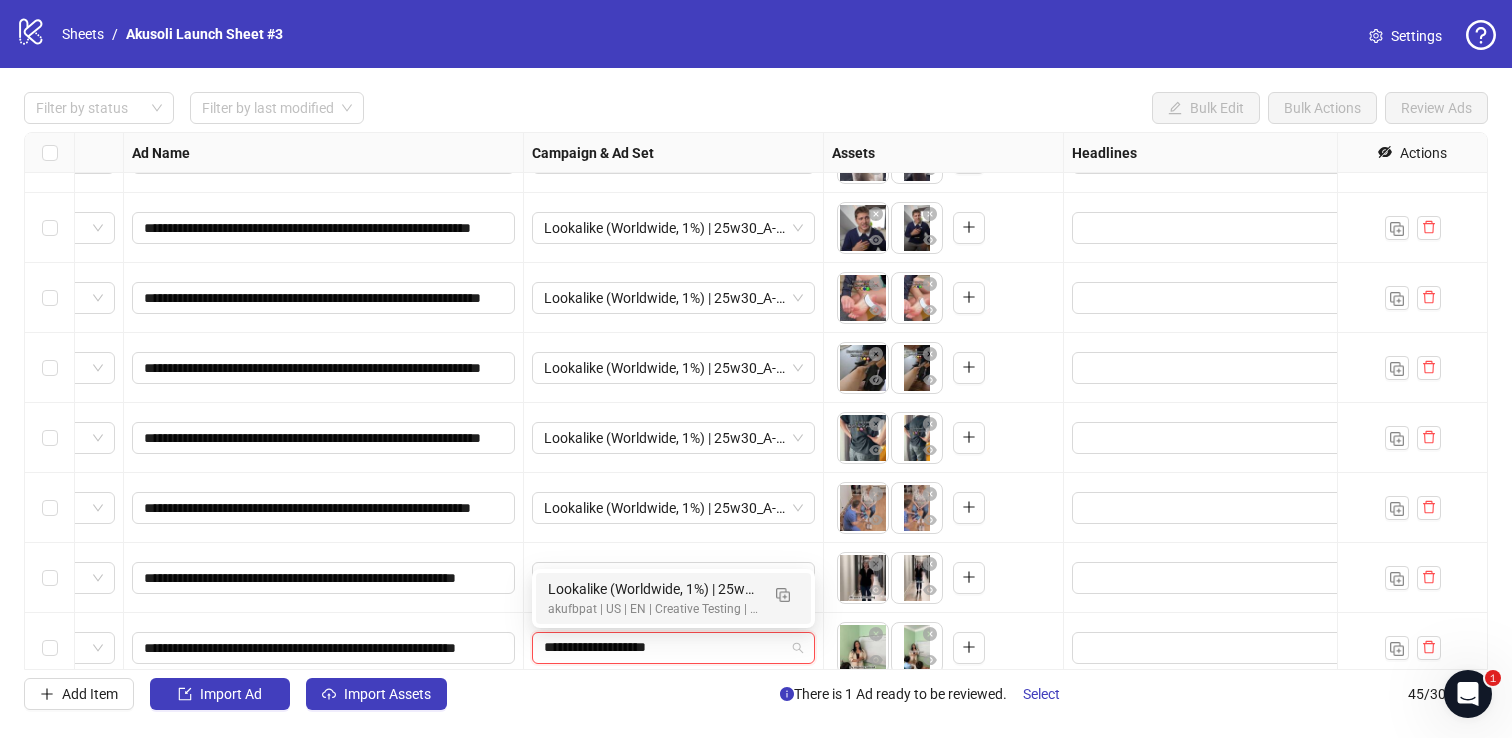 click on "Lookalike (Worldwide, 1%) | 25w31_A-PAIN_Teacher" at bounding box center (653, 589) 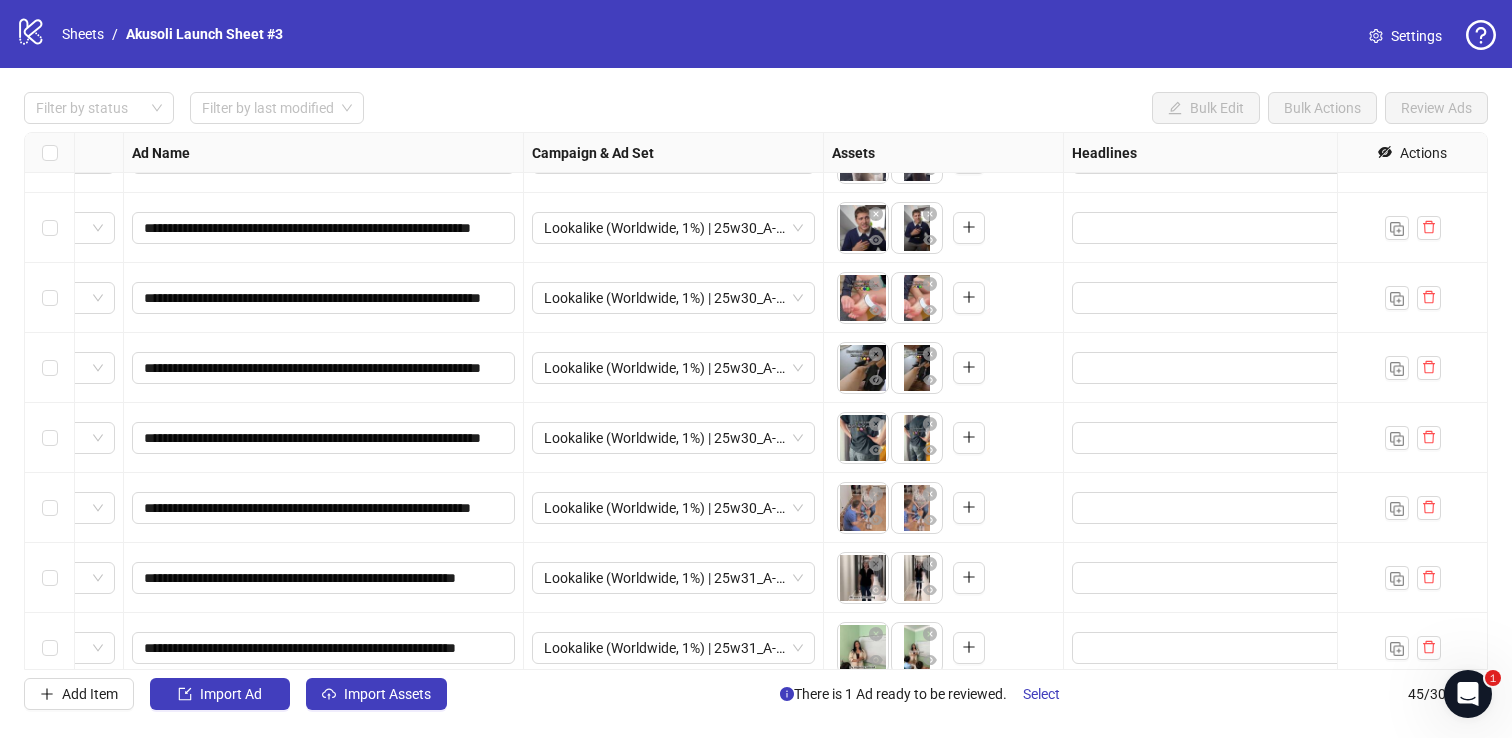 scroll, scrollTop: 1969, scrollLeft: 121, axis: both 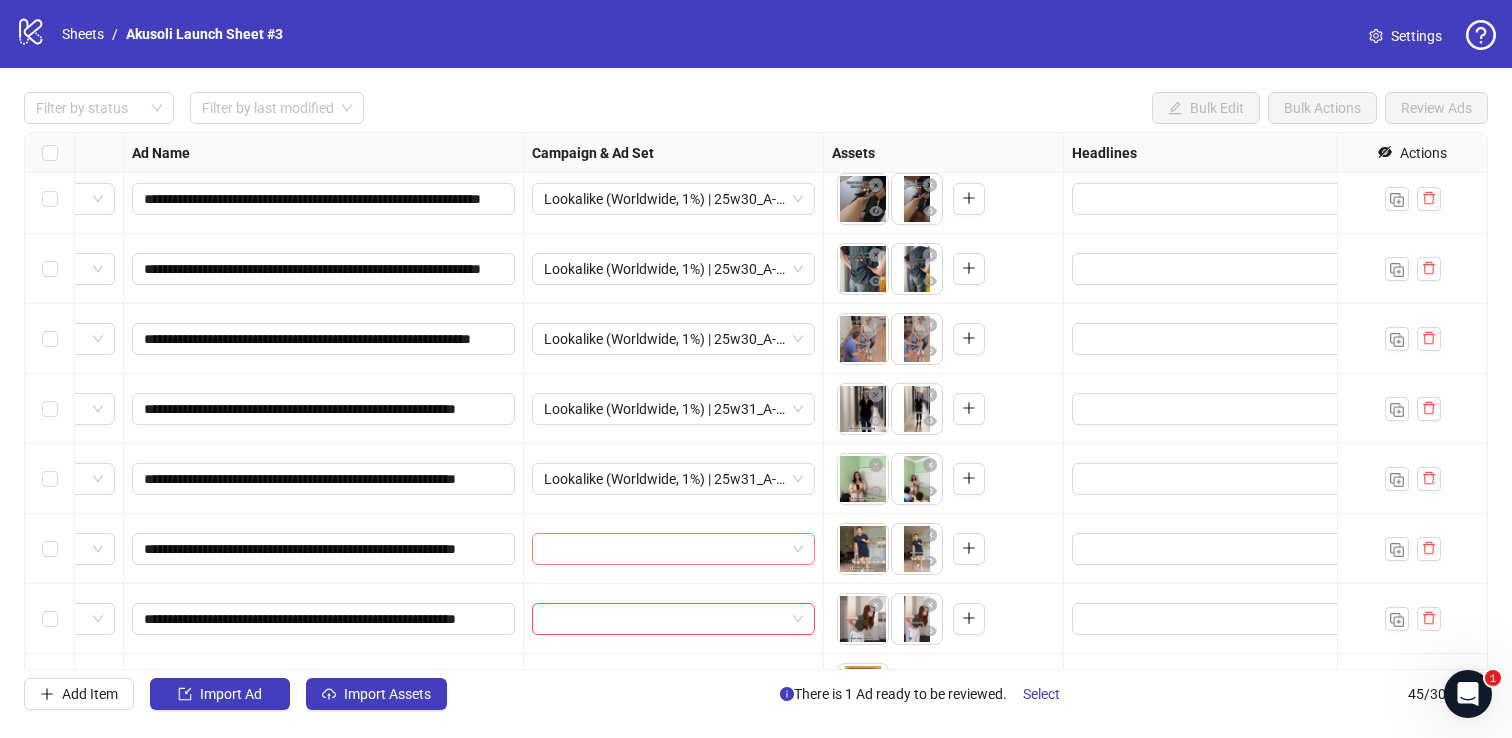 click at bounding box center [664, 549] 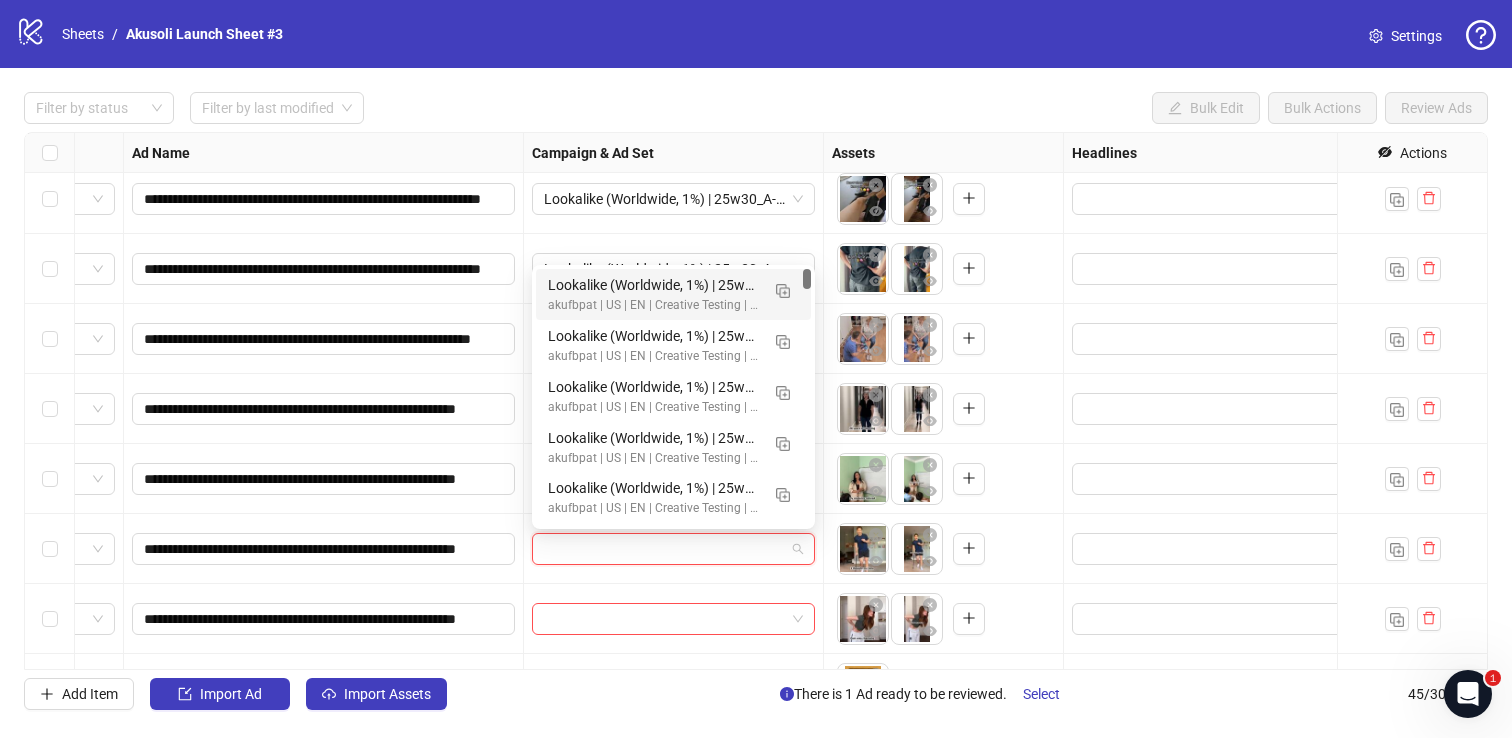 paste on "**********" 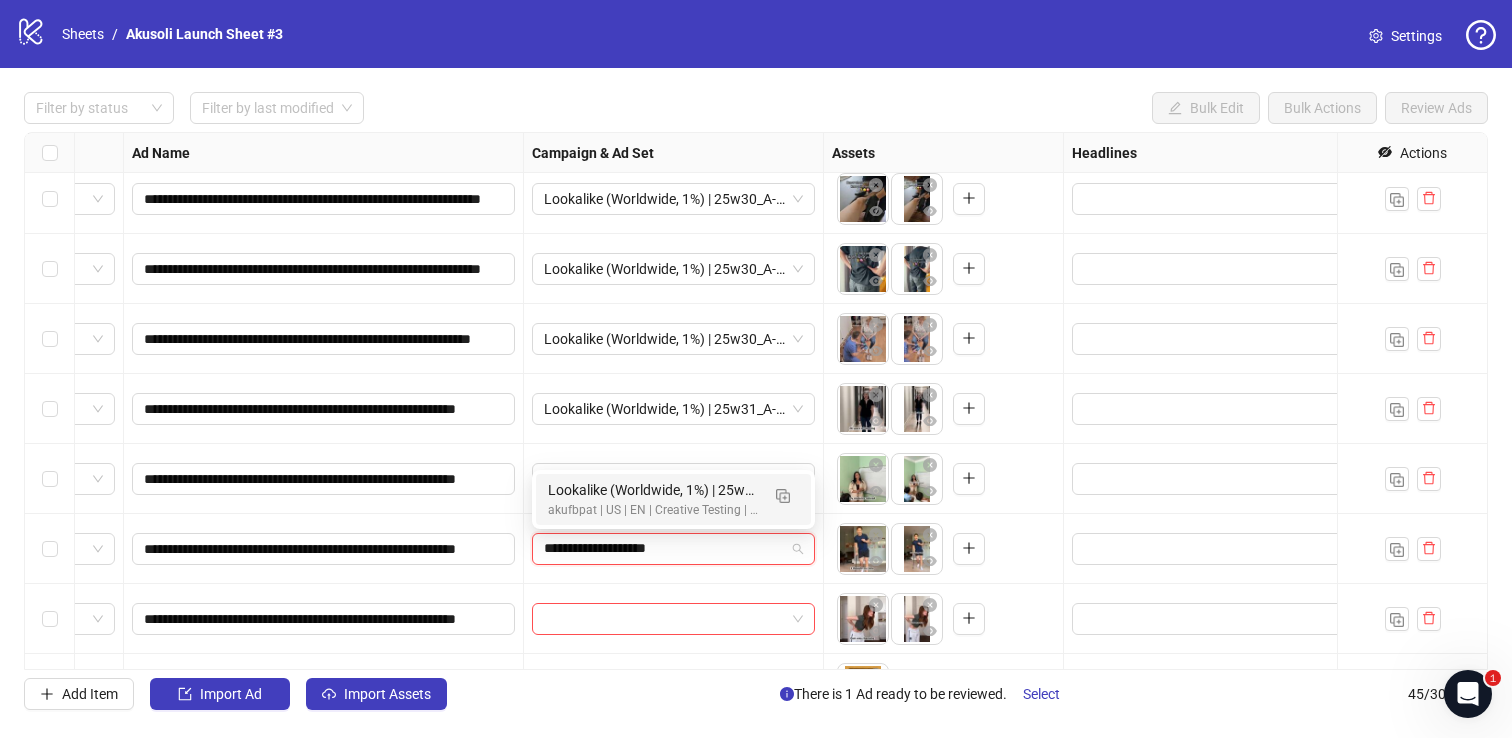 click on "akufbpat | US | EN | Creative Testing | 05.27" at bounding box center [653, 510] 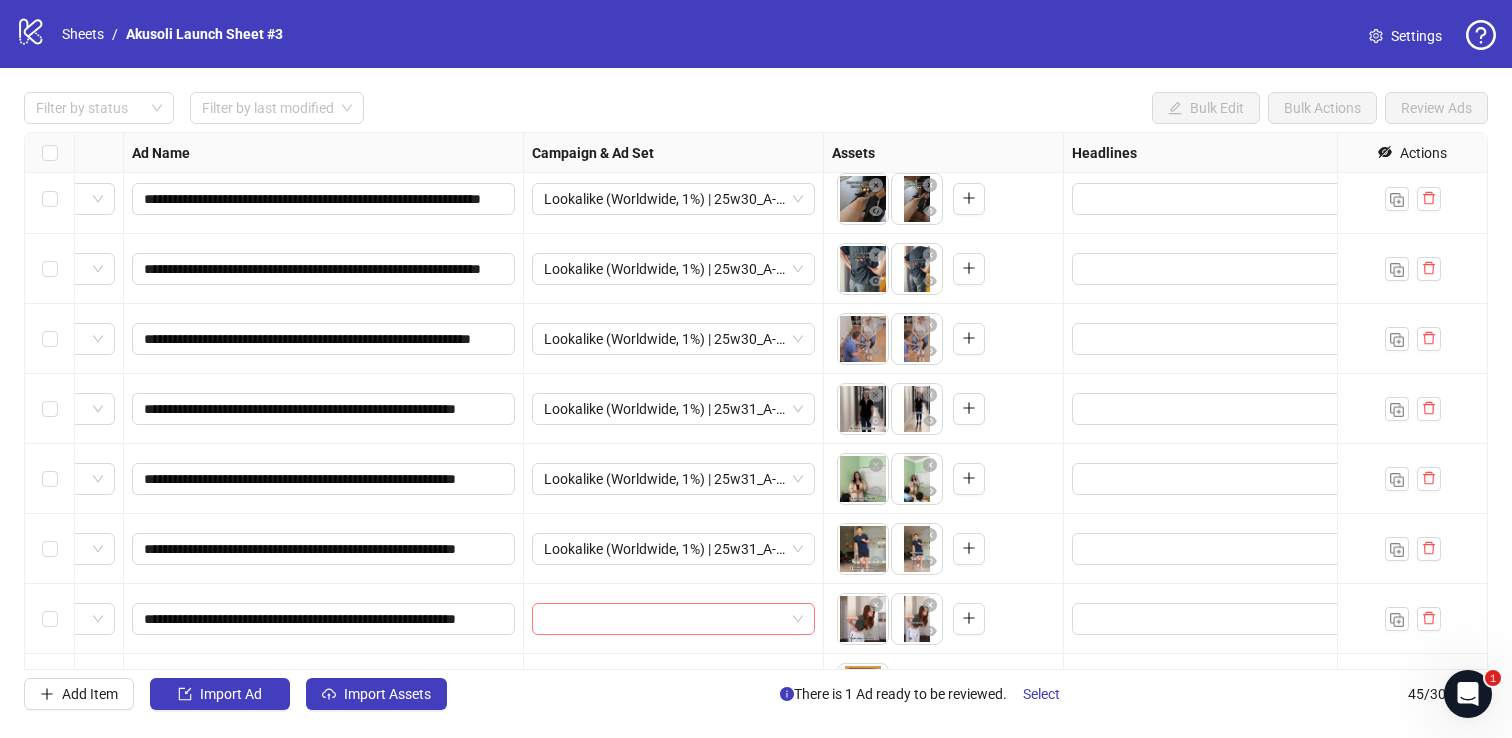 click at bounding box center (664, 619) 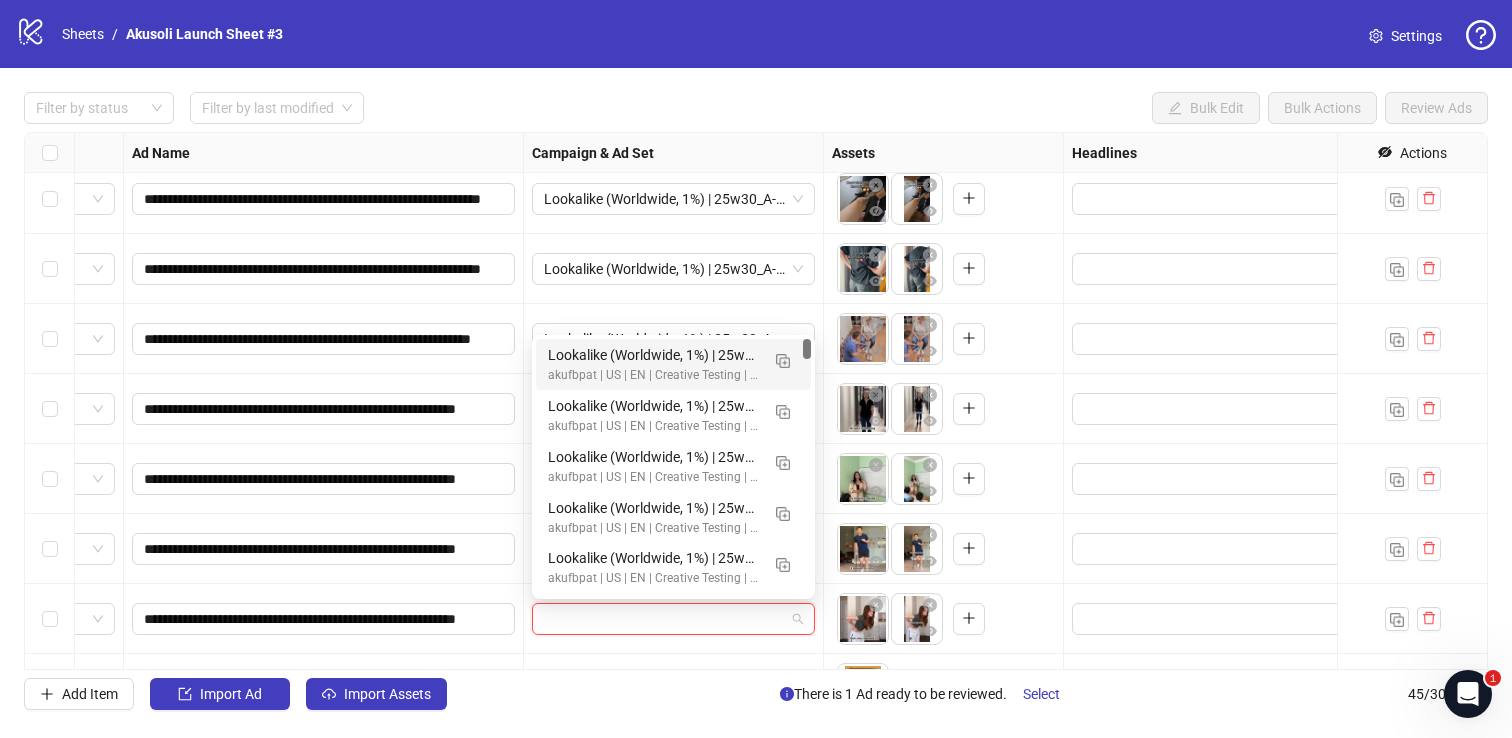paste on "**********" 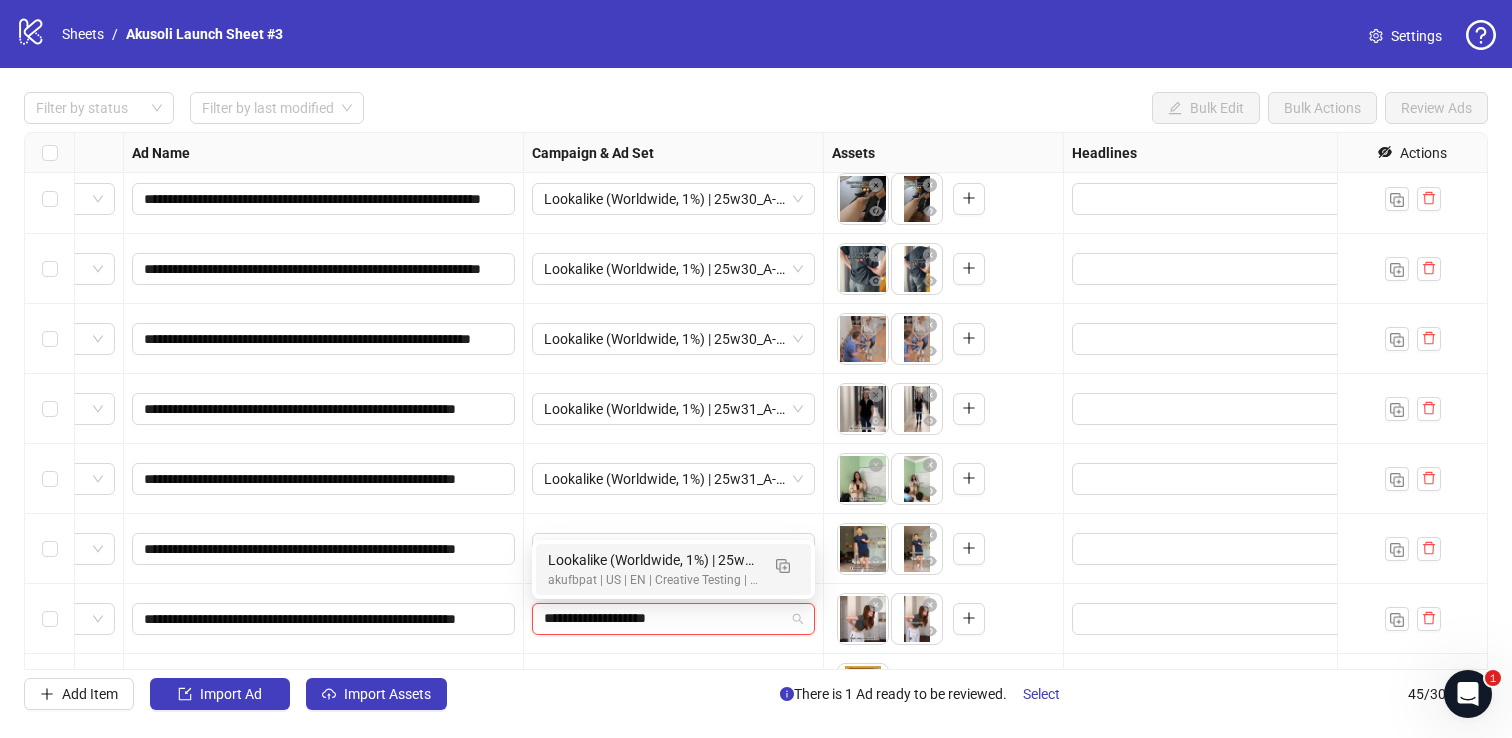 click on "Lookalike (Worldwide, 1%) | 25w31_A-PAIN_Teacher" at bounding box center [653, 560] 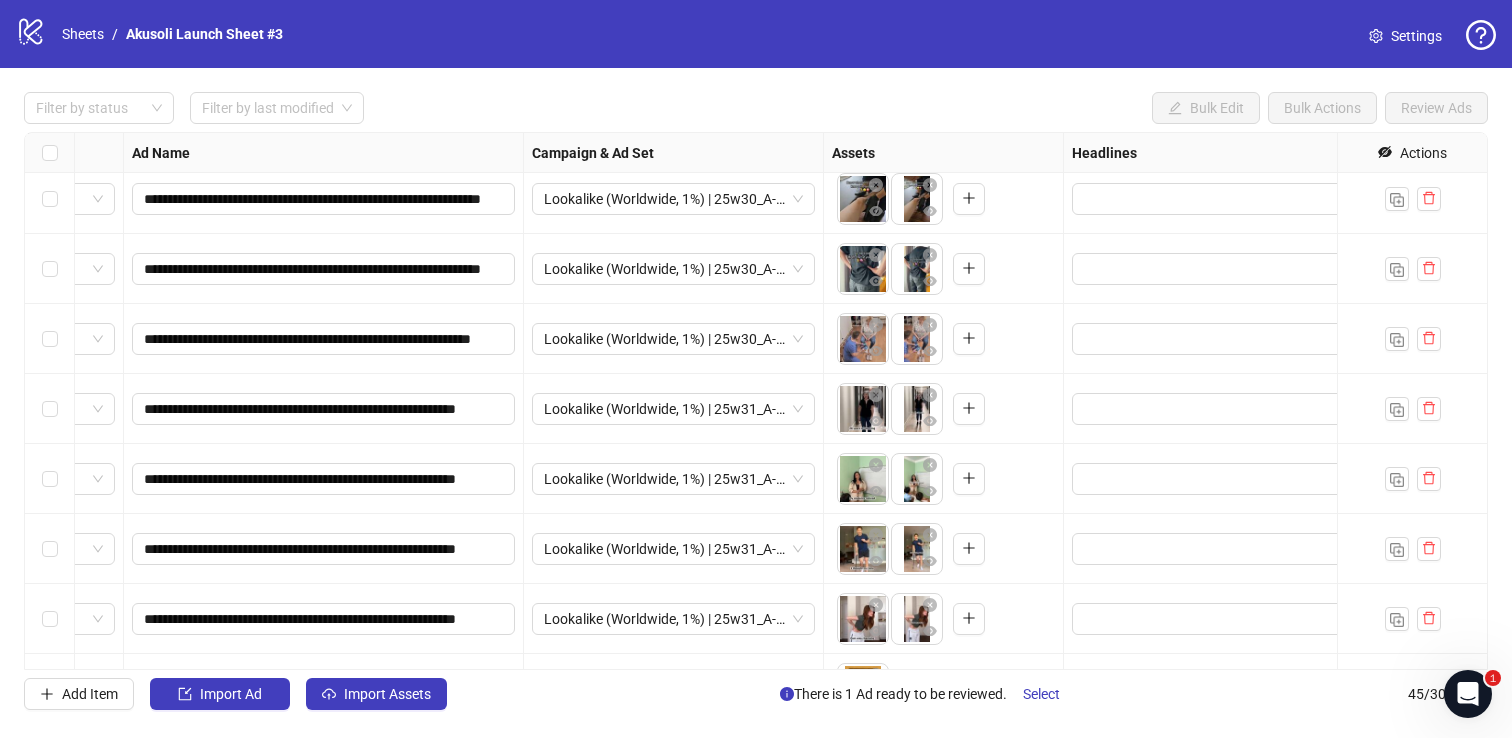 scroll, scrollTop: 2115, scrollLeft: 121, axis: both 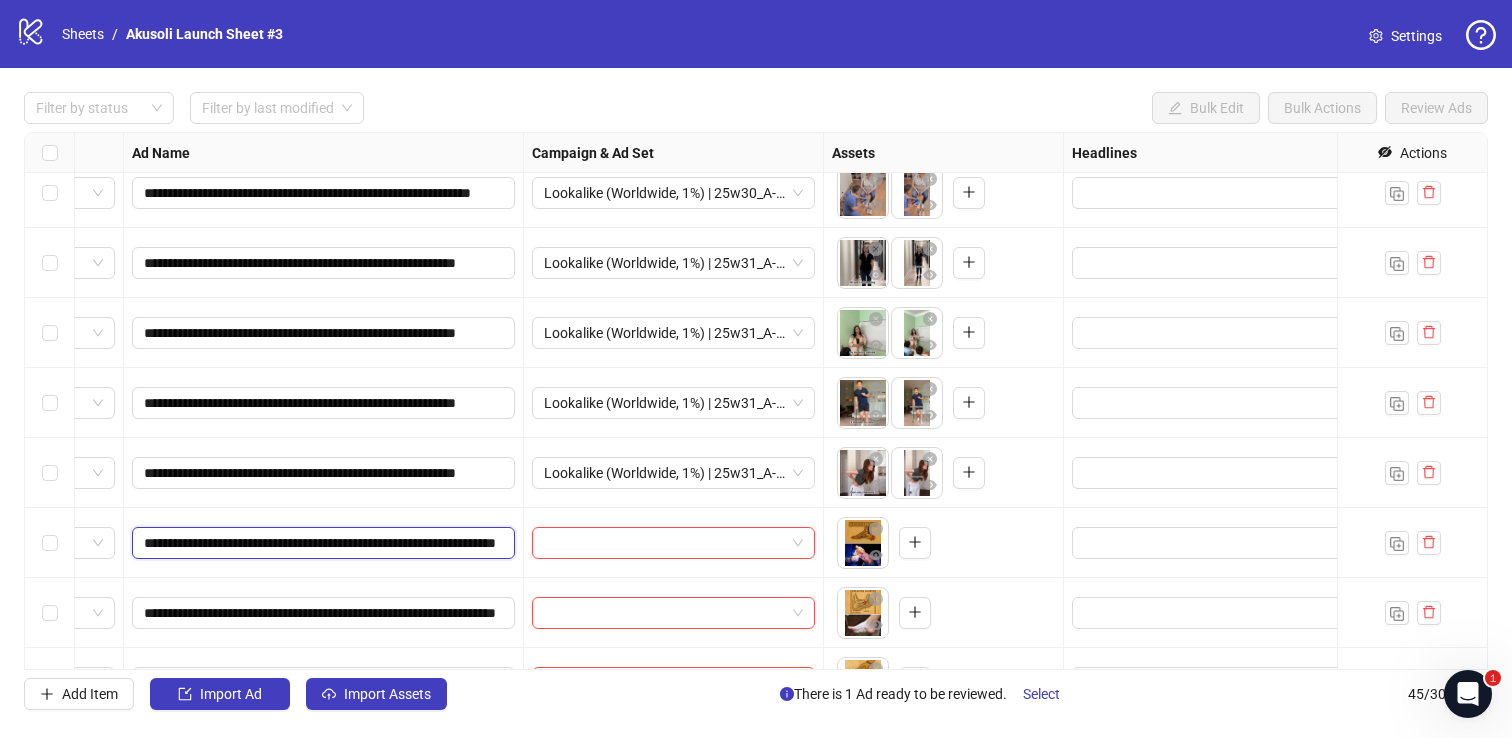 click on "**********" at bounding box center (321, 543) 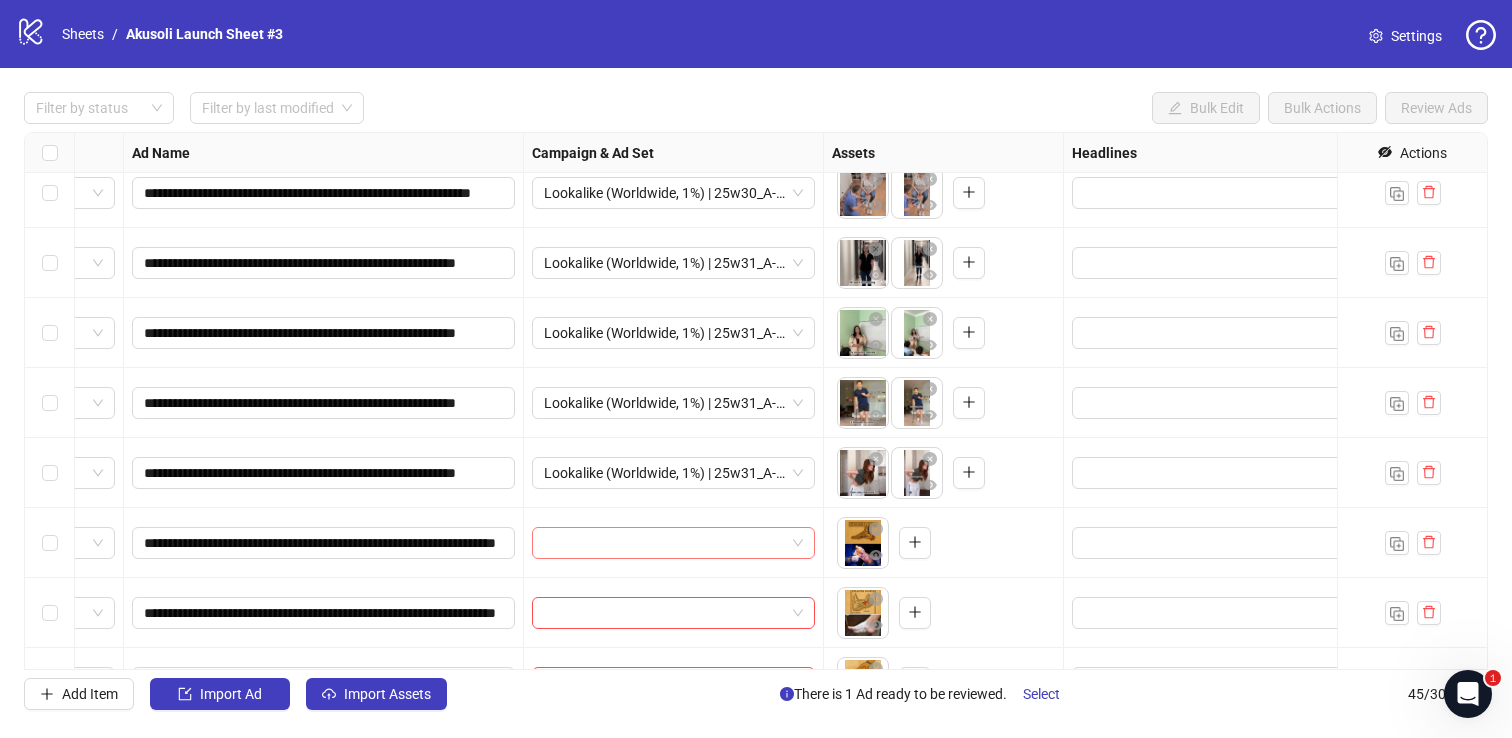 click at bounding box center (664, 543) 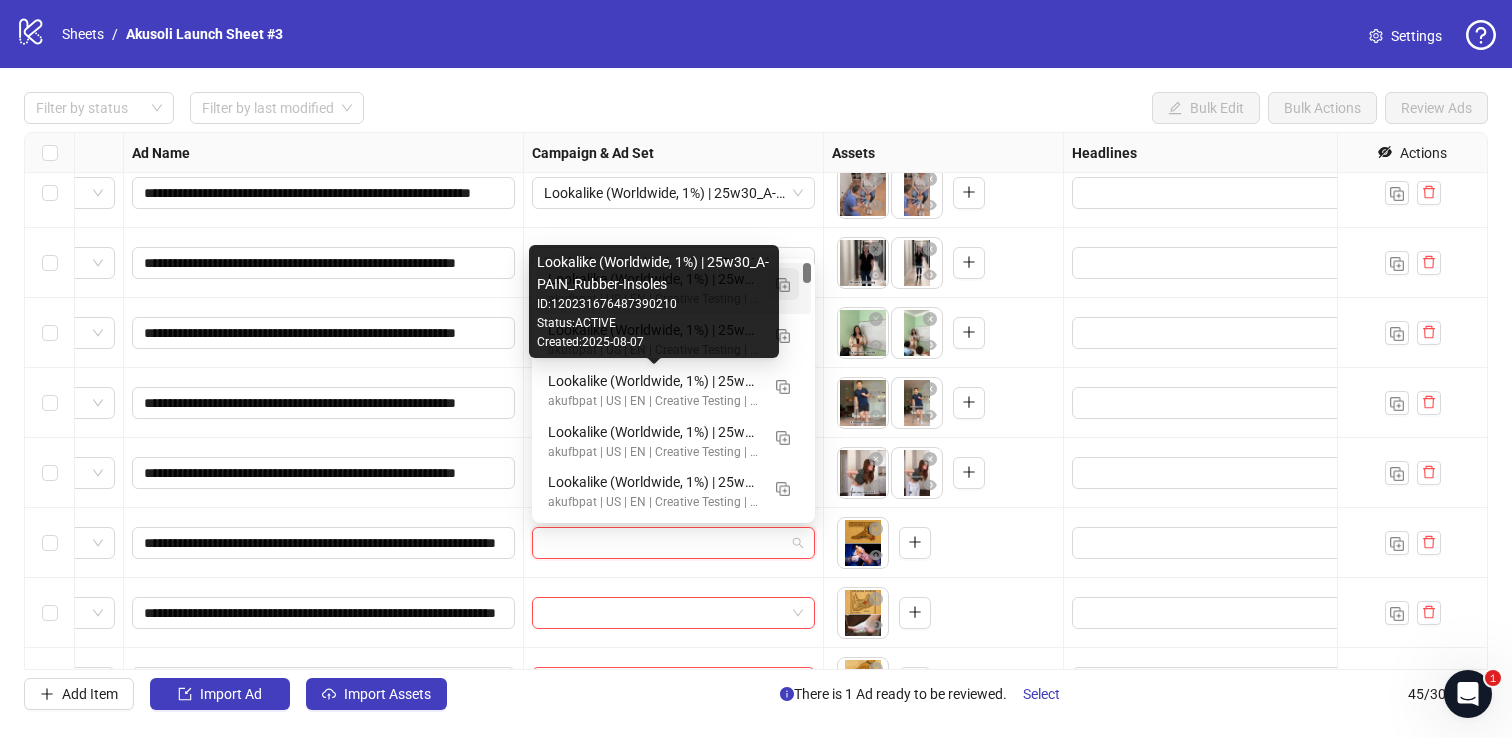 click at bounding box center [783, 285] 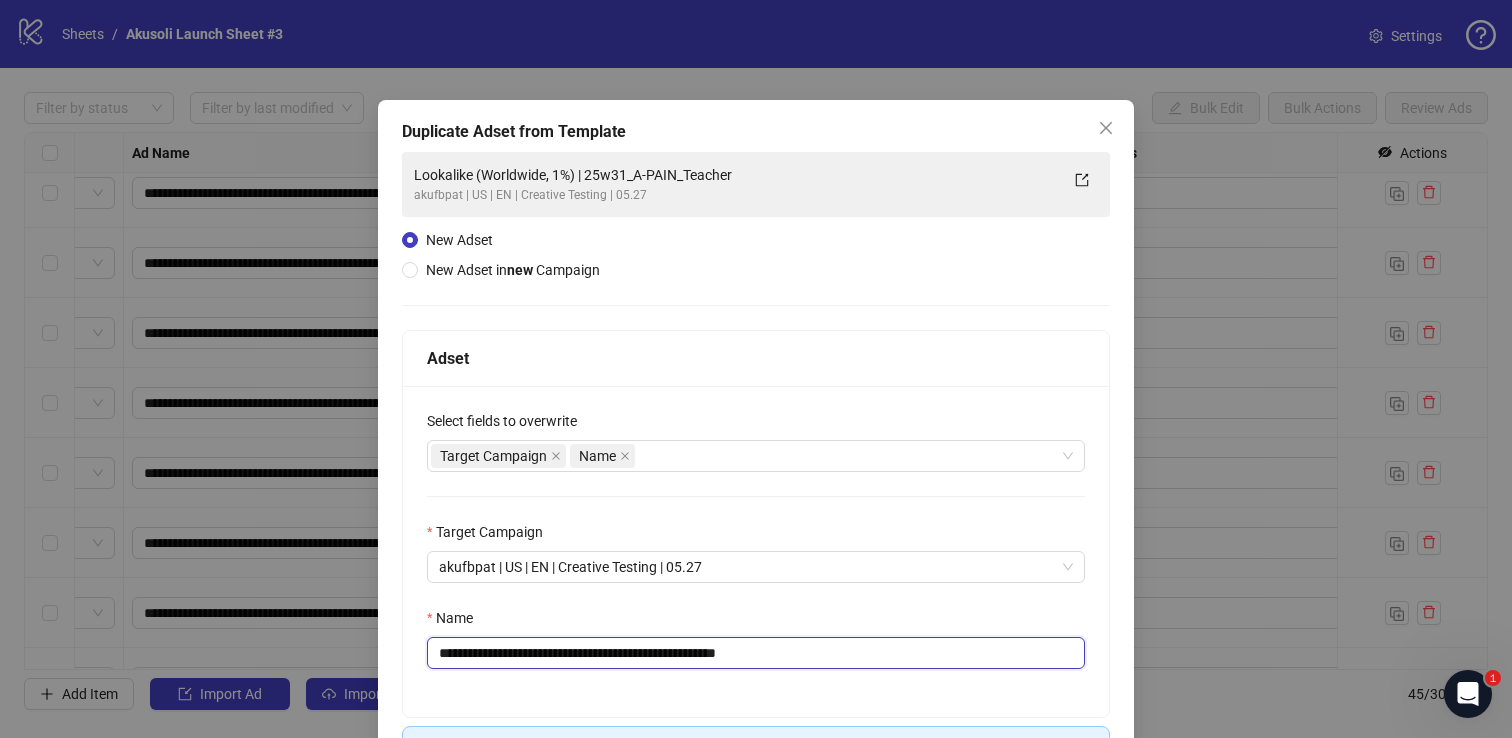 drag, startPoint x: 611, startPoint y: 654, endPoint x: 878, endPoint y: 654, distance: 267 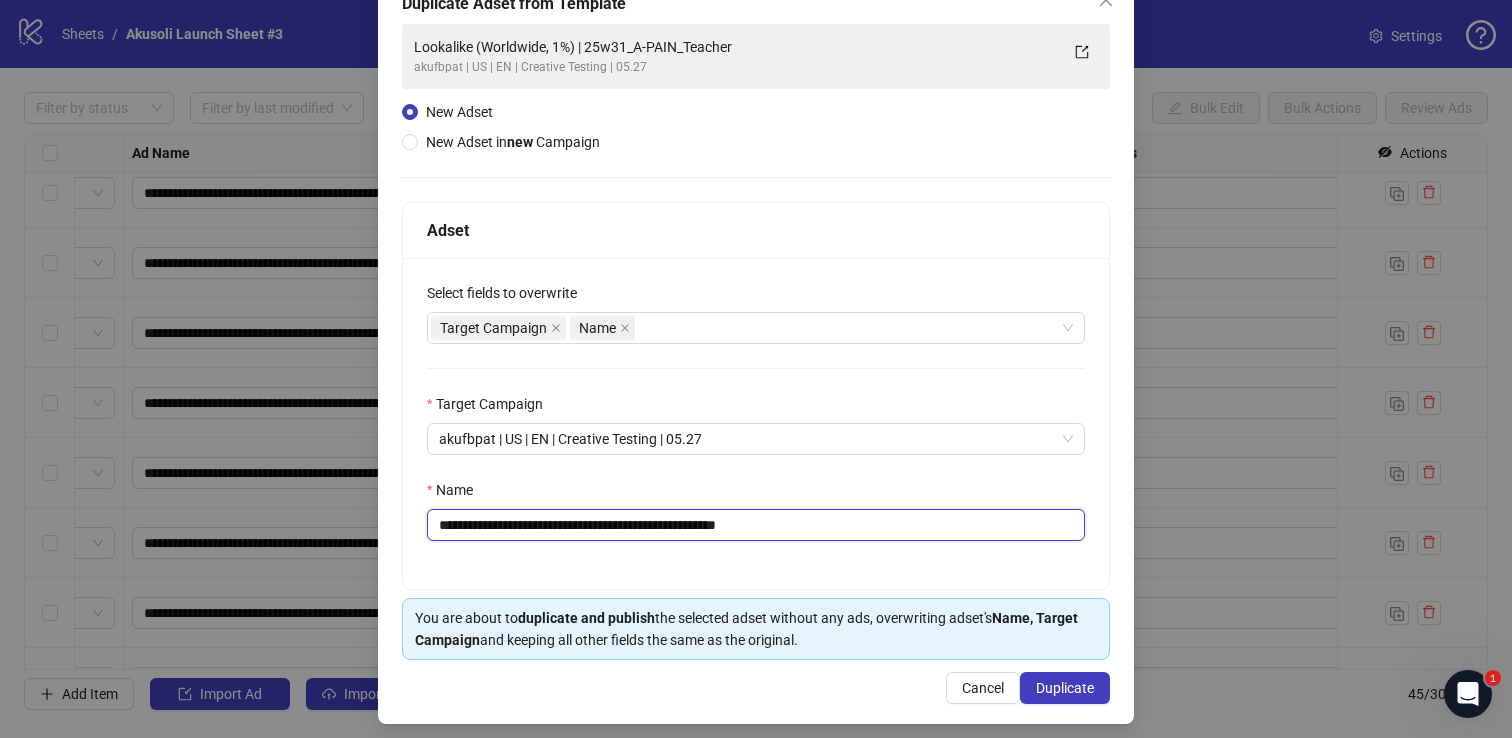 scroll, scrollTop: 139, scrollLeft: 0, axis: vertical 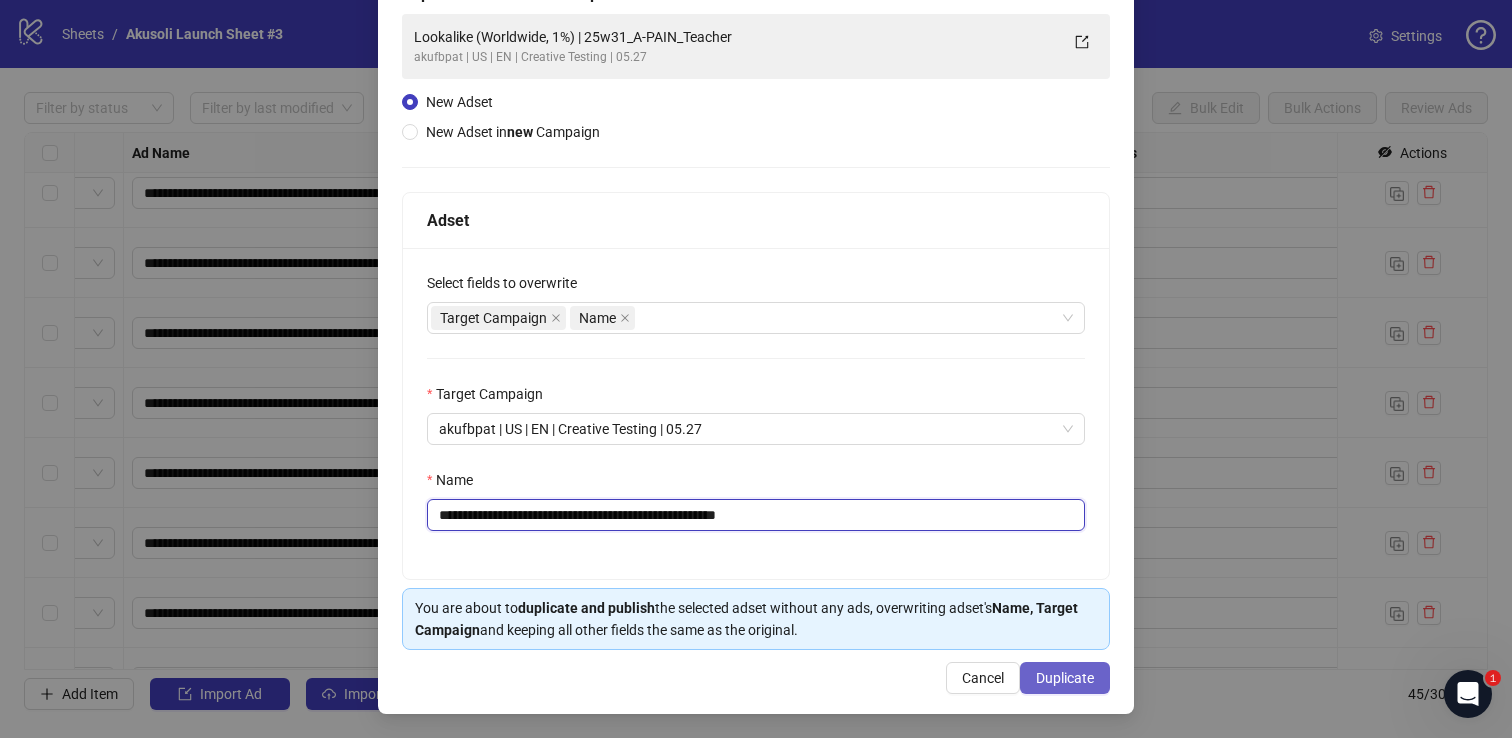 type on "**********" 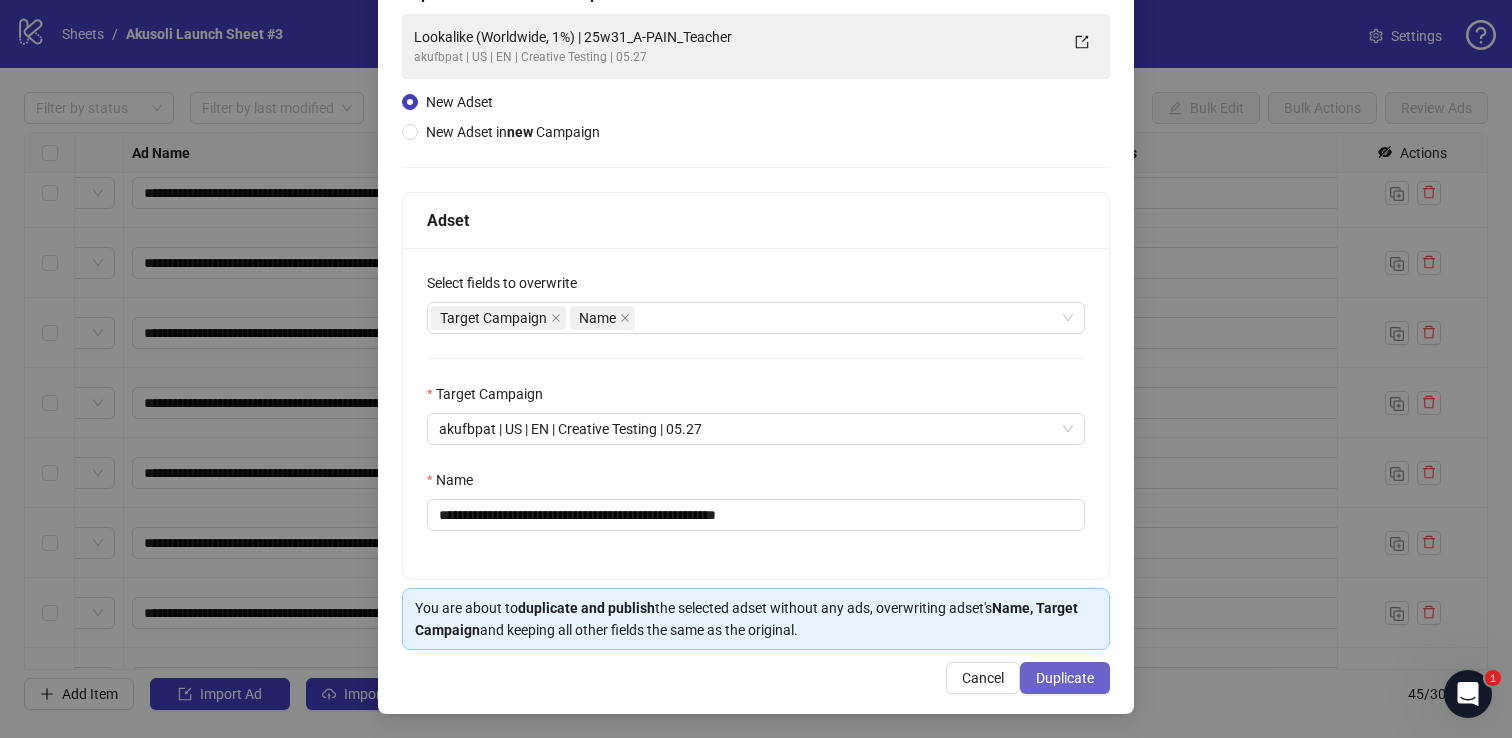 click on "Duplicate" at bounding box center [1065, 678] 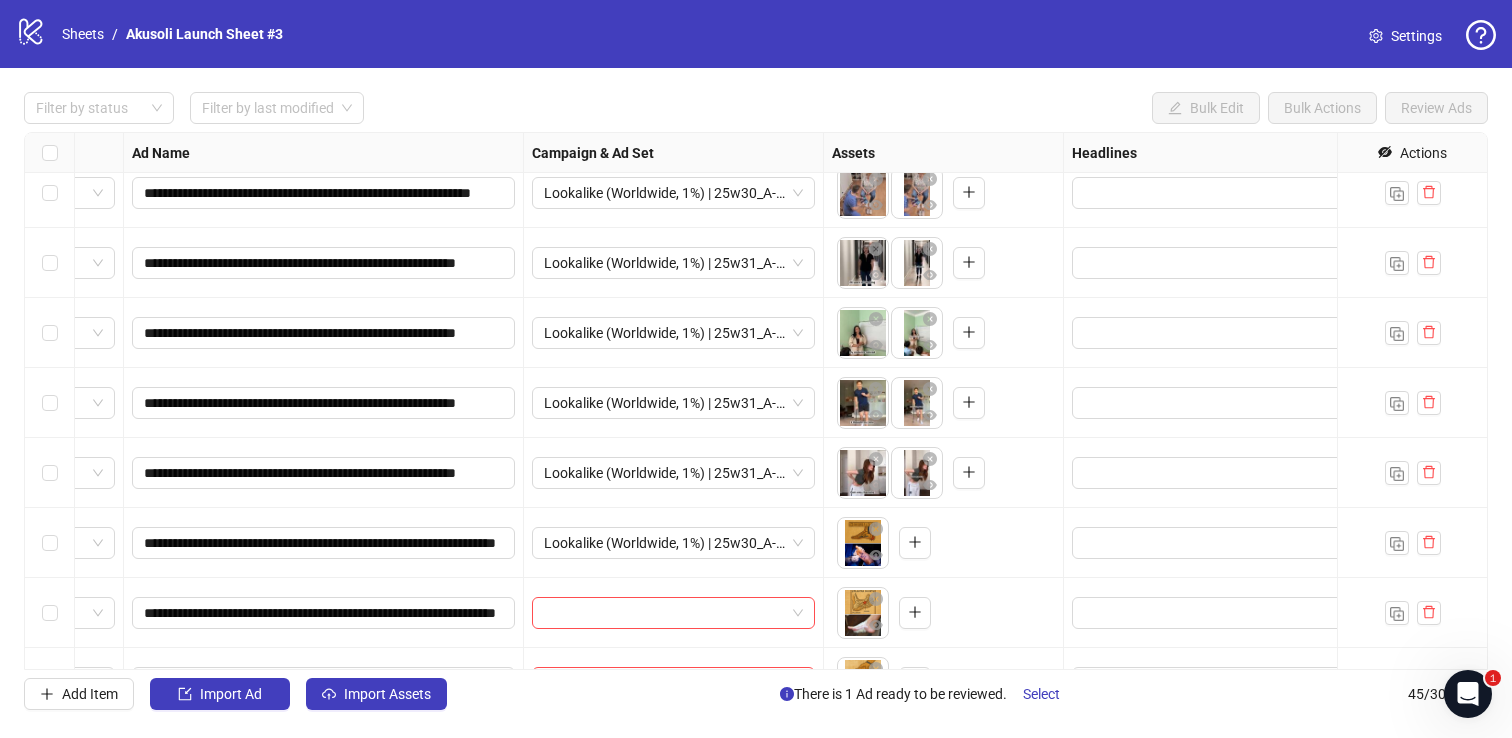 click at bounding box center (664, 613) 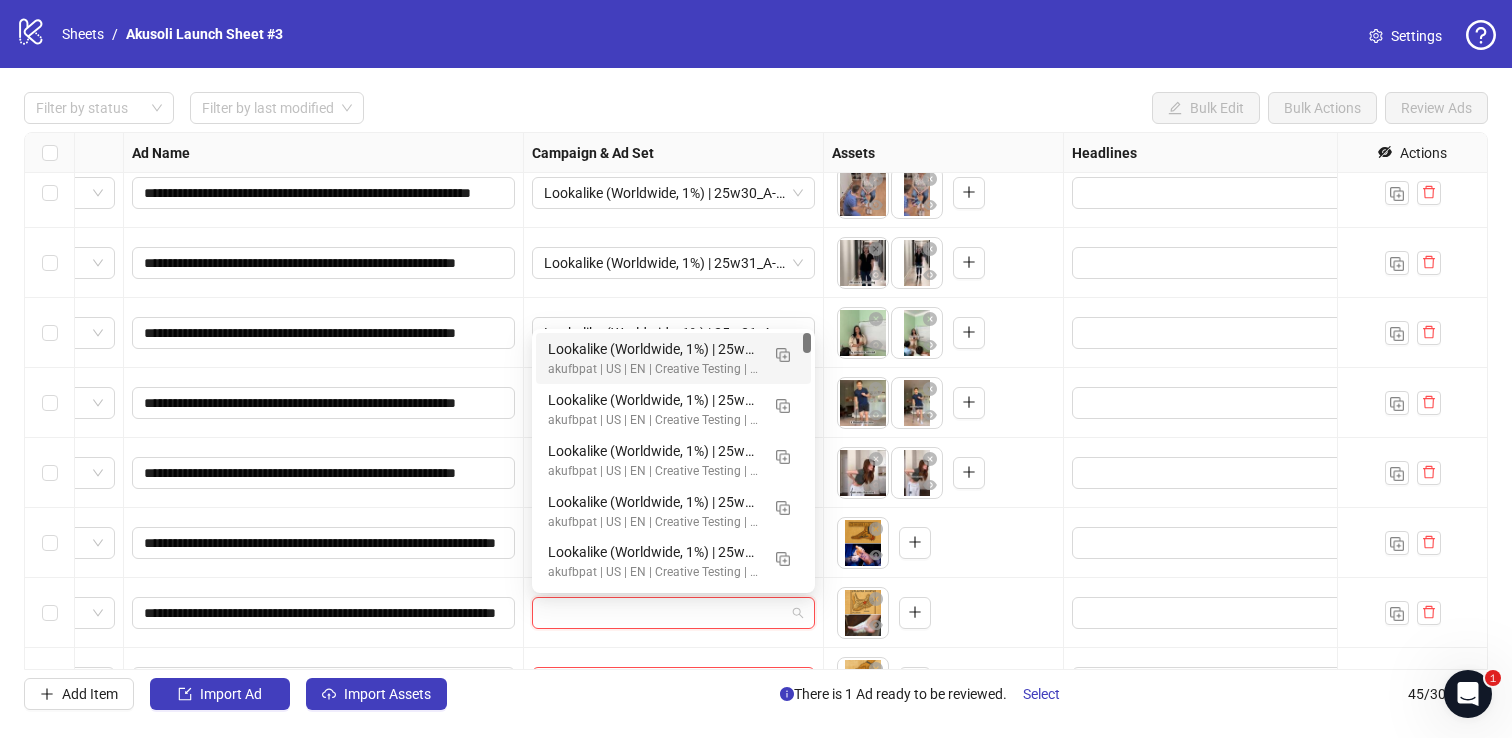 paste on "**********" 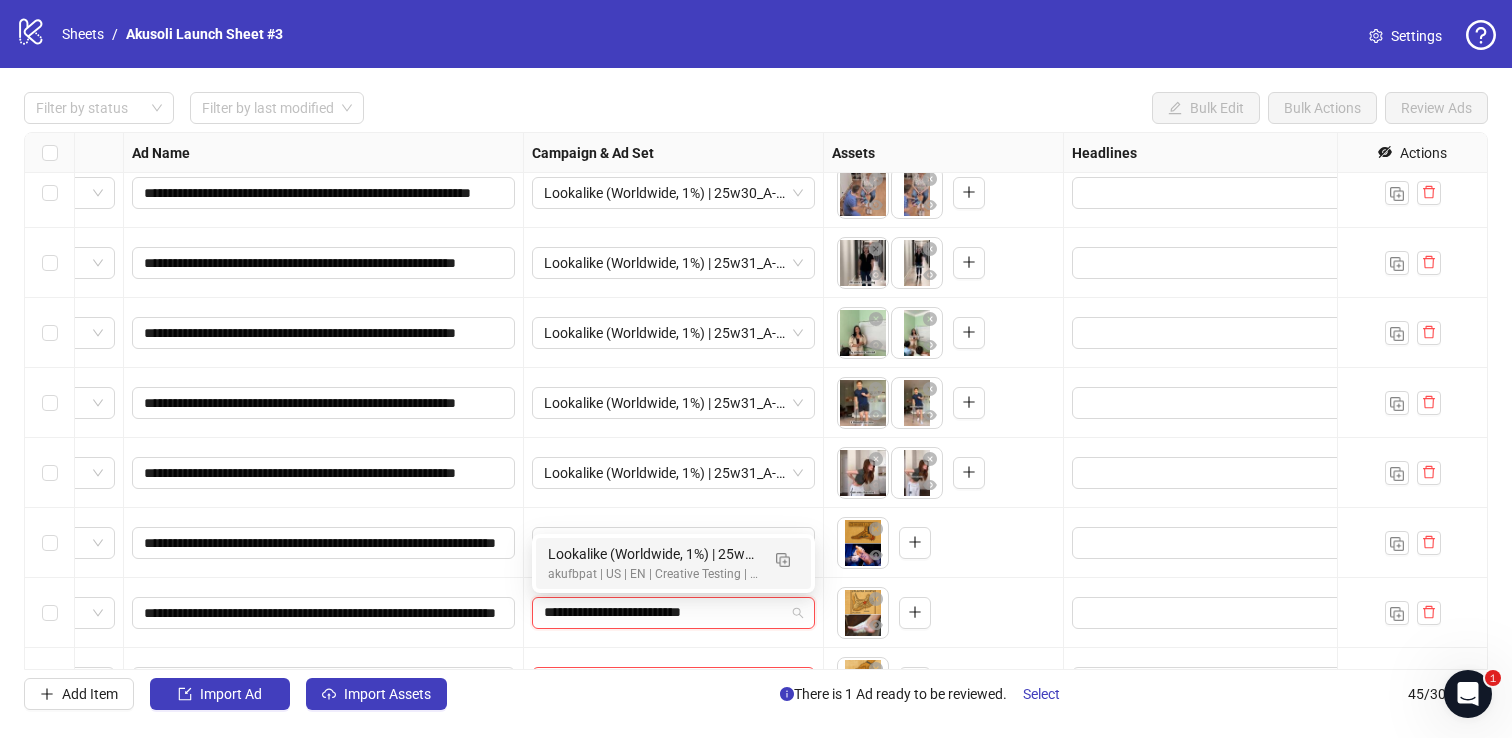 click on "Lookalike (Worldwide, 1%) | 25w30_A-EDEMA_GGLconspiracy" at bounding box center (653, 554) 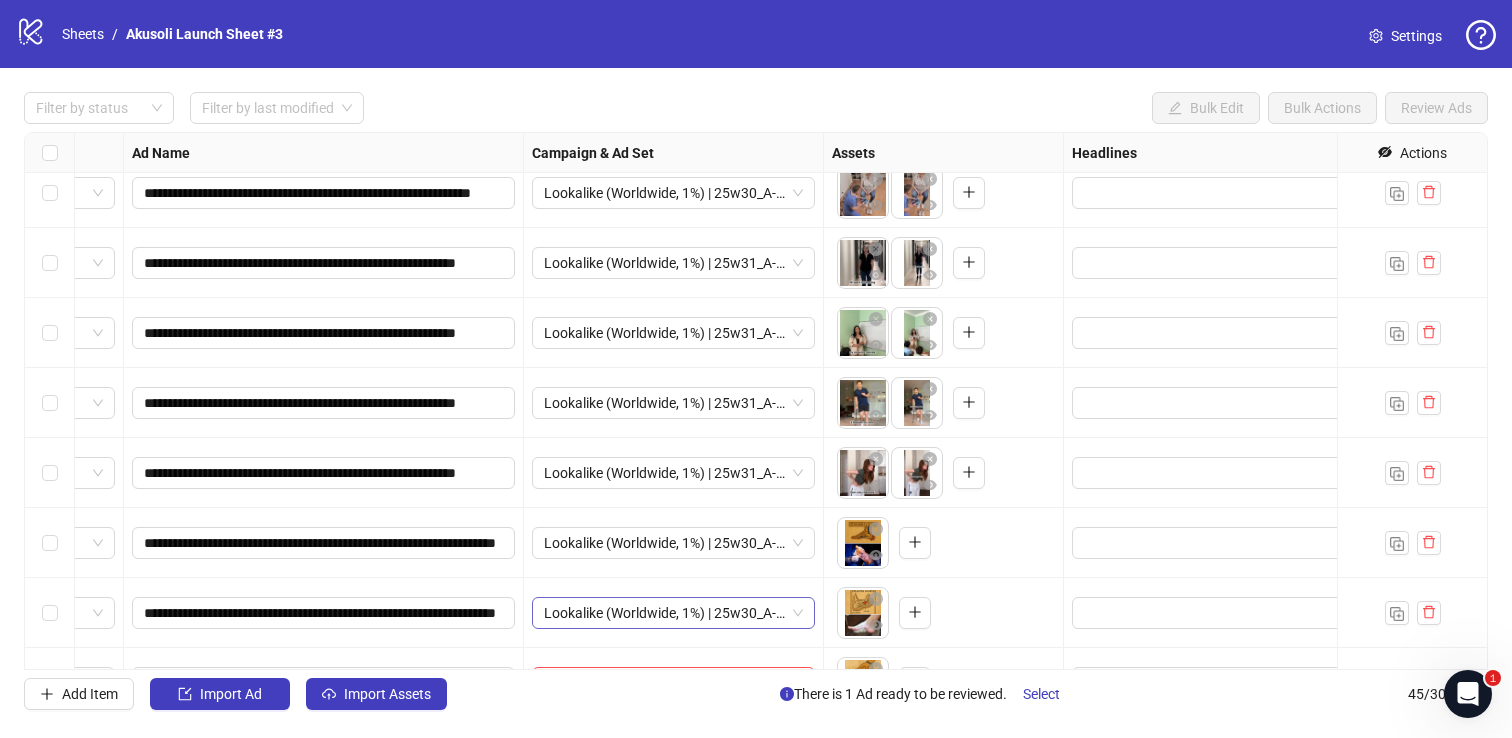 scroll, scrollTop: 2313, scrollLeft: 121, axis: both 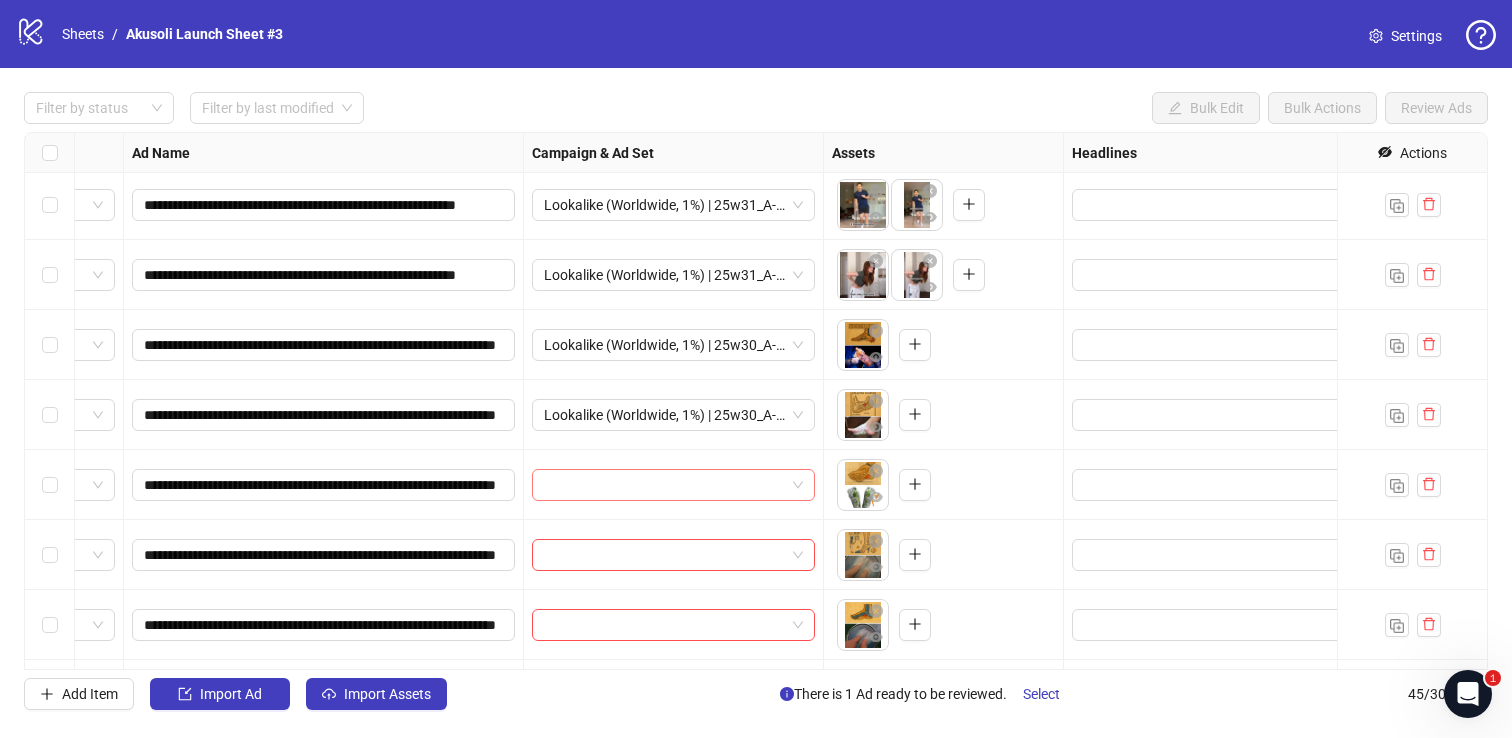 click at bounding box center (664, 485) 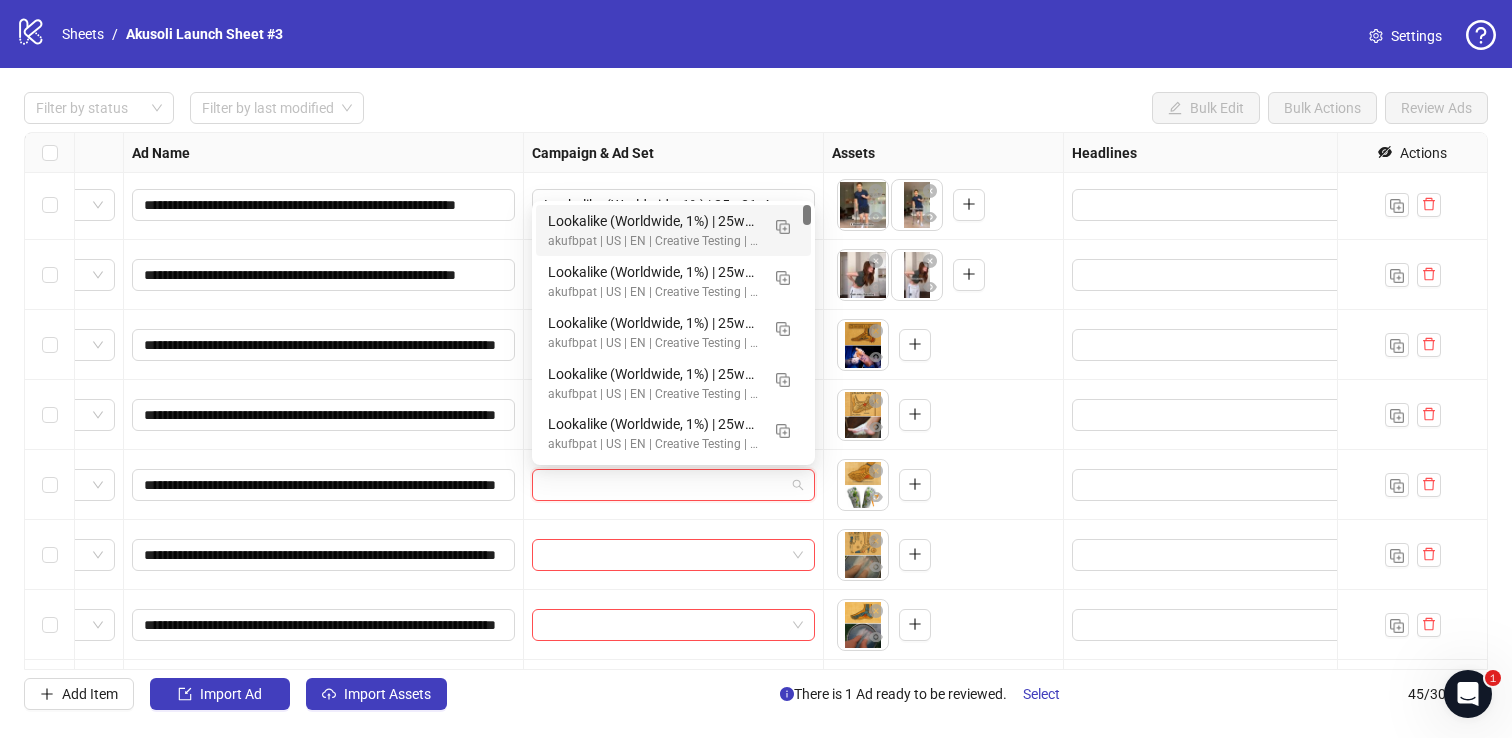 paste on "**********" 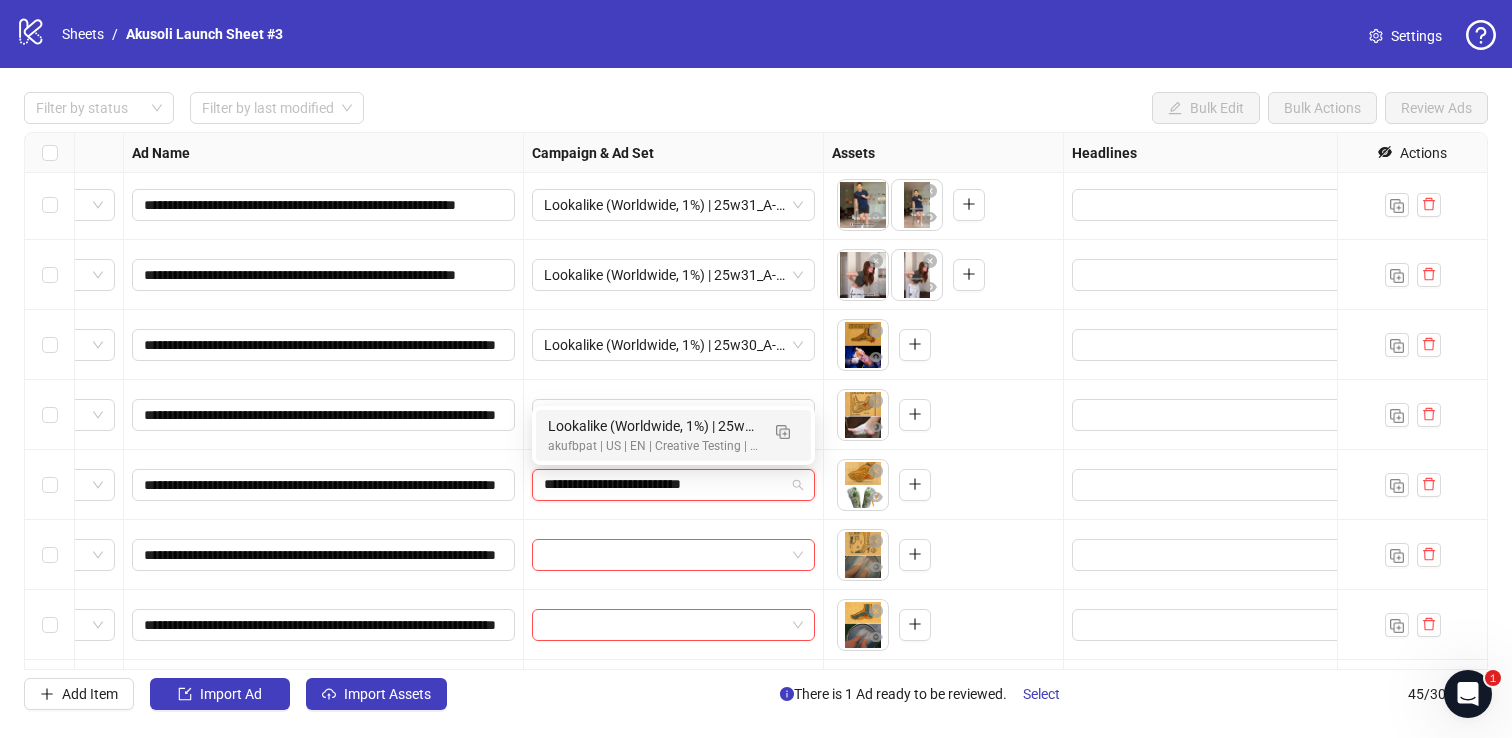 click on "akufbpat | US | EN | Creative Testing | 05.27" at bounding box center [653, 446] 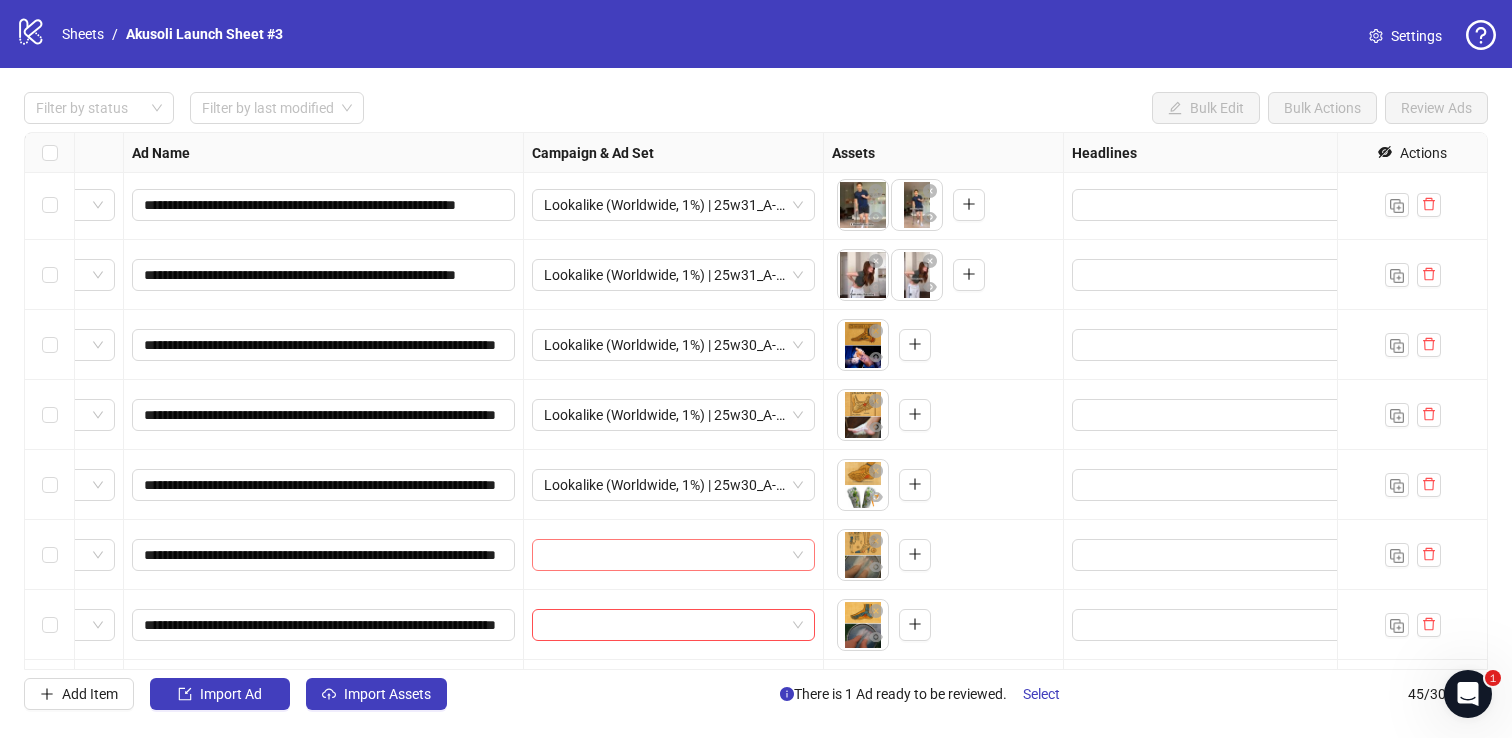 click at bounding box center [664, 555] 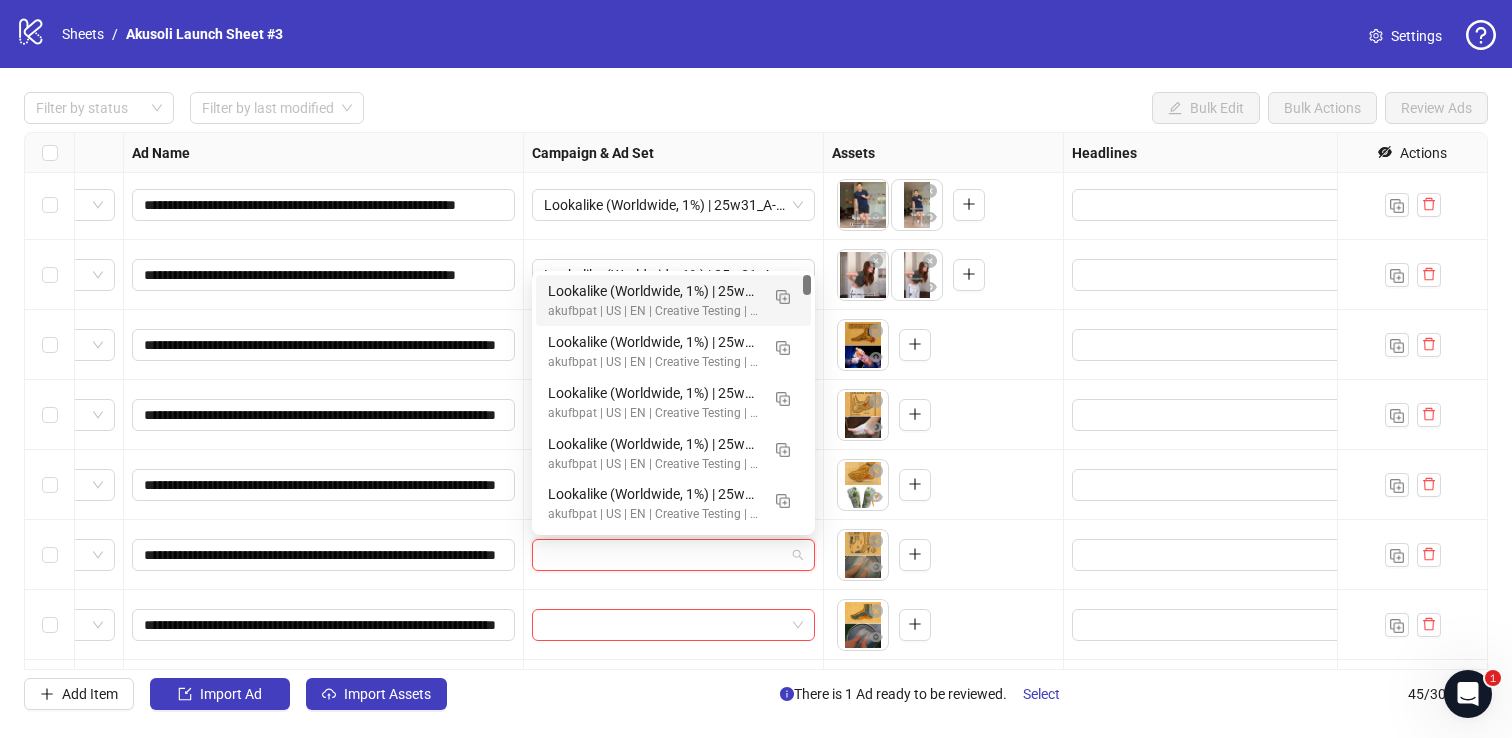 paste on "**********" 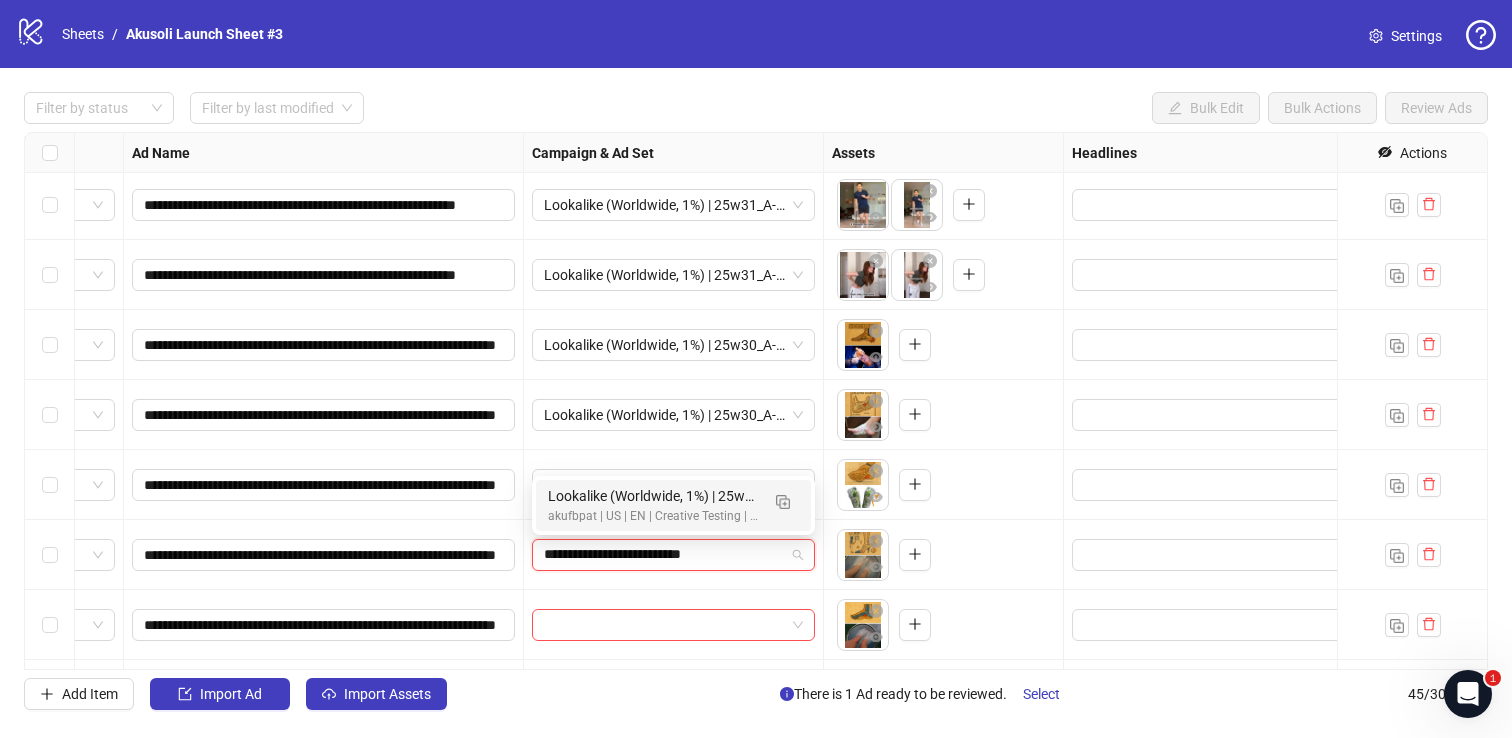 click on "Lookalike (Worldwide, 1%) | 25w30_A-EDEMA_GGLconspiracy" at bounding box center (653, 496) 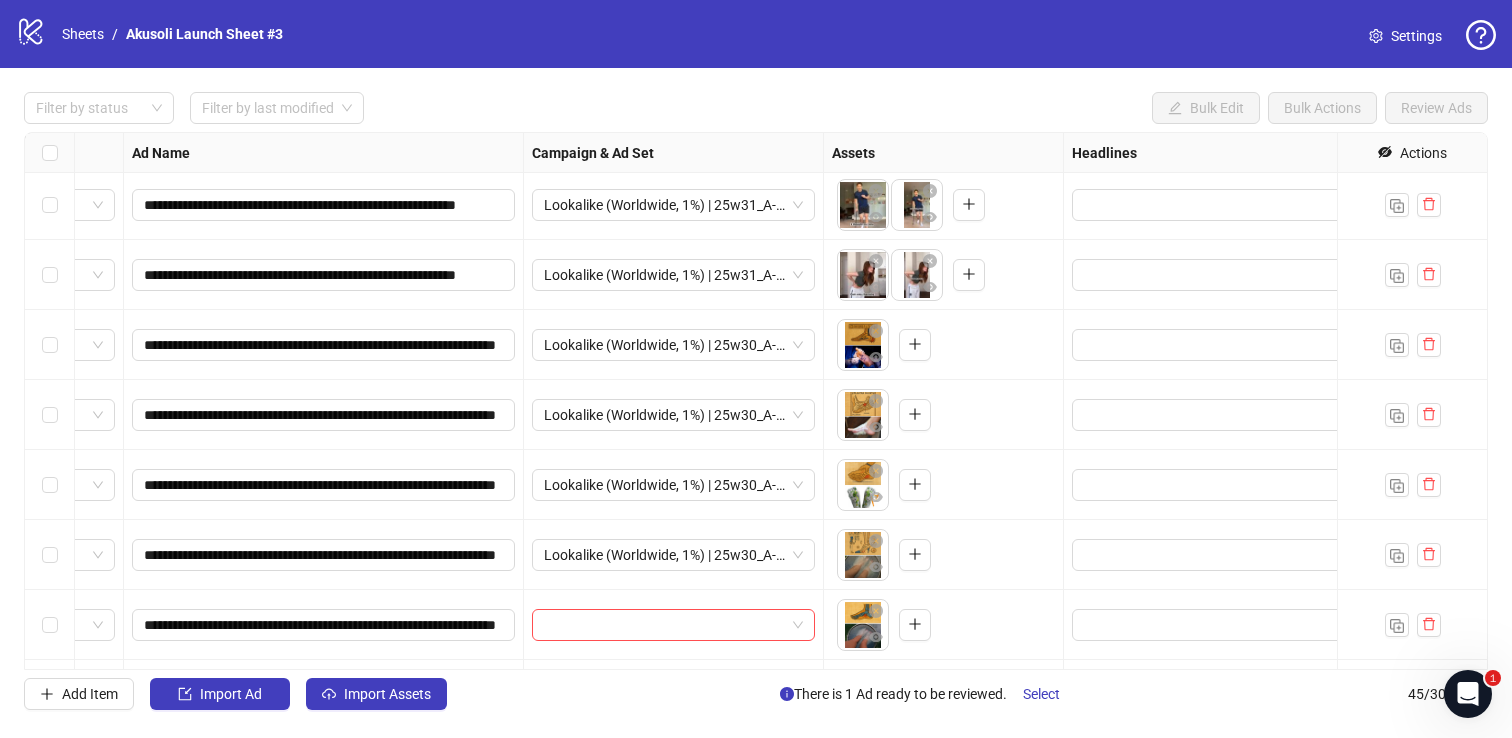 click at bounding box center [674, 625] 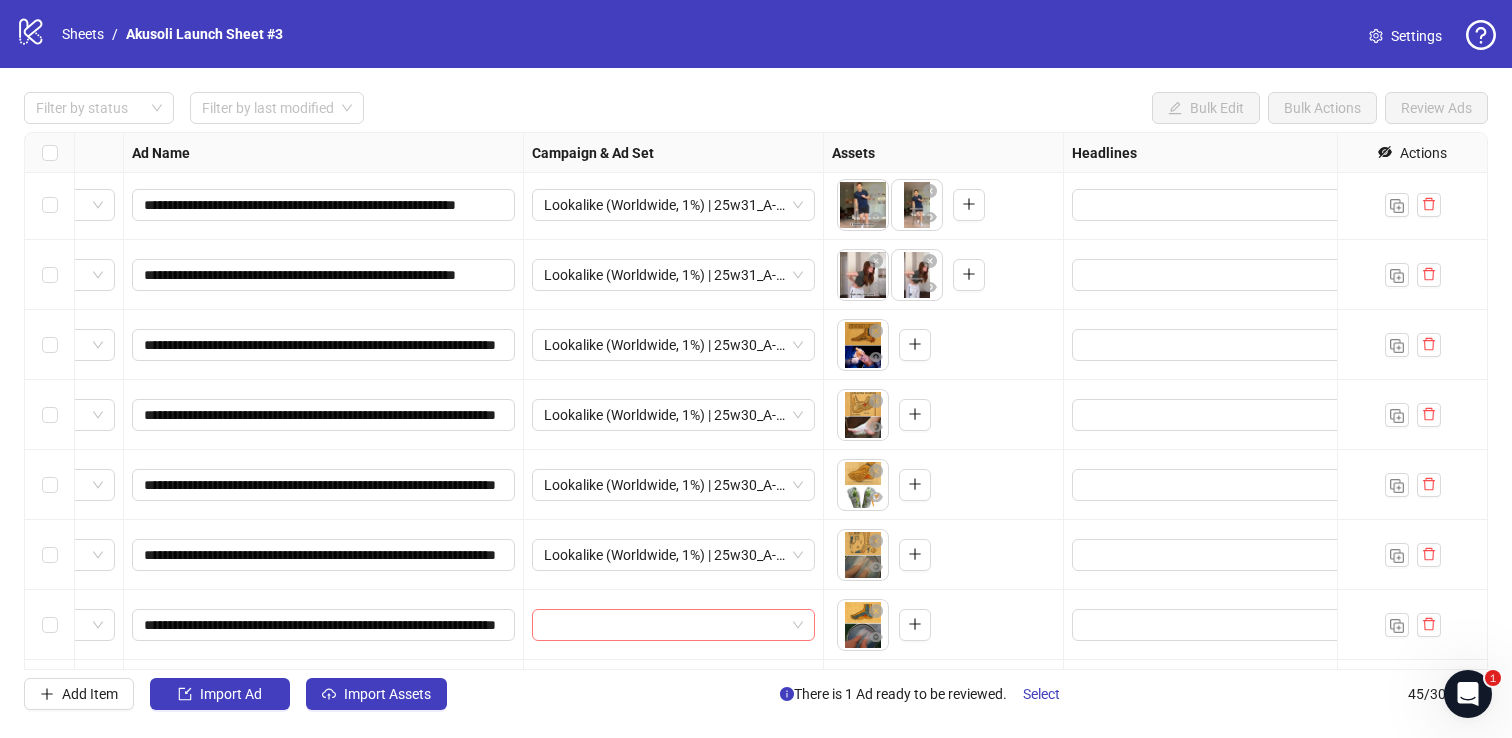 click at bounding box center (664, 625) 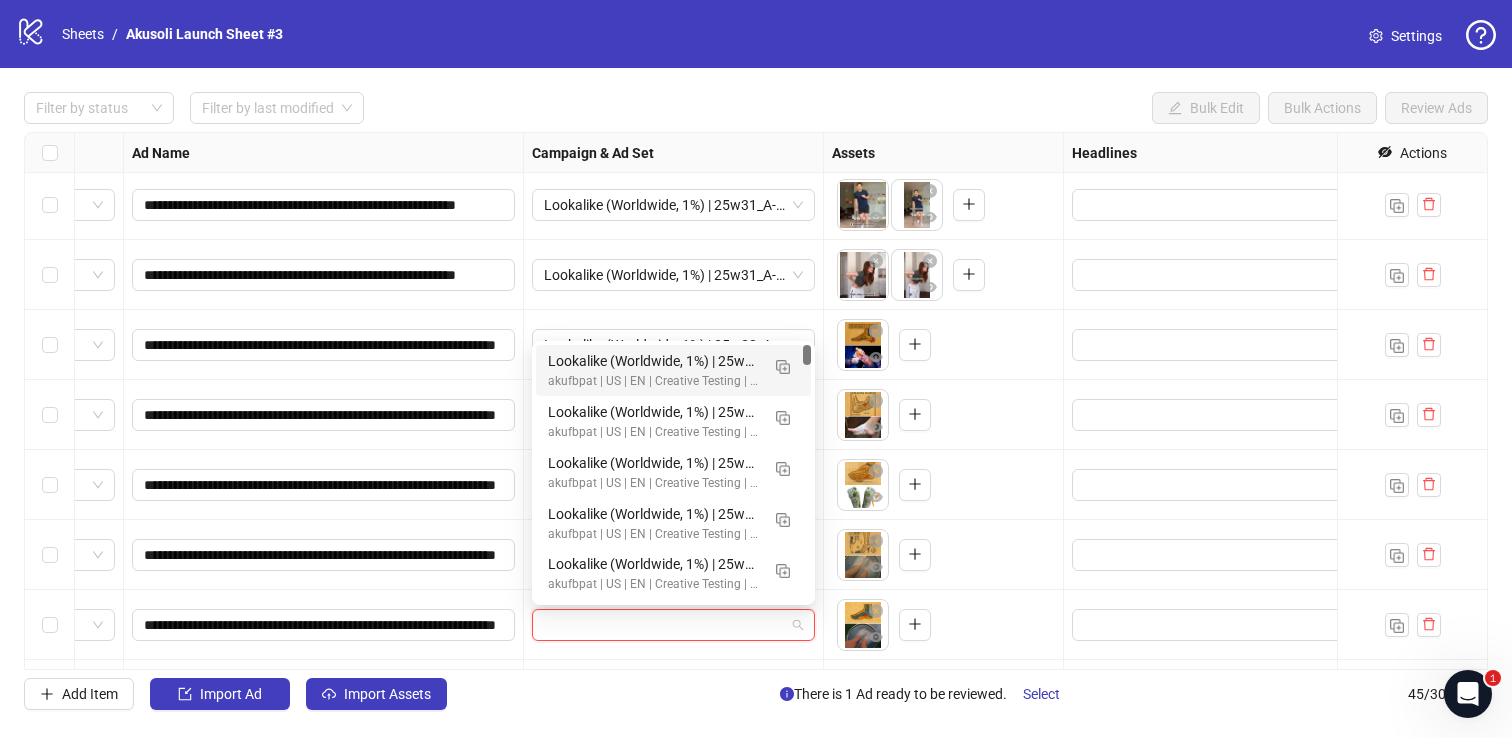 paste on "**********" 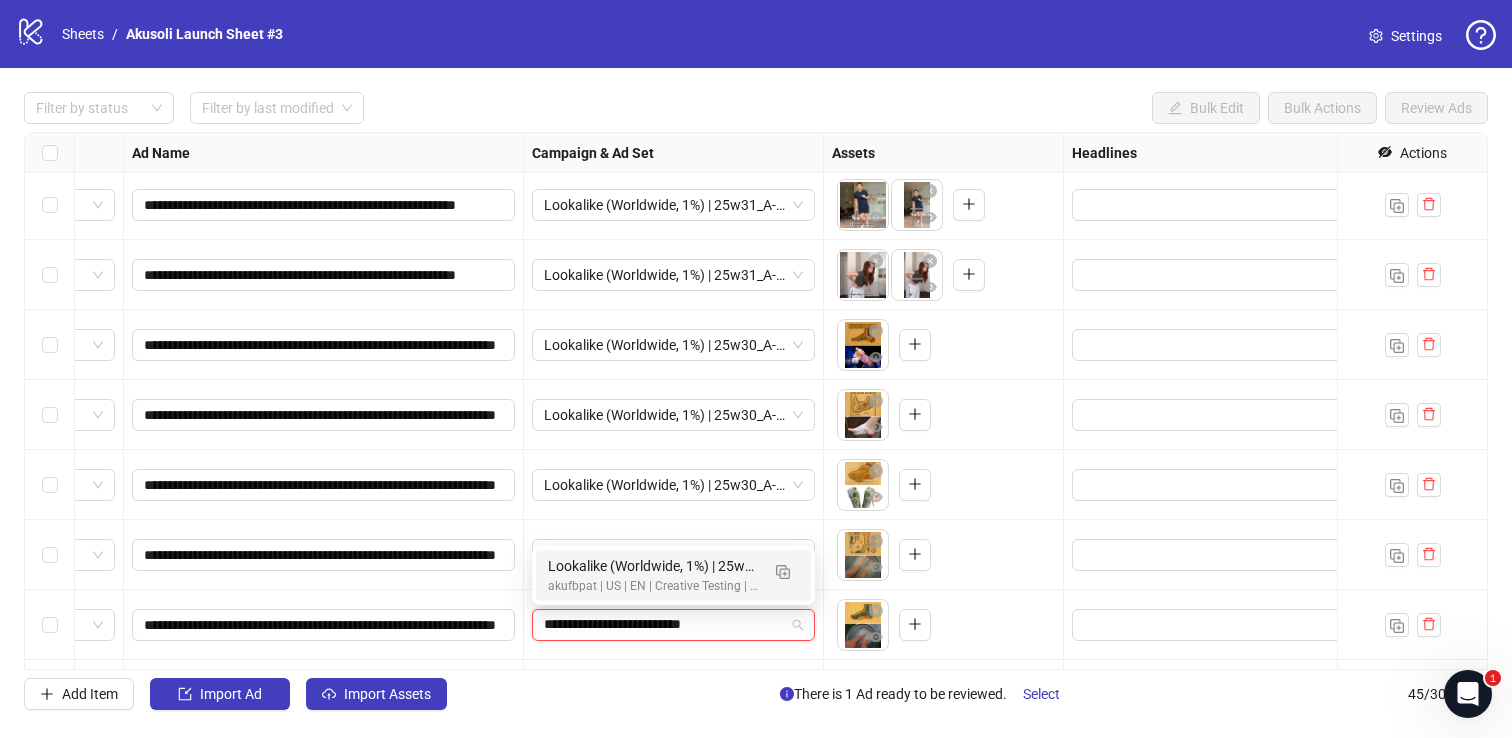 click on "Lookalike (Worldwide, 1%) | 25w30_A-EDEMA_GGLconspiracy" at bounding box center [653, 566] 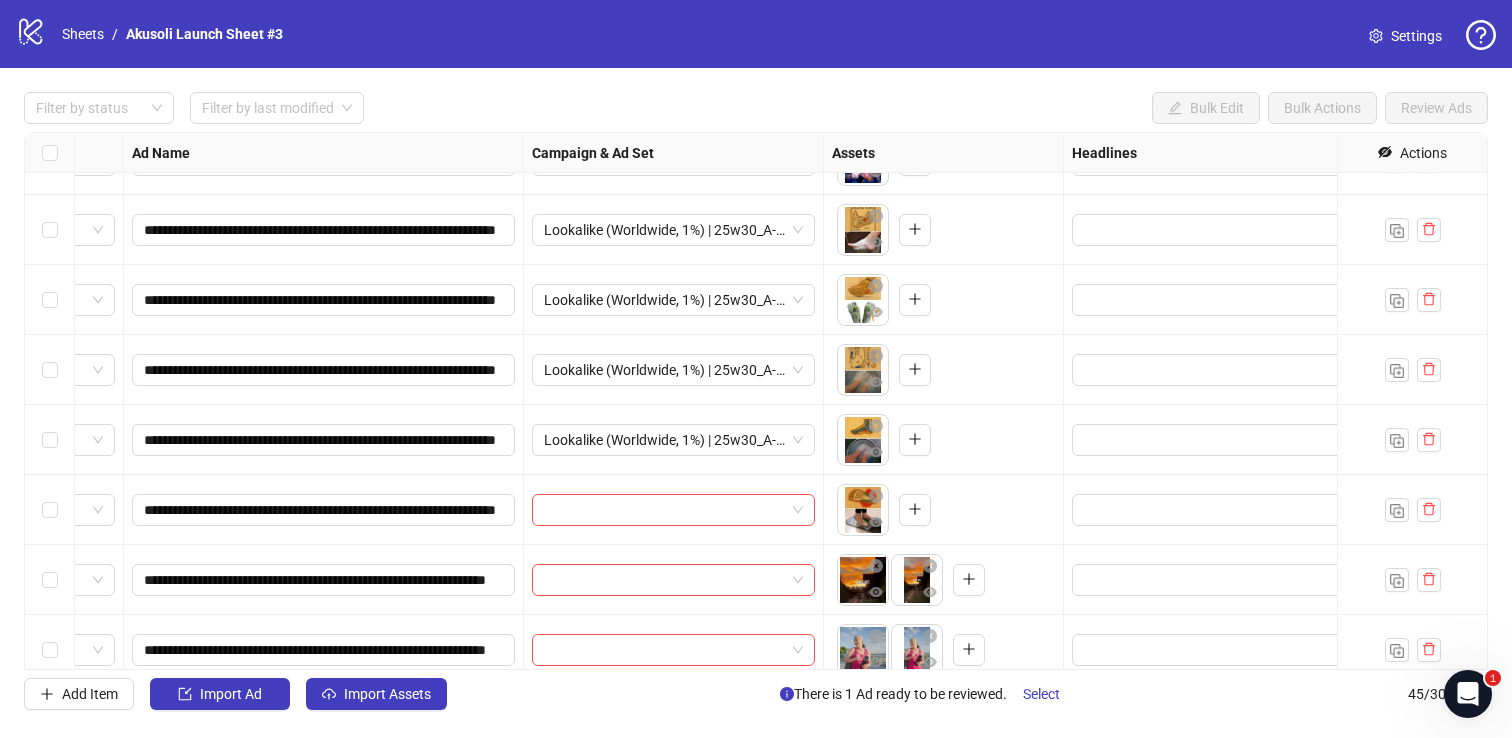 scroll, scrollTop: 2570, scrollLeft: 121, axis: both 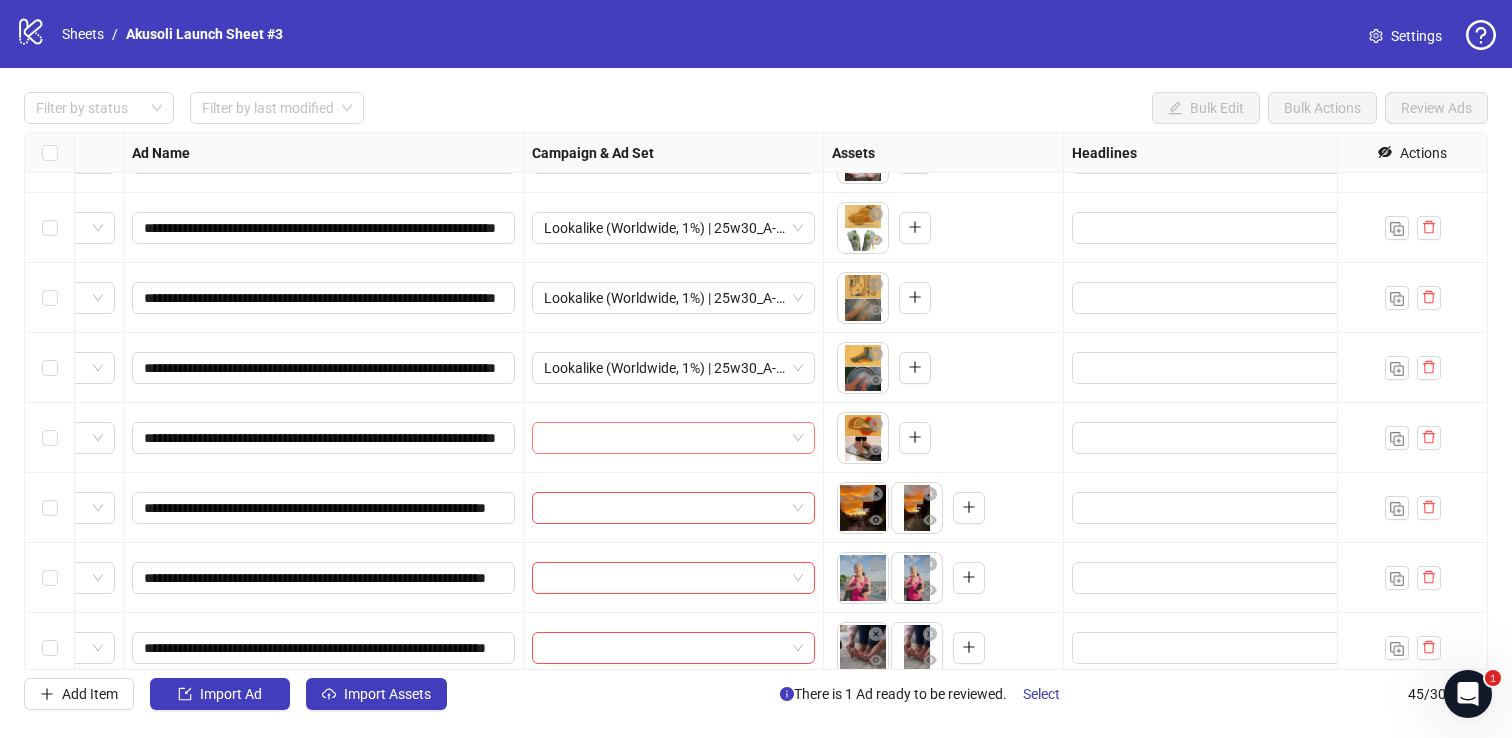 click at bounding box center (664, 438) 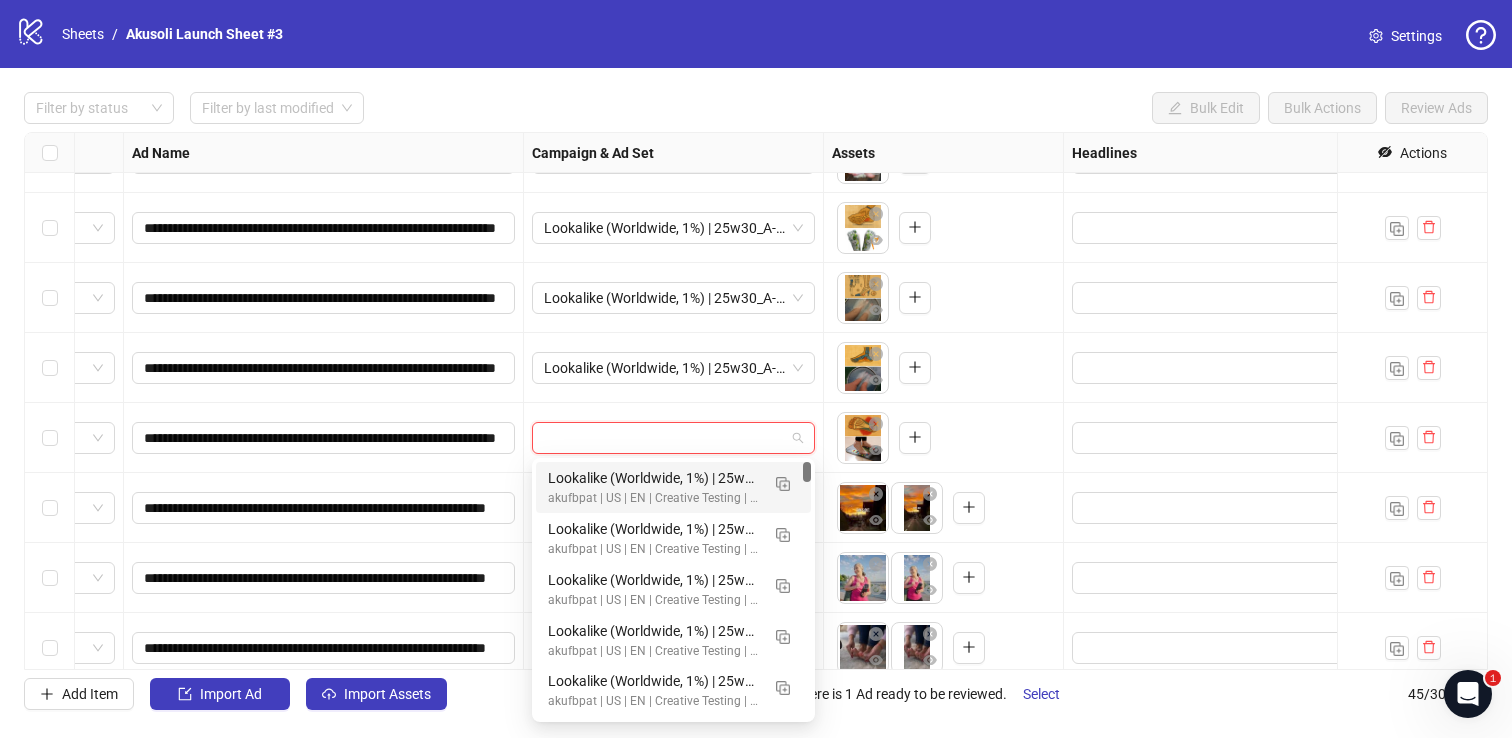 paste on "**********" 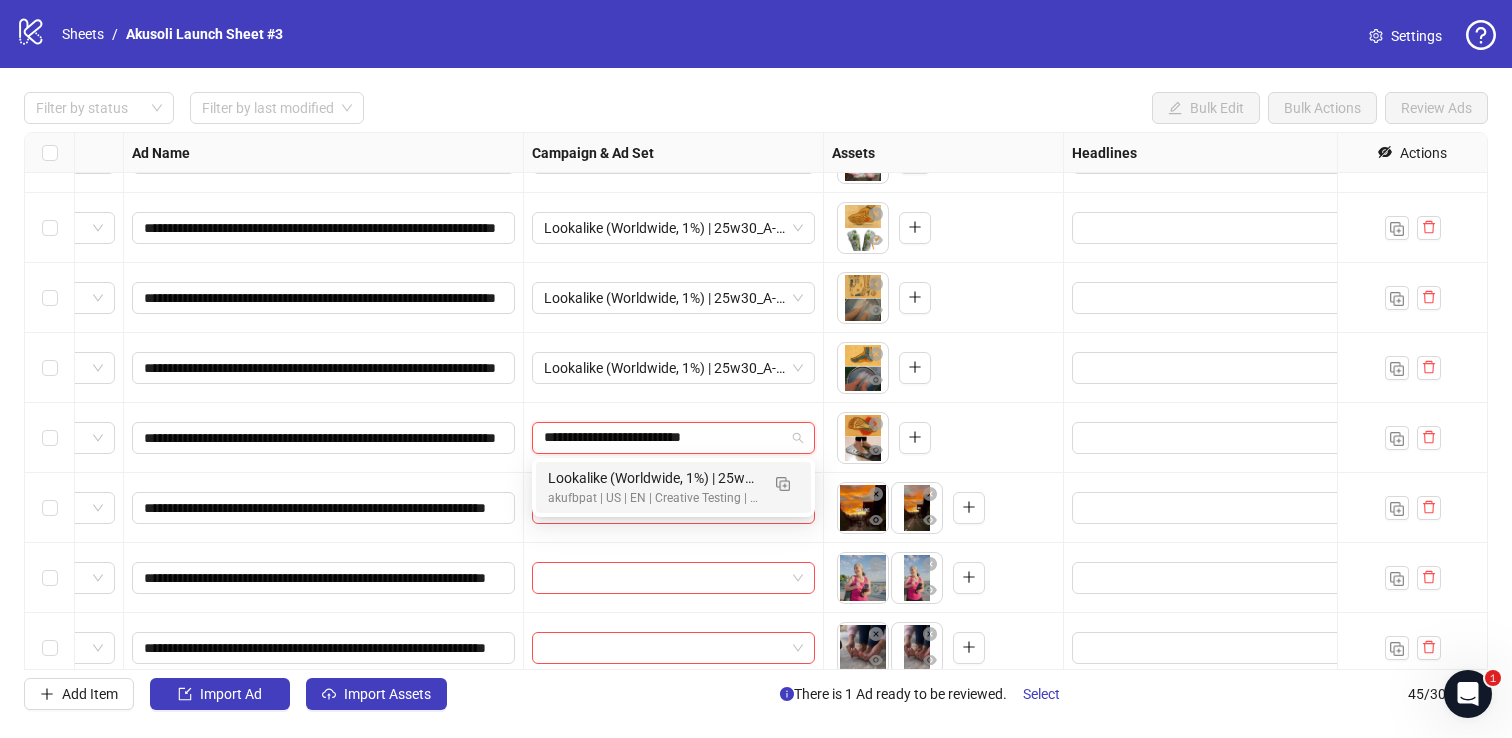 click on "Lookalike (Worldwide, 1%) | 25w30_A-EDEMA_GGLconspiracy" at bounding box center (653, 478) 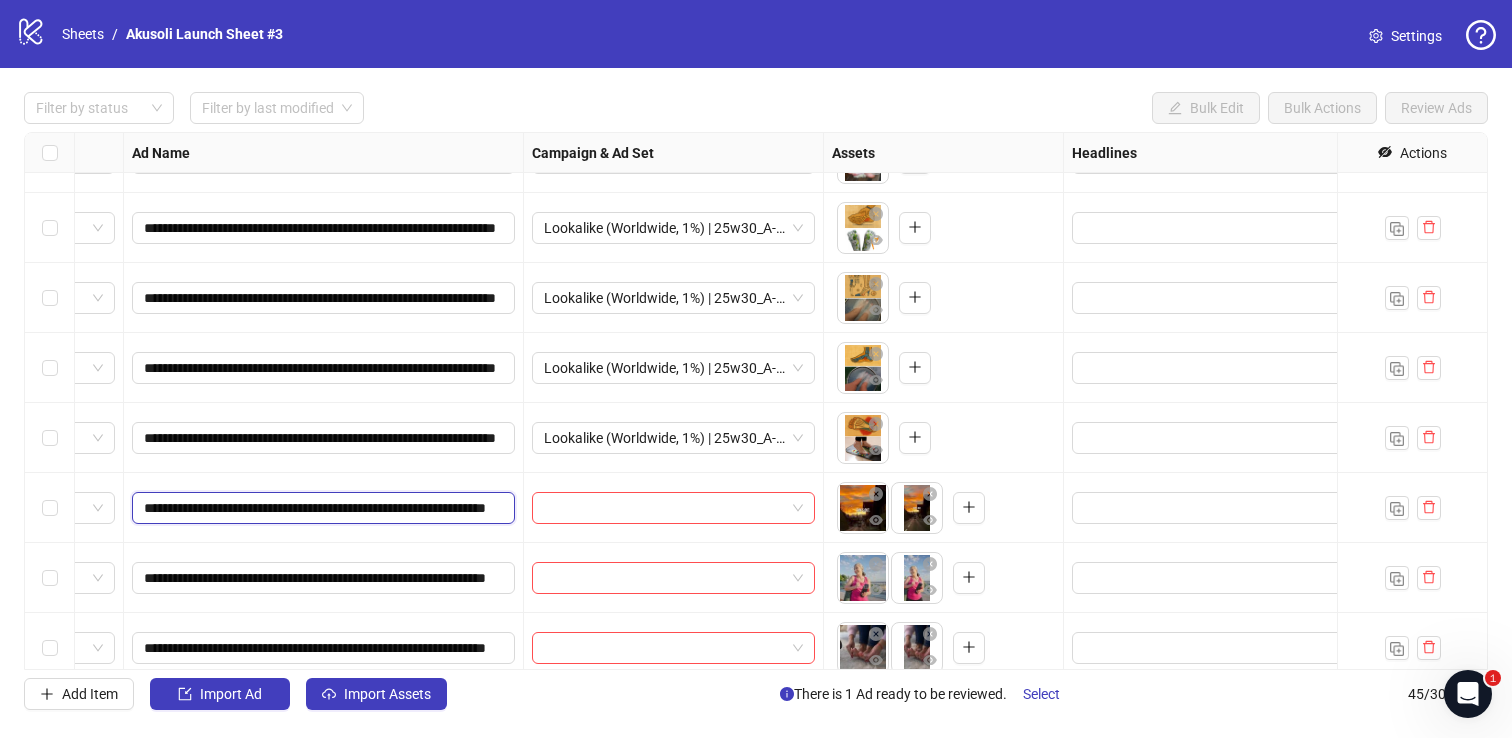 click on "**********" at bounding box center [321, 508] 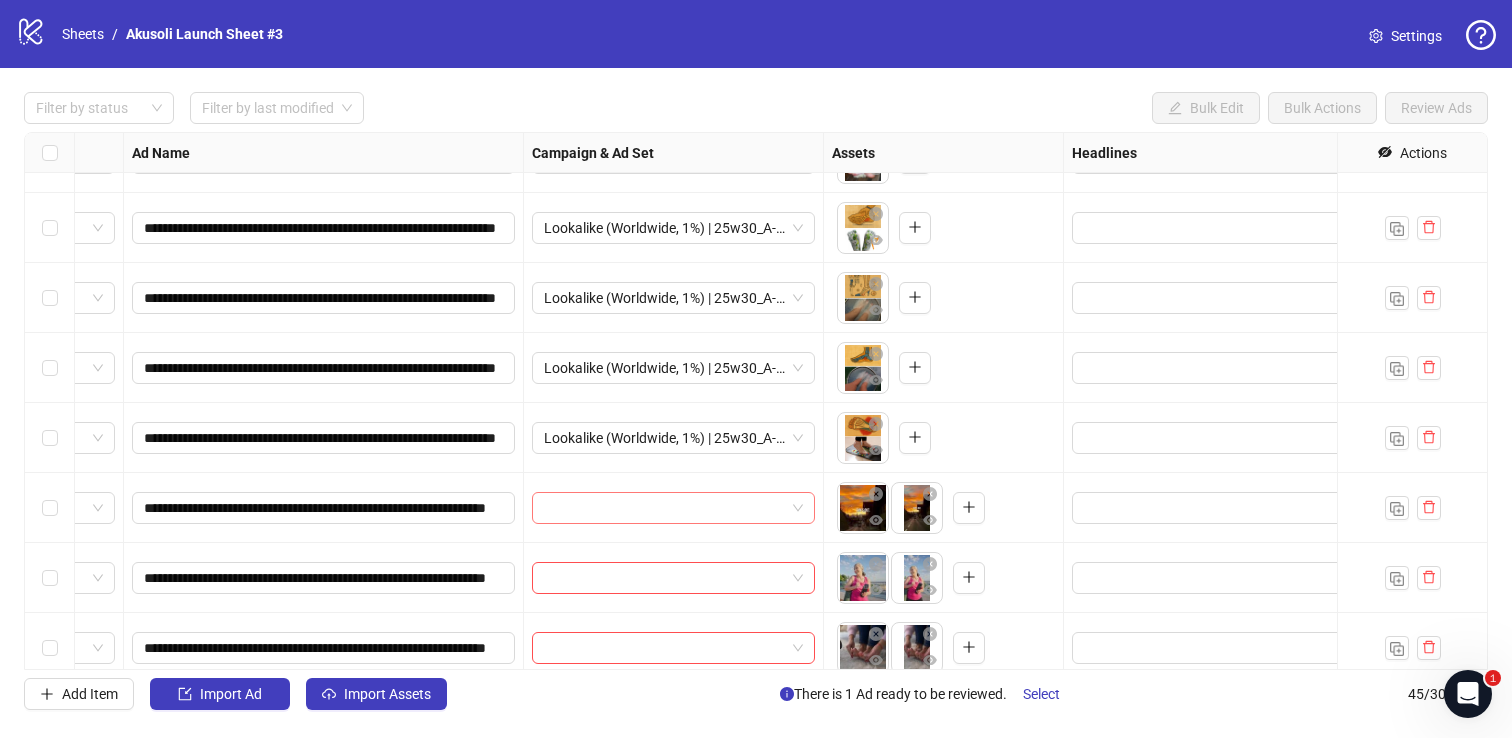 click at bounding box center (664, 508) 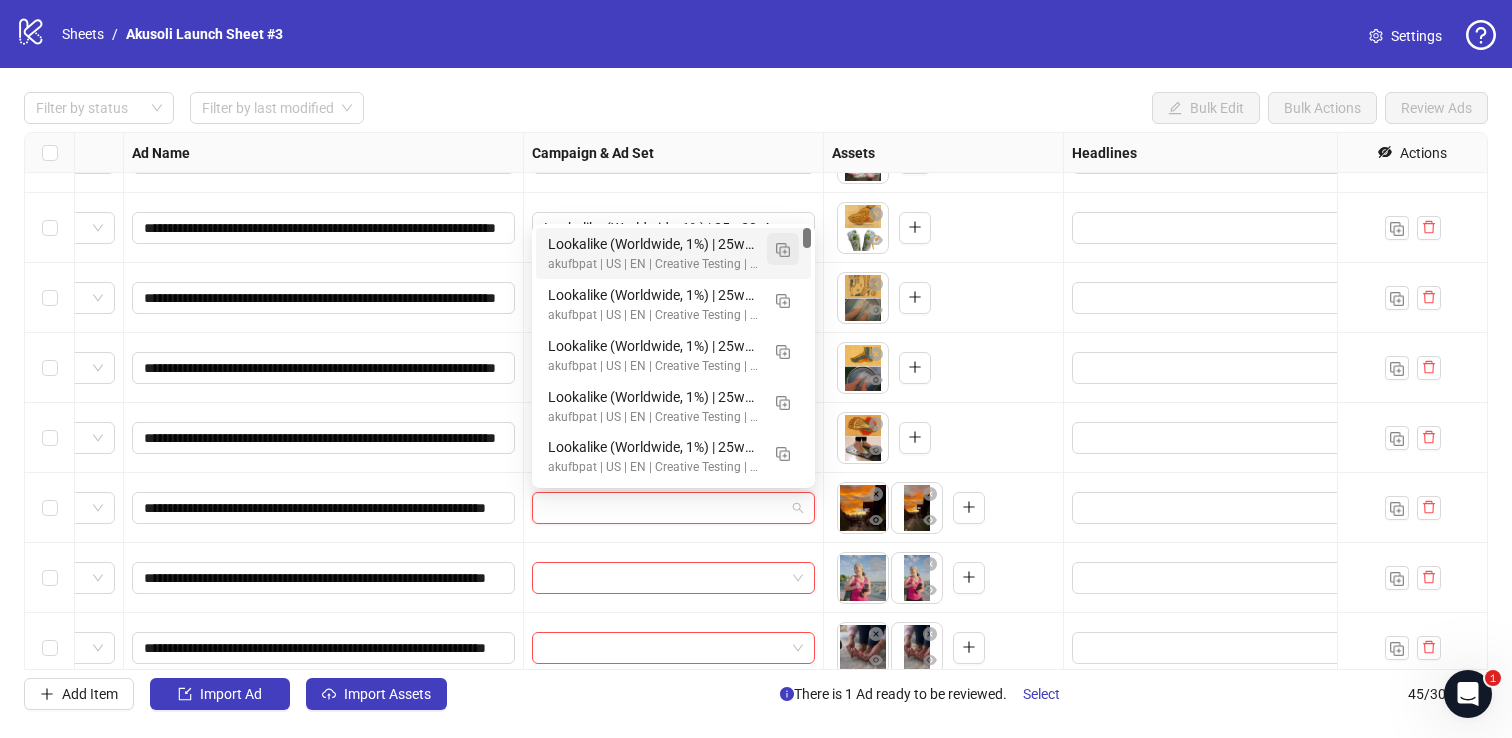 click at bounding box center [783, 250] 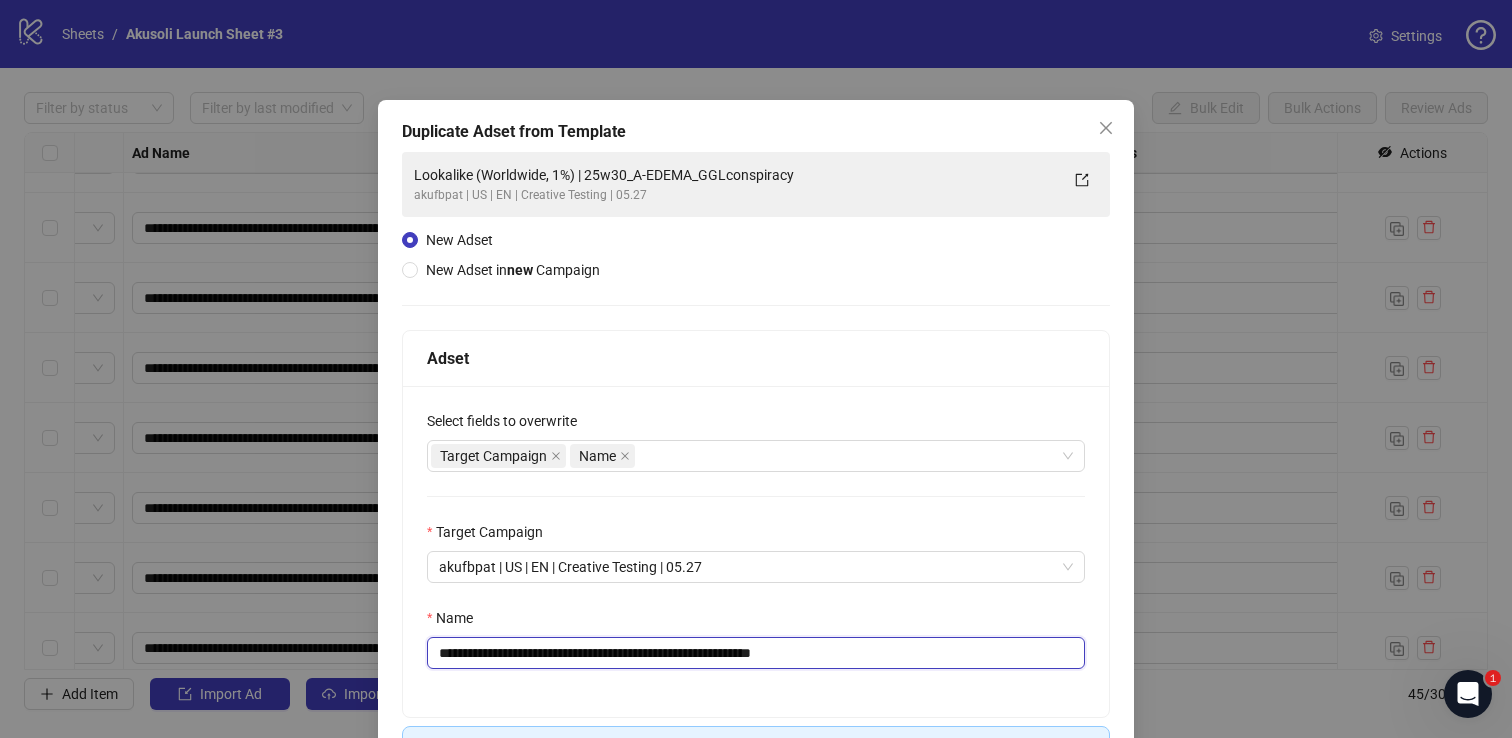 drag, startPoint x: 615, startPoint y: 652, endPoint x: 983, endPoint y: 674, distance: 368.657 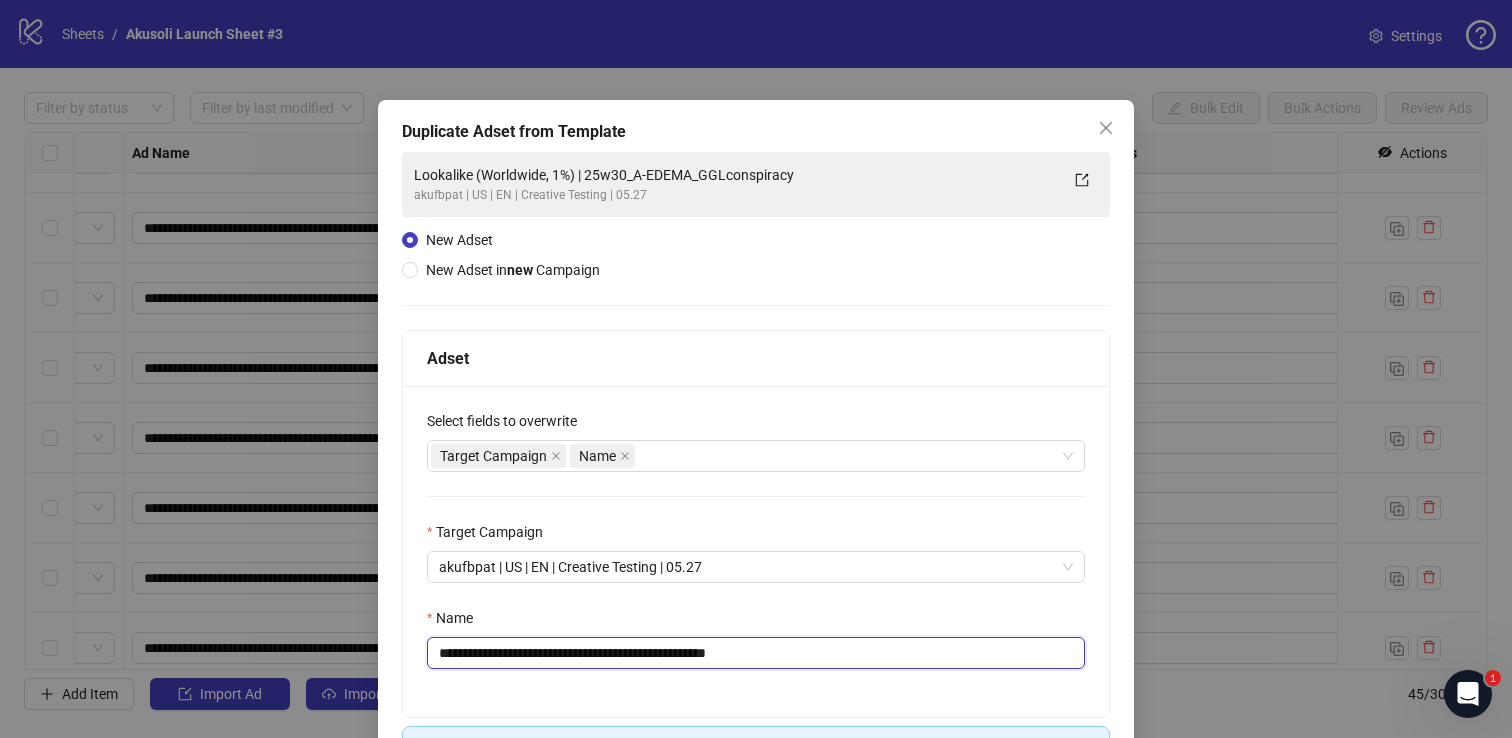 scroll, scrollTop: 139, scrollLeft: 0, axis: vertical 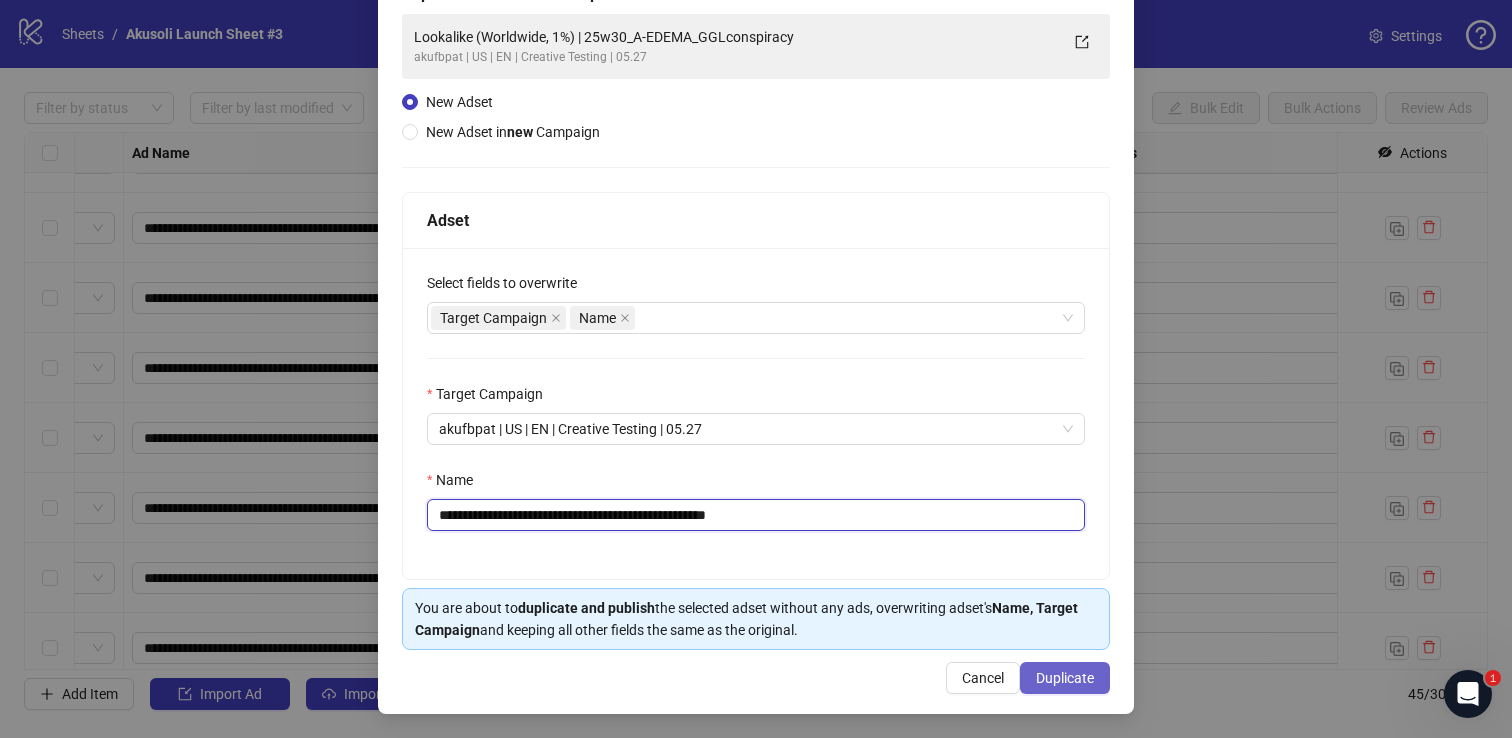 type on "**********" 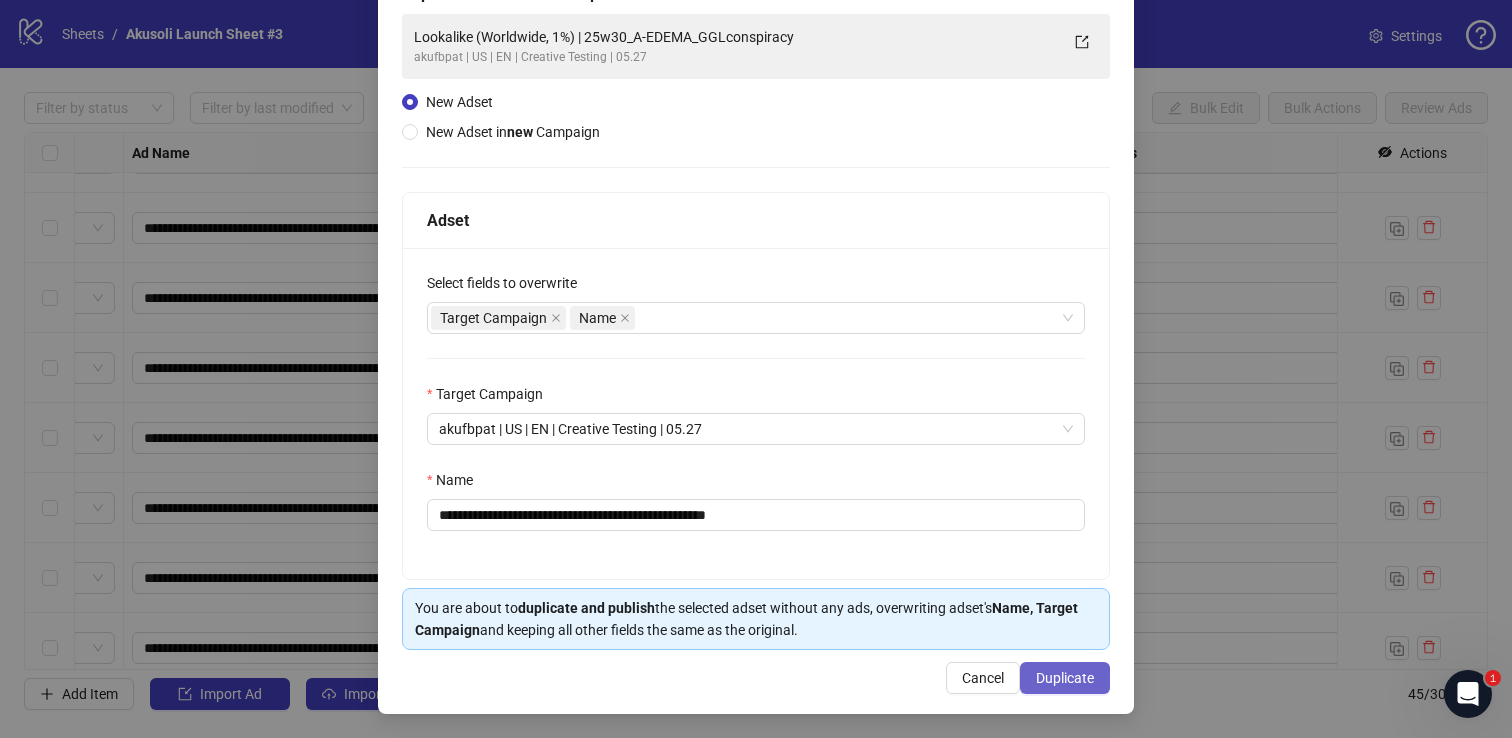 click on "Duplicate" at bounding box center (1065, 678) 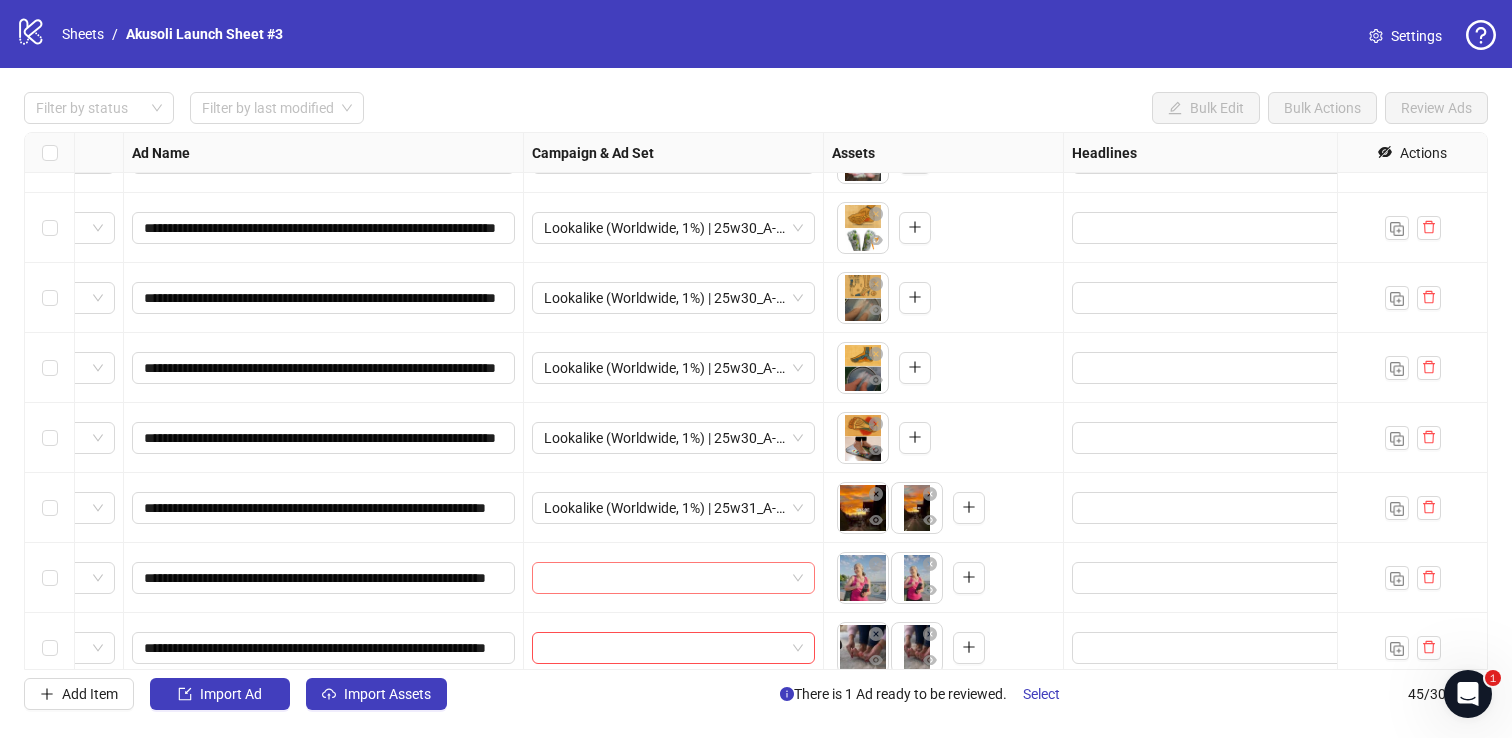 click at bounding box center [664, 578] 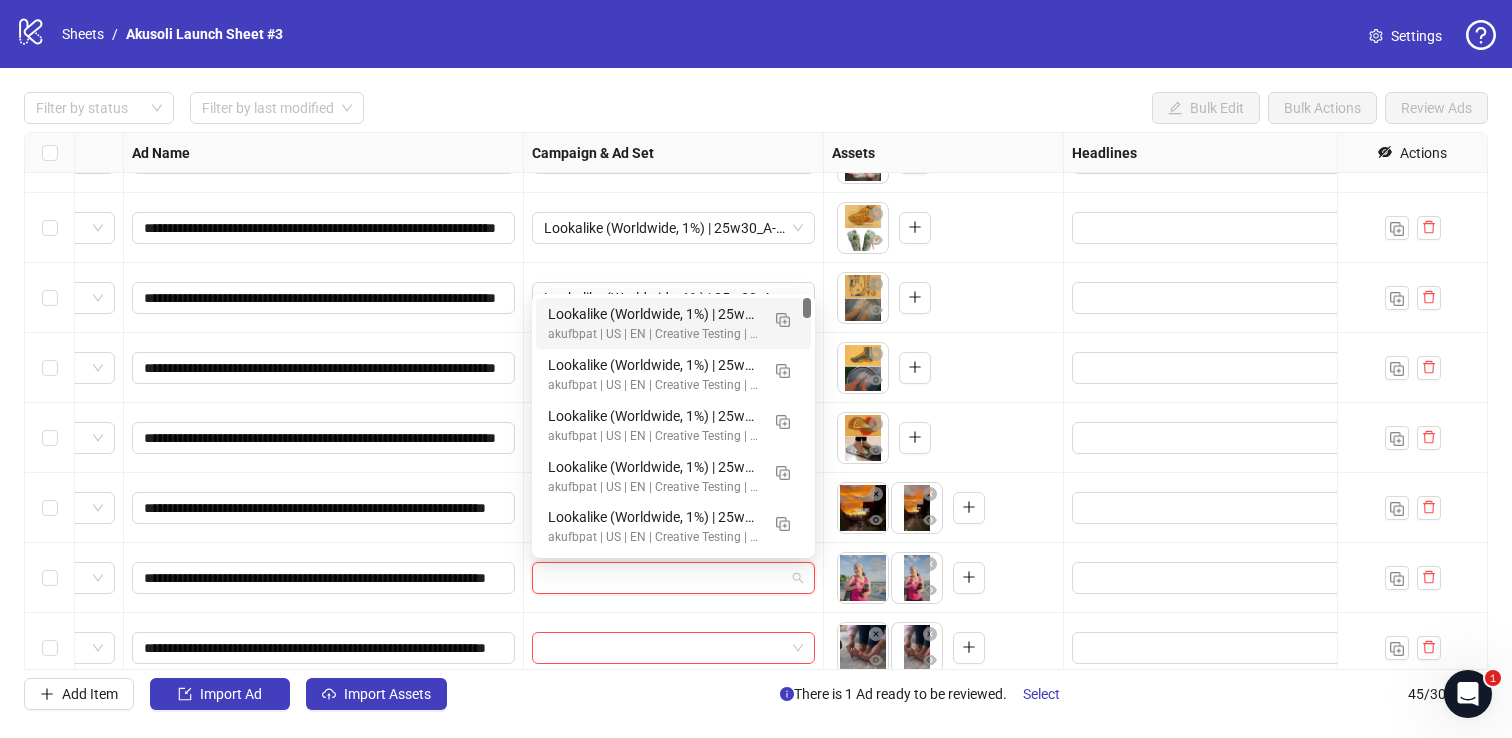 paste on "**********" 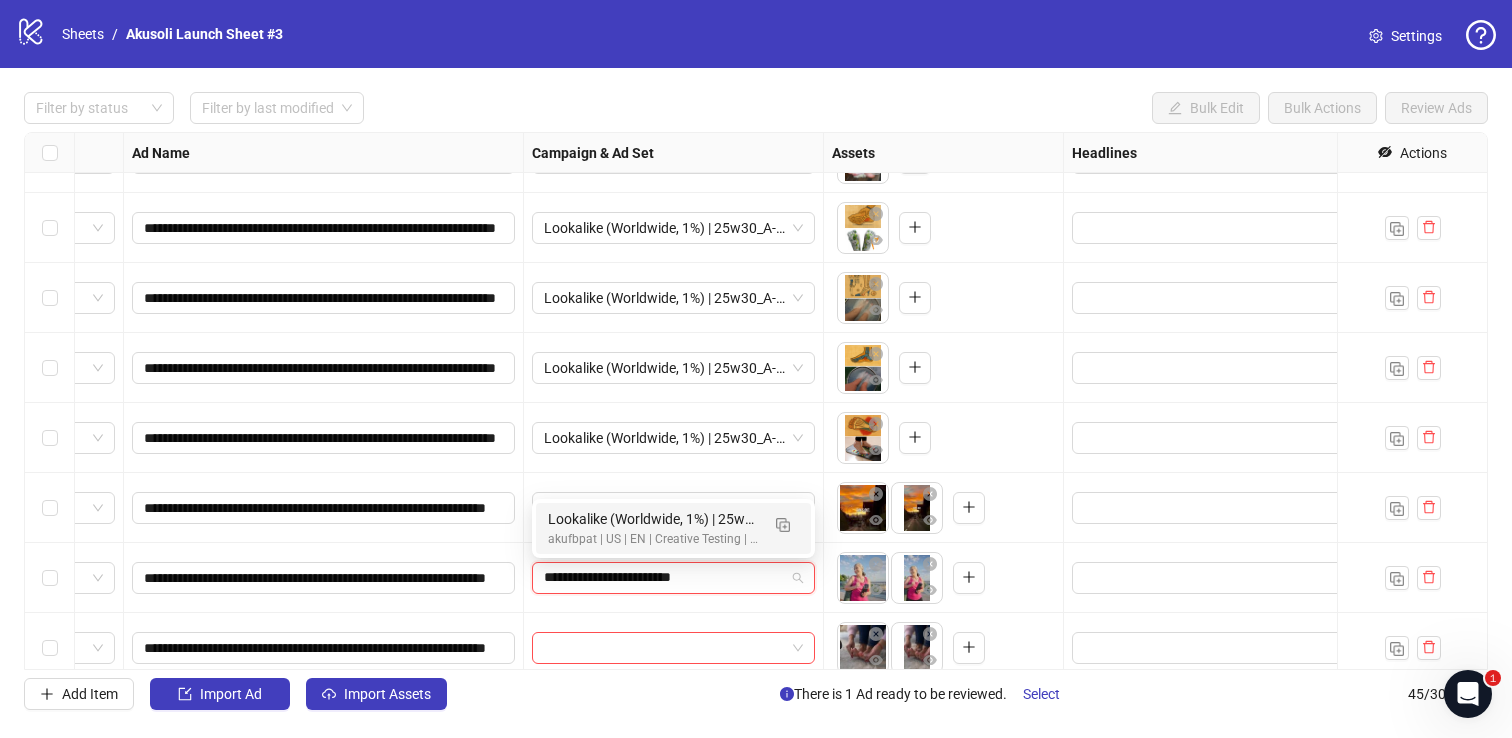 click on "Lookalike (Worldwide, 1%) | 25w31_A-Basic_Stay-Inside" at bounding box center (653, 519) 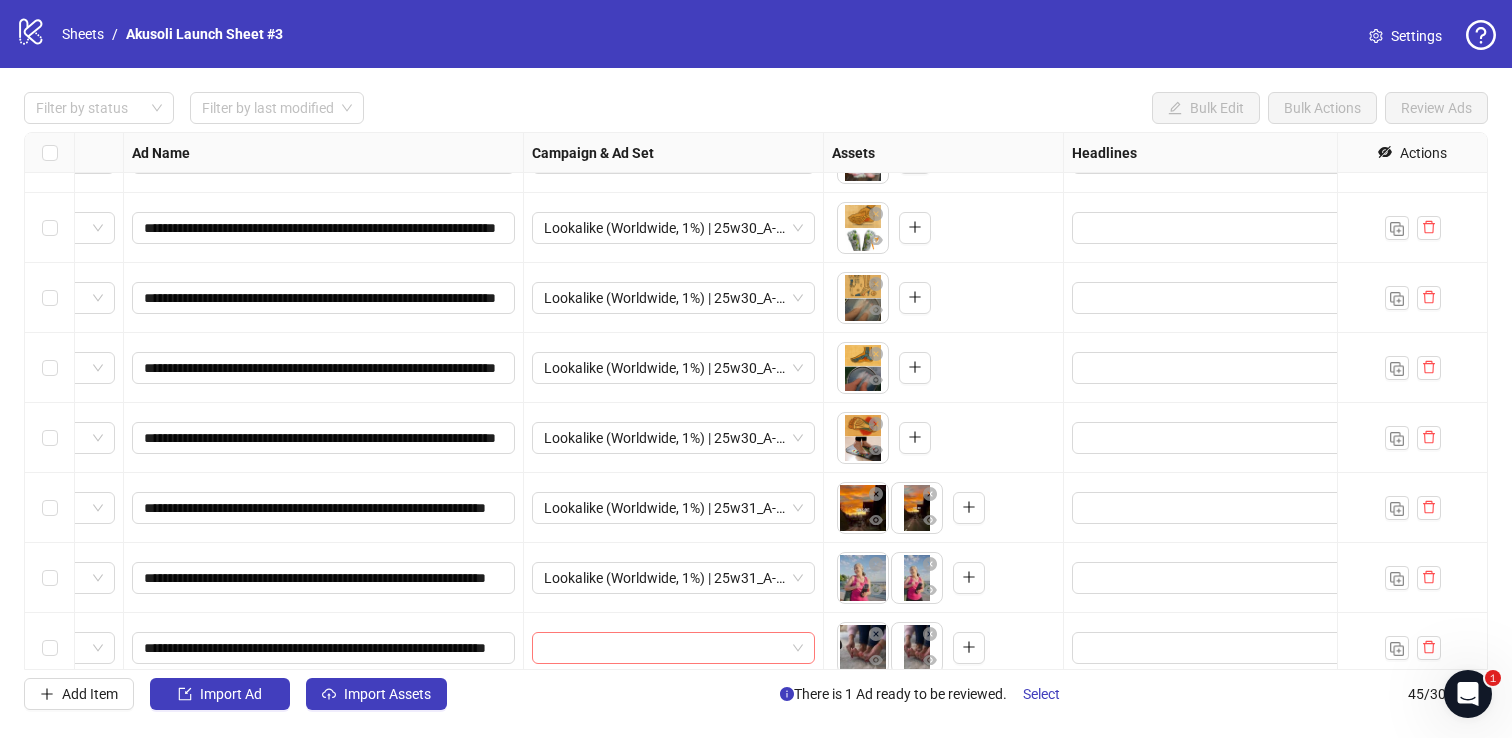 click at bounding box center [664, 648] 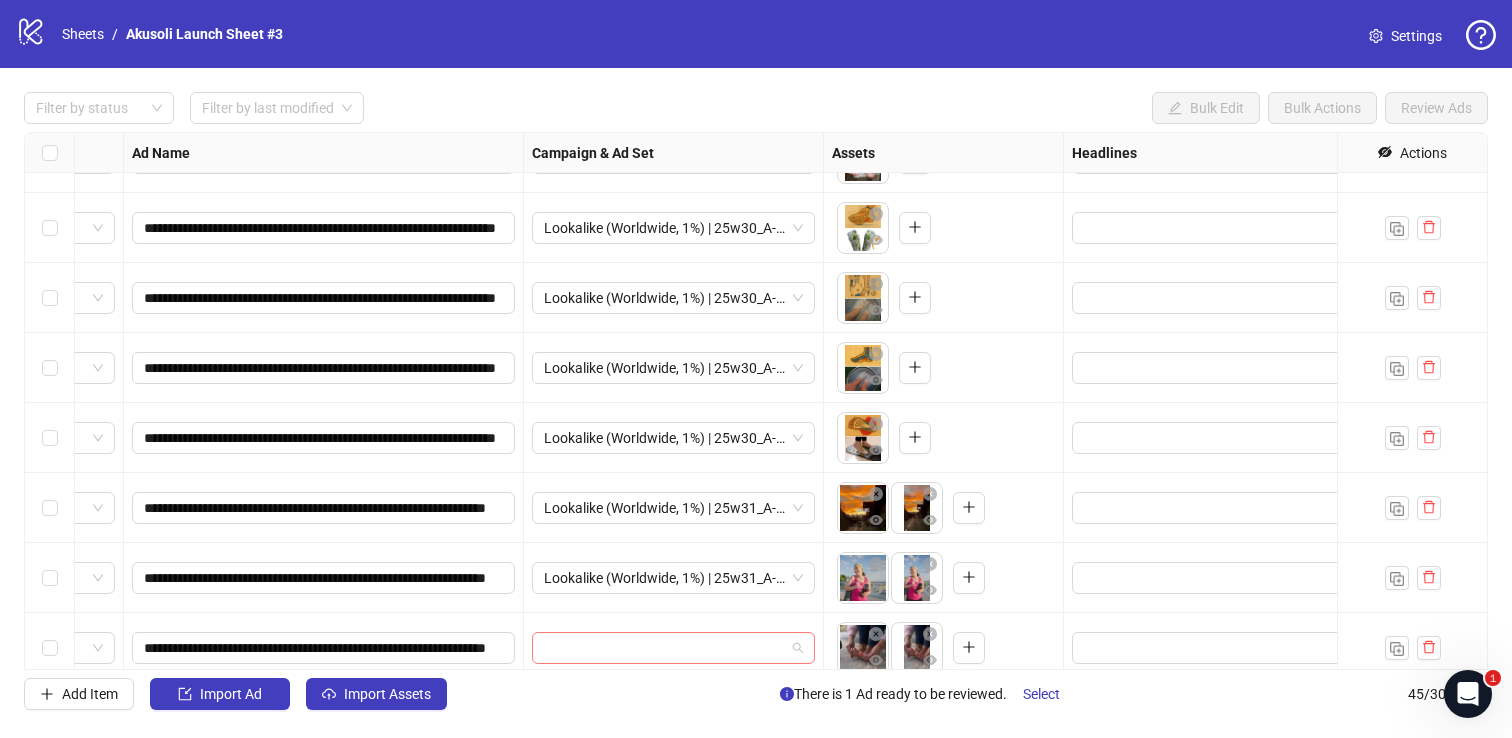 paste on "**********" 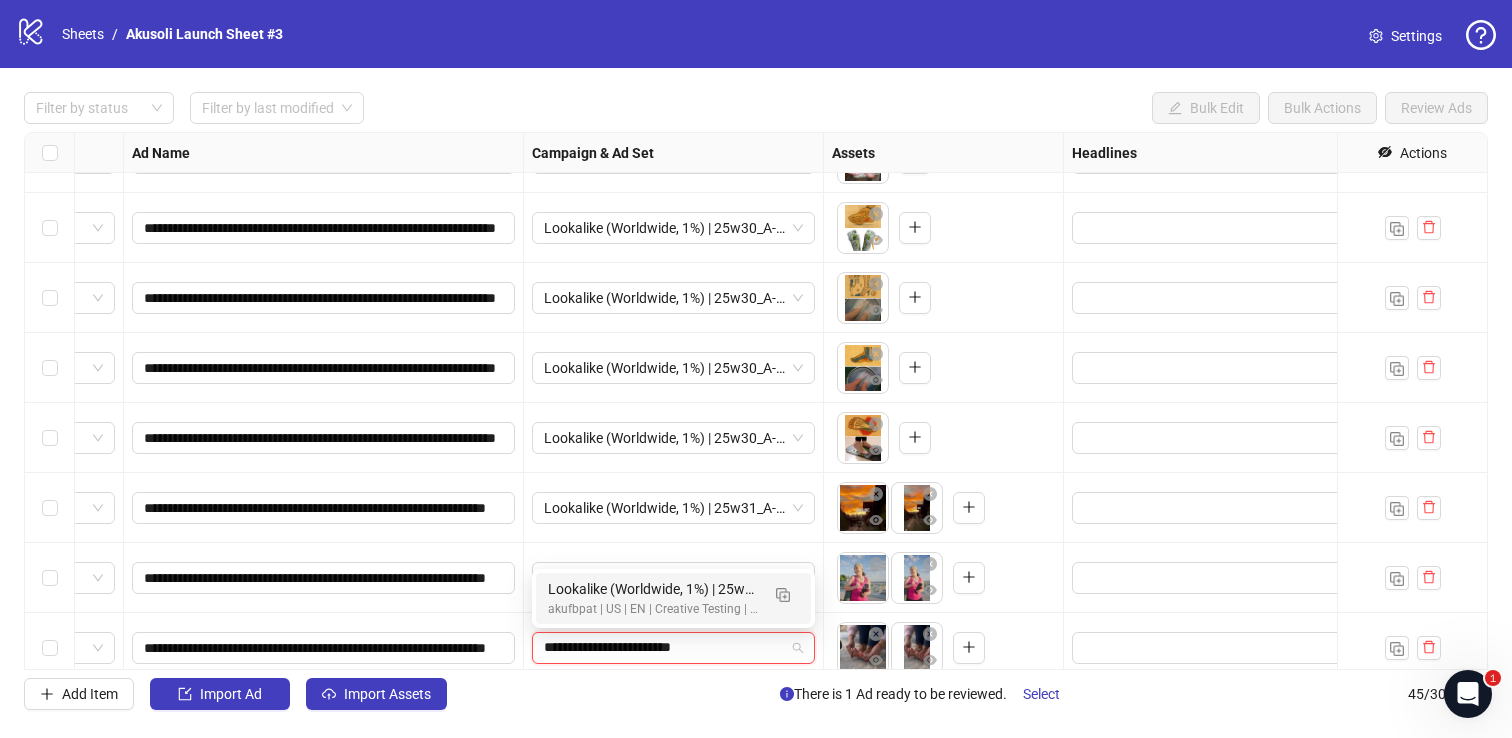 click on "Lookalike (Worldwide, 1%) | 25w31_A-Basic_Stay-Inside" at bounding box center (653, 589) 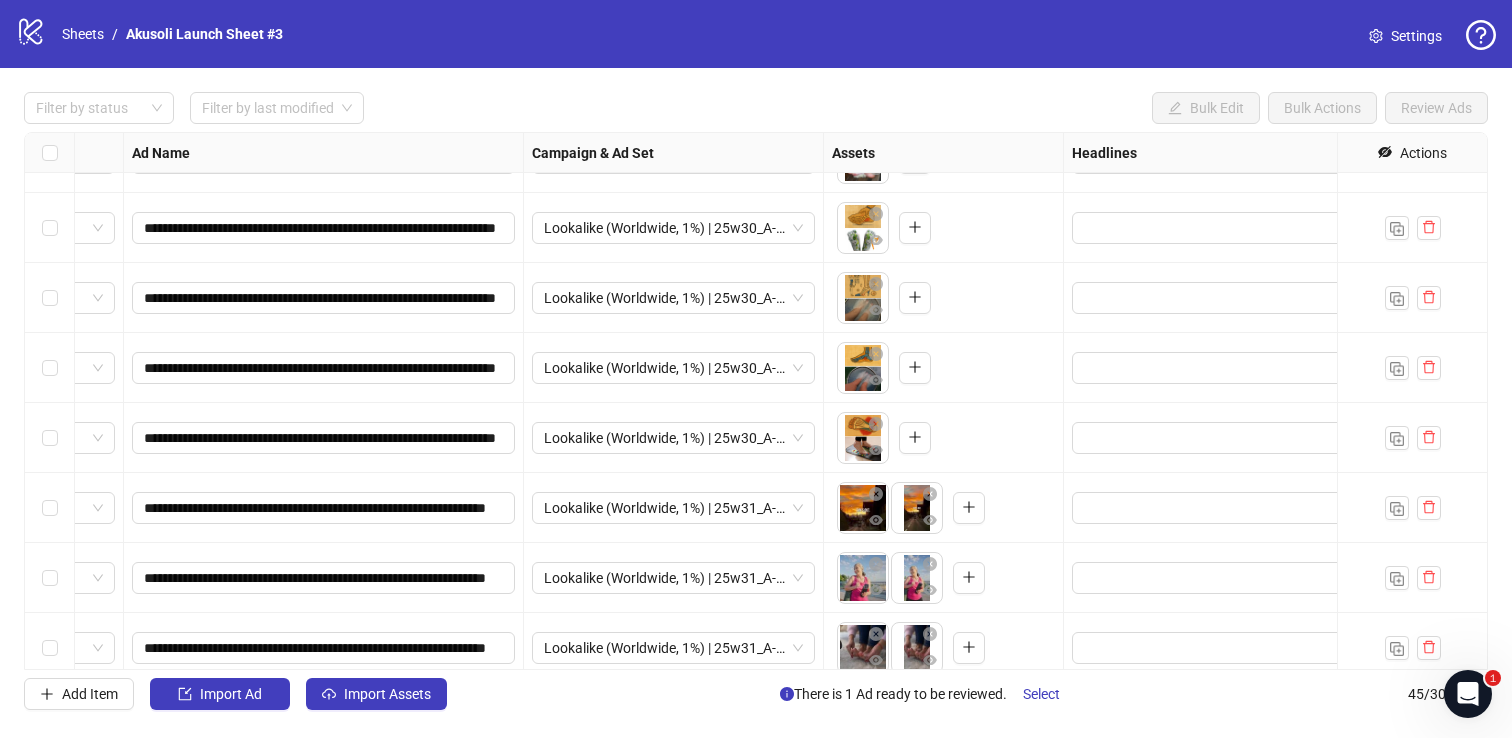 scroll, scrollTop: 2654, scrollLeft: 121, axis: both 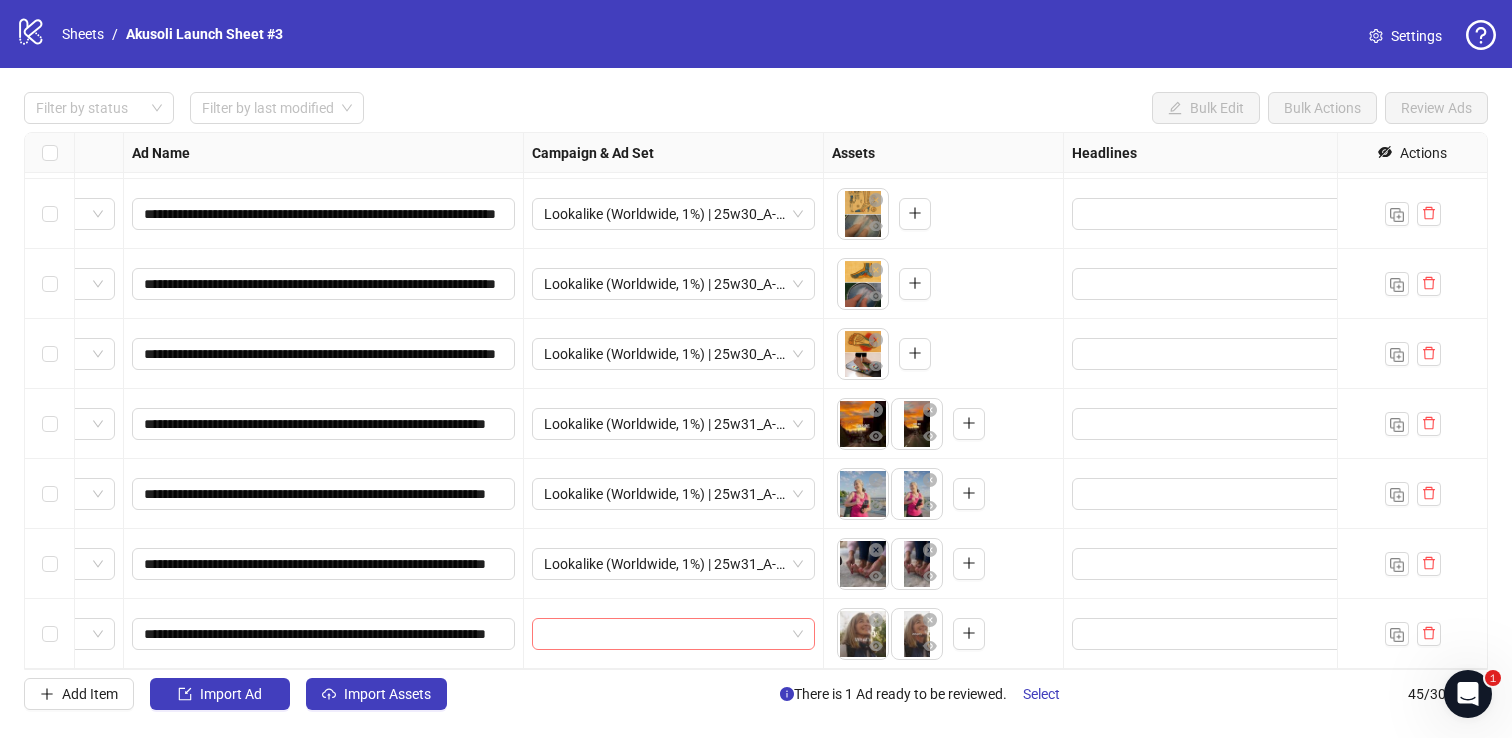 click at bounding box center (664, 634) 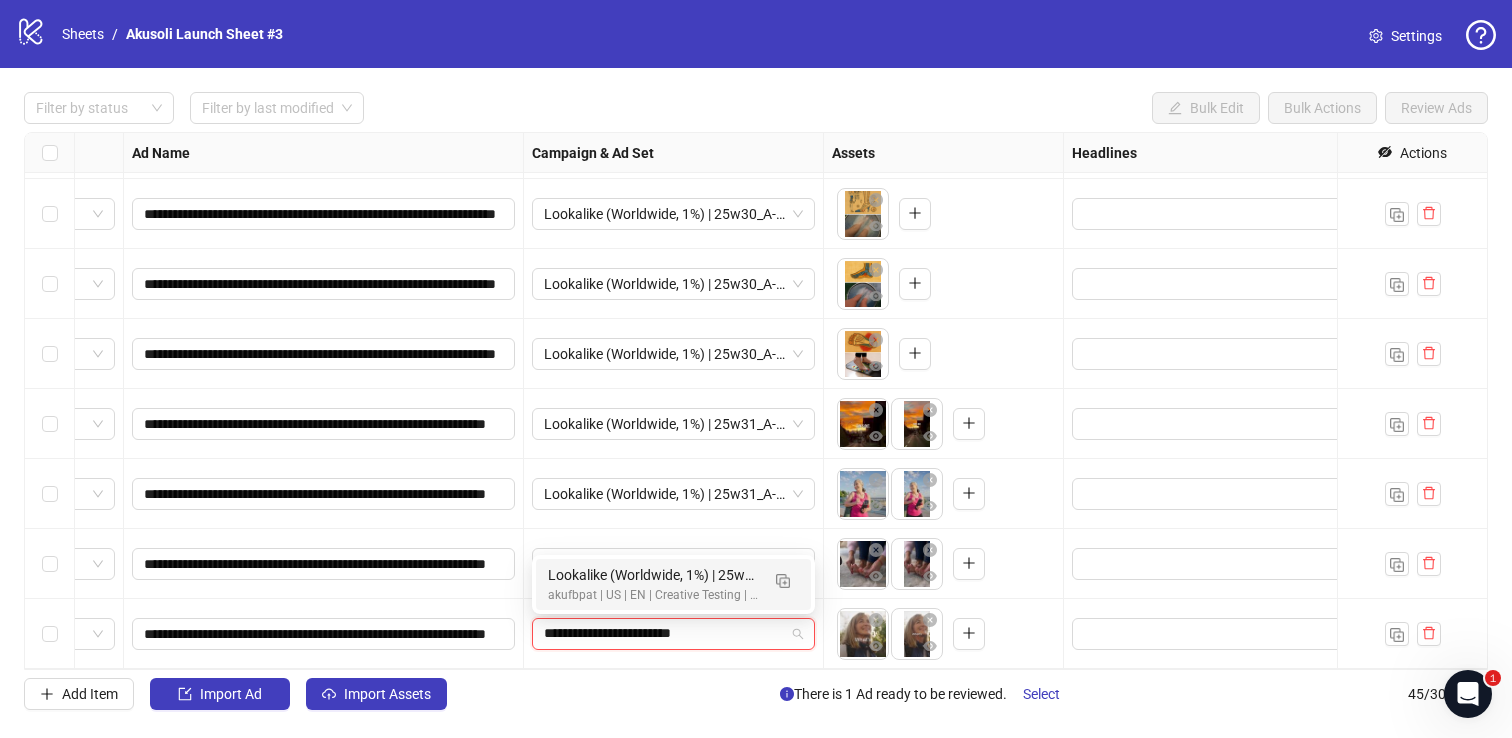 click on "Lookalike (Worldwide, 1%) | 25w31_A-Basic_Stay-Inside" at bounding box center [653, 575] 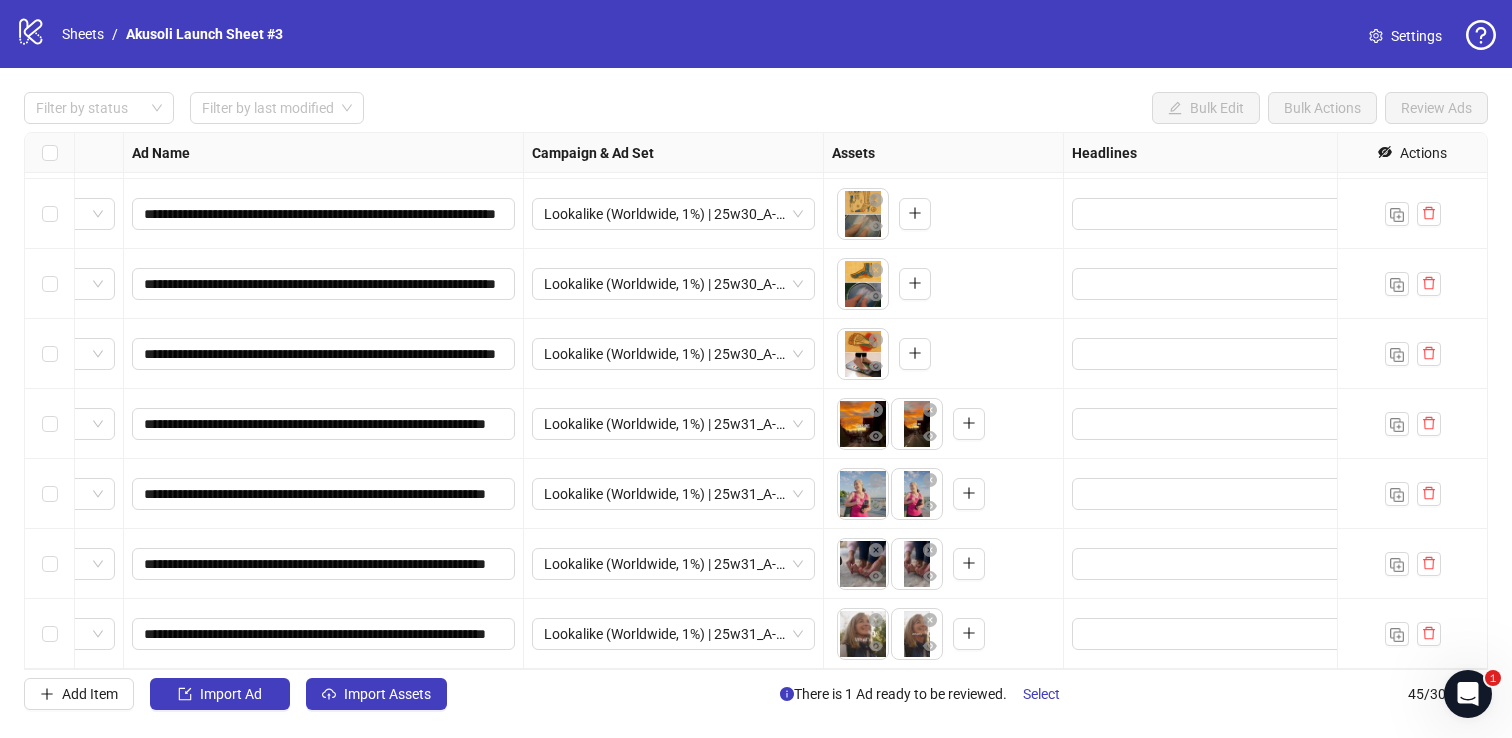 click on "Lookalike (Worldwide, 1%) | 25w31_A-Basic_Stay-Inside" at bounding box center [674, 494] 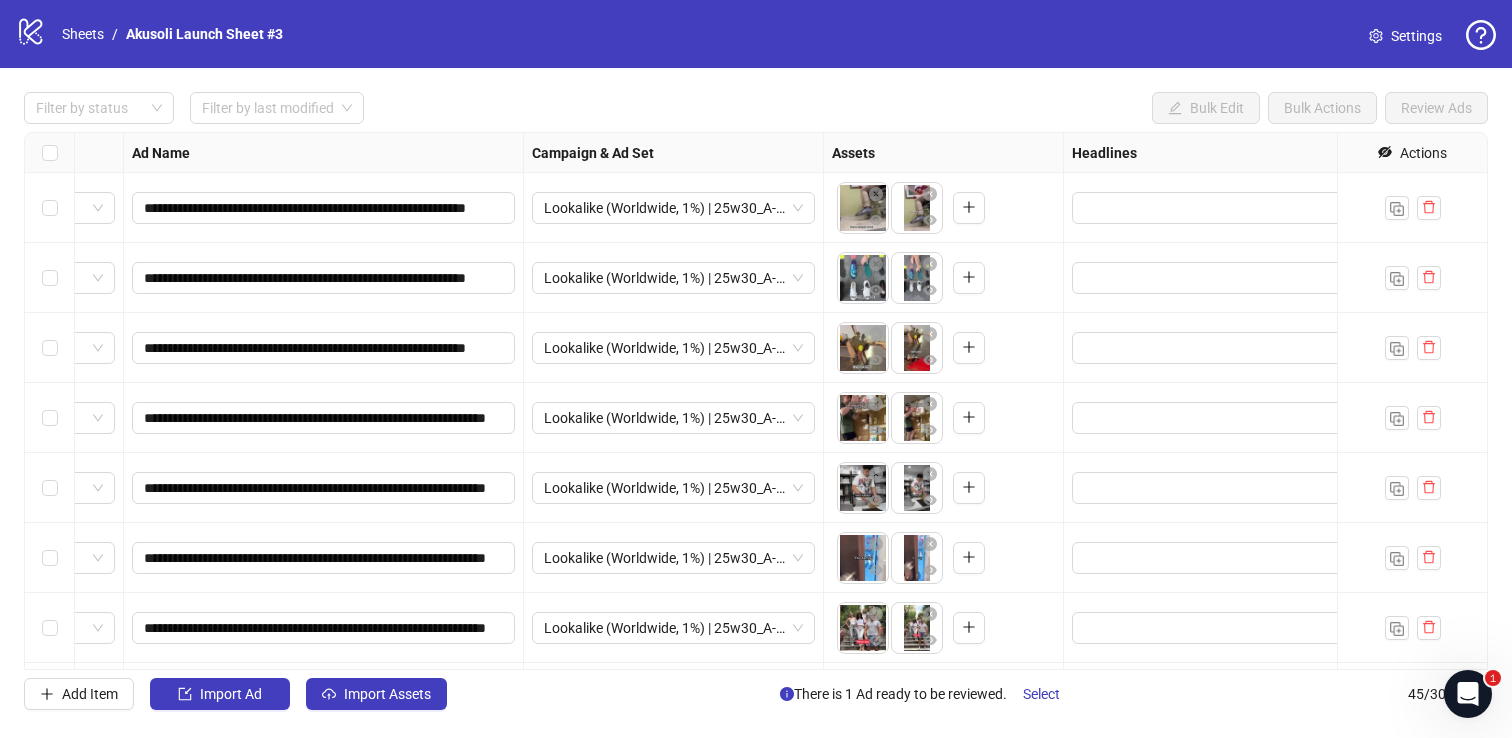 scroll, scrollTop: 0, scrollLeft: 121, axis: horizontal 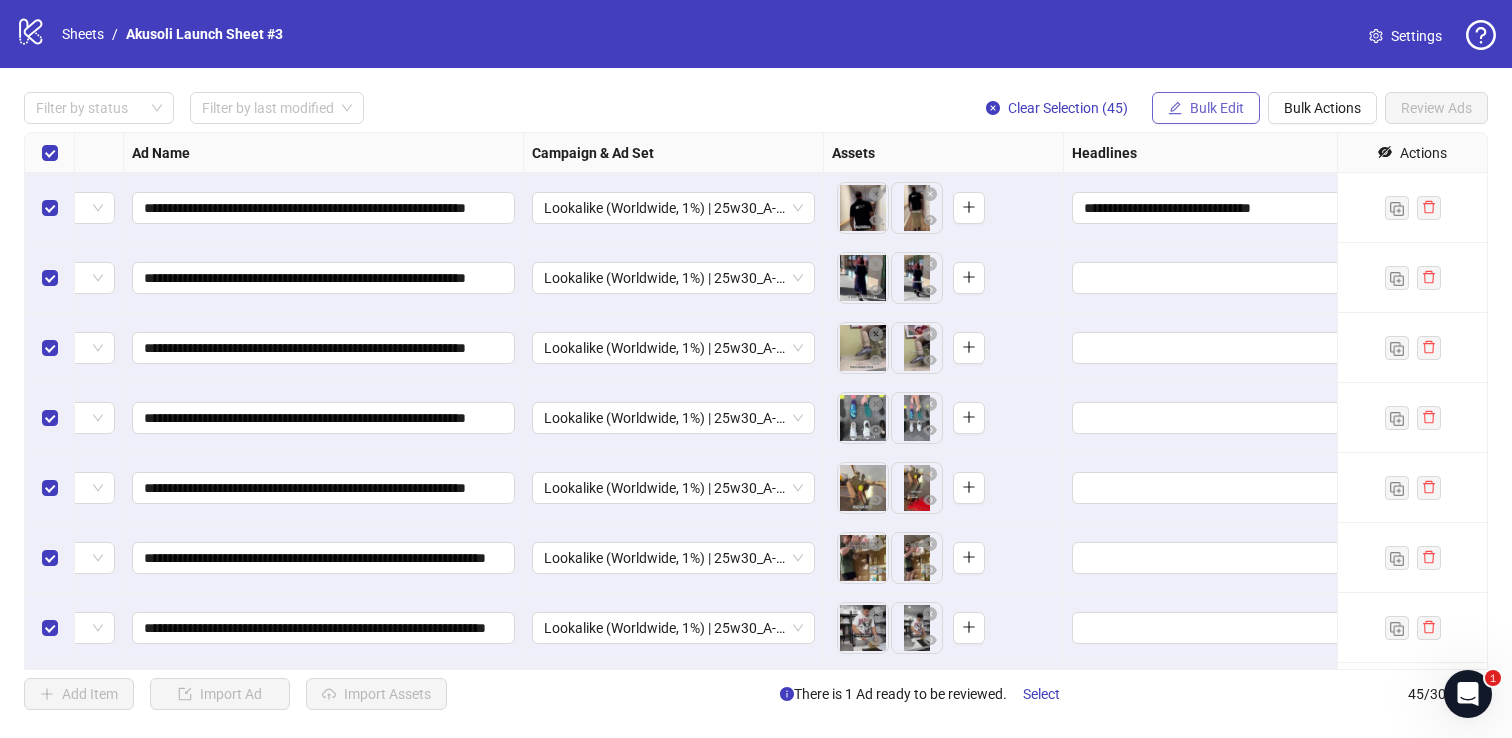 click on "Bulk Edit" at bounding box center (1217, 108) 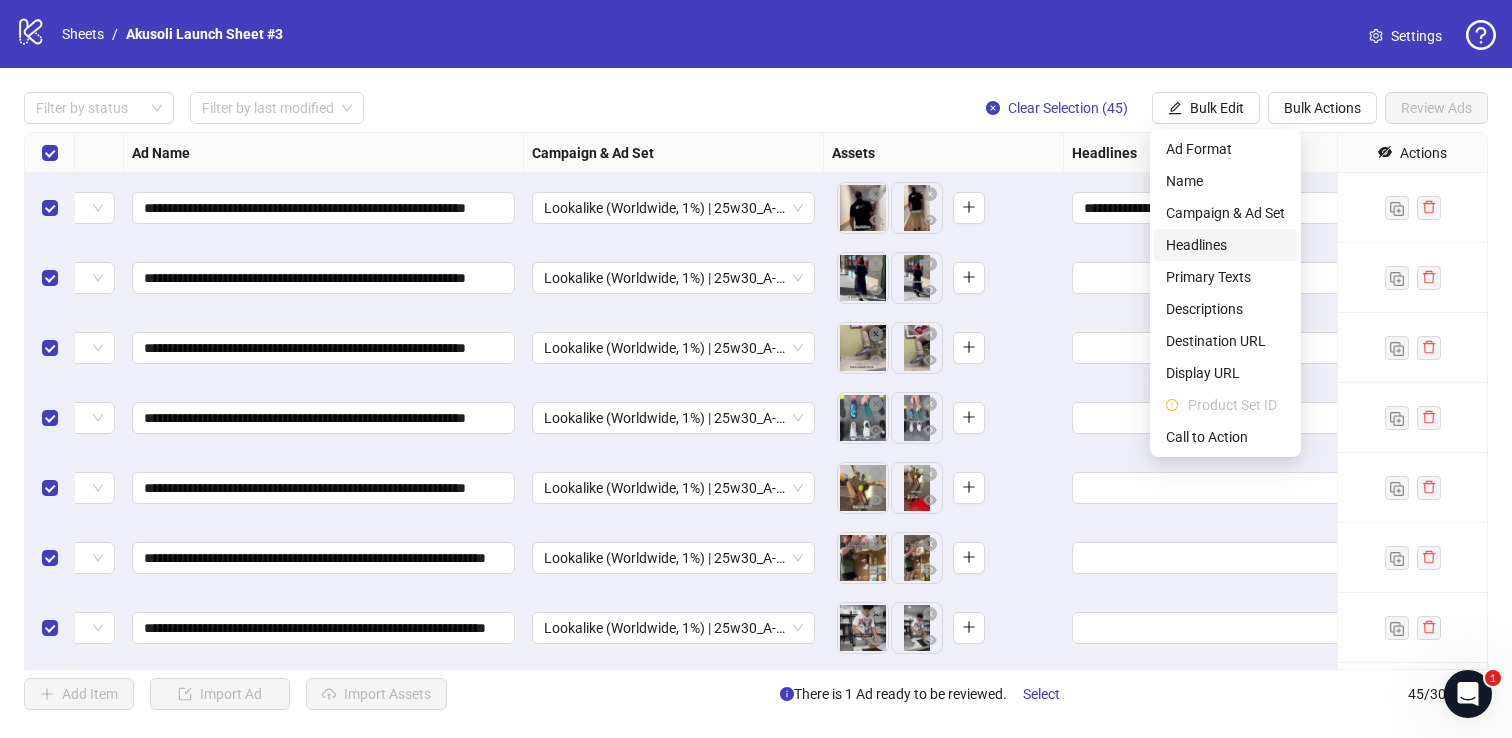 click on "Headlines" at bounding box center (1225, 245) 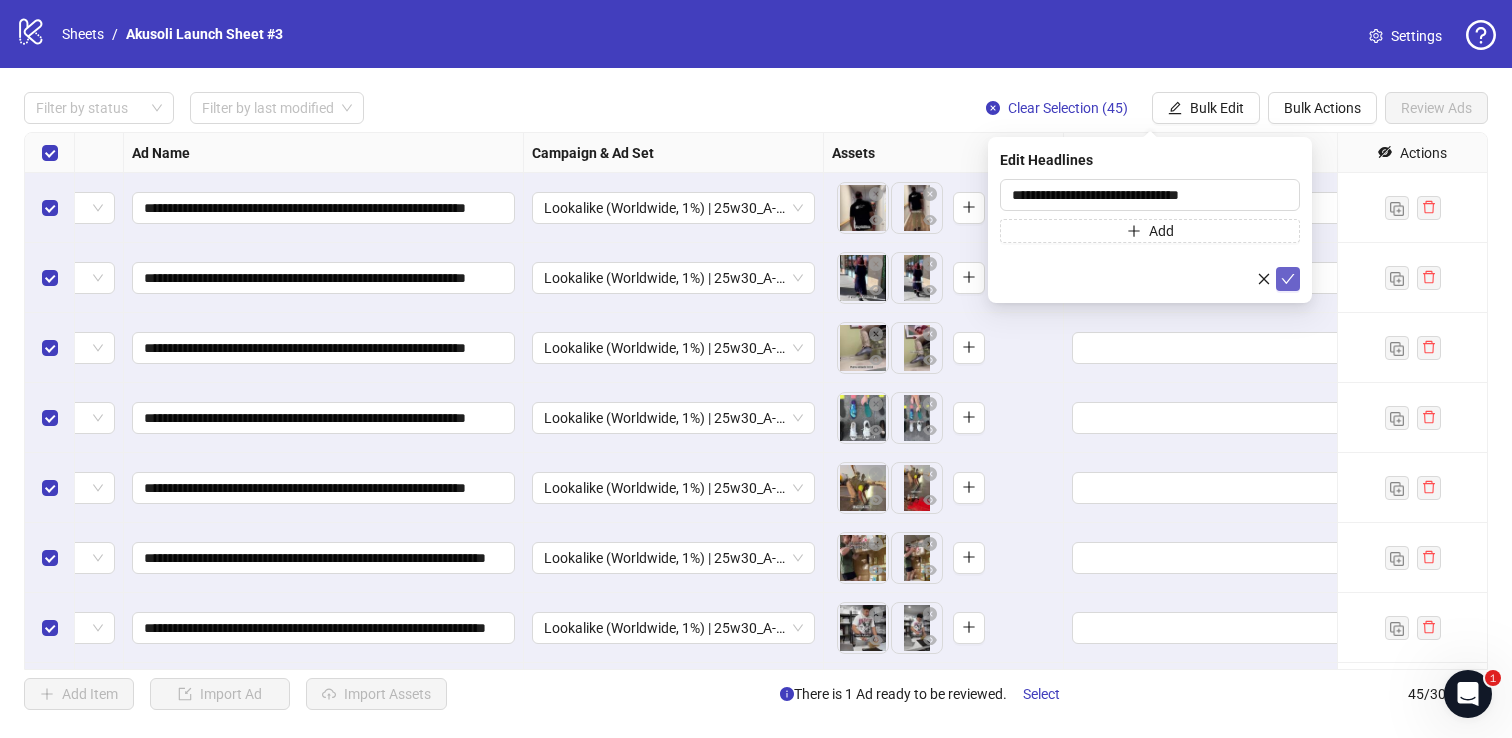 click at bounding box center [1288, 279] 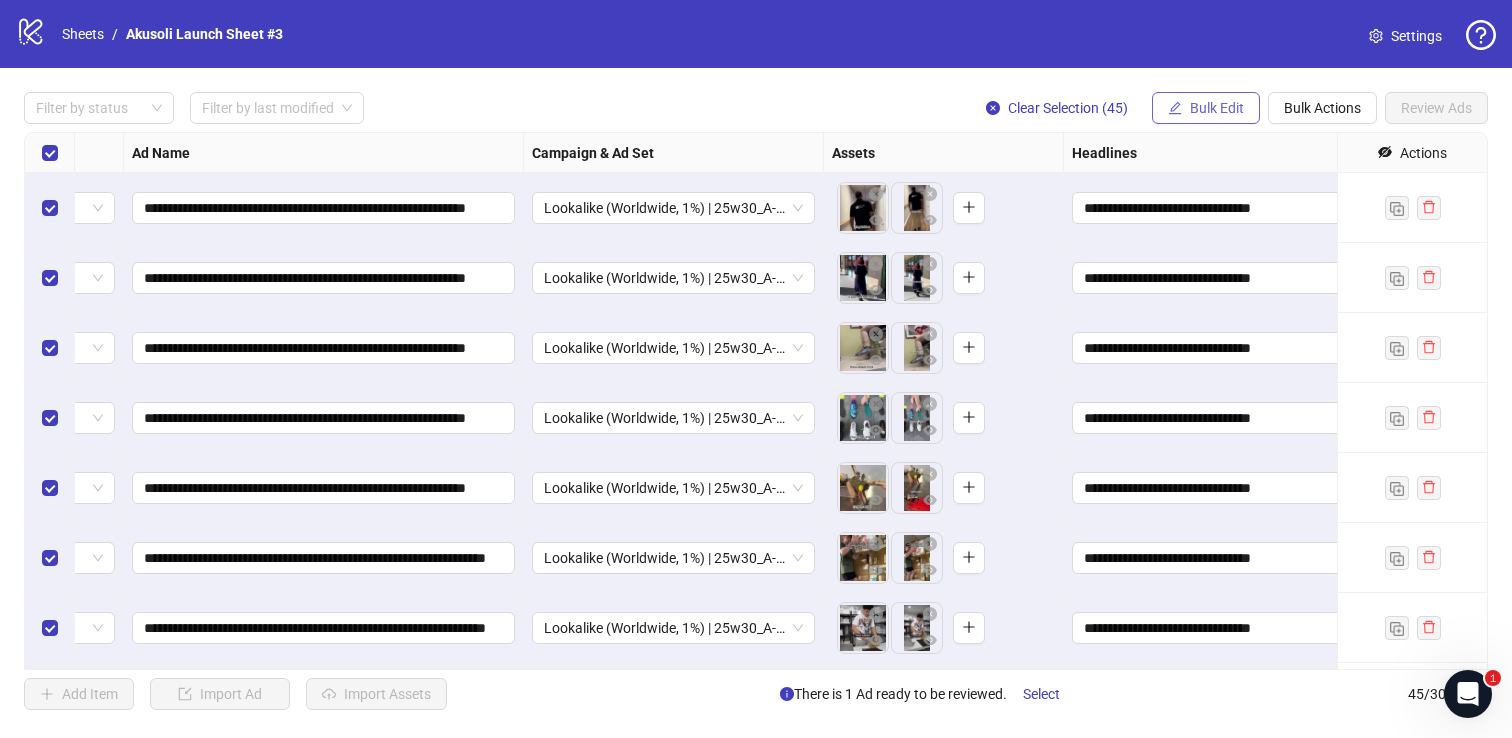 click on "Bulk Edit" at bounding box center (1206, 108) 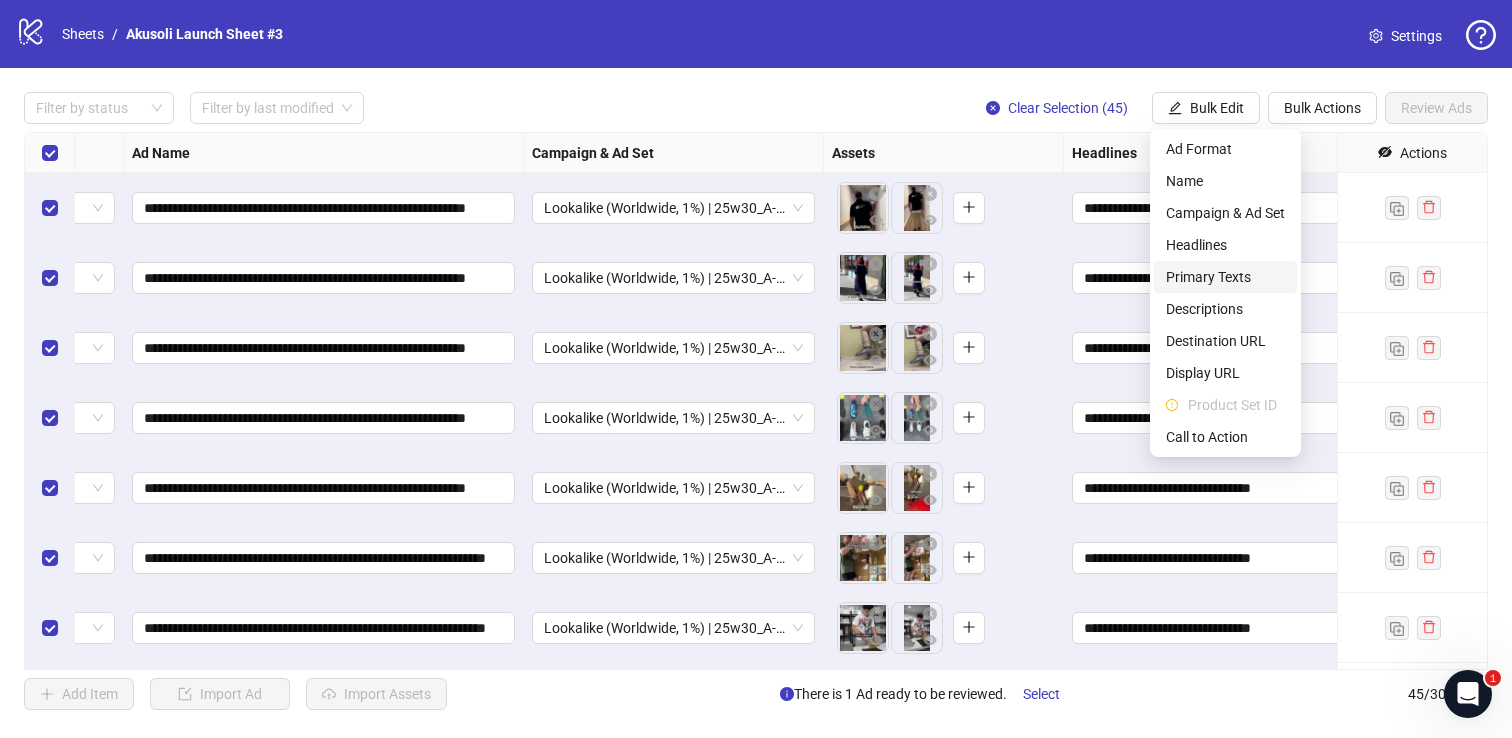 click on "Primary Texts" at bounding box center (1225, 277) 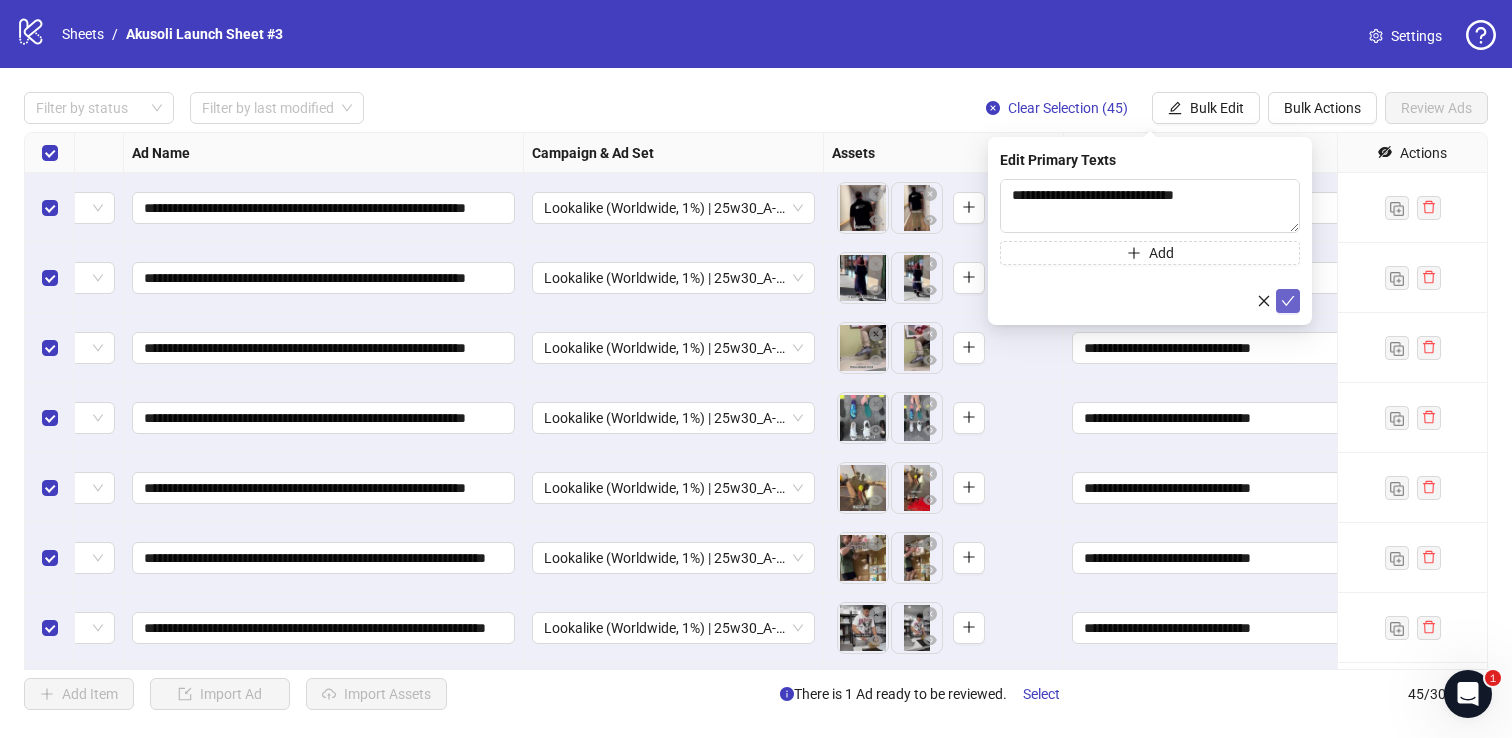 click 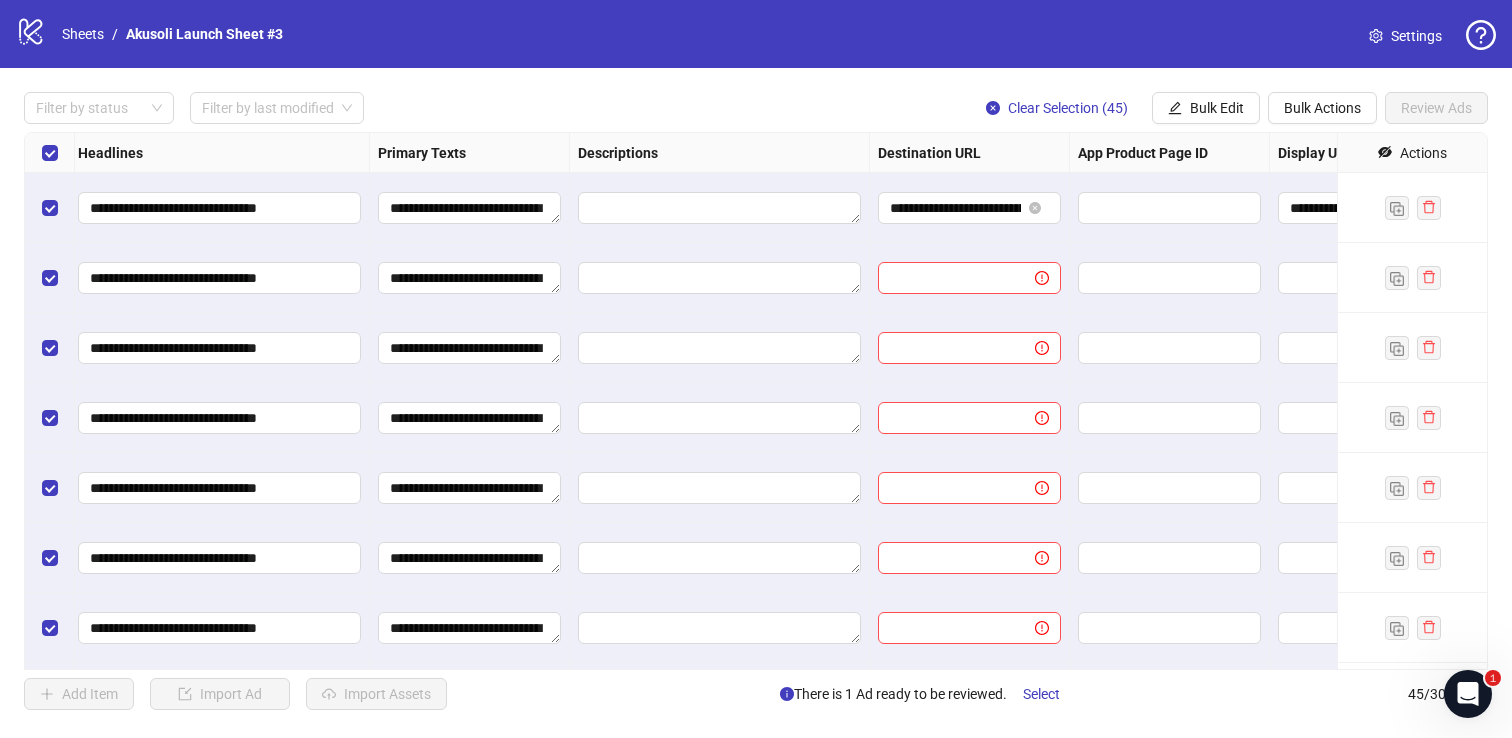 scroll, scrollTop: 0, scrollLeft: 1131, axis: horizontal 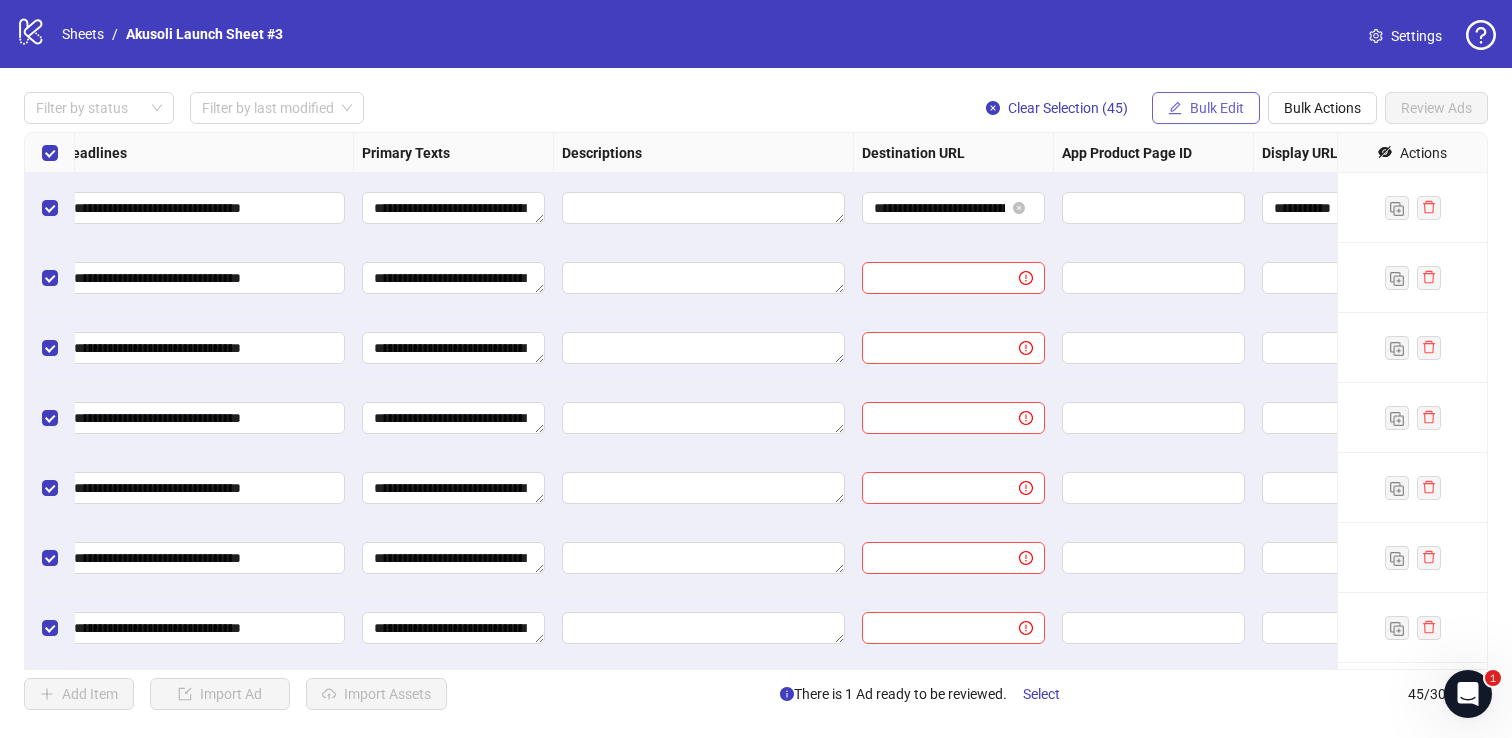 click on "Bulk Edit" at bounding box center [1206, 108] 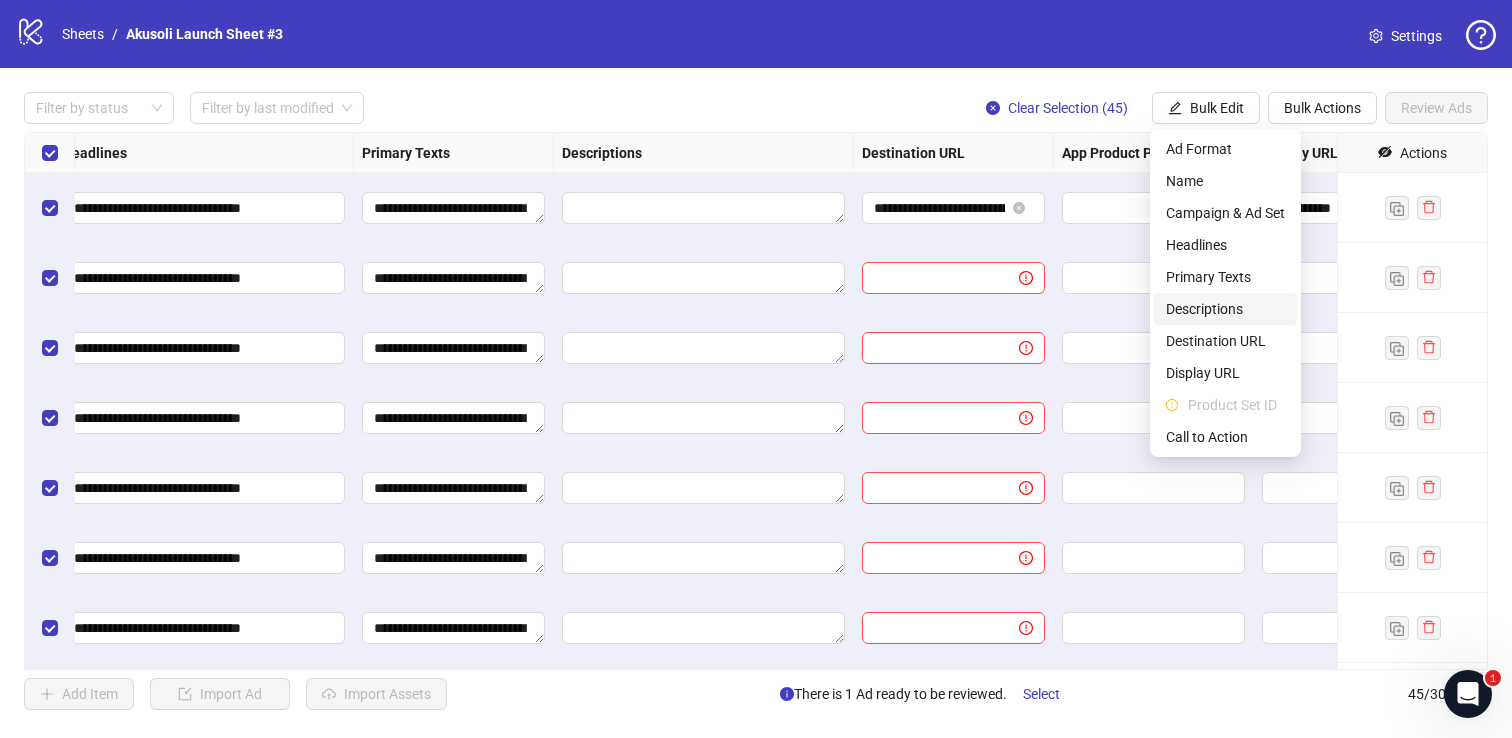 click on "Descriptions" at bounding box center (1225, 309) 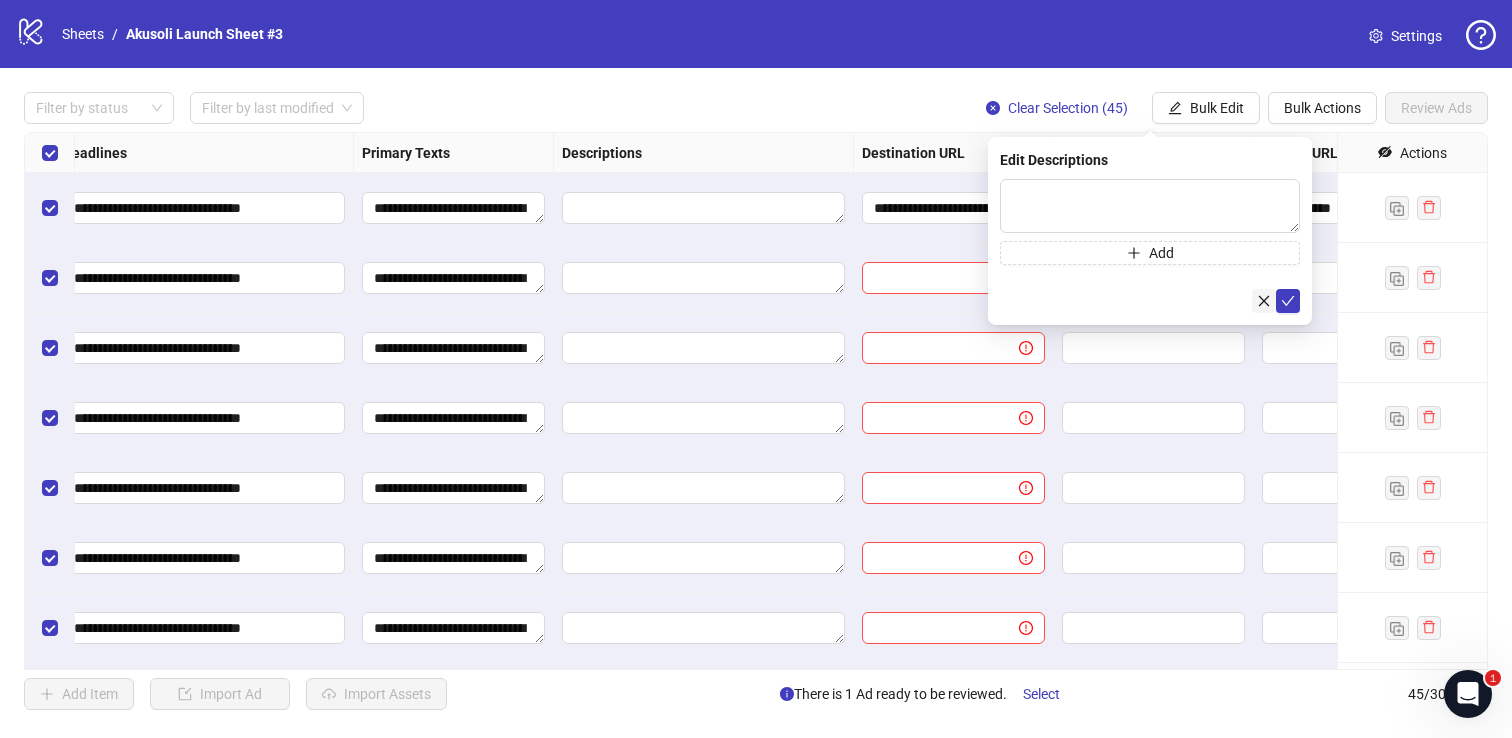 click 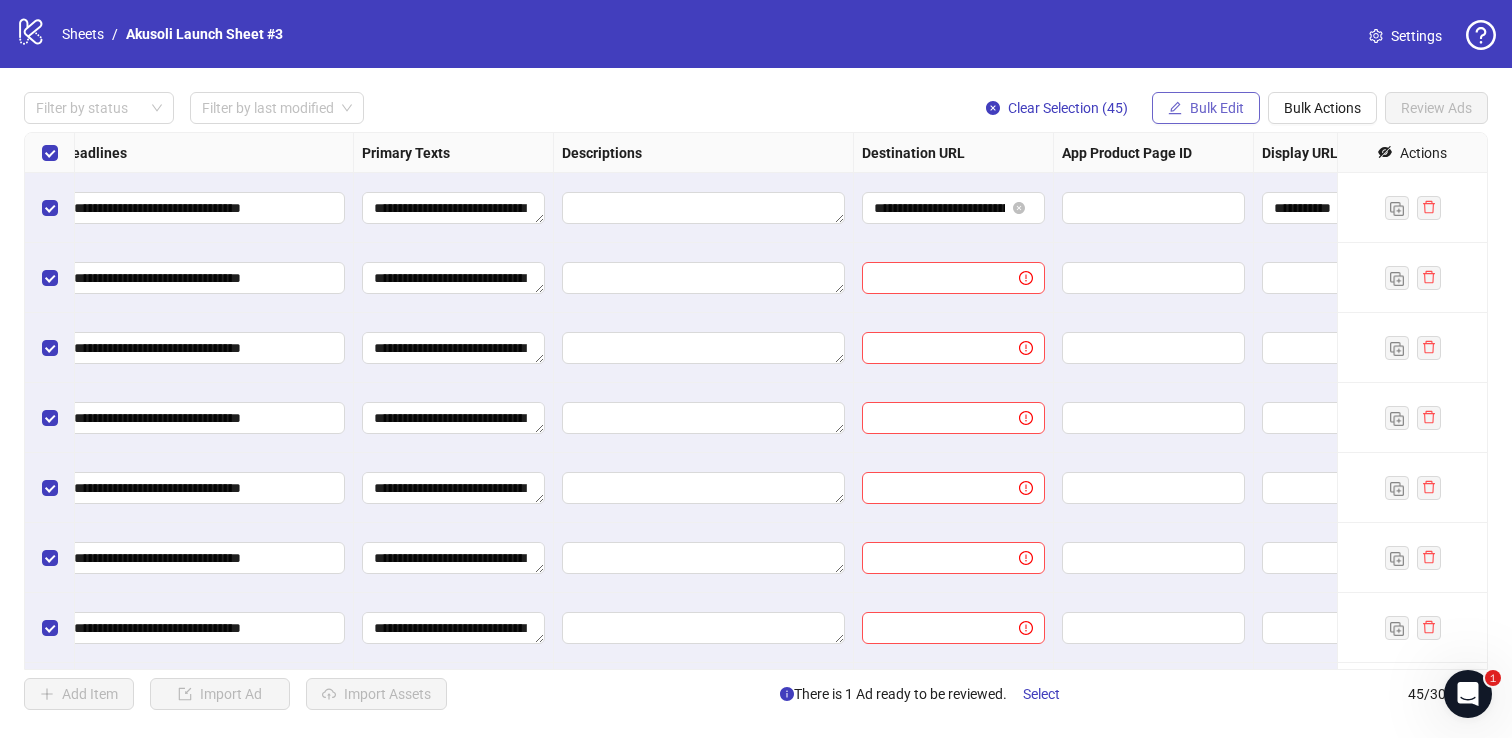 click 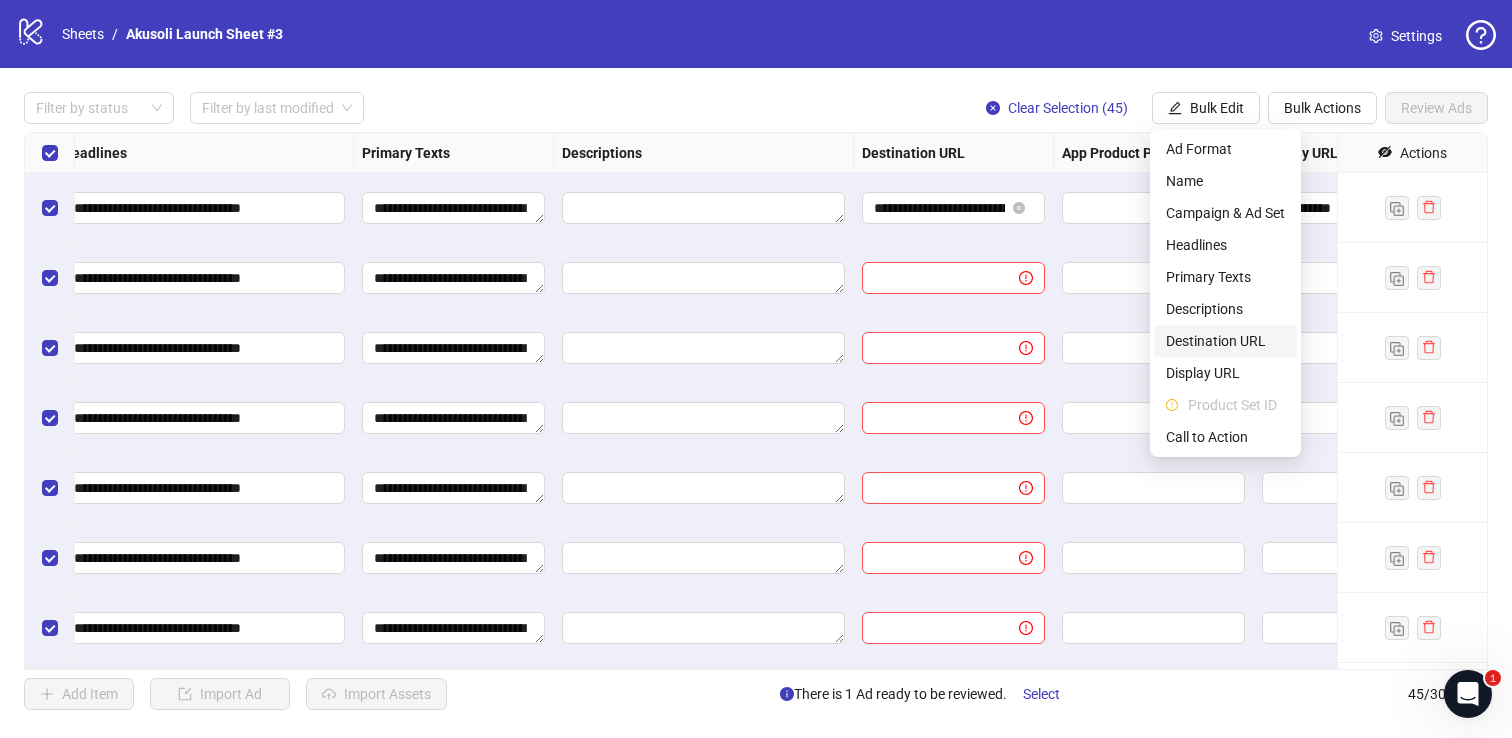click on "Destination URL" at bounding box center (1225, 341) 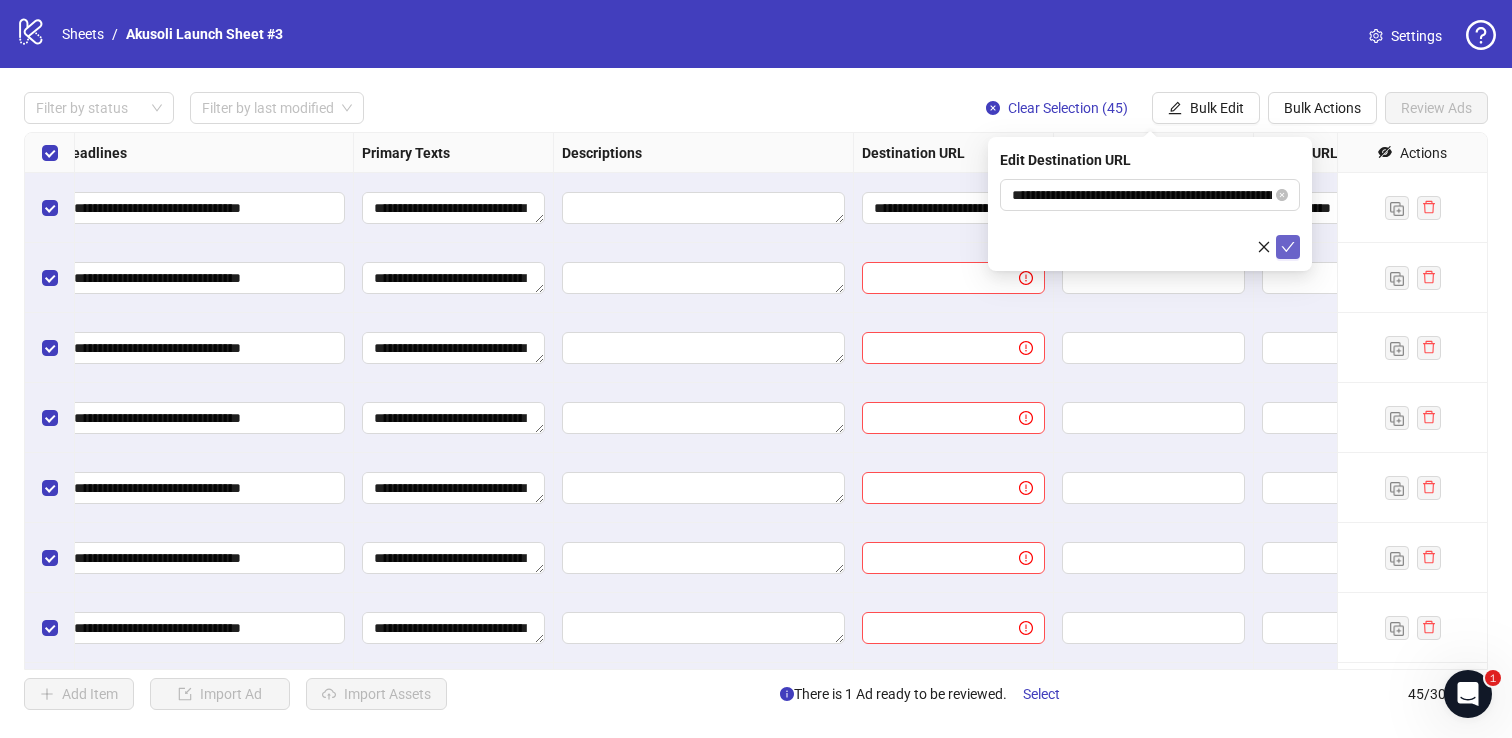 click 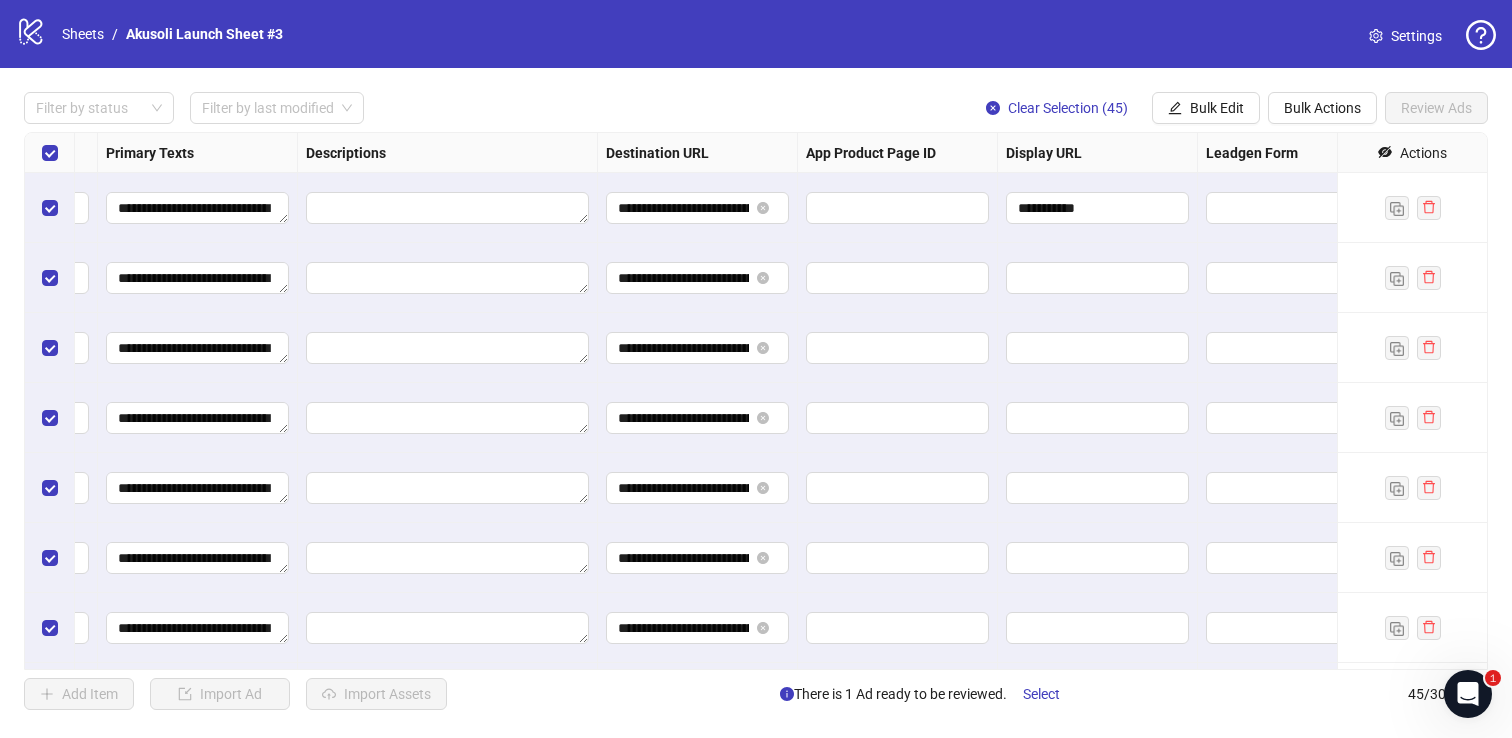 scroll, scrollTop: 0, scrollLeft: 1394, axis: horizontal 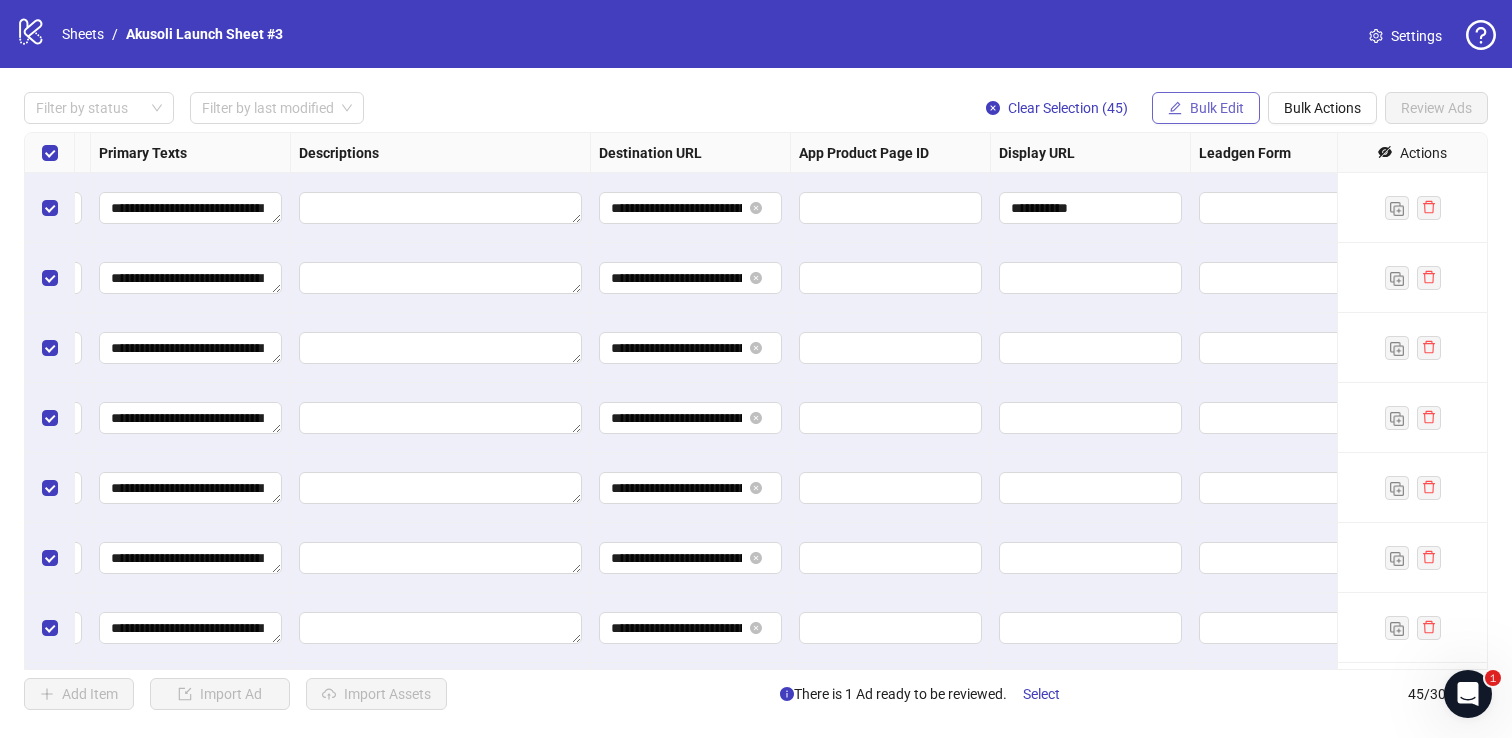 click on "Bulk Edit" at bounding box center [1217, 108] 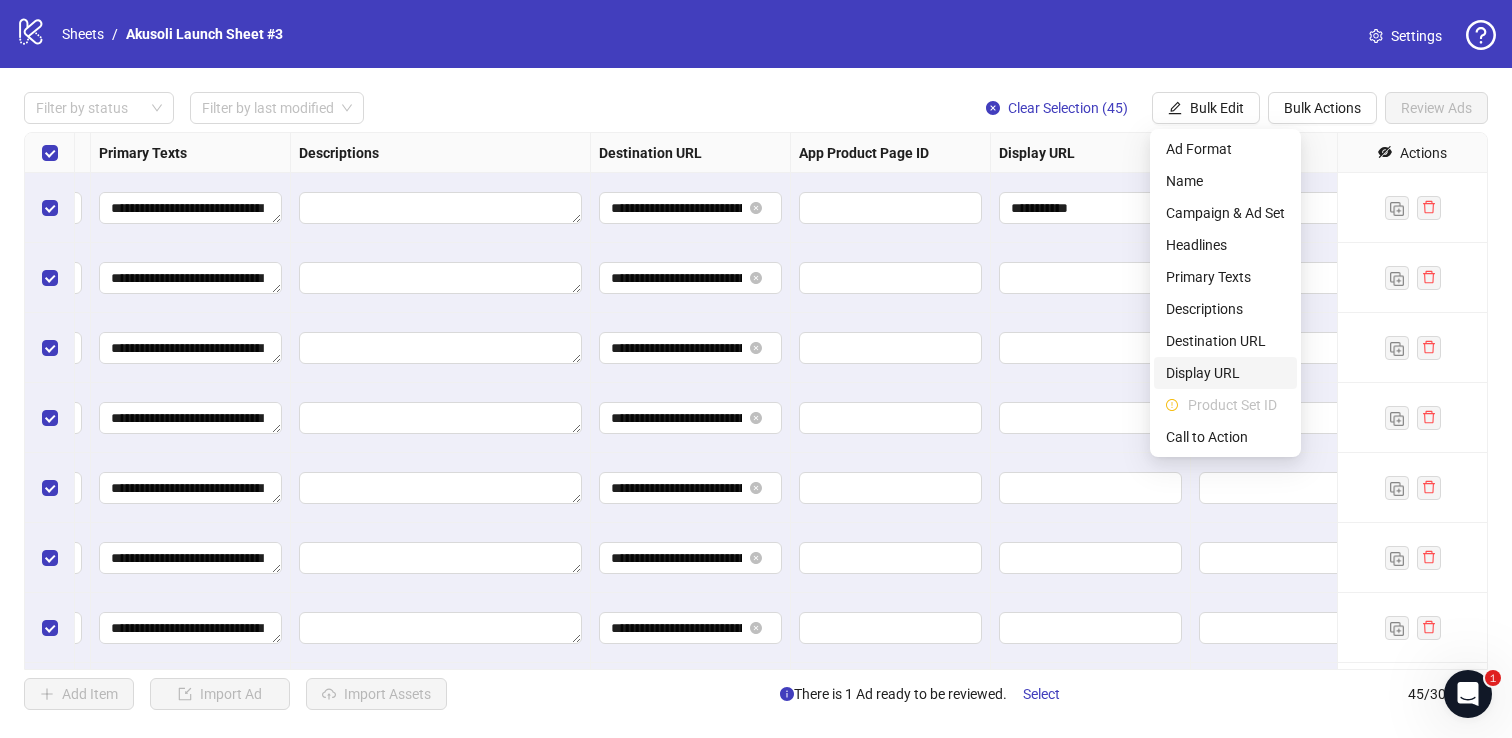 click on "Display URL" at bounding box center [1225, 373] 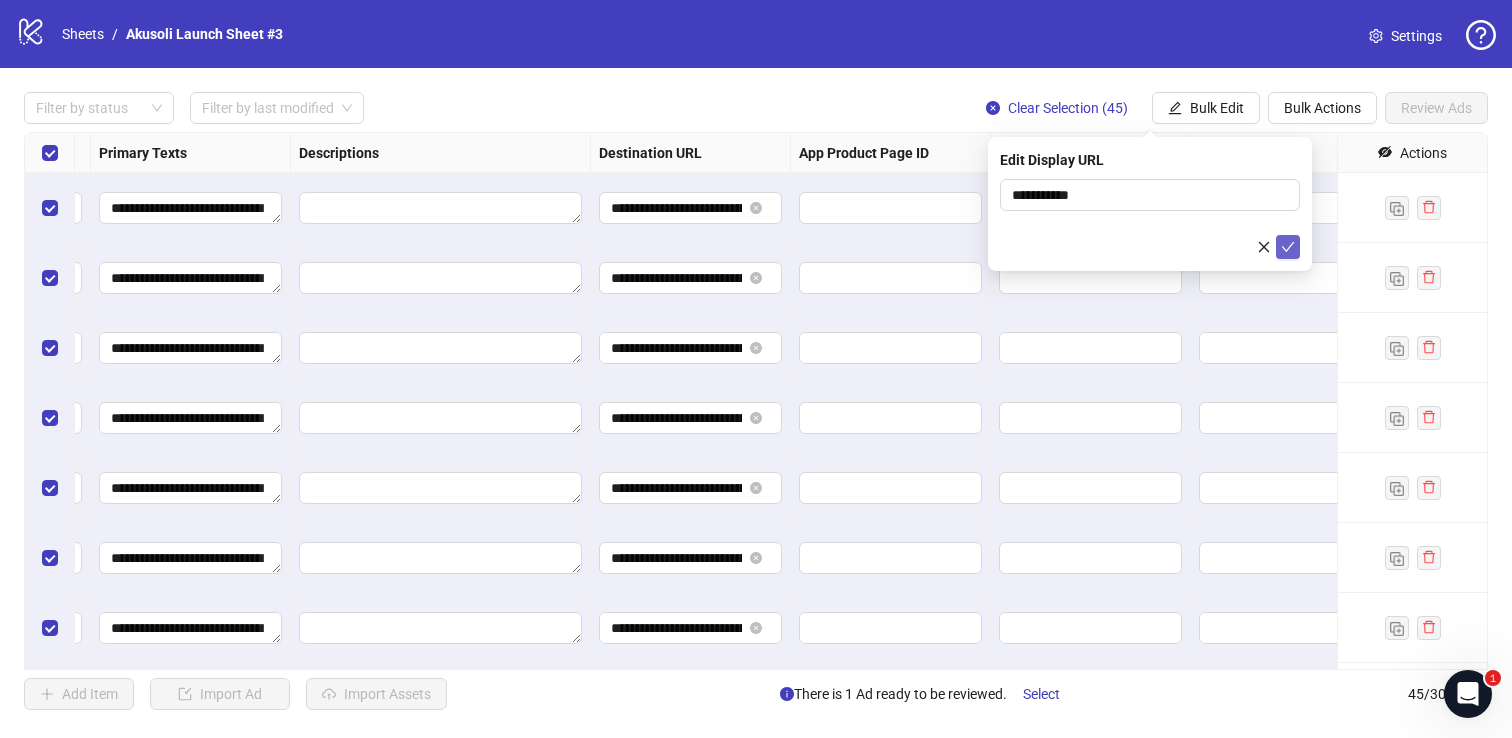 click at bounding box center [1288, 247] 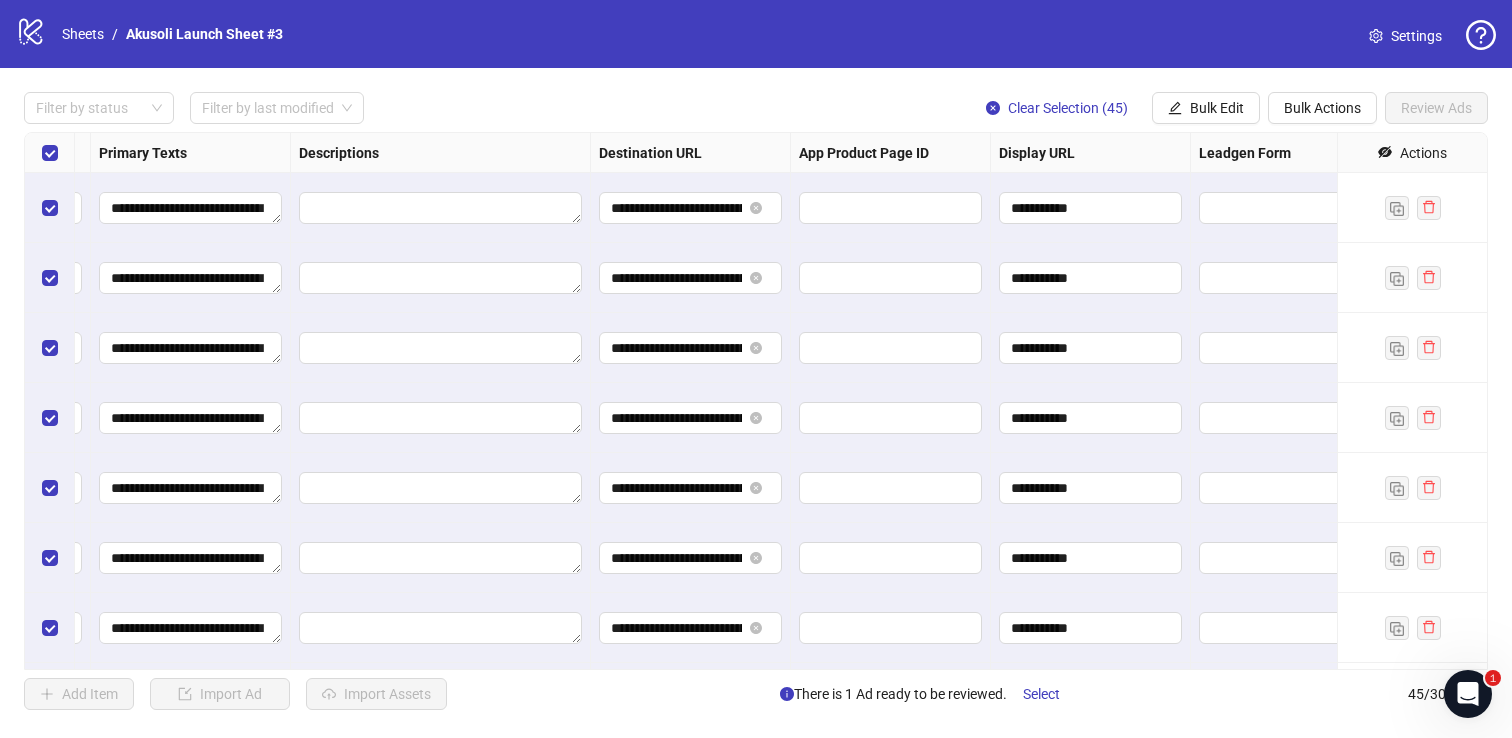 scroll, scrollTop: 0, scrollLeft: 1808, axis: horizontal 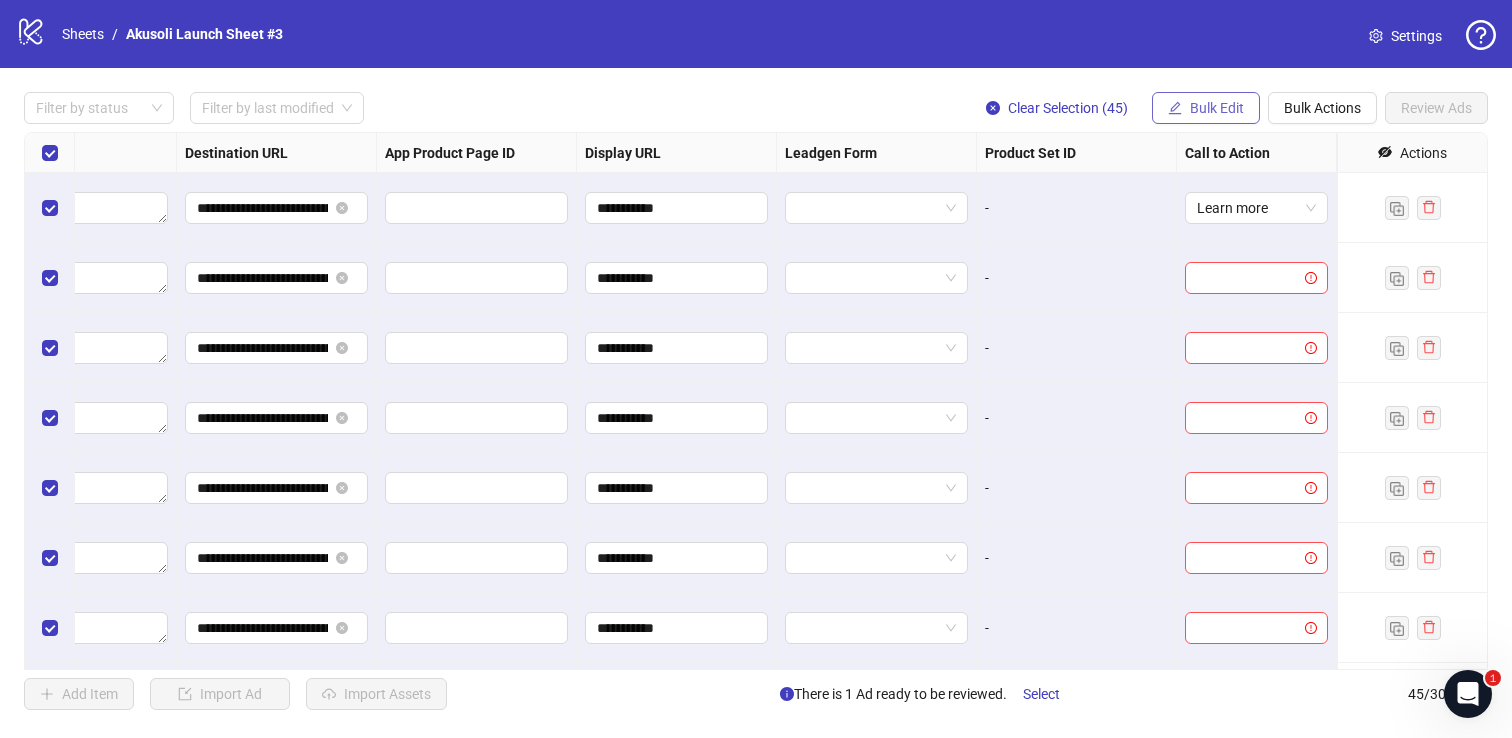 click on "Bulk Edit" at bounding box center [1206, 108] 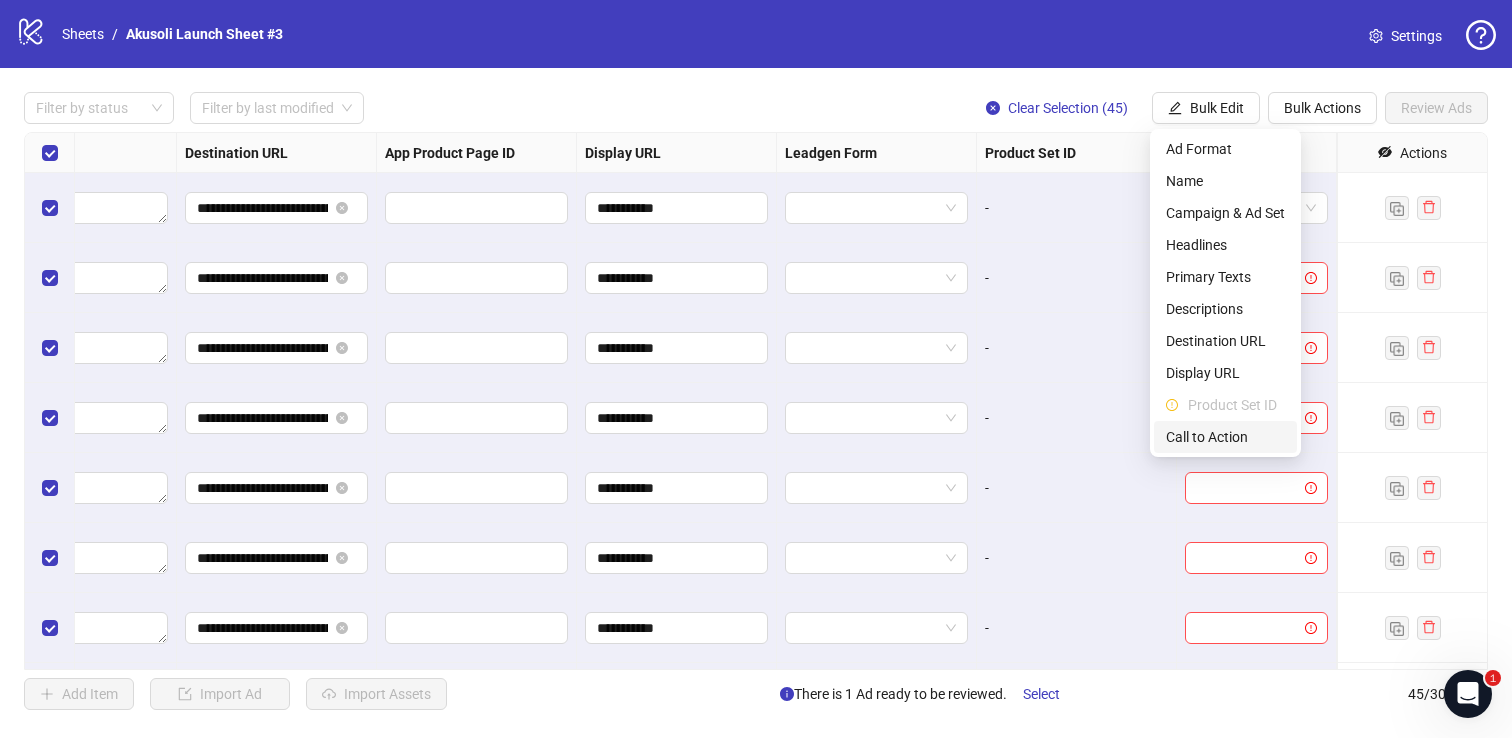 click on "Call to Action" at bounding box center (1225, 437) 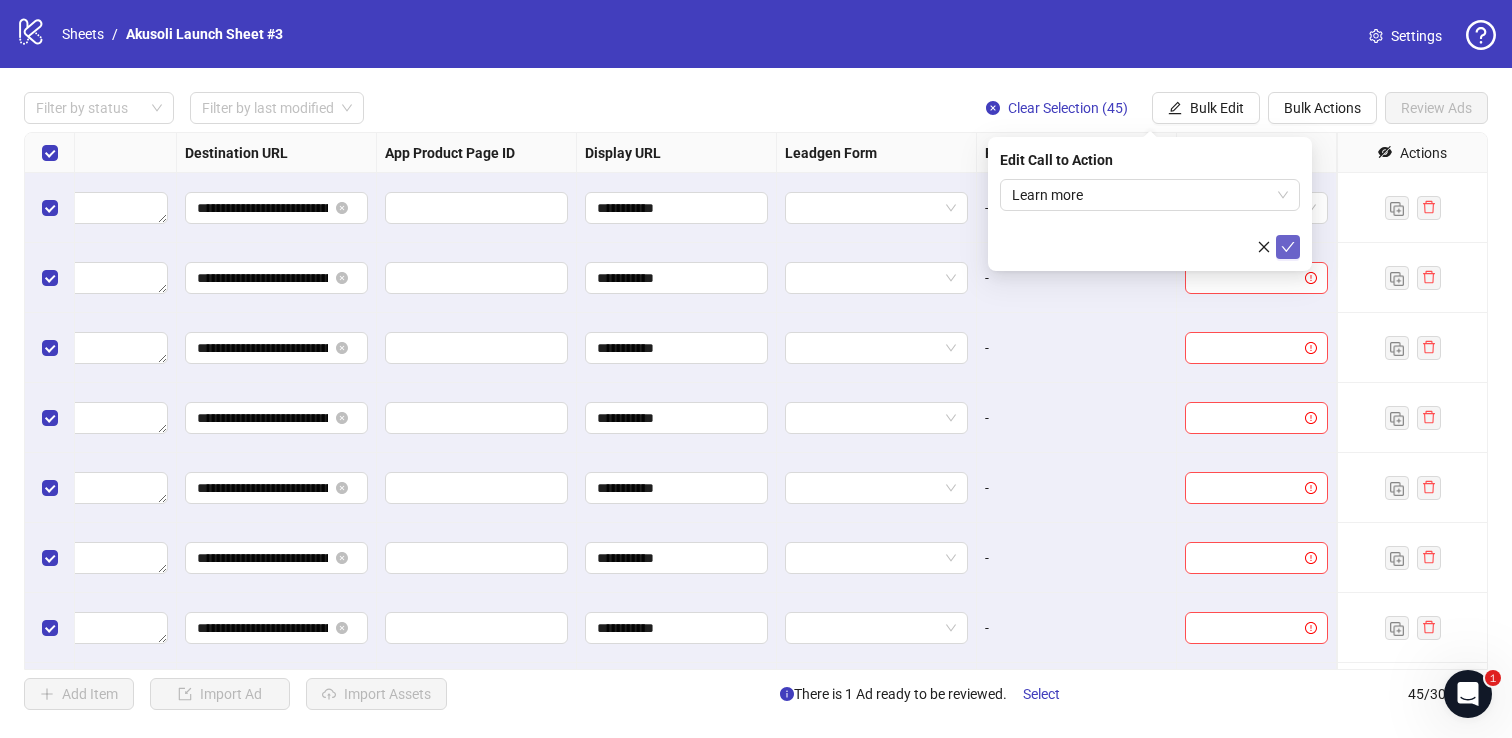 click 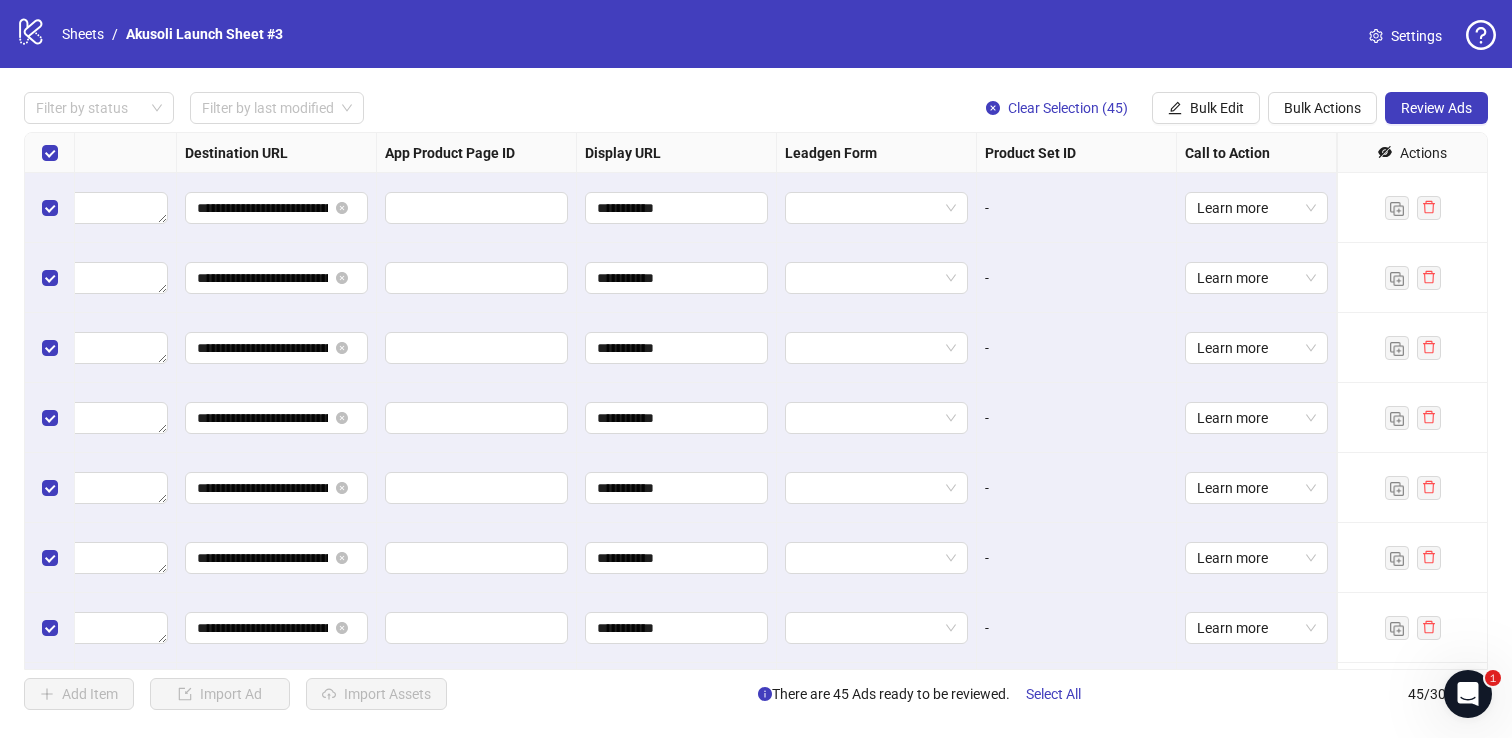 click on "Filter by status Filter by last modified Clear Selection (45) Bulk Edit Bulk Actions Review Ads" at bounding box center (756, 108) 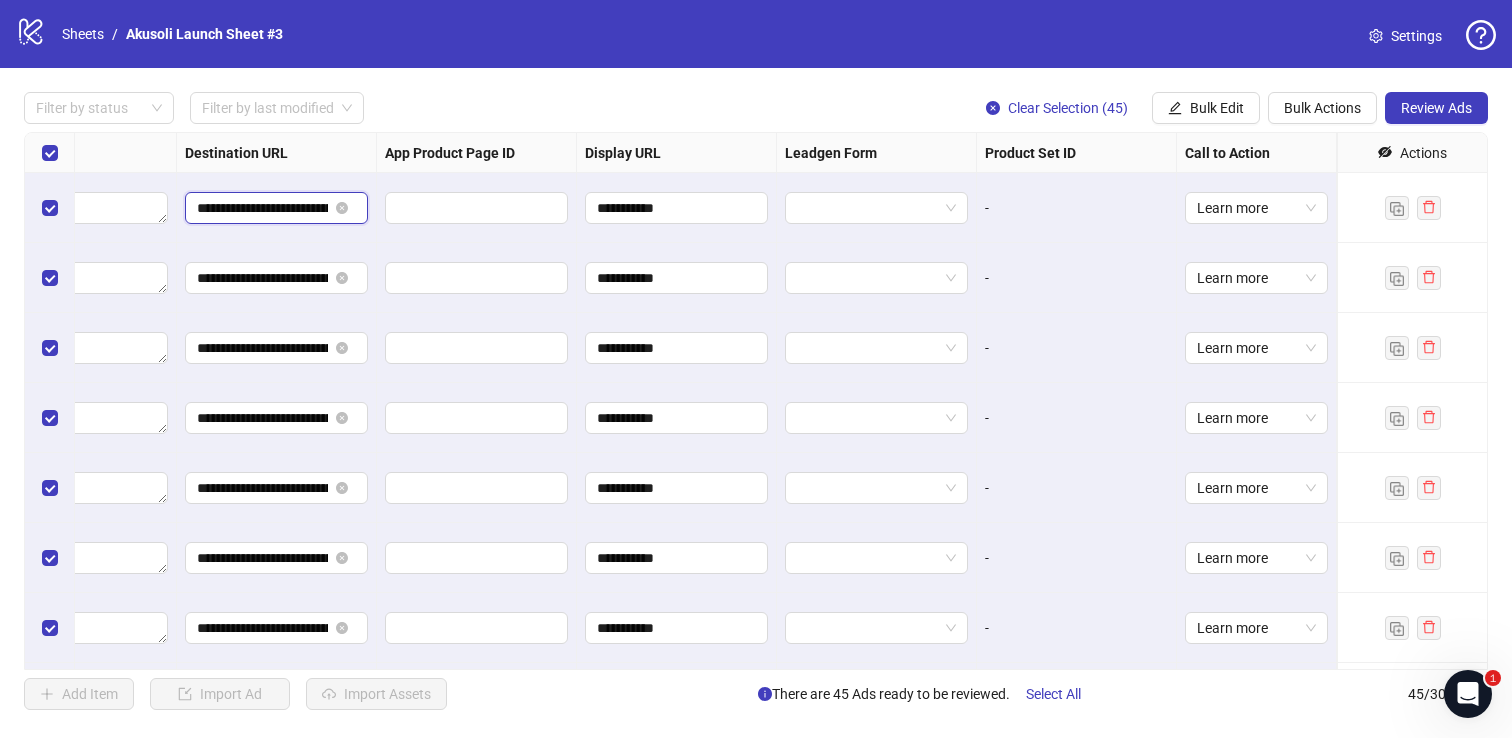 click on "**********" at bounding box center [262, 208] 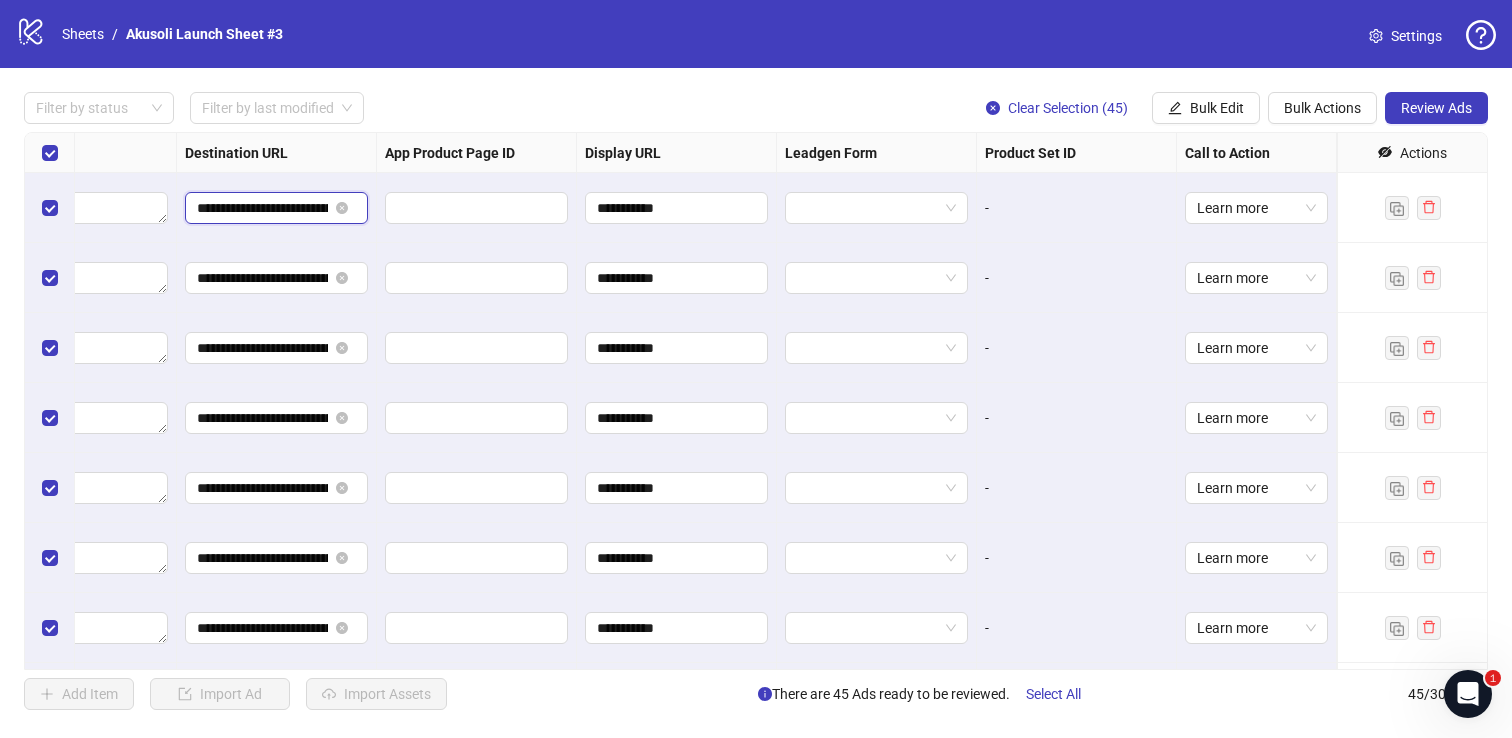 click on "**********" at bounding box center [262, 208] 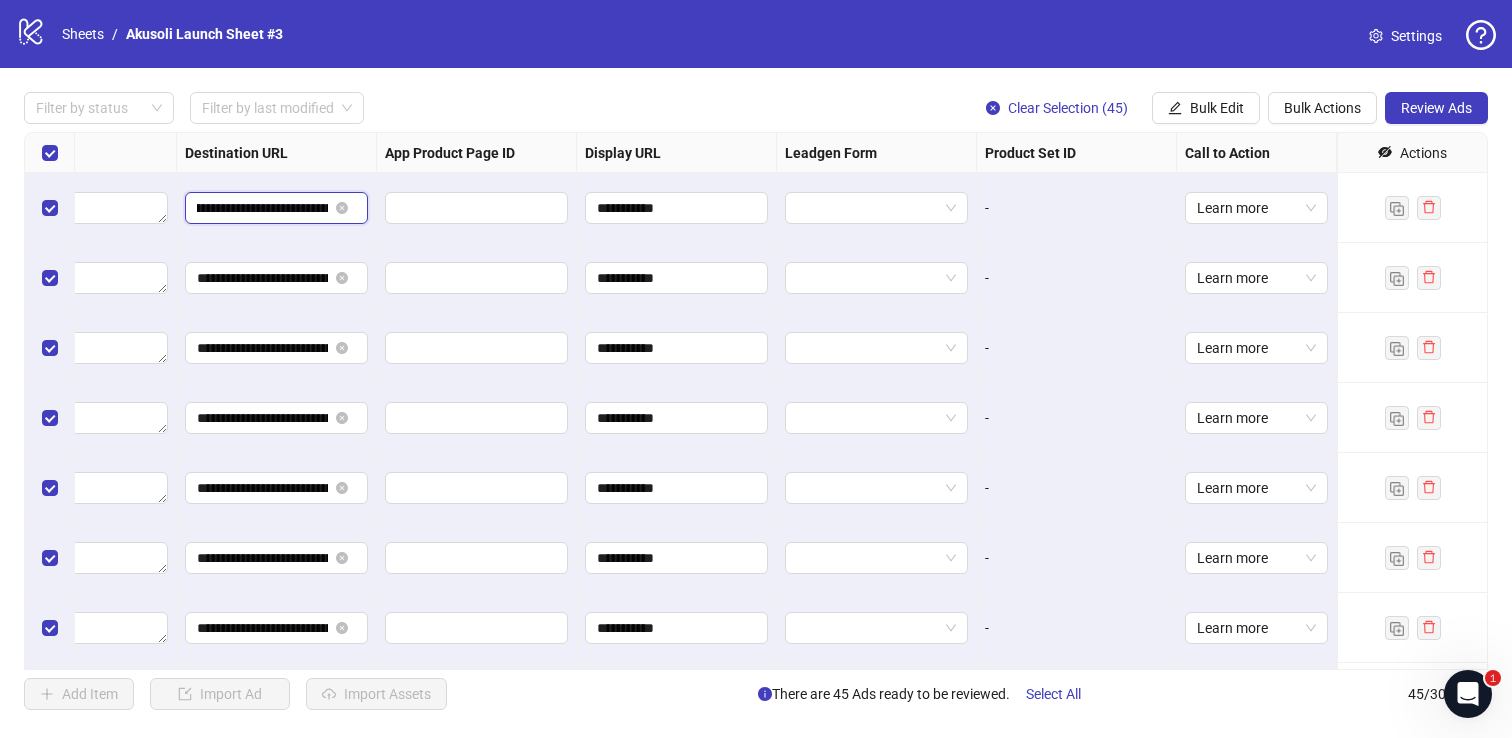 scroll, scrollTop: 0, scrollLeft: 388, axis: horizontal 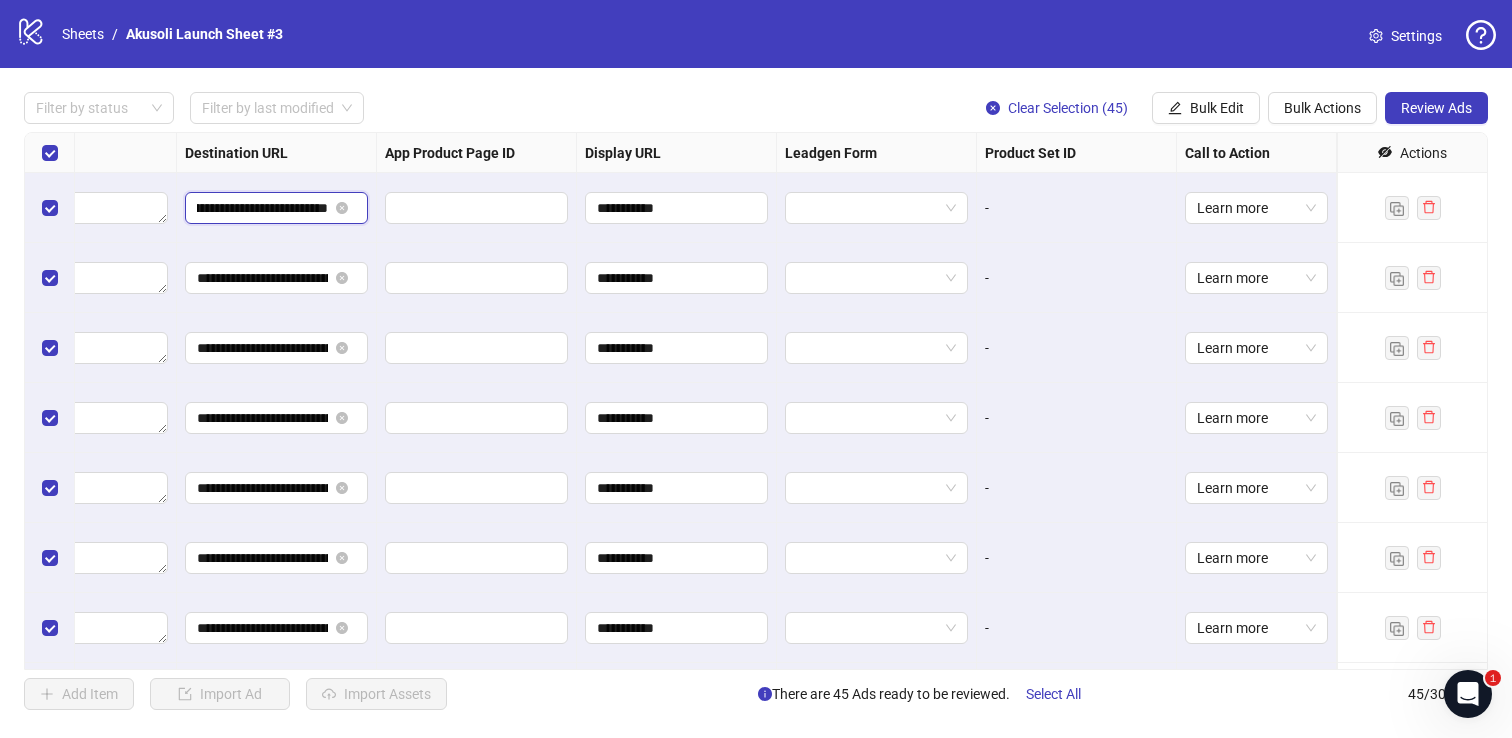 drag, startPoint x: 258, startPoint y: 208, endPoint x: 330, endPoint y: 217, distance: 72.56032 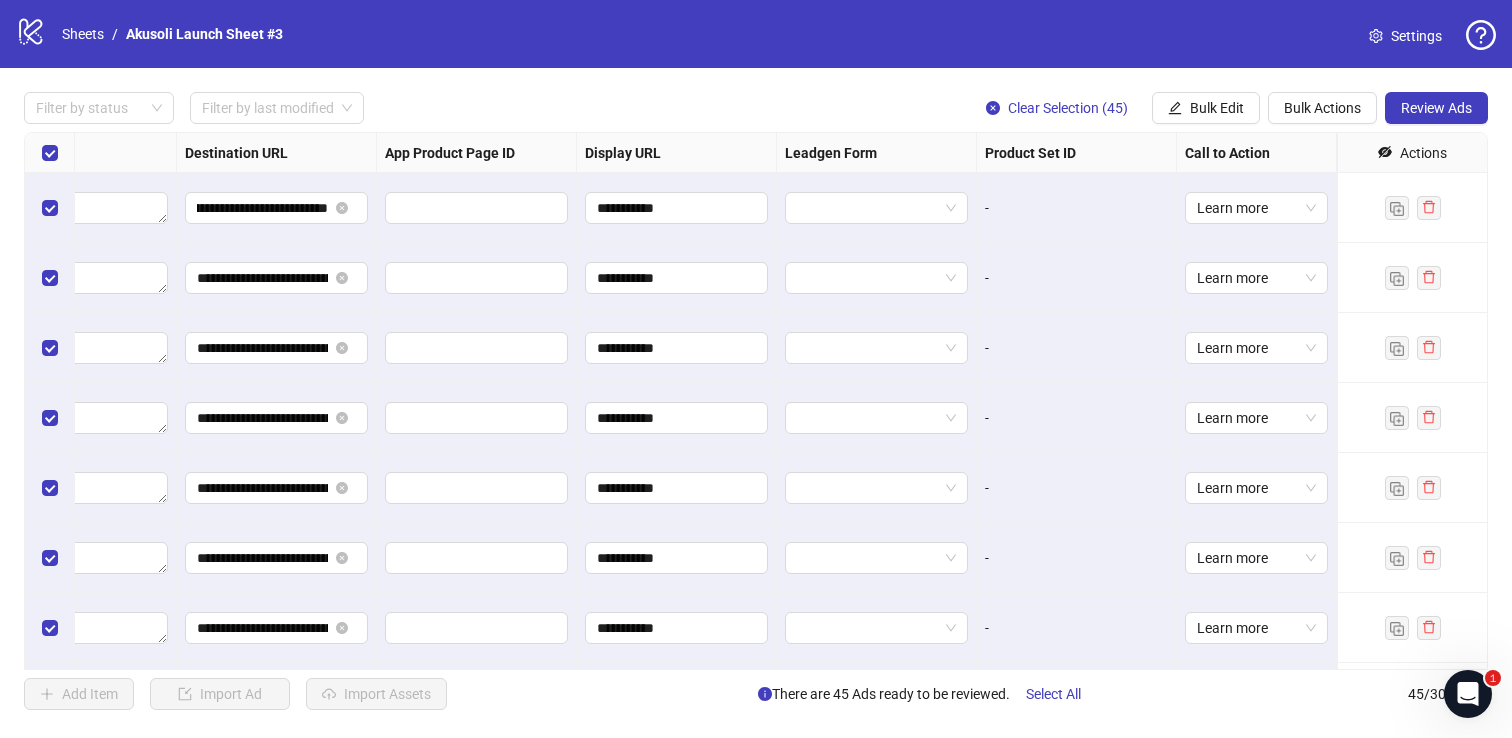 click on "Filter by status Filter by last modified Clear Selection (45) Bulk Edit Bulk Actions Review Ads" at bounding box center (756, 108) 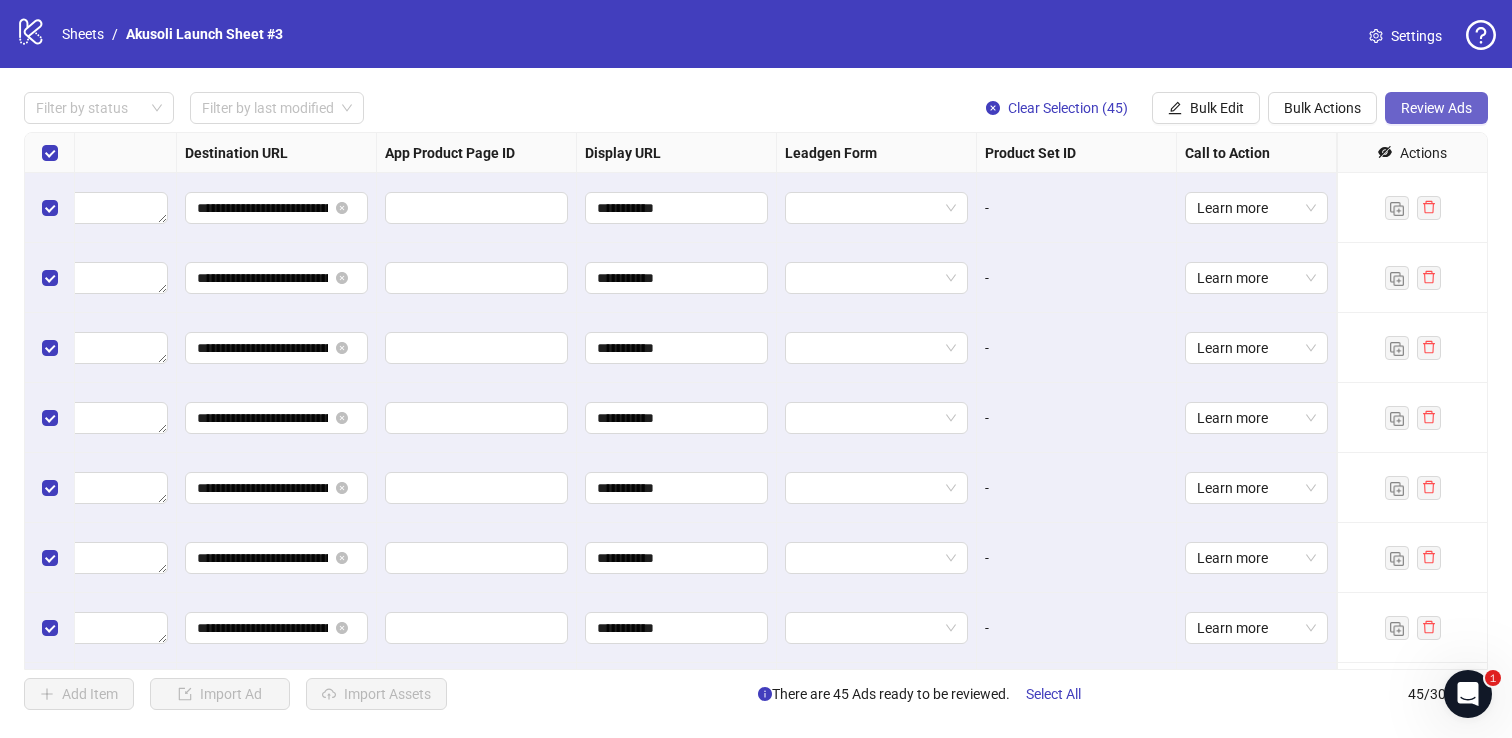click on "Review Ads" at bounding box center (1436, 108) 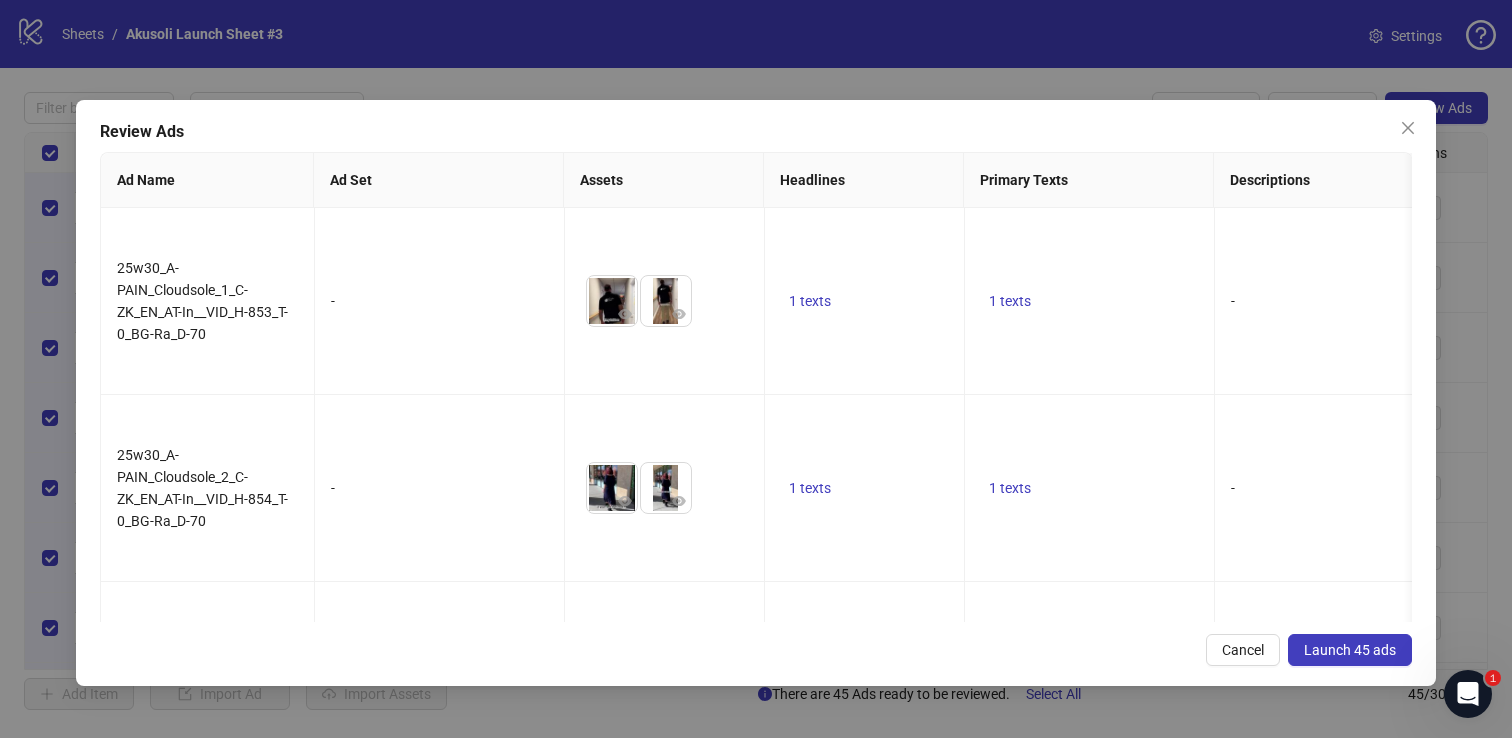 click on "Launch 45 ads" at bounding box center [1350, 650] 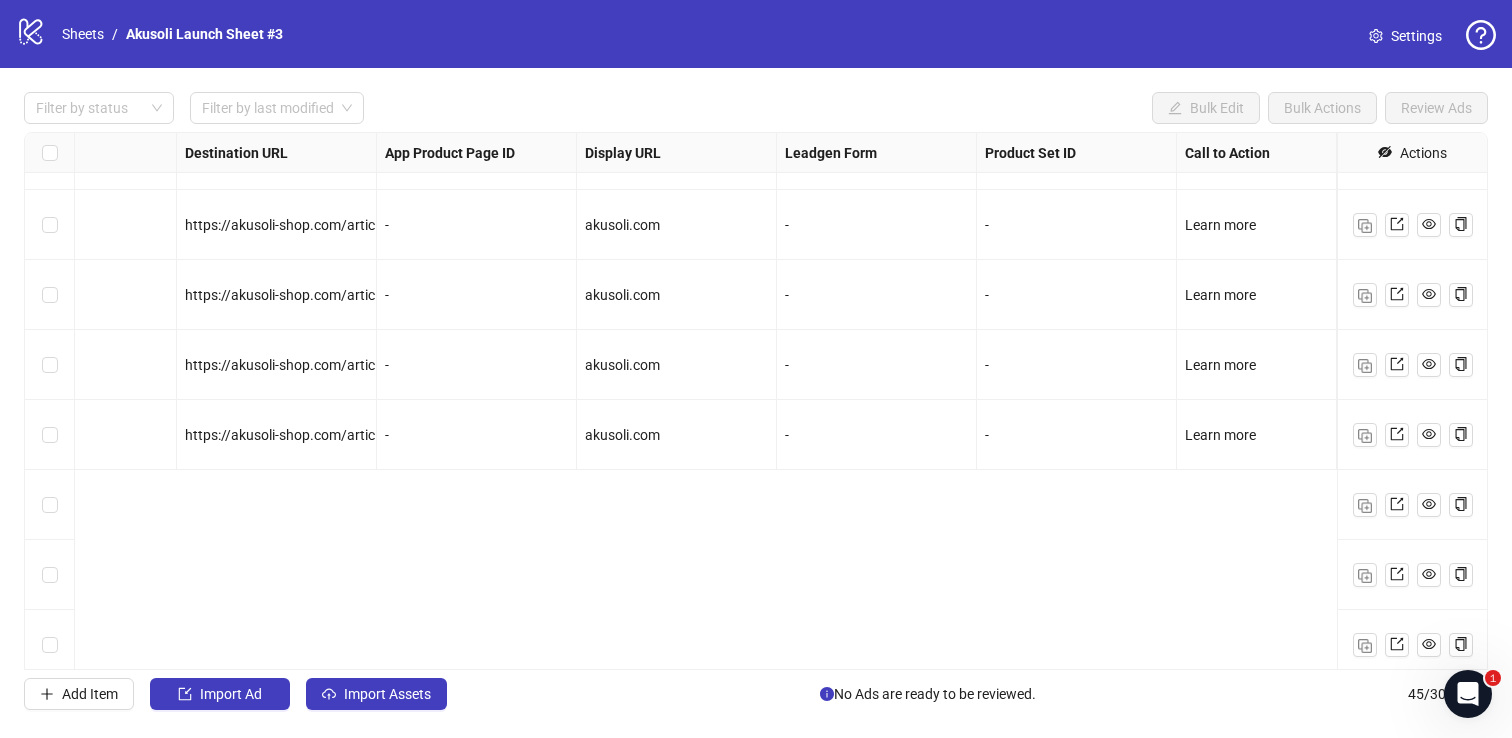 scroll, scrollTop: 2654, scrollLeft: 1808, axis: both 